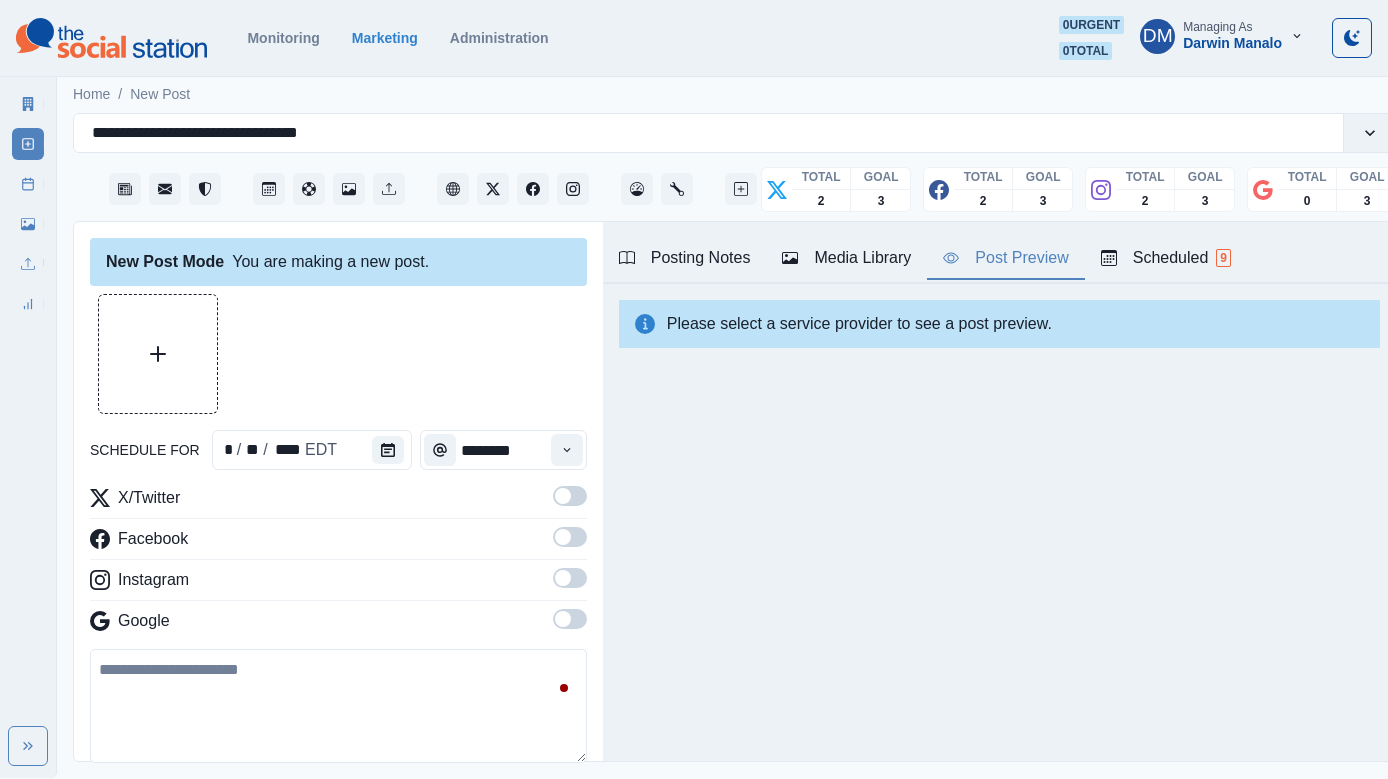 scroll, scrollTop: 0, scrollLeft: 0, axis: both 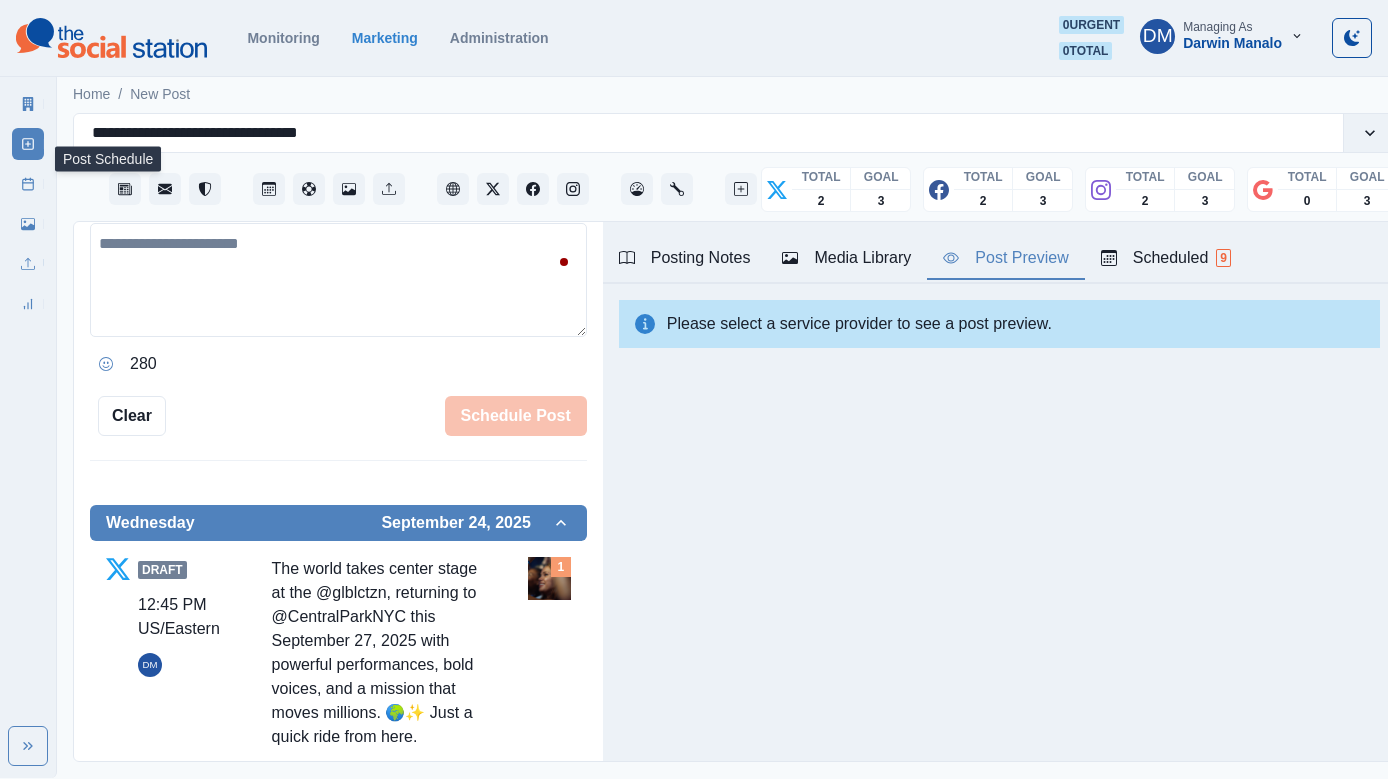 click on "Post Schedule" at bounding box center (28, 184) 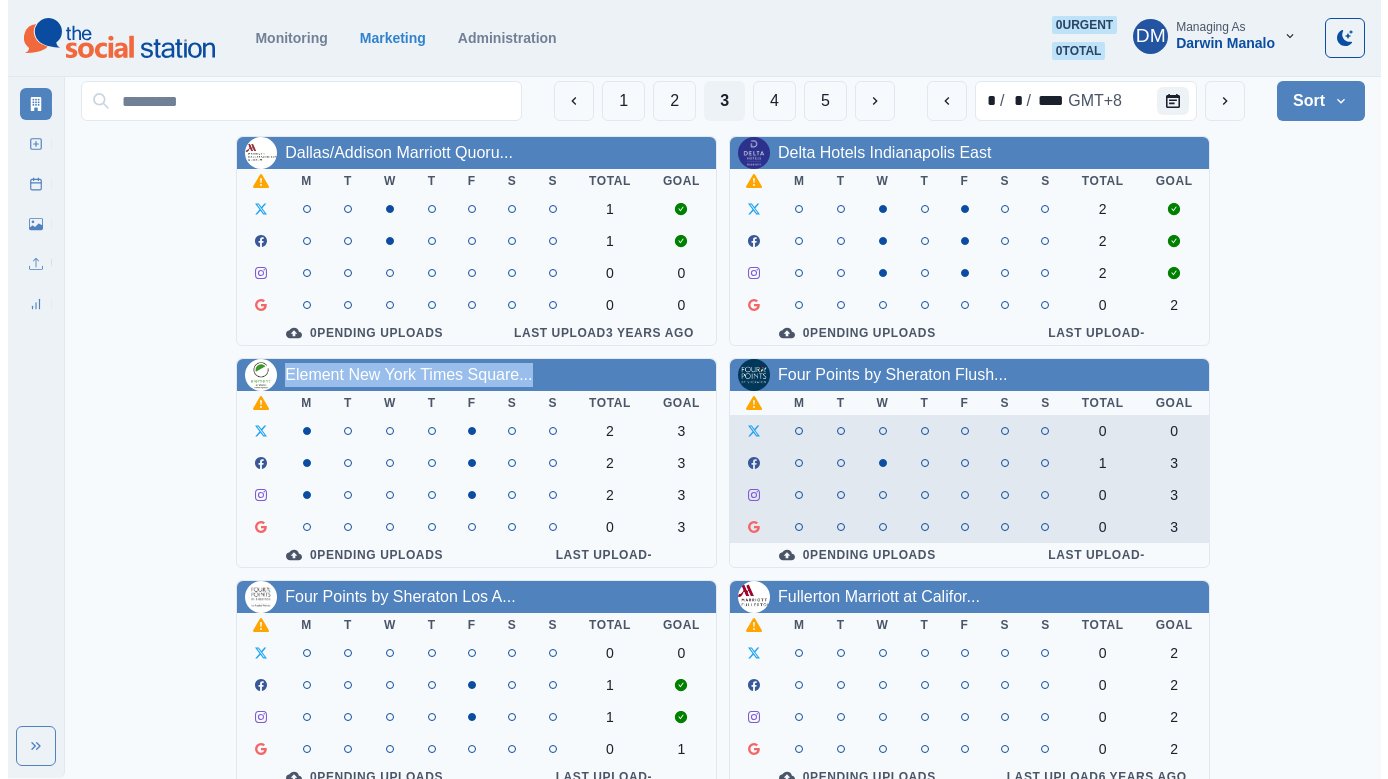 scroll, scrollTop: 0, scrollLeft: 0, axis: both 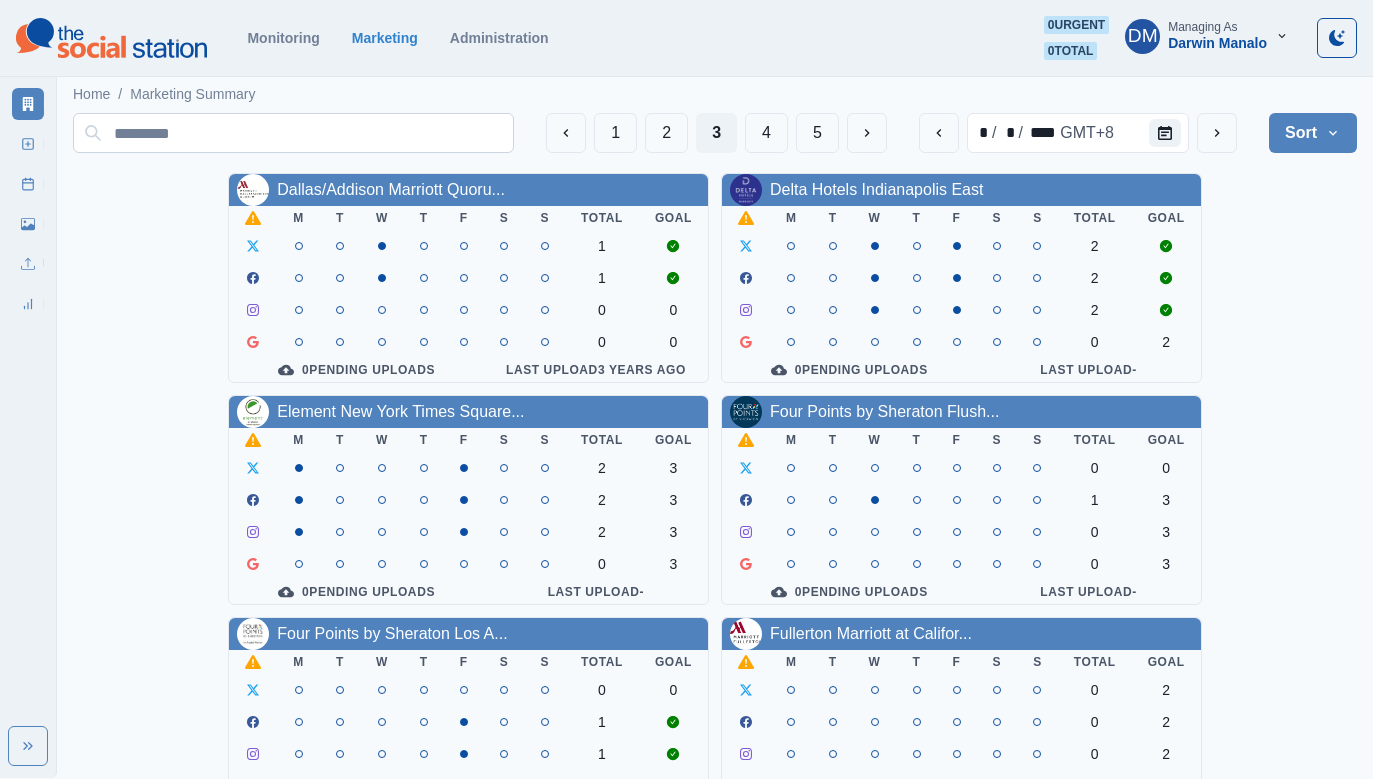 click at bounding box center [293, 133] 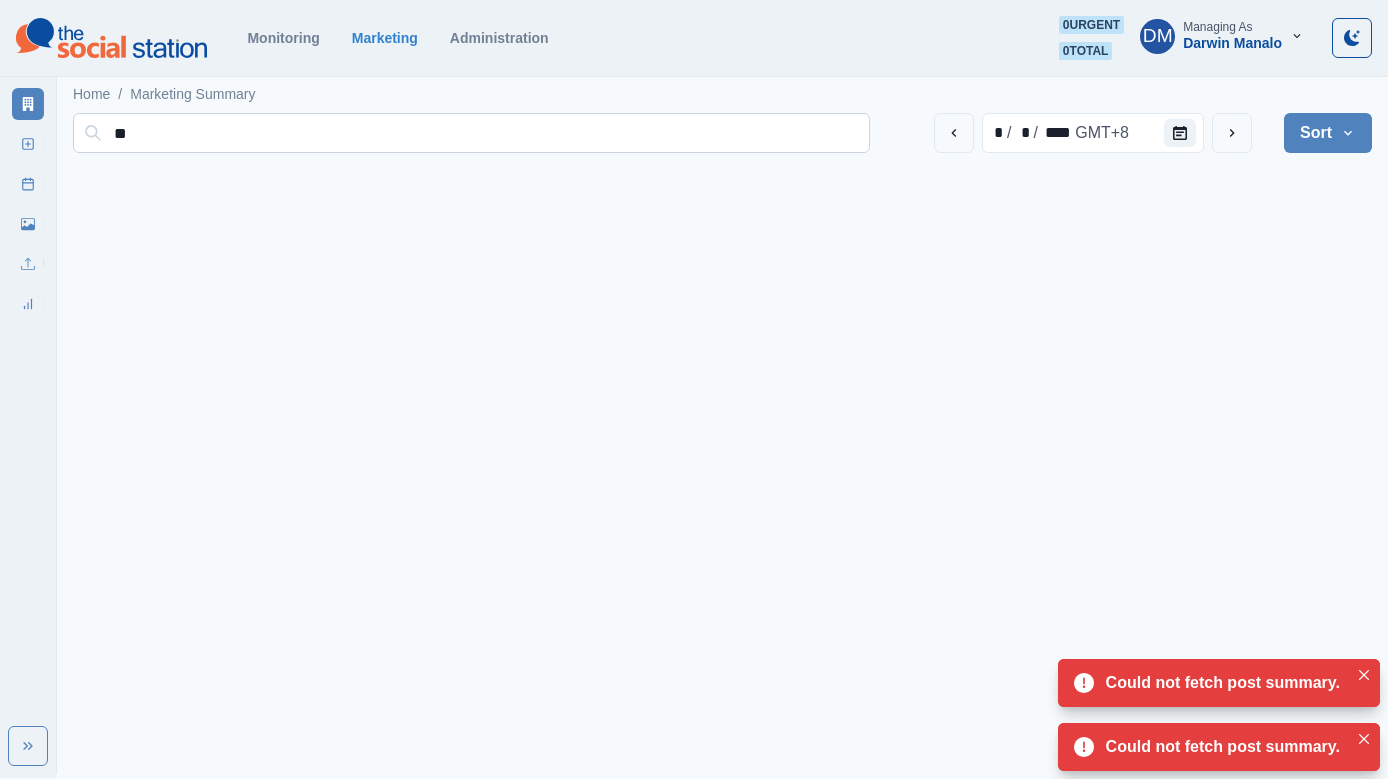 click on "**" at bounding box center [471, 133] 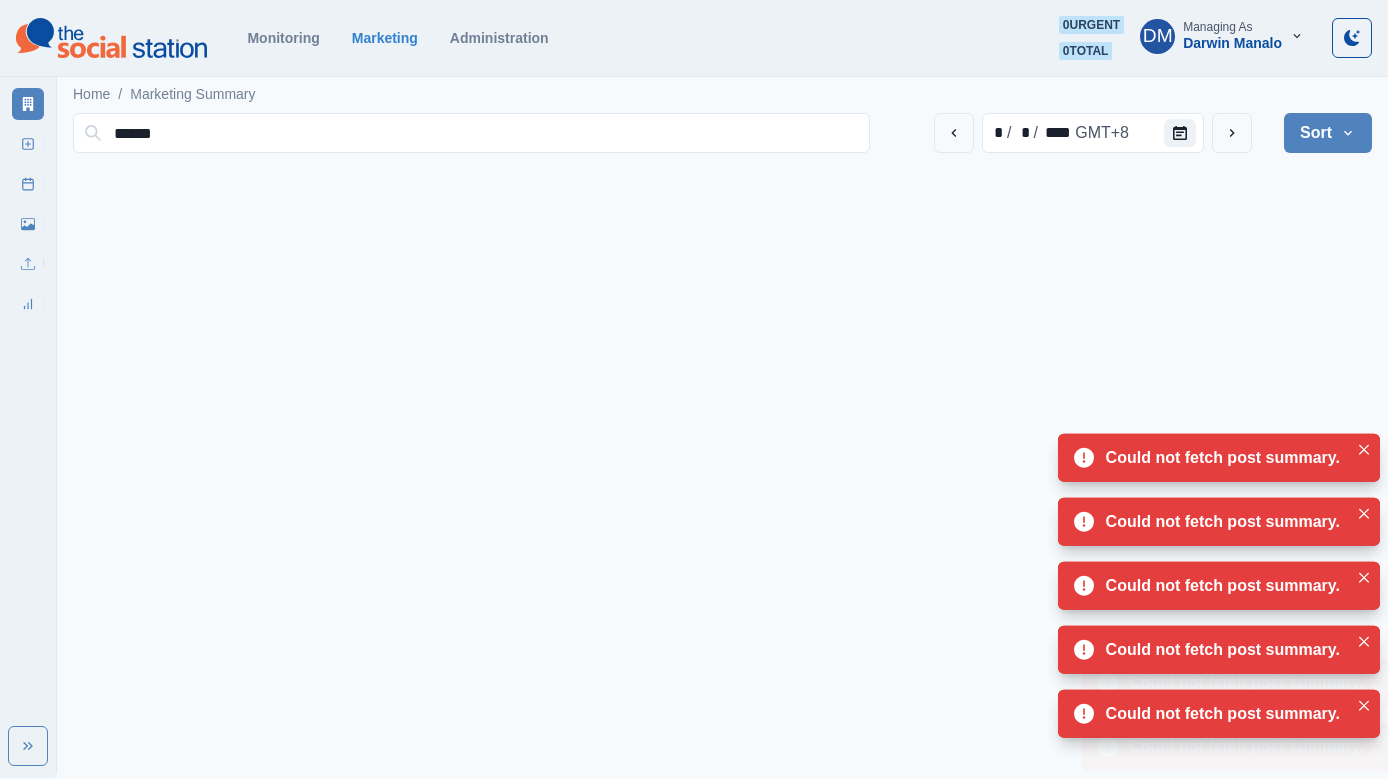 type on "******" 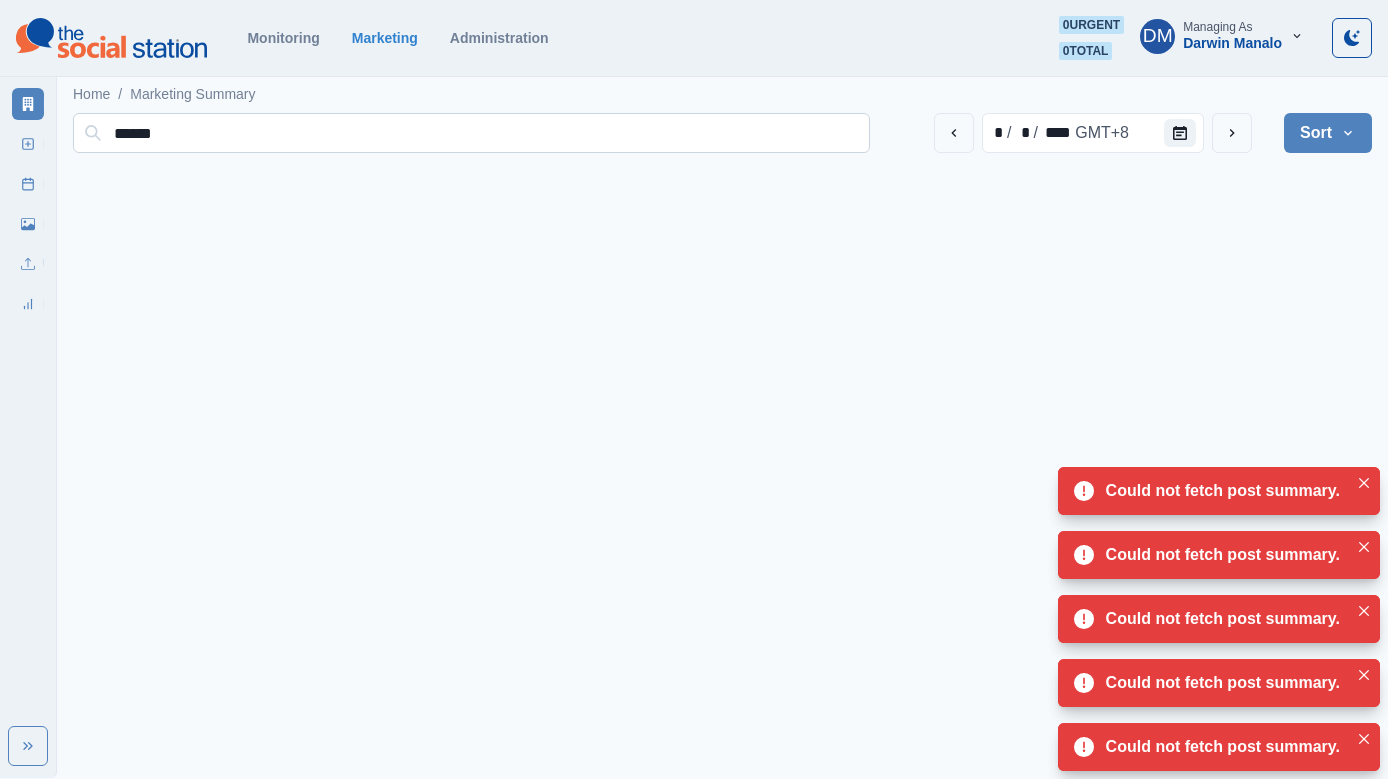 click on "******" at bounding box center [471, 133] 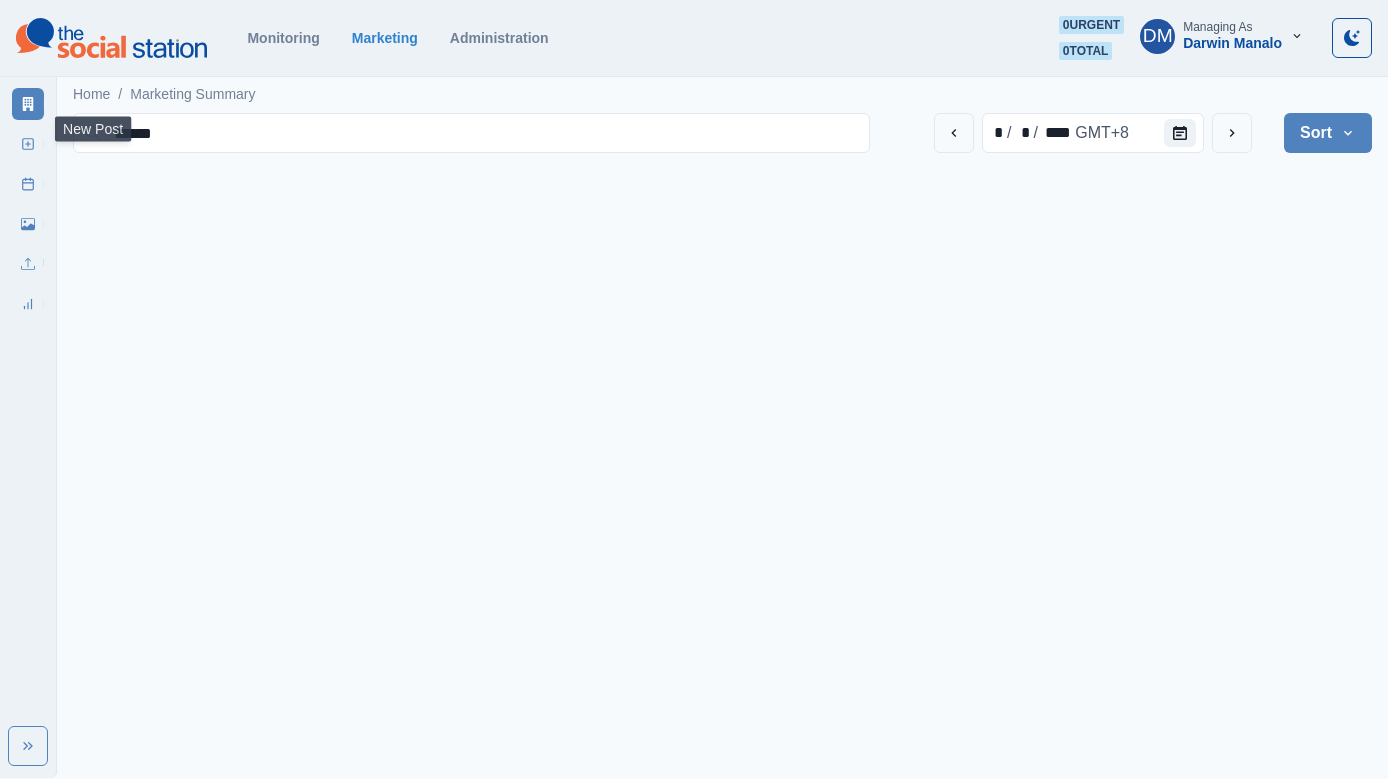 click on "New Post" at bounding box center [28, 144] 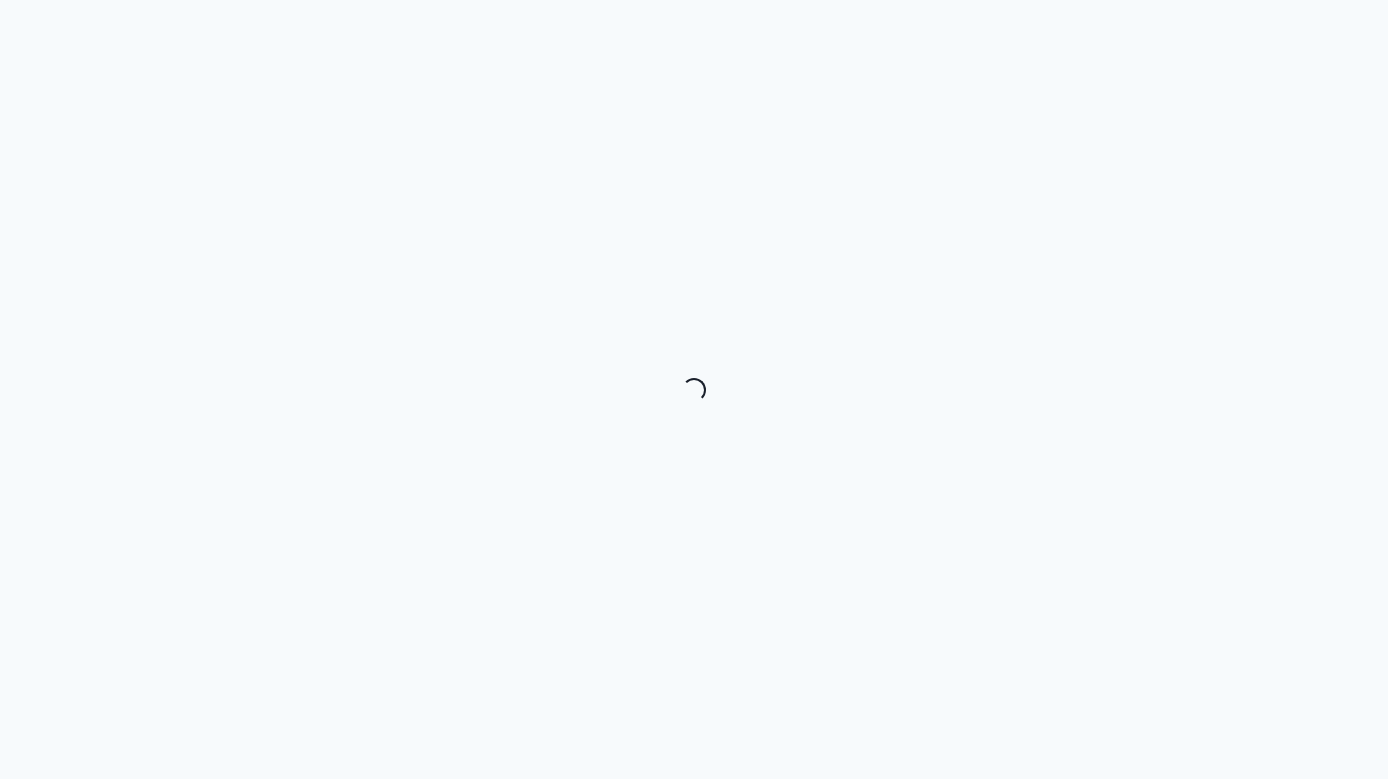 scroll, scrollTop: 0, scrollLeft: 0, axis: both 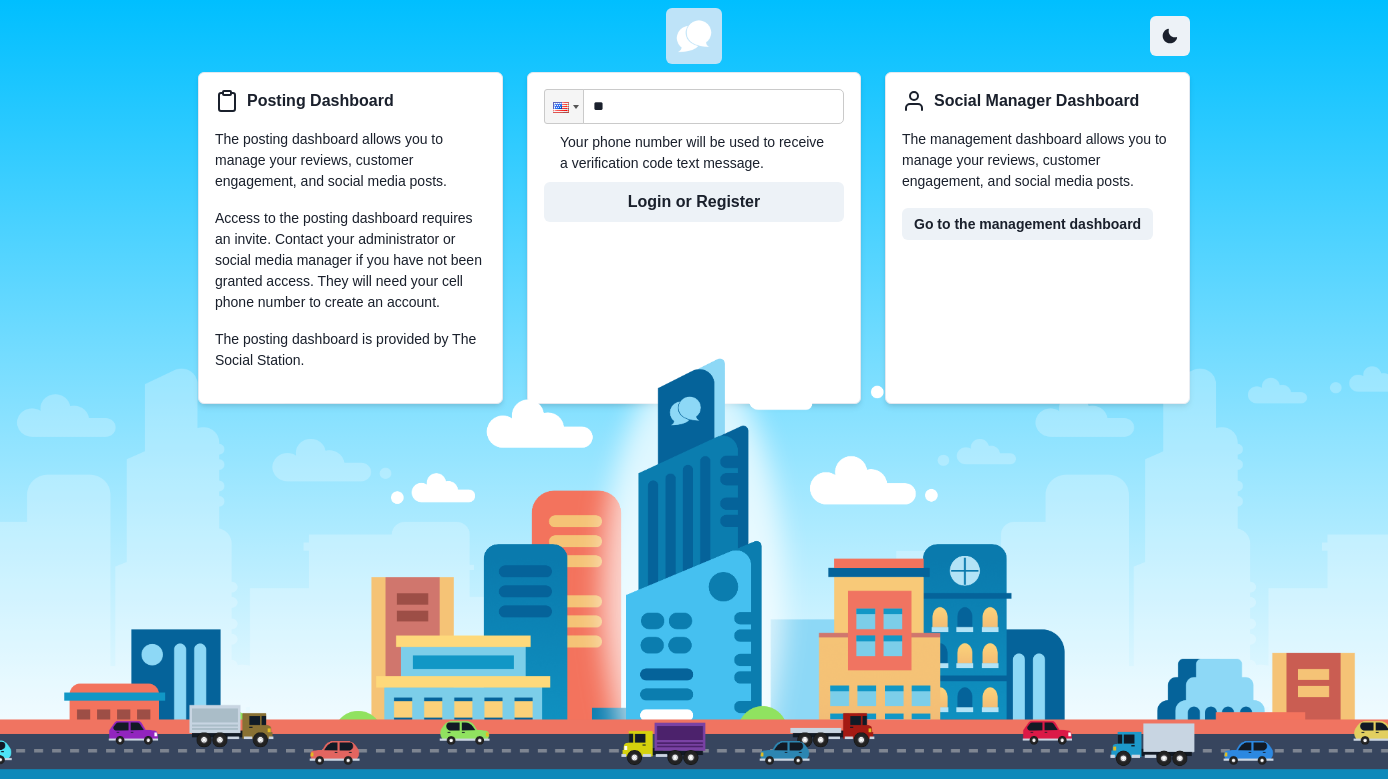click at bounding box center (694, 543) 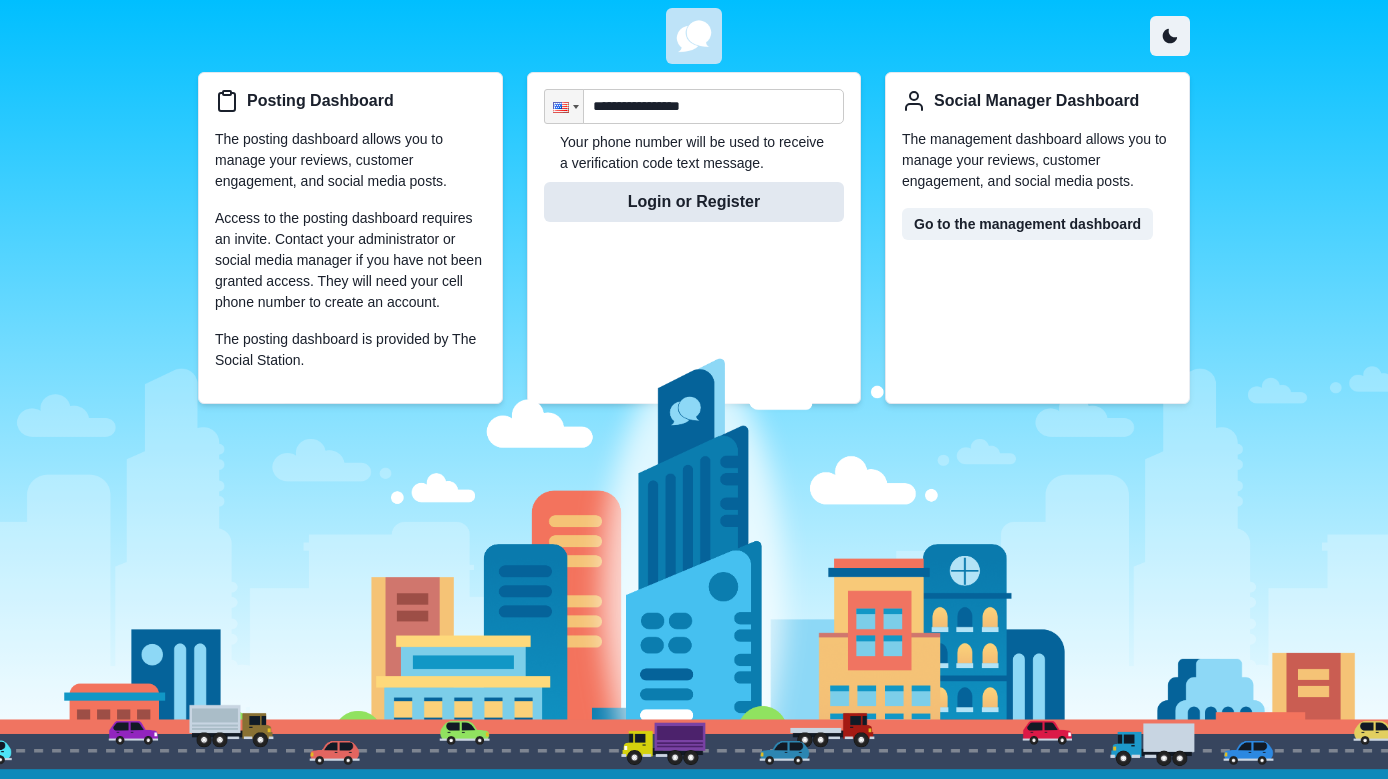 type on "**********" 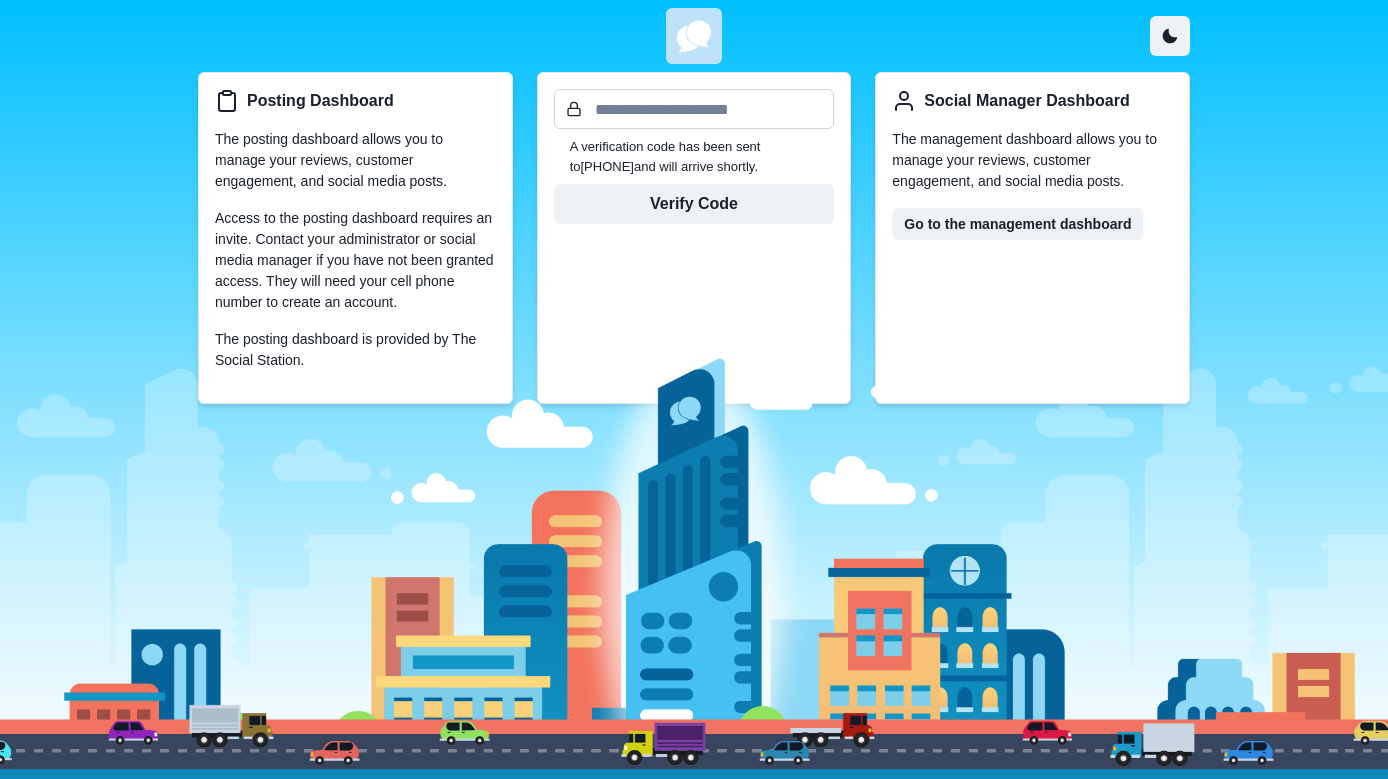 click at bounding box center (694, 109) 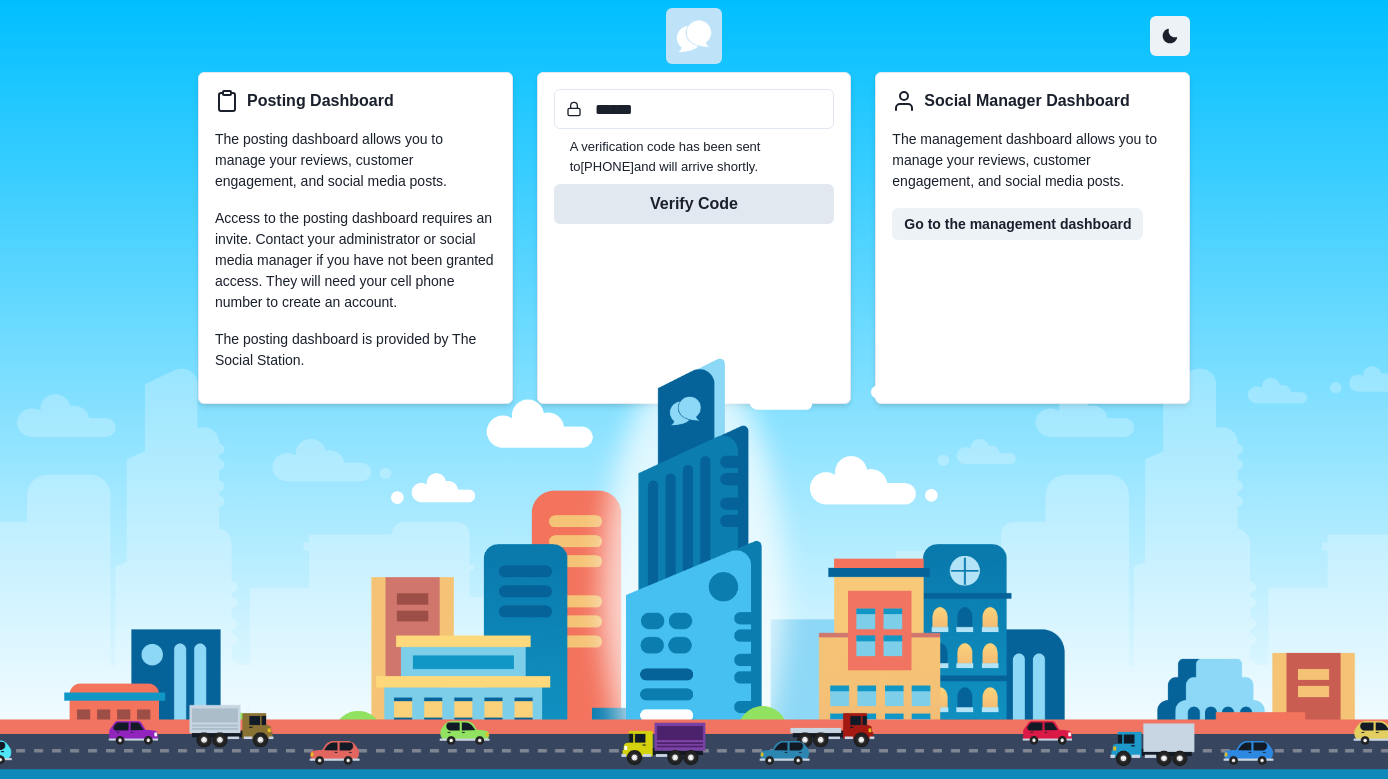 type on "******" 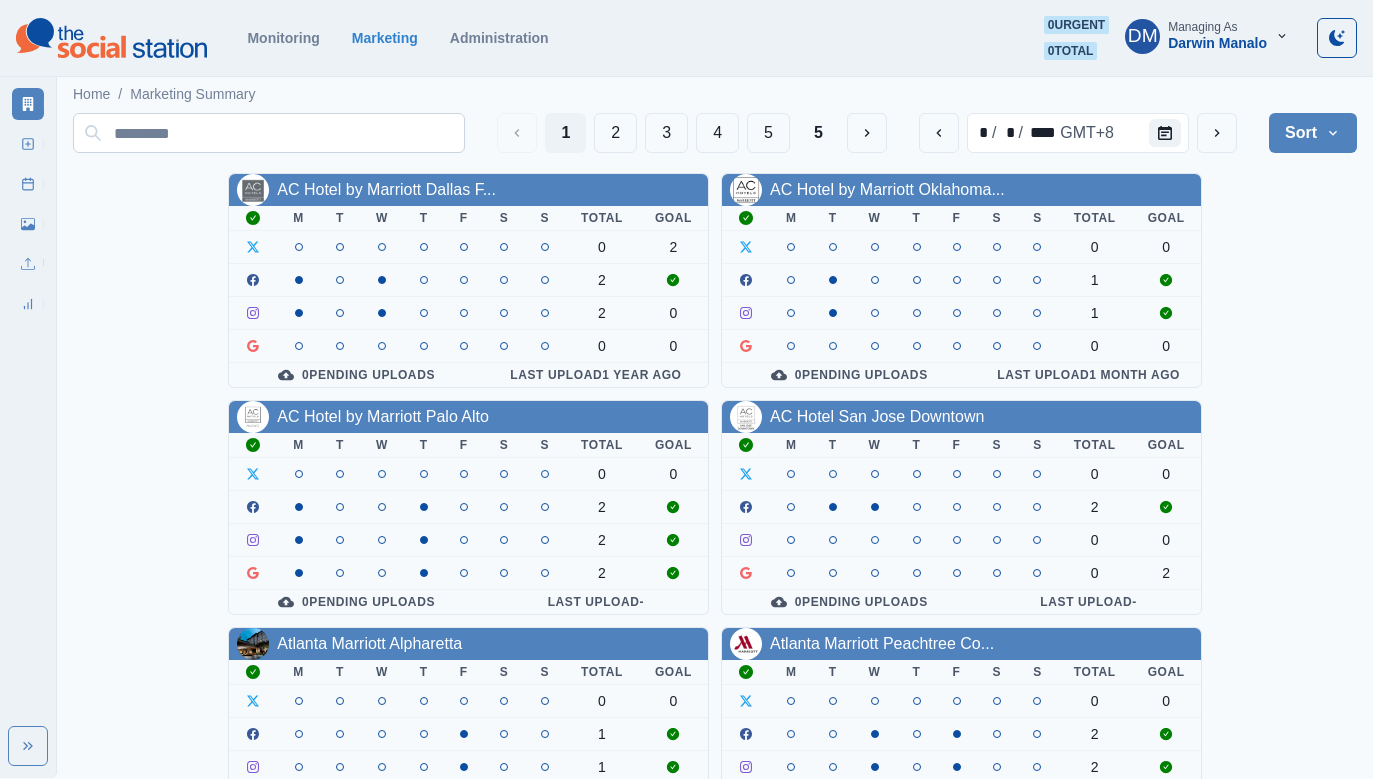 click at bounding box center [269, 133] 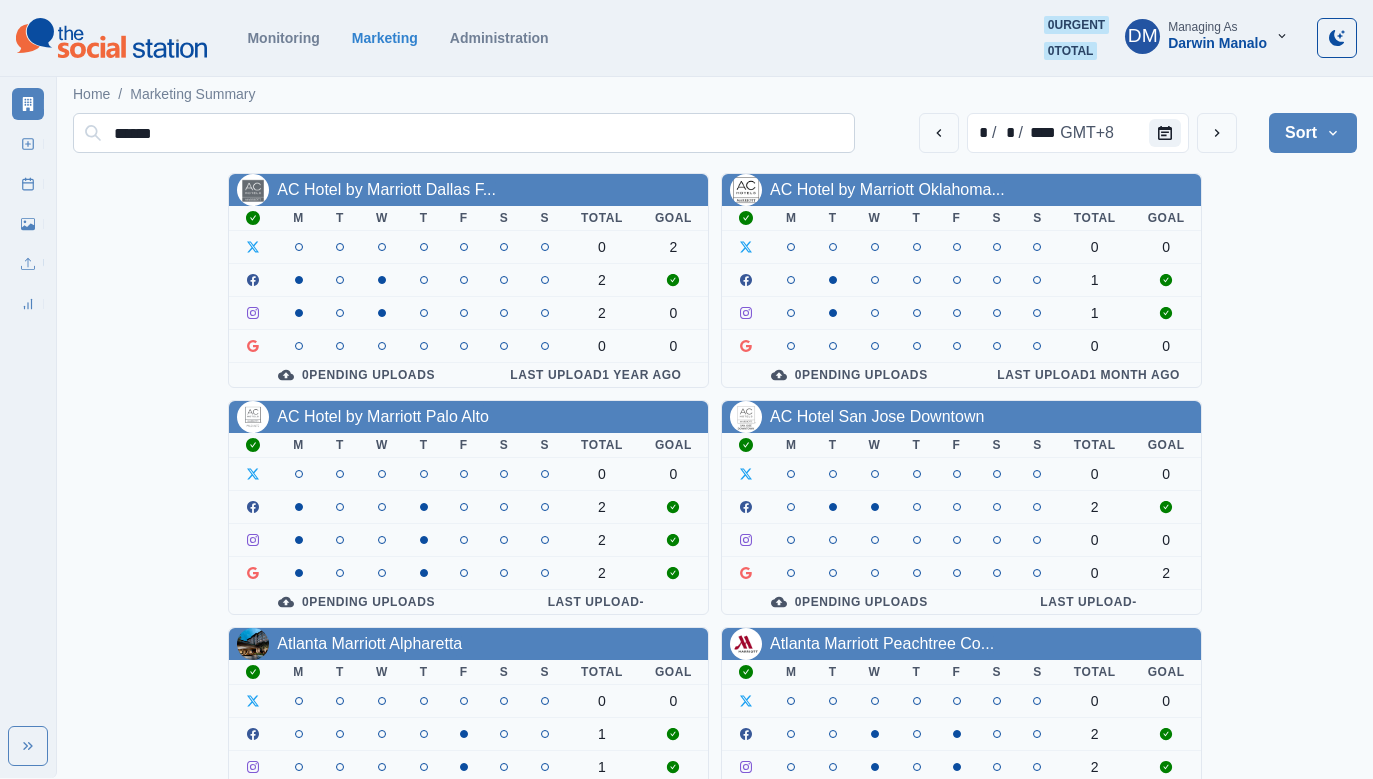 type on "******" 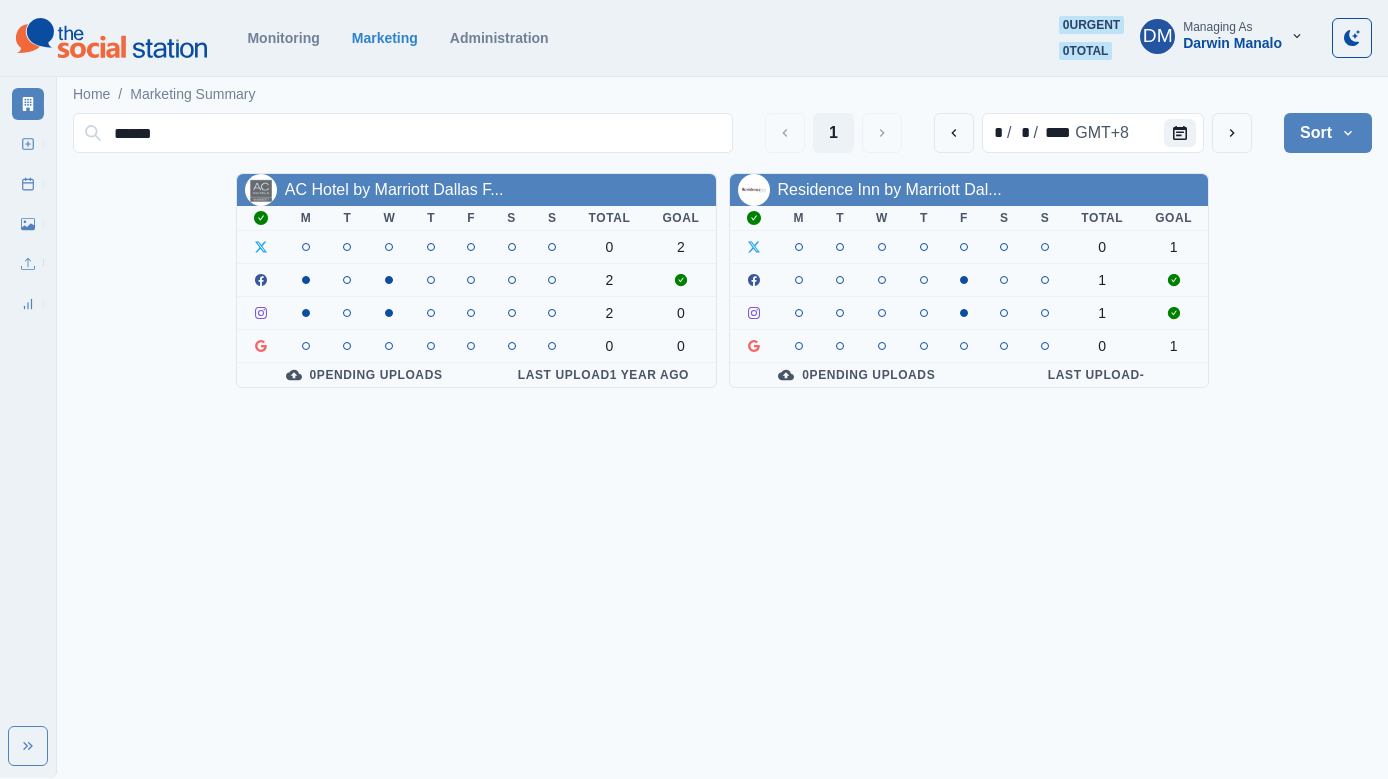 drag, startPoint x: 164, startPoint y: 128, endPoint x: 20, endPoint y: 128, distance: 144 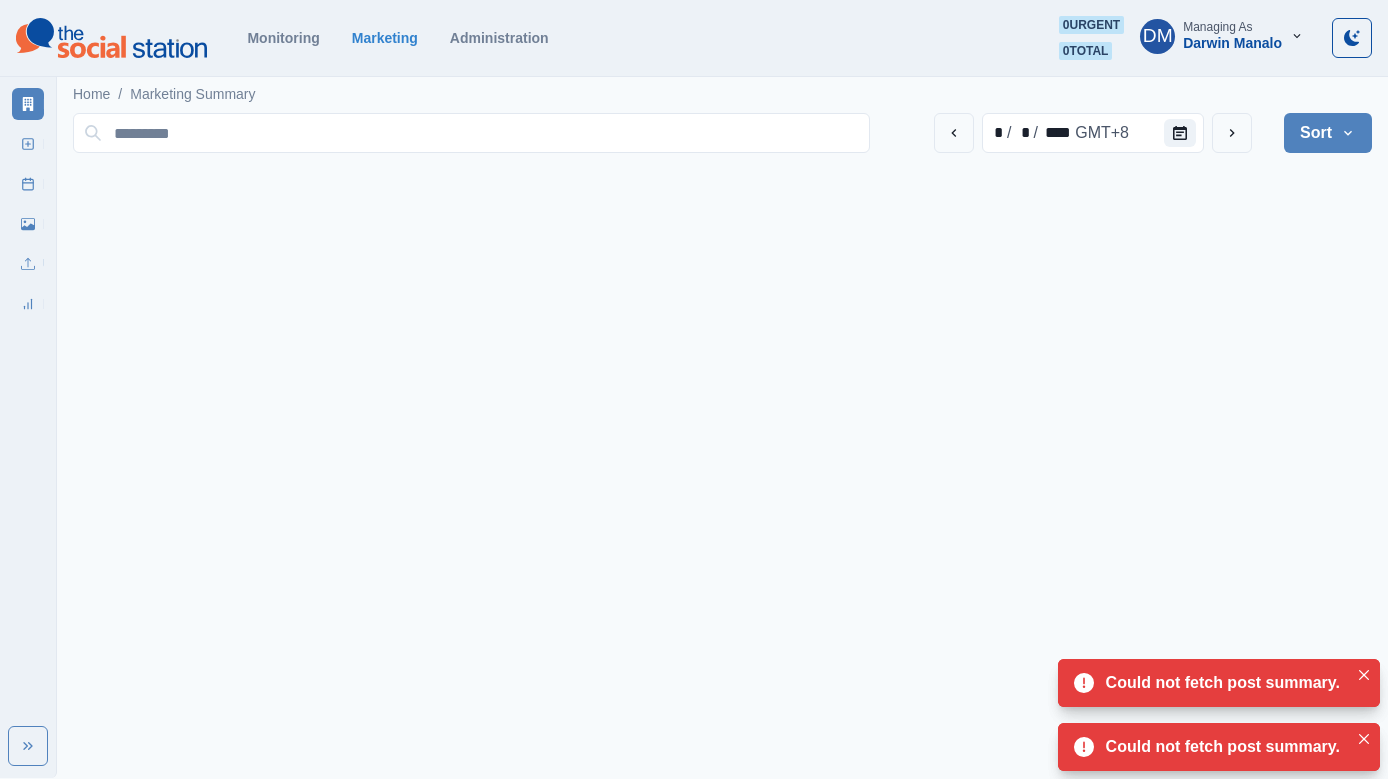 type 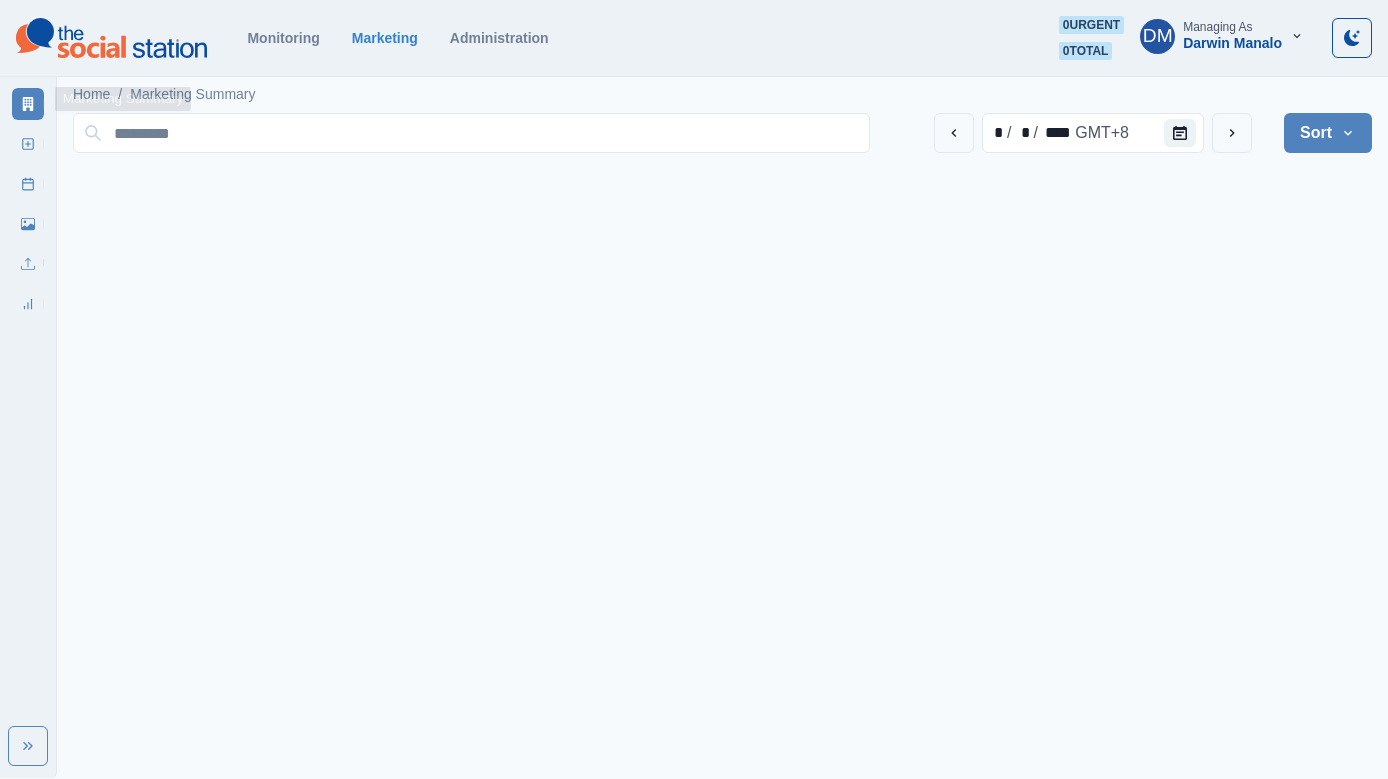 click on "Marketing Summary" at bounding box center (28, 104) 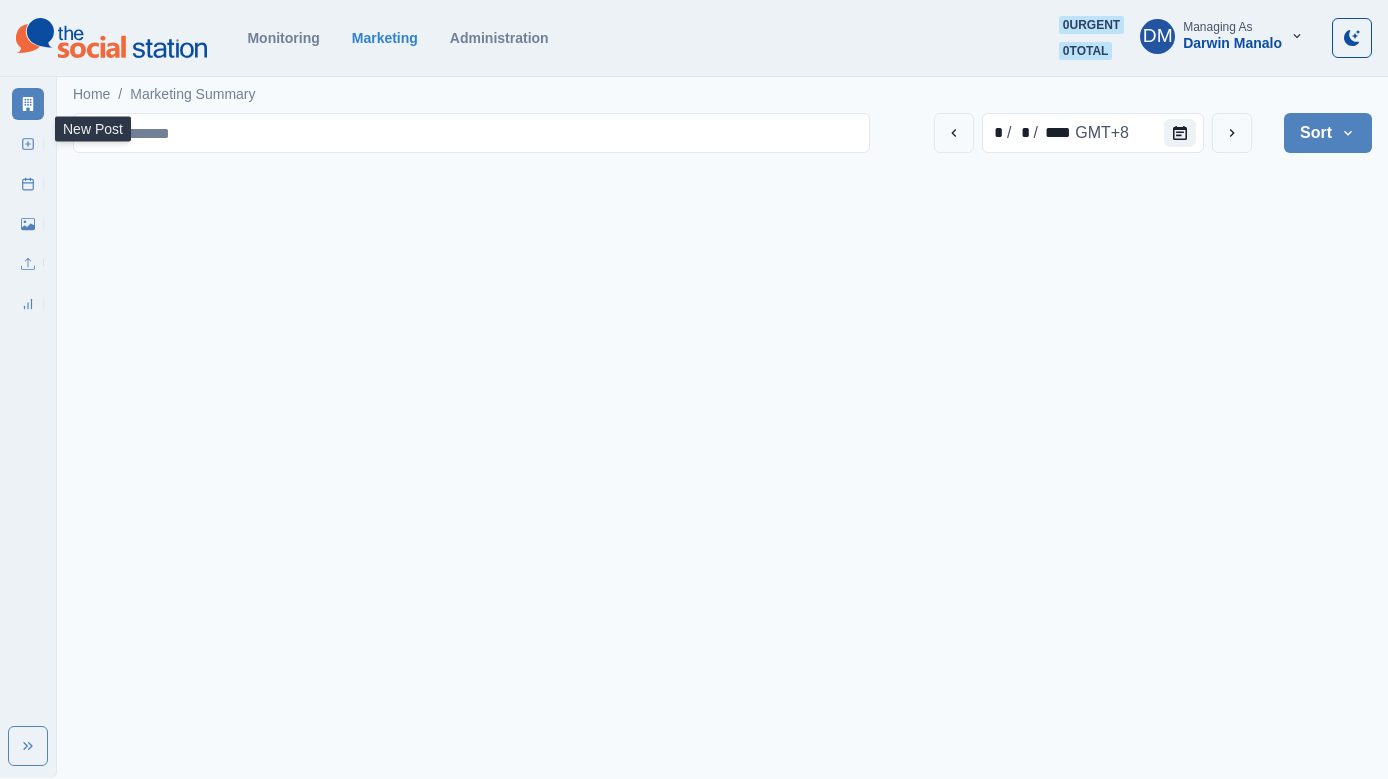 click on "New Post" at bounding box center [28, 144] 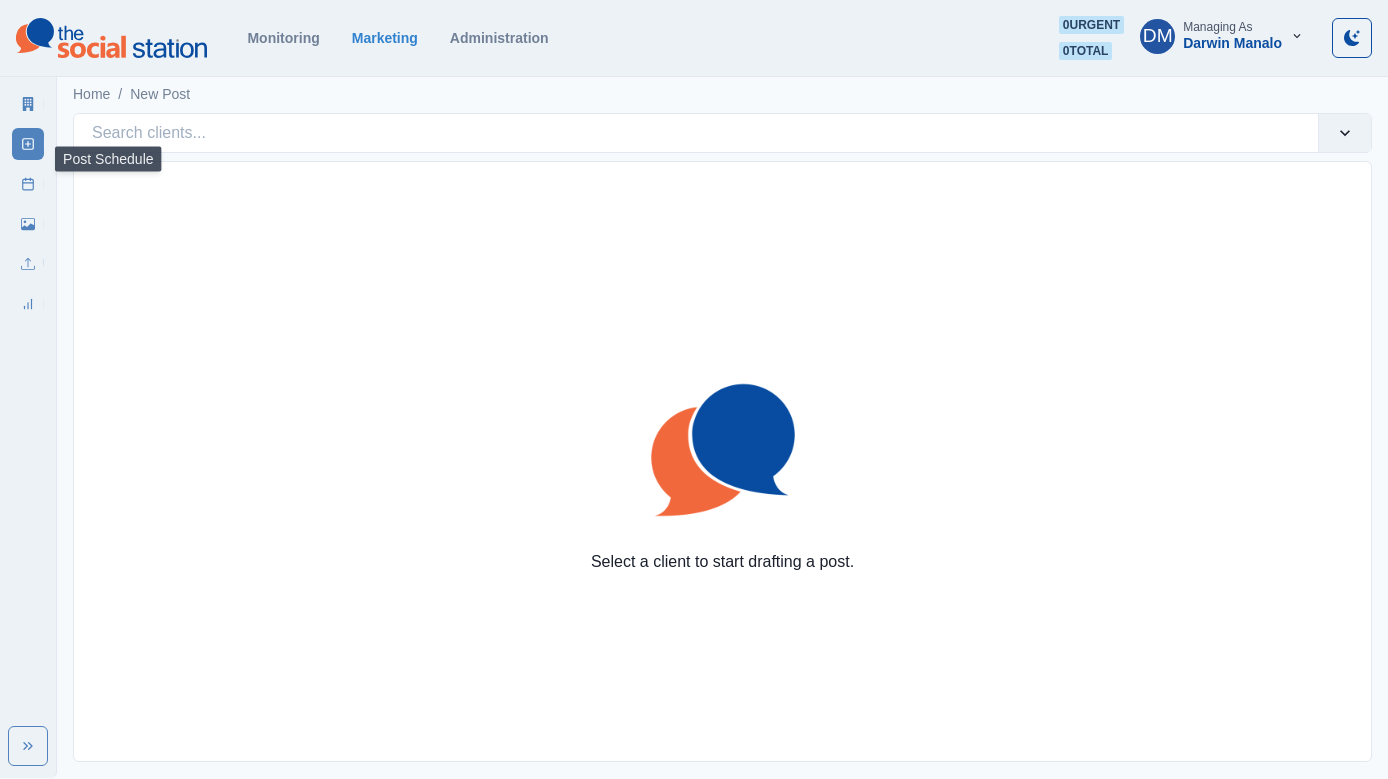 click on "Post Schedule" at bounding box center [28, 184] 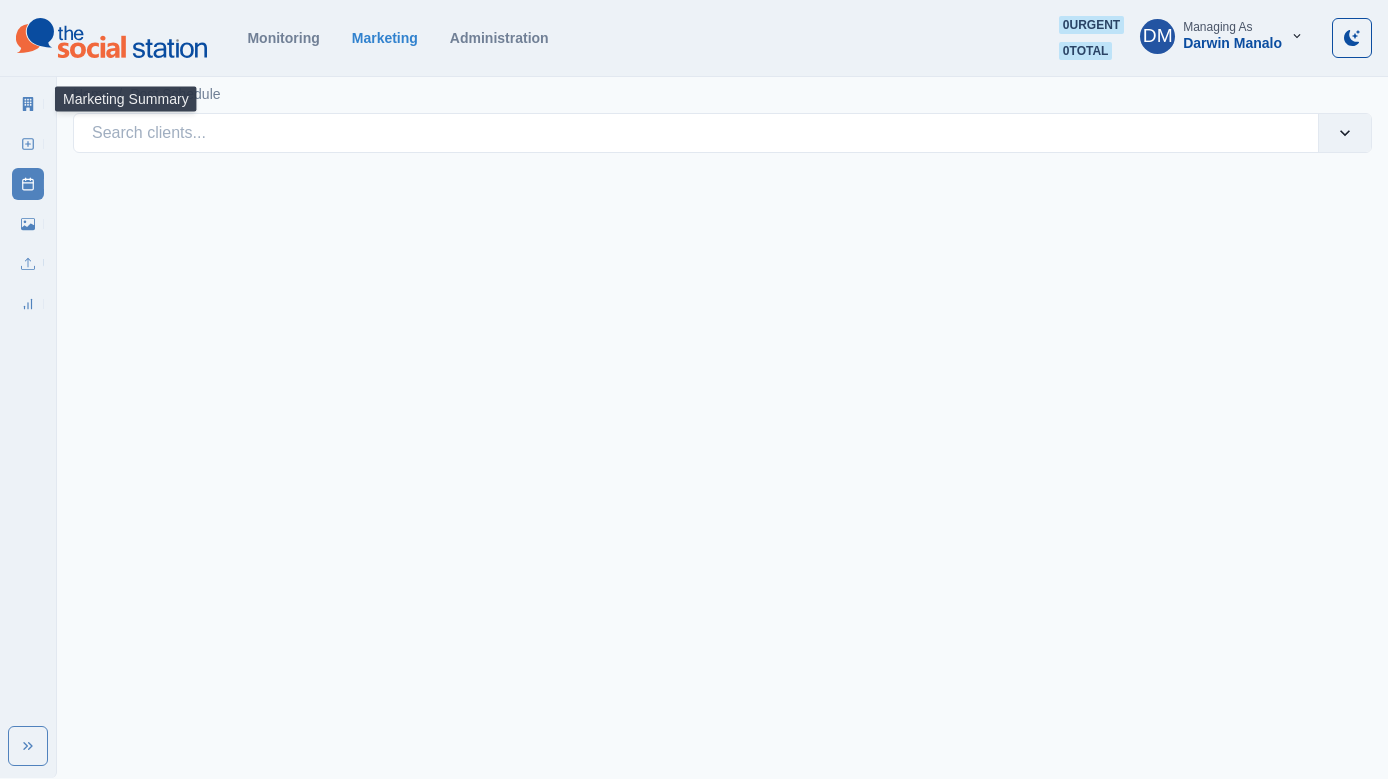 click 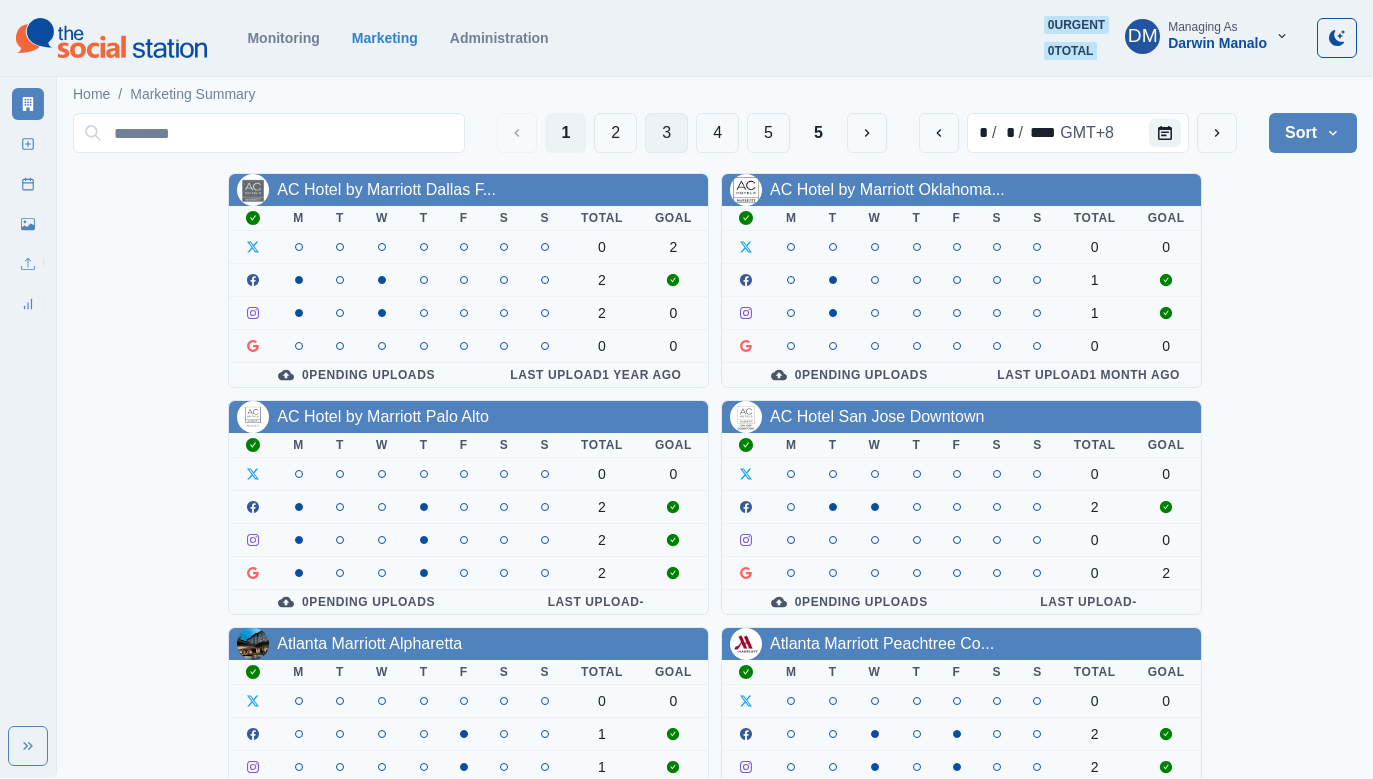 click on "3" at bounding box center (666, 133) 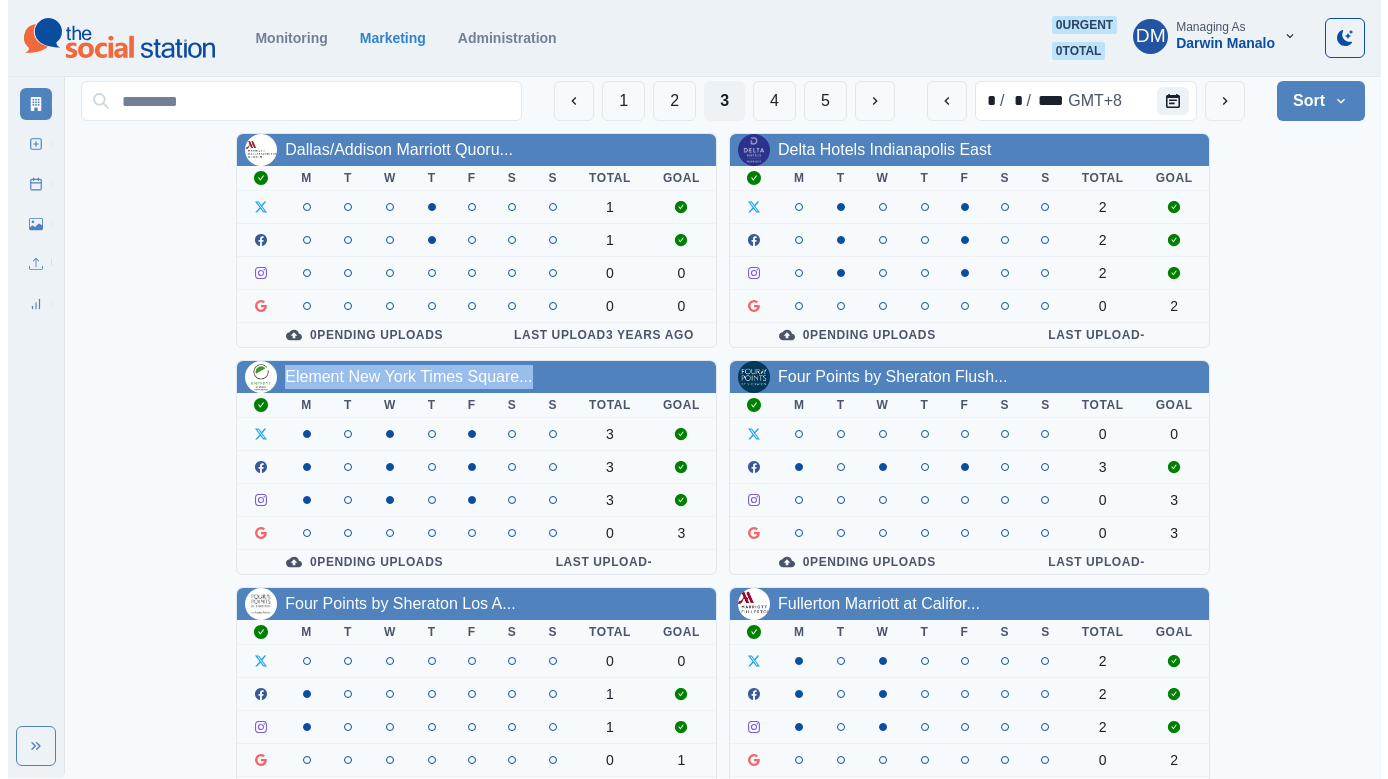 scroll, scrollTop: 0, scrollLeft: 0, axis: both 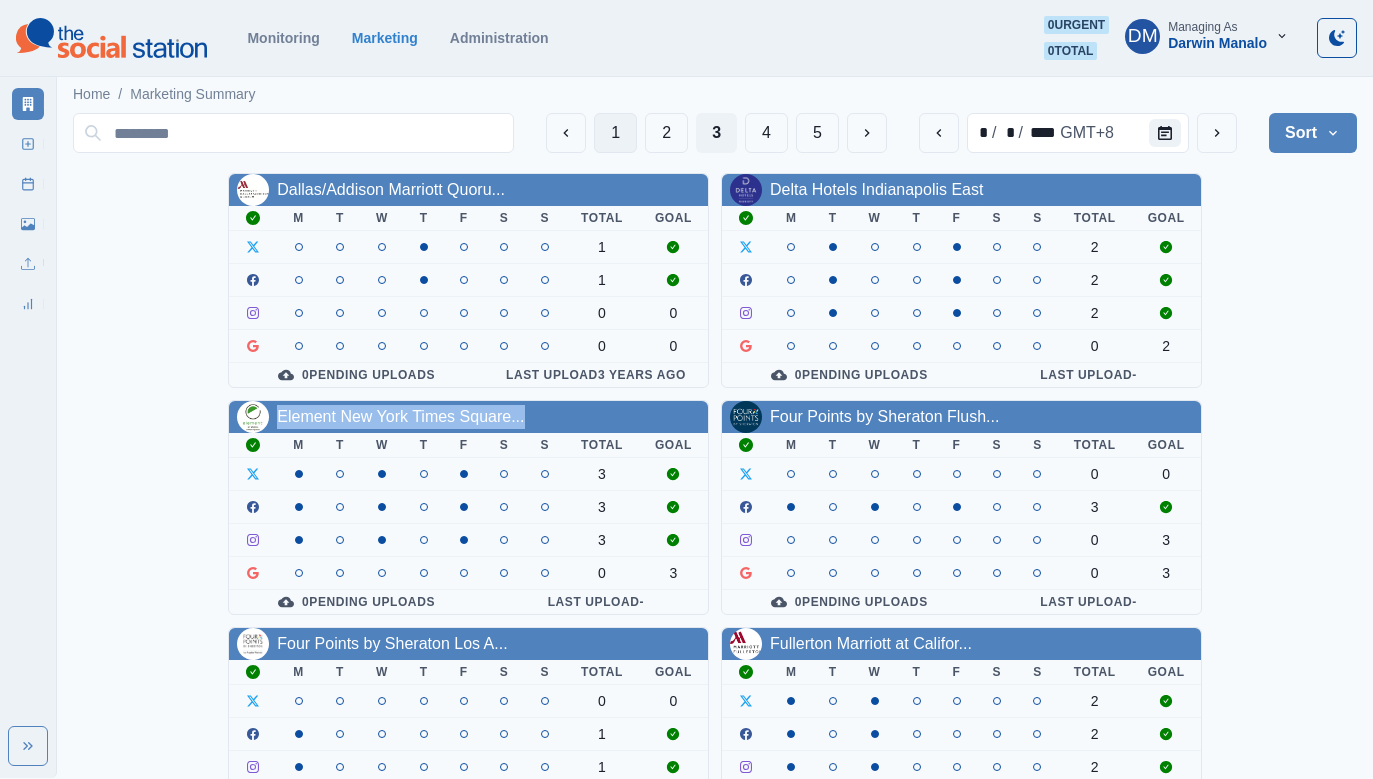 click on "1" at bounding box center (615, 133) 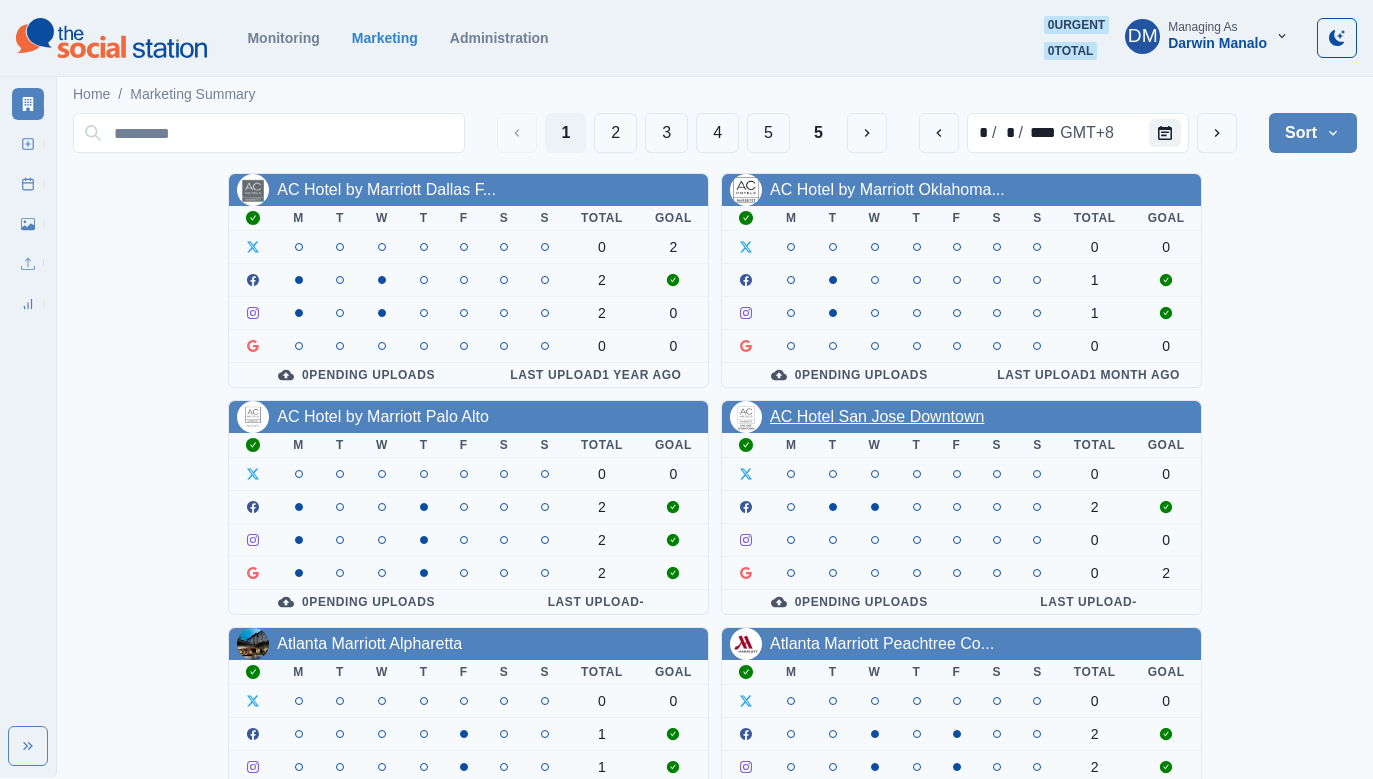 click on "AC Hotel San Jose Downtown" at bounding box center (877, 416) 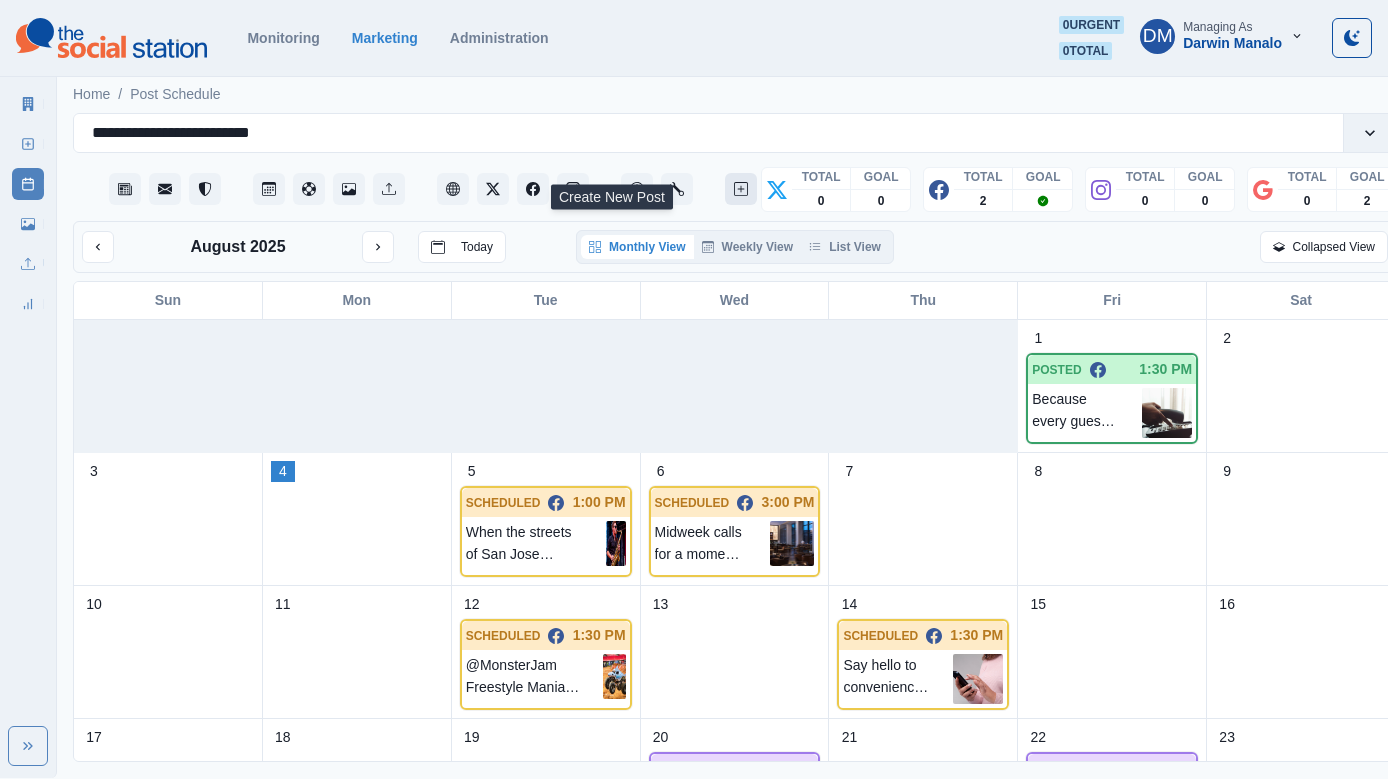 click 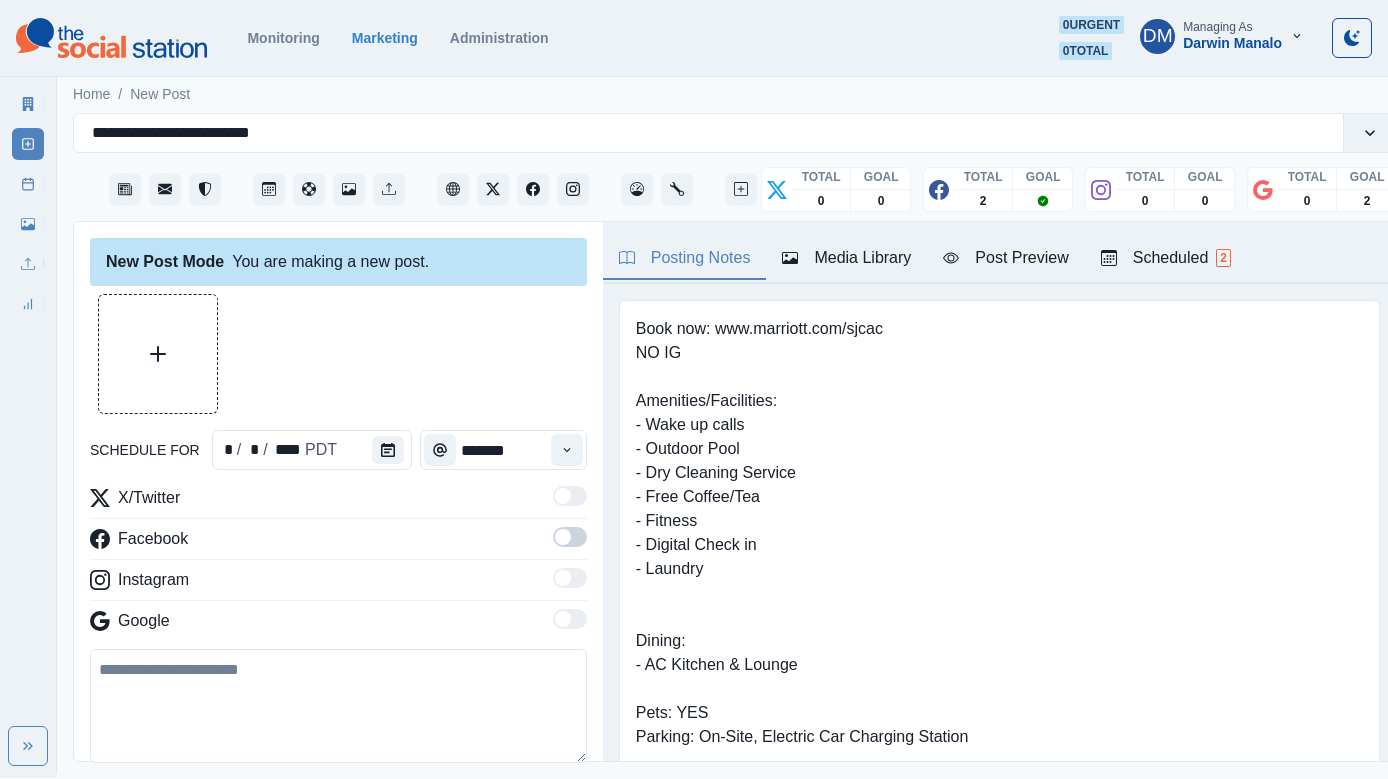 click 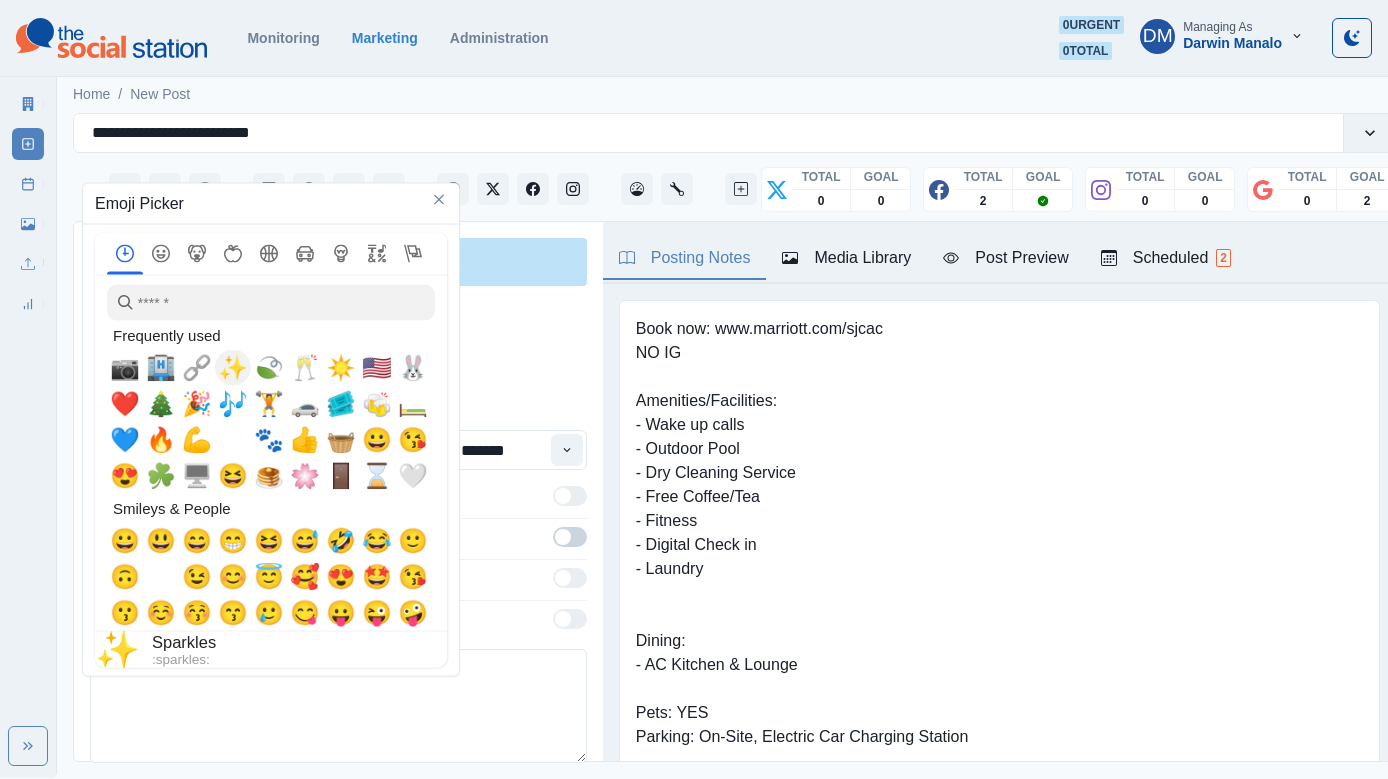 click on "🔗" at bounding box center [197, 368] 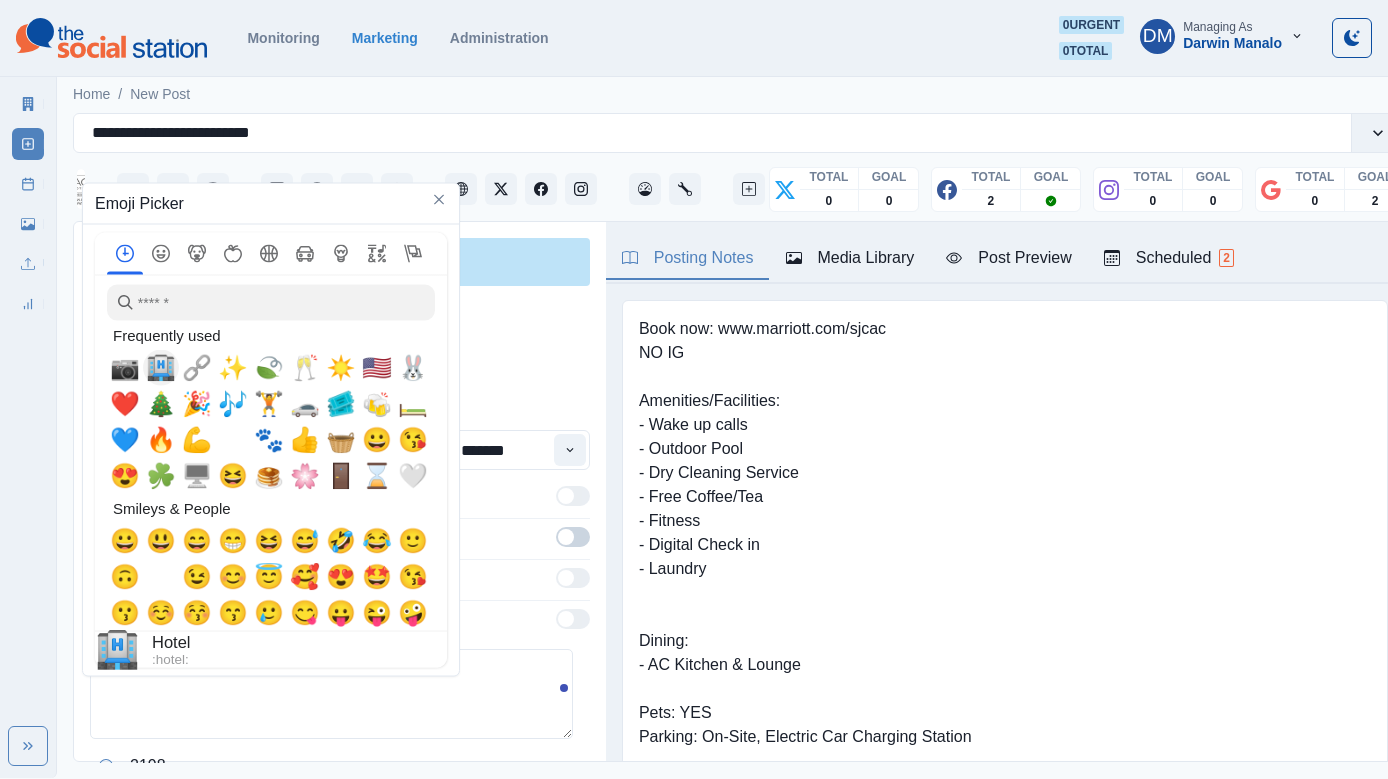 click on "🏨" at bounding box center [161, 368] 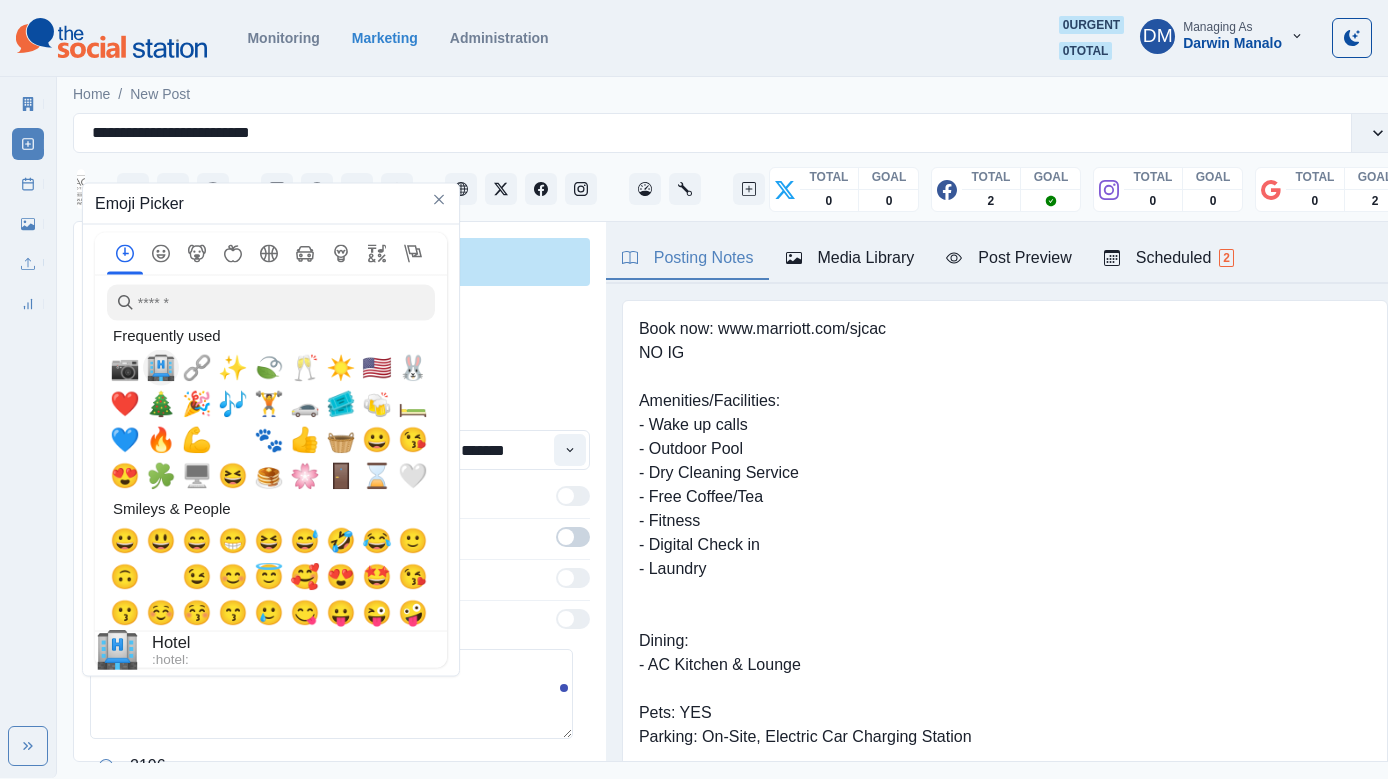 click on "🏨" at bounding box center [161, 368] 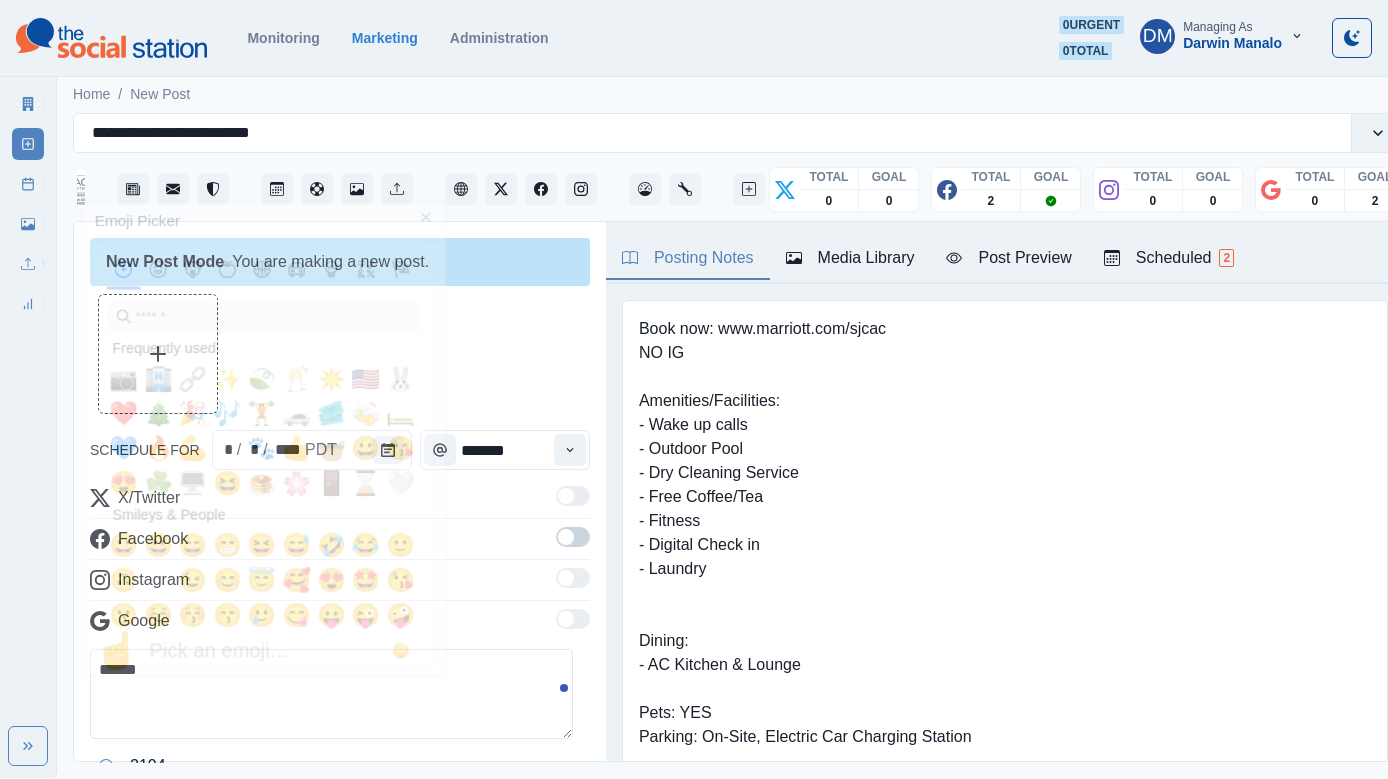 click on "******" at bounding box center (331, 694) 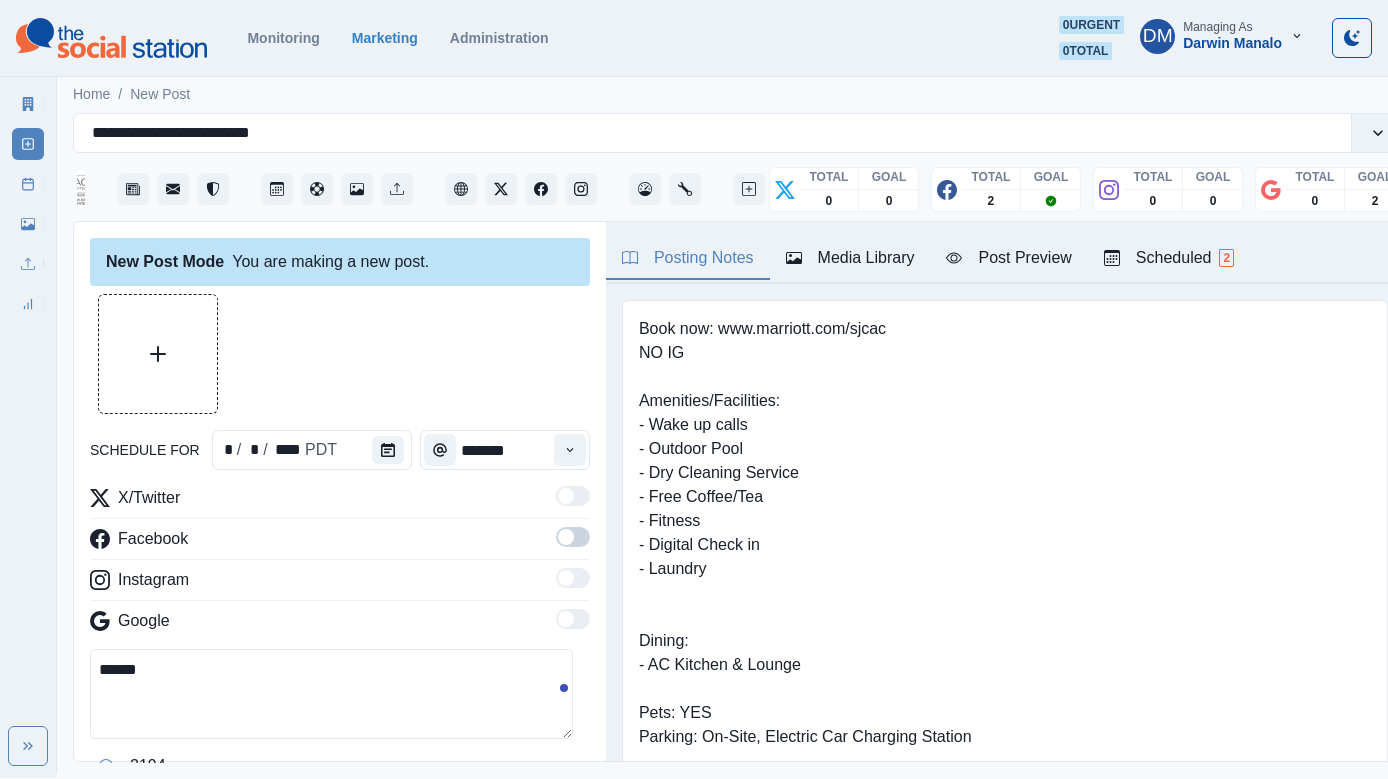 click on "******" at bounding box center (331, 694) 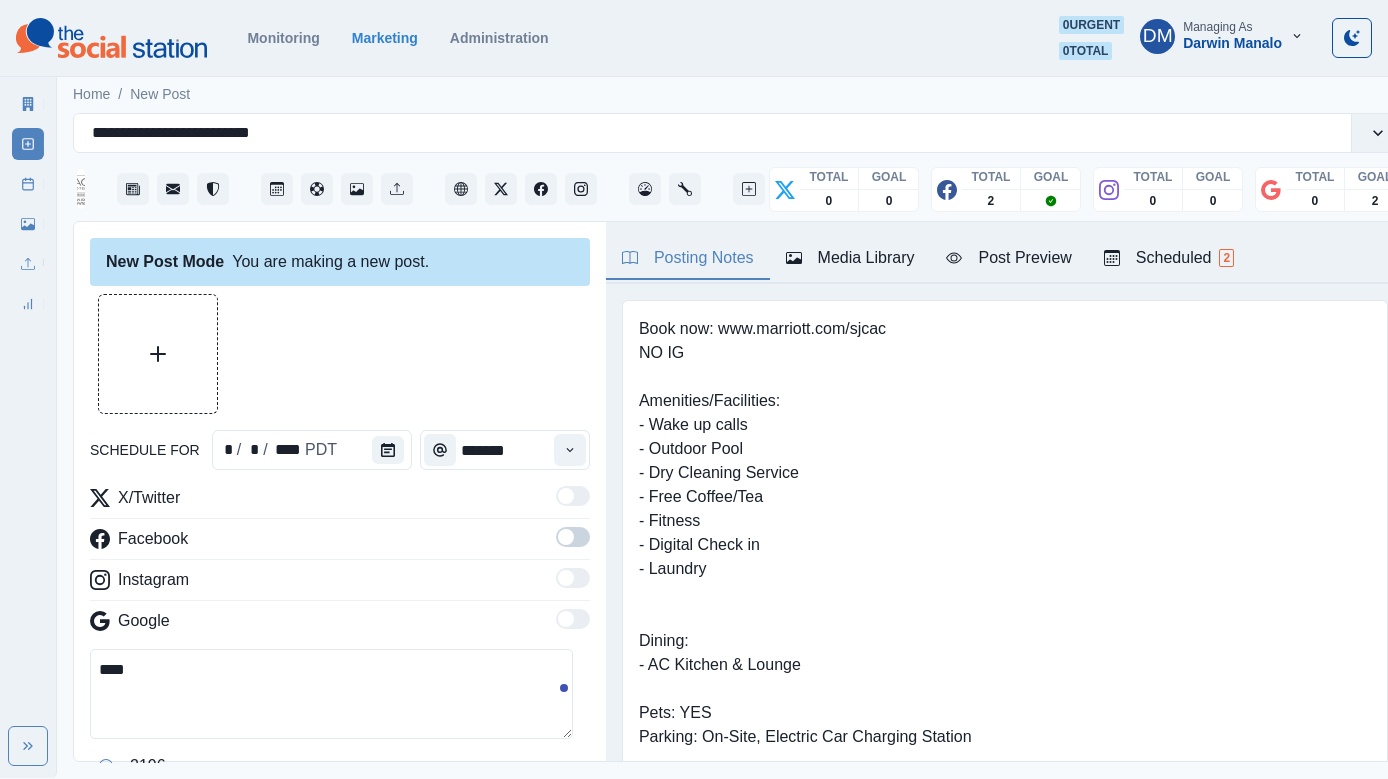 click at bounding box center [106, 766] 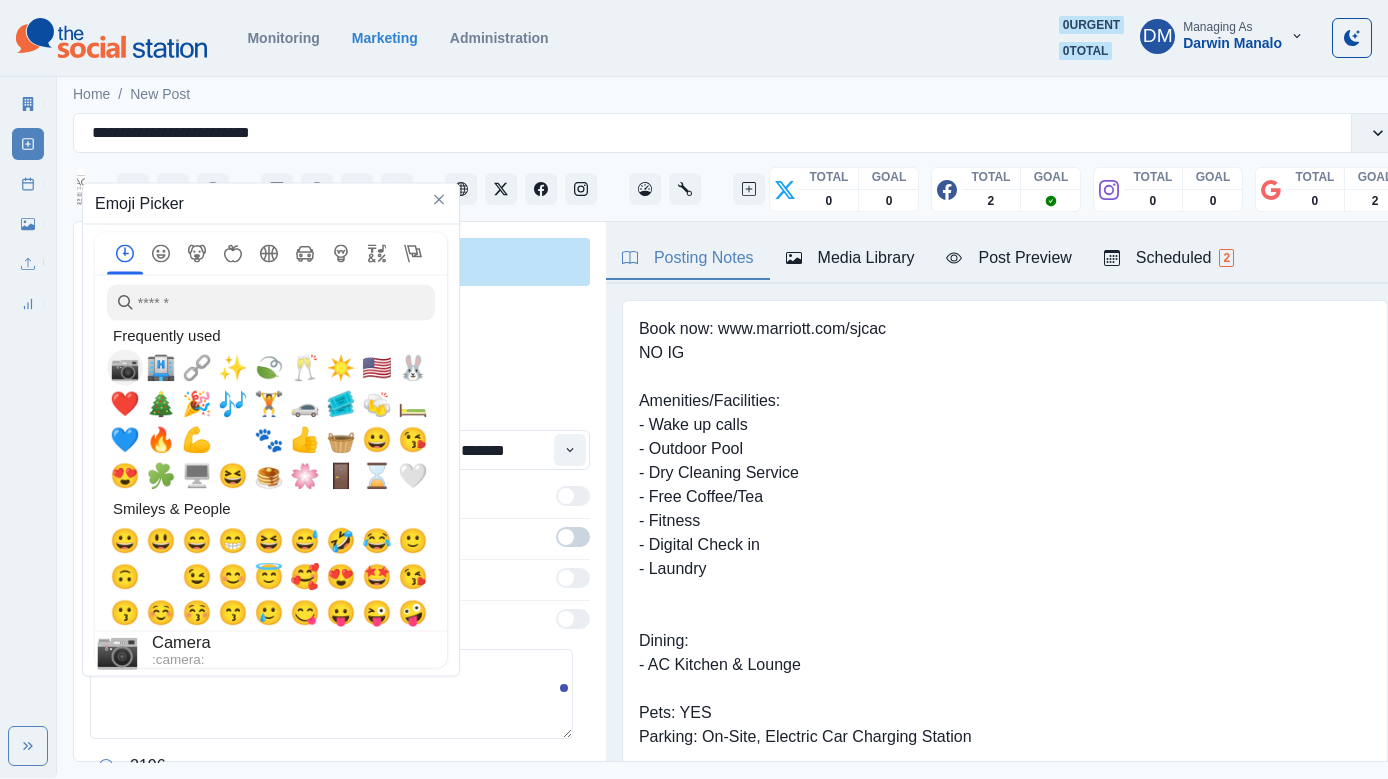 click on "📷" at bounding box center [125, 368] 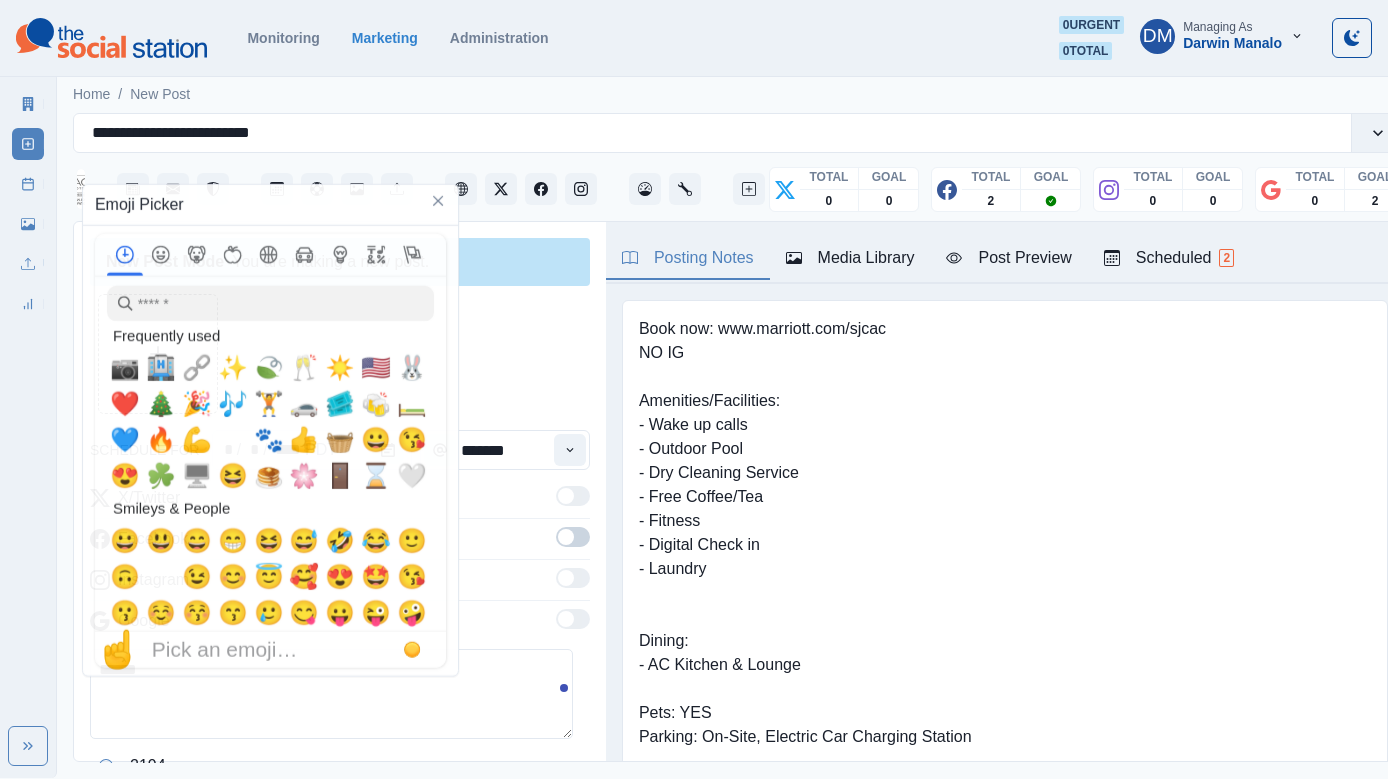 click on "X/Twitter Facebook Instagram Google" at bounding box center (340, 563) 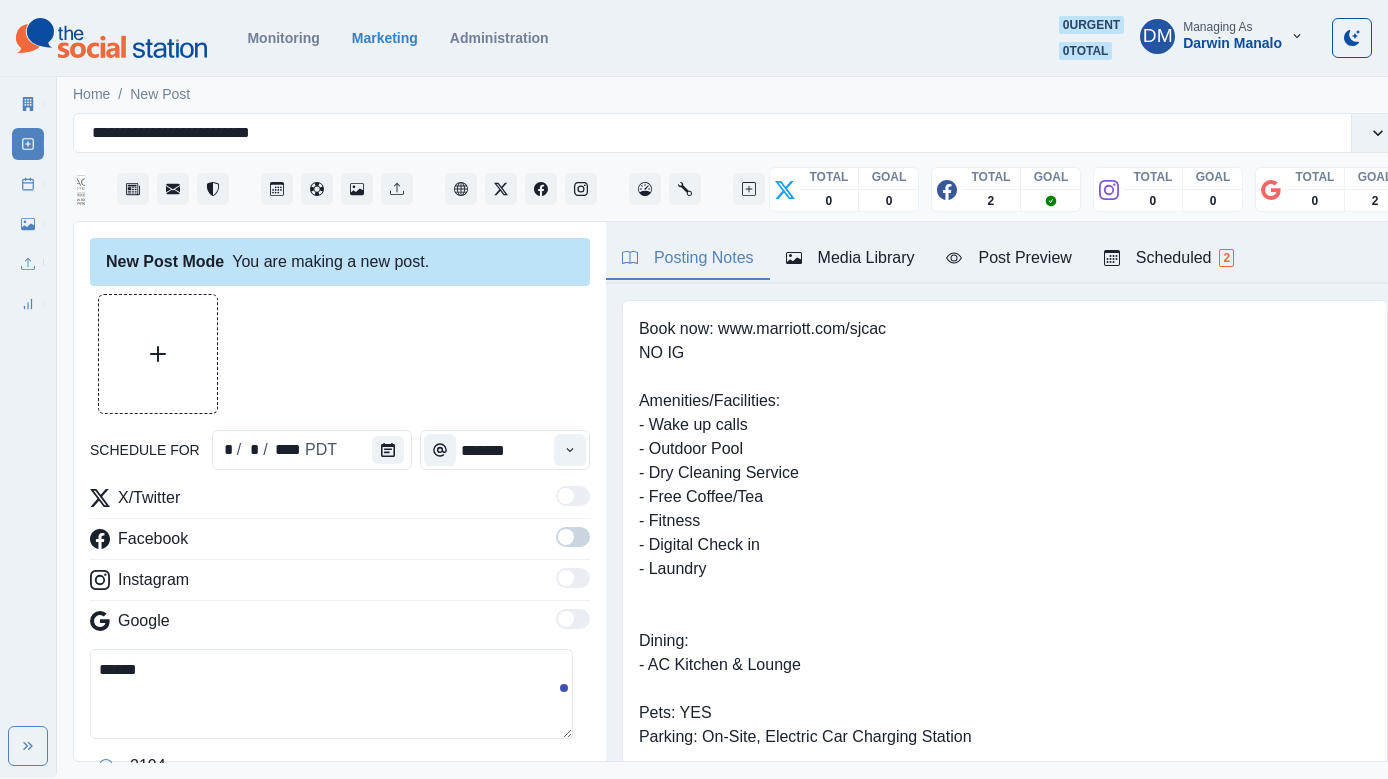 click at bounding box center (573, 537) 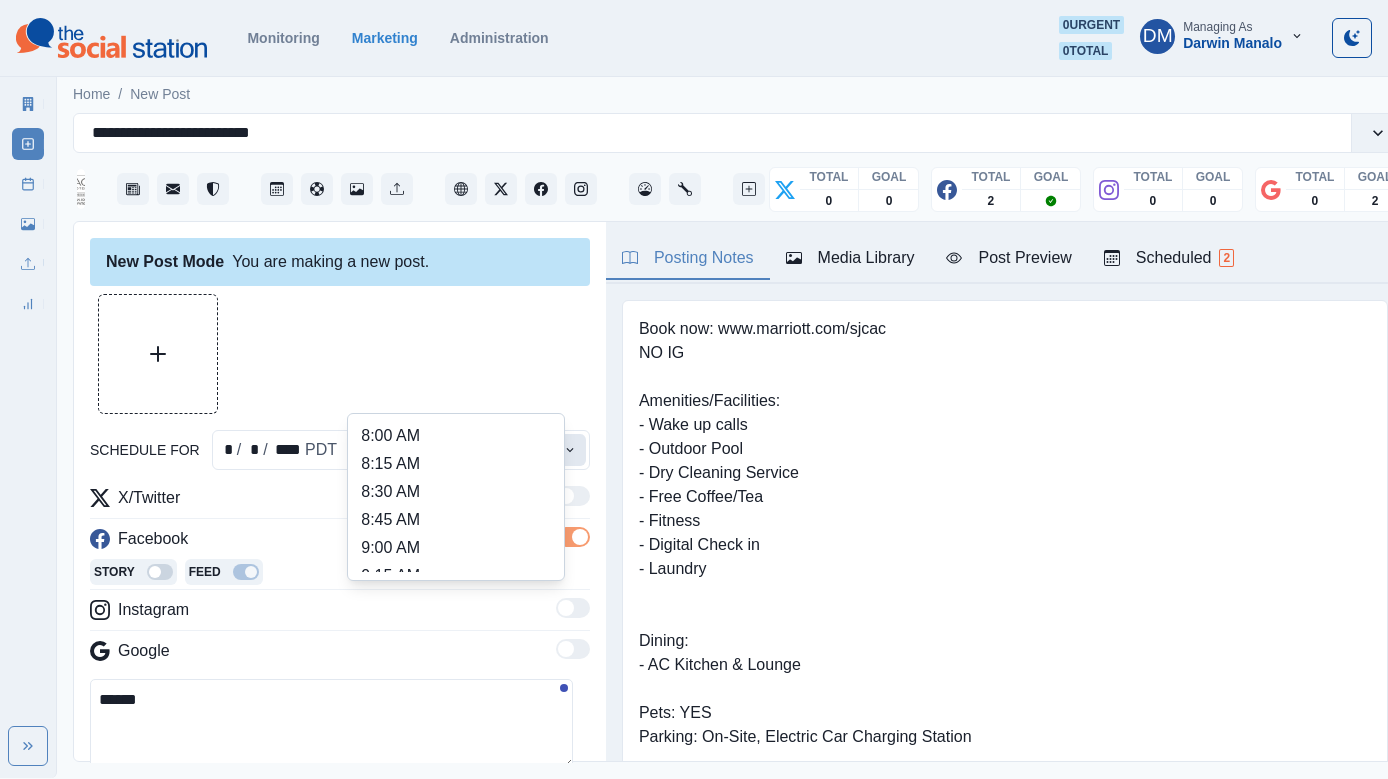 click at bounding box center (570, 450) 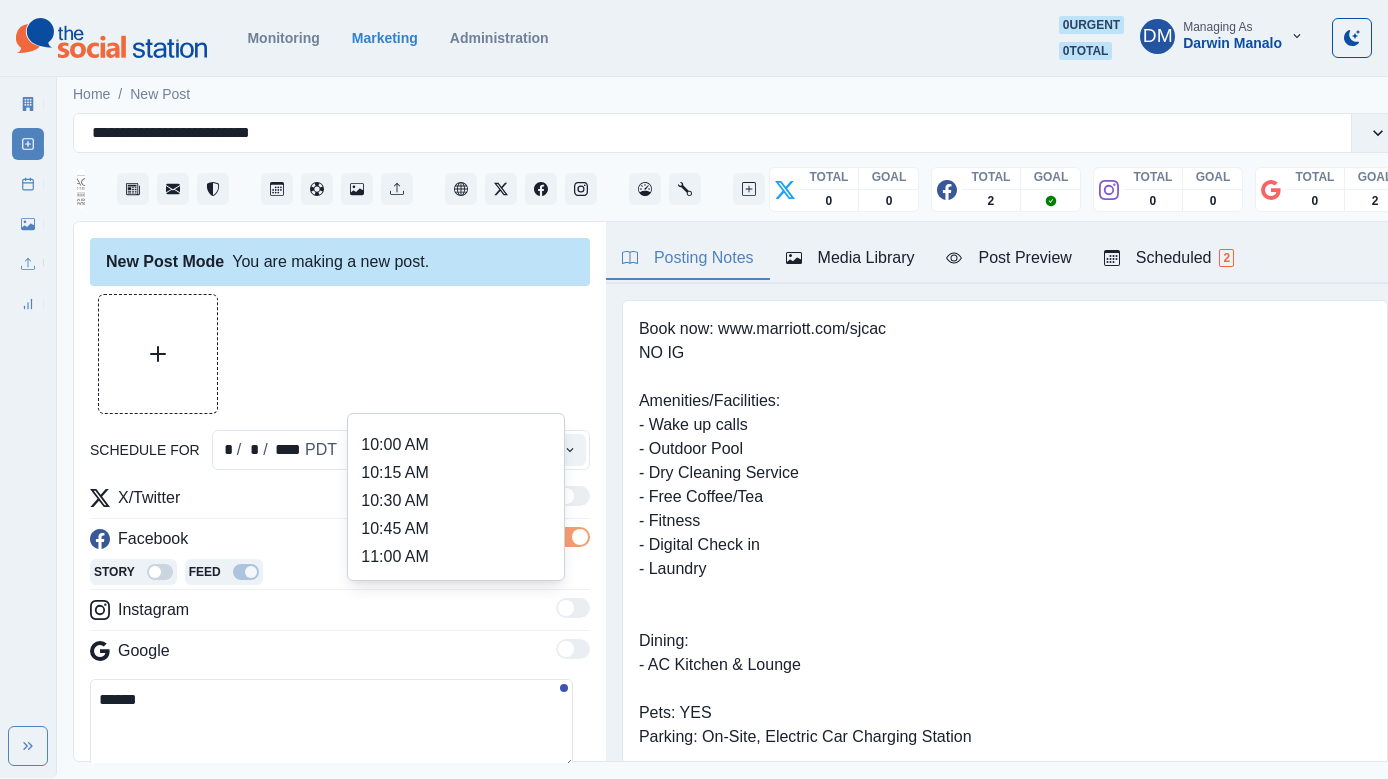 scroll, scrollTop: 238, scrollLeft: 0, axis: vertical 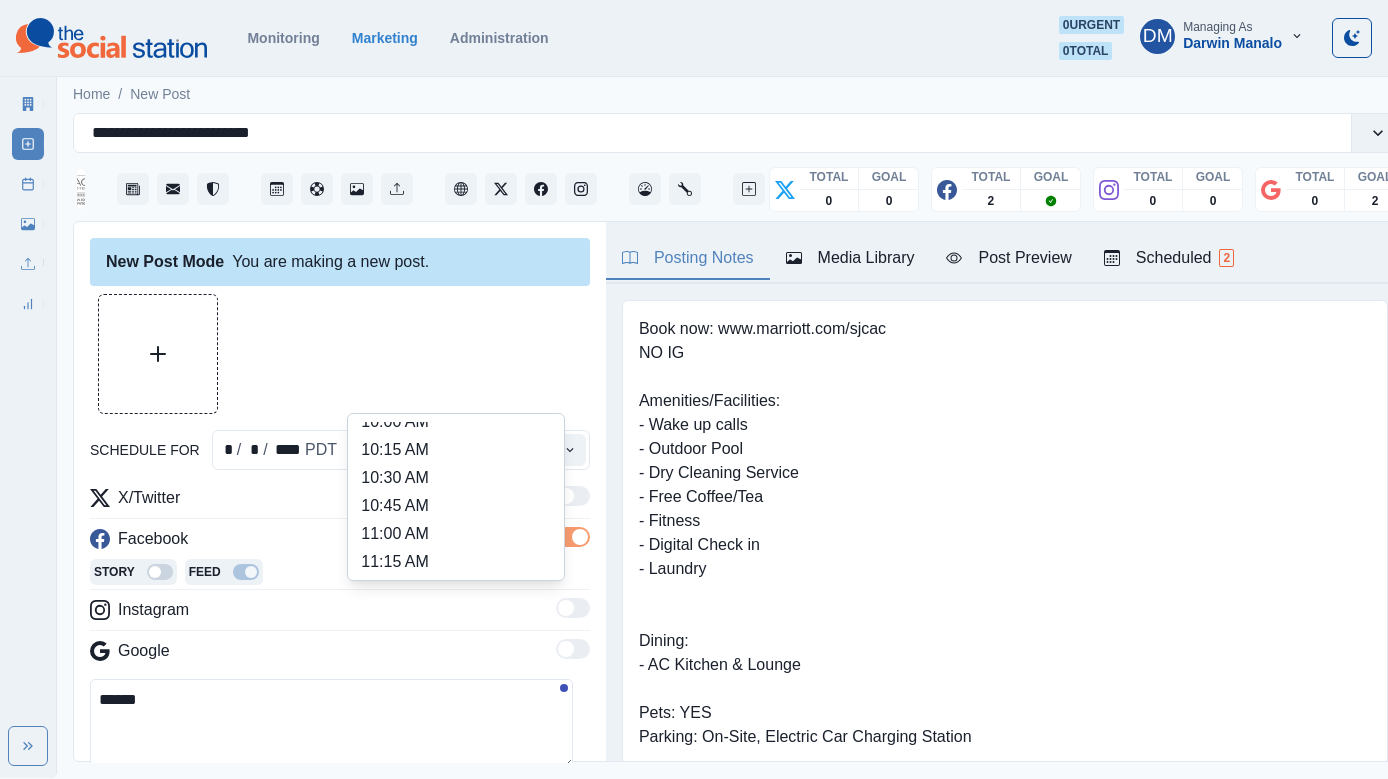 click on "11:45 AM" at bounding box center (456, 618) 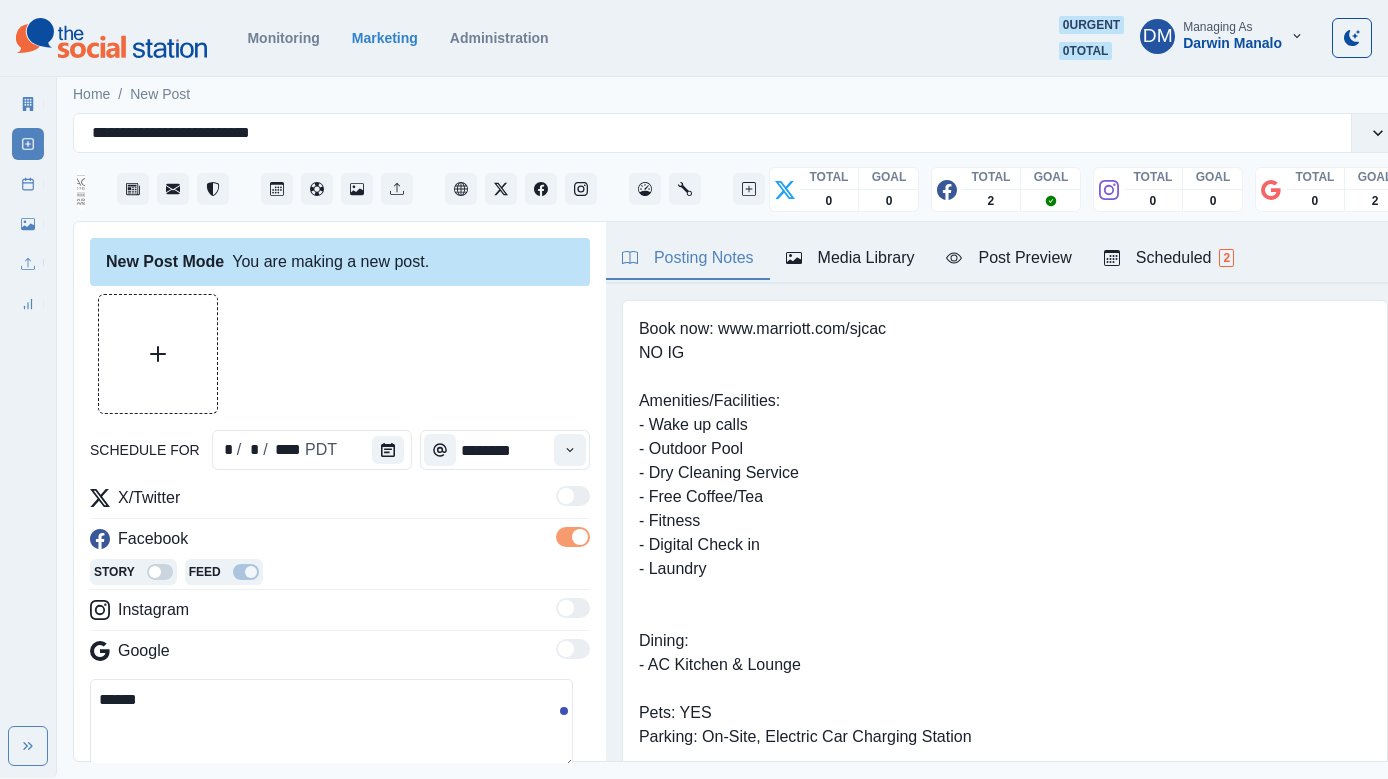 click on "******" at bounding box center (331, 724) 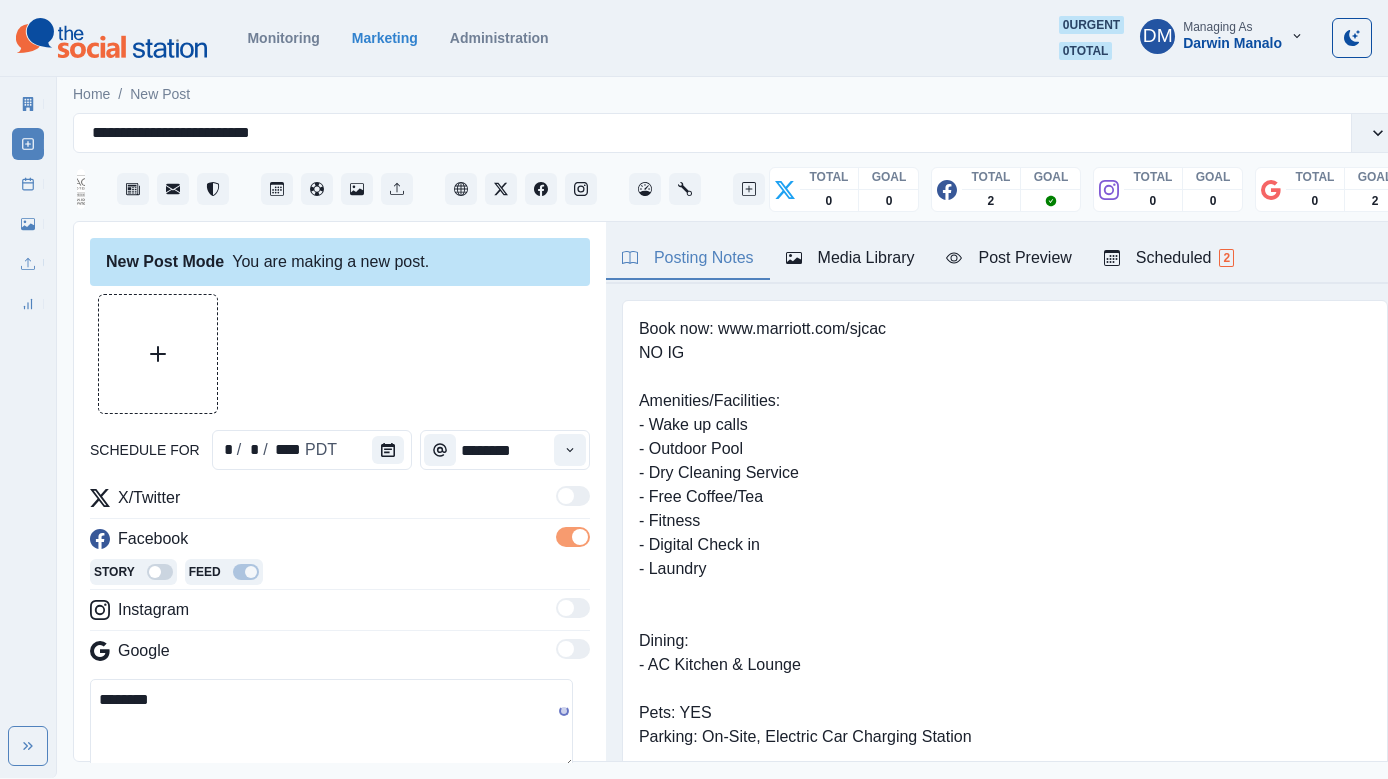paste on "**********" 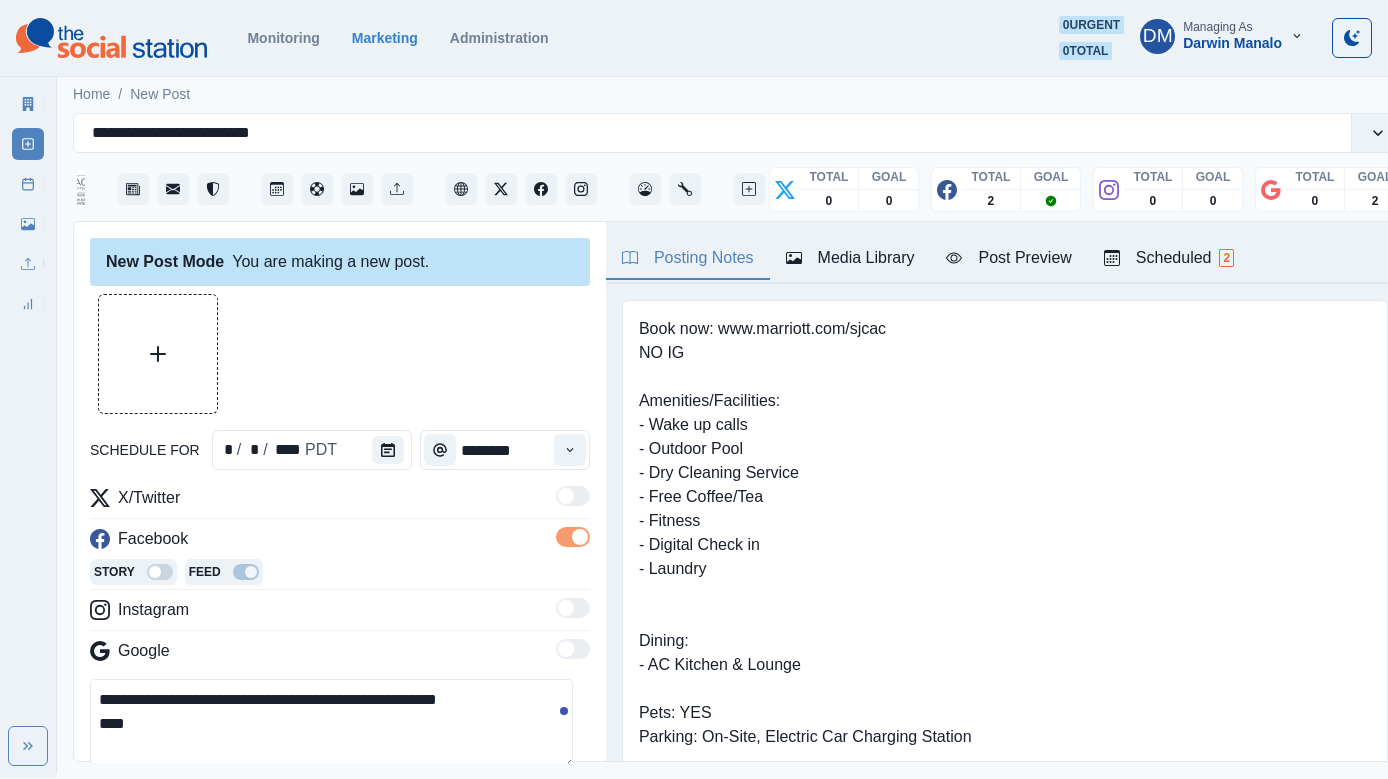 drag, startPoint x: 148, startPoint y: 590, endPoint x: 111, endPoint y: 589, distance: 37.01351 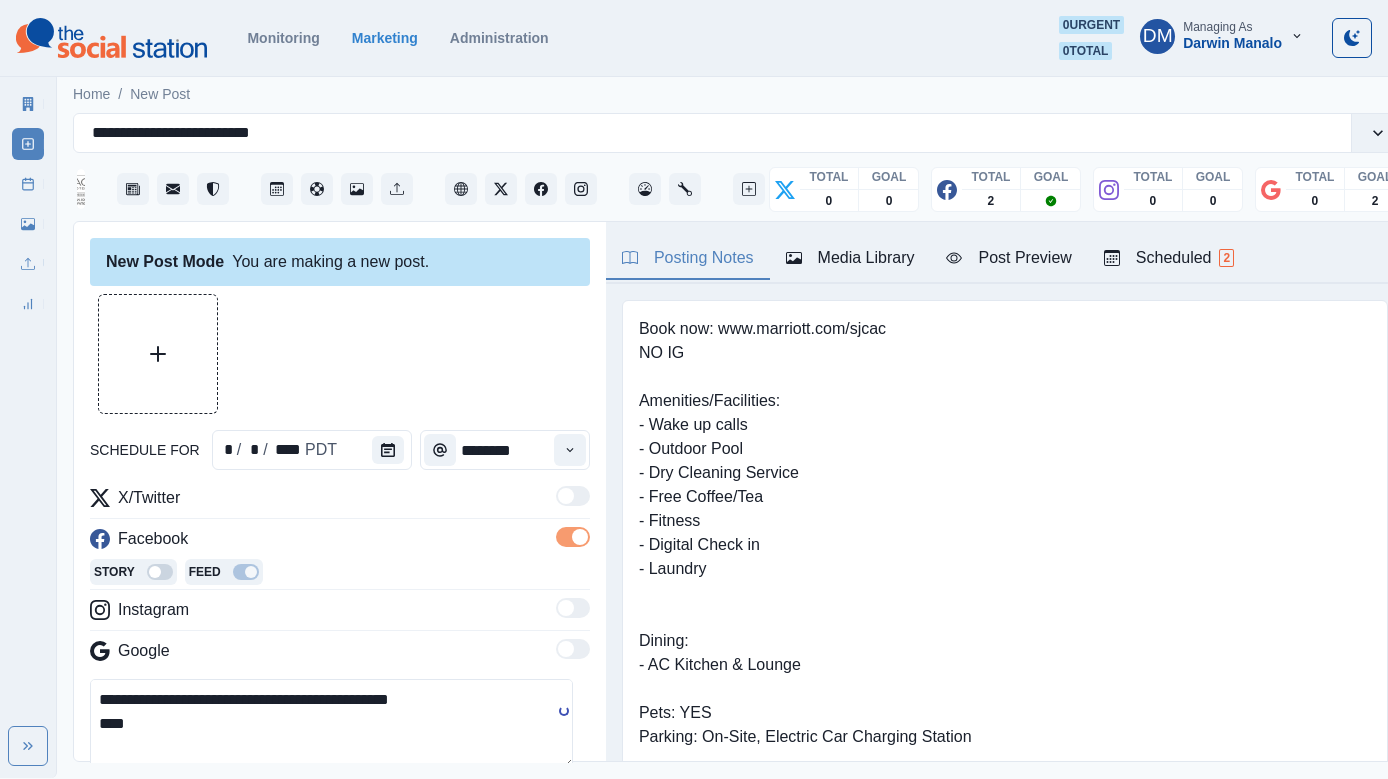 click on "**********" at bounding box center (331, 724) 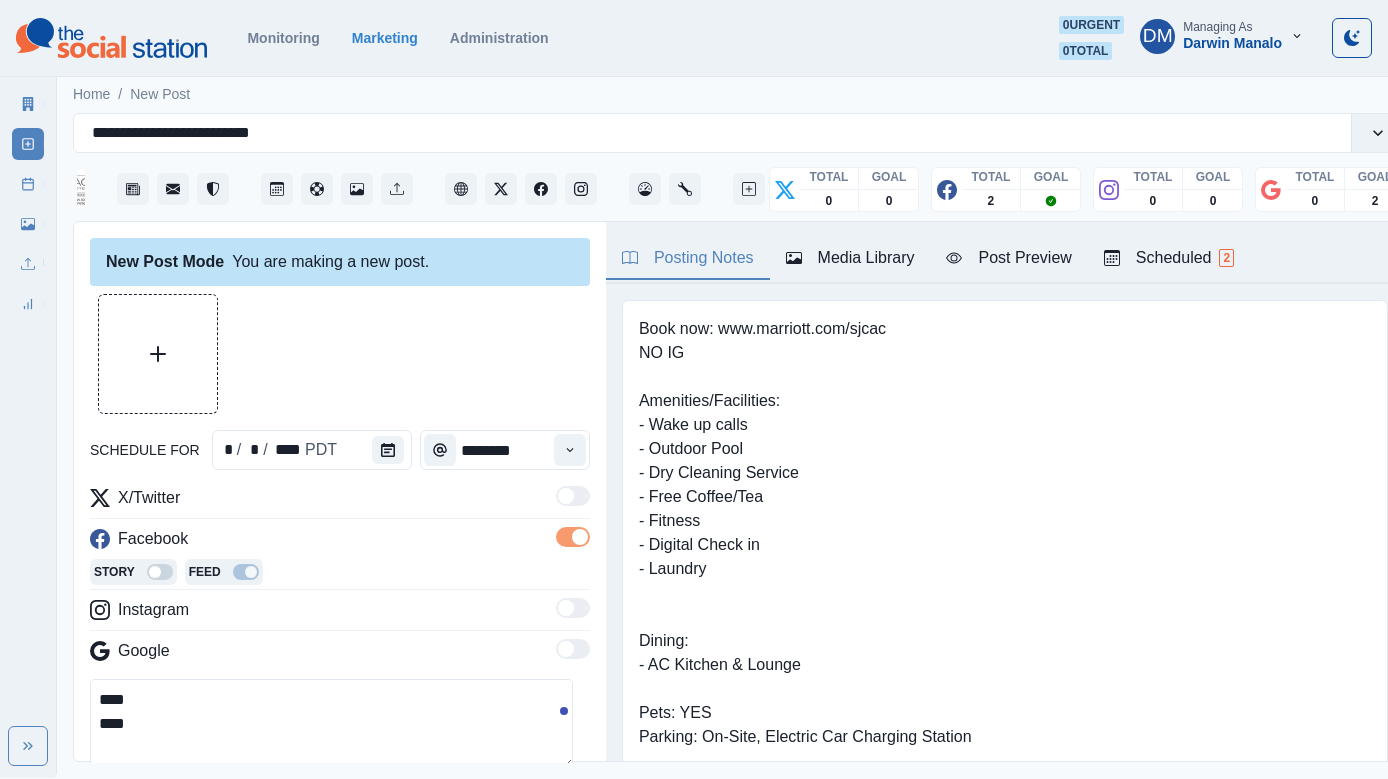paste on "**********" 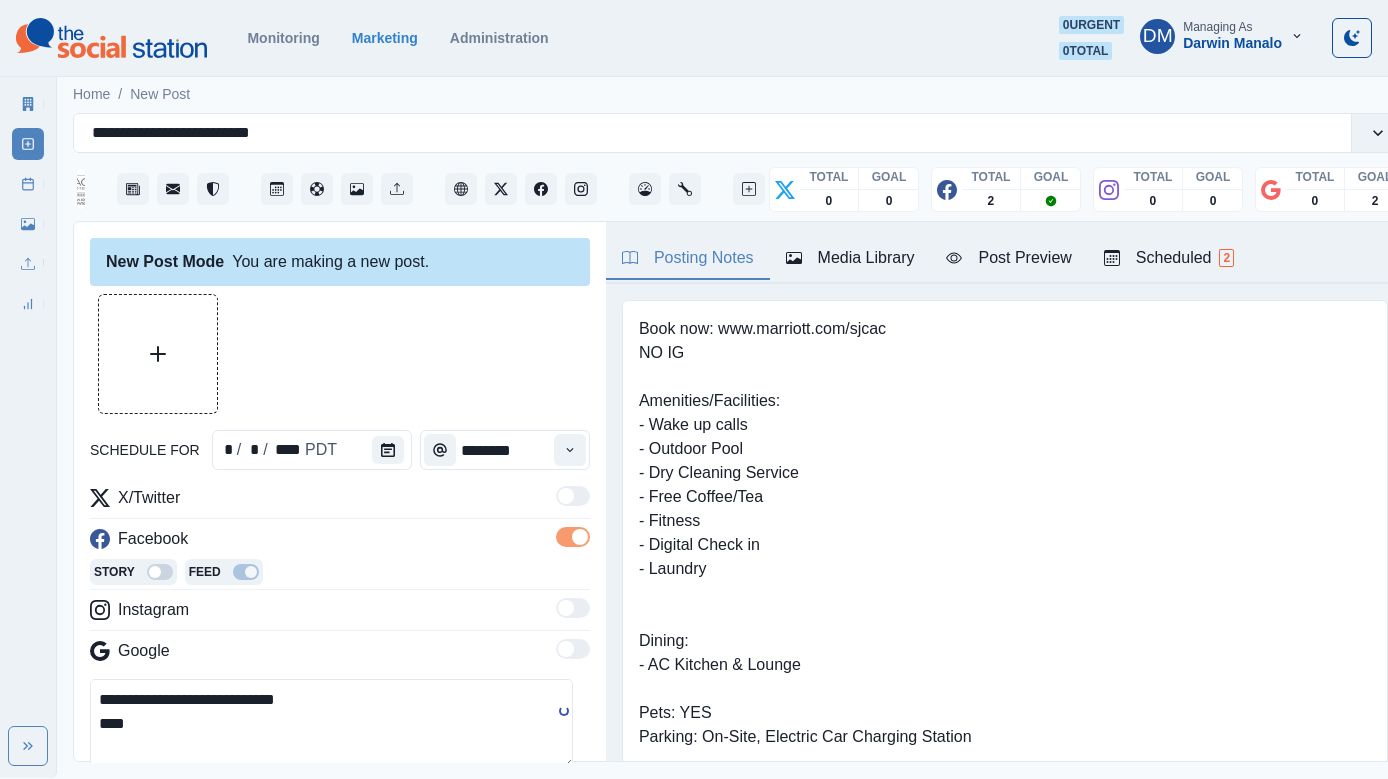 click on "**********" at bounding box center [331, 724] 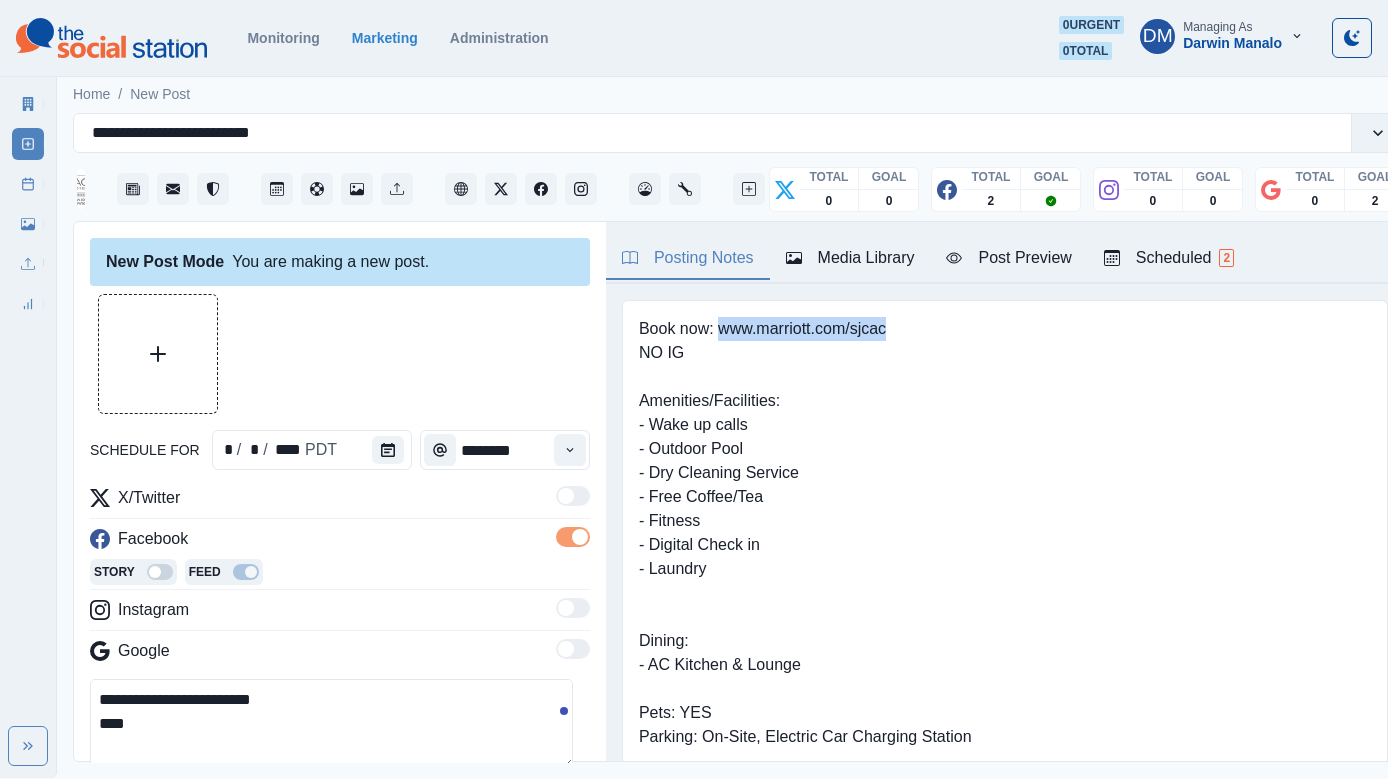drag, startPoint x: 678, startPoint y: 272, endPoint x: 816, endPoint y: 282, distance: 138.36185 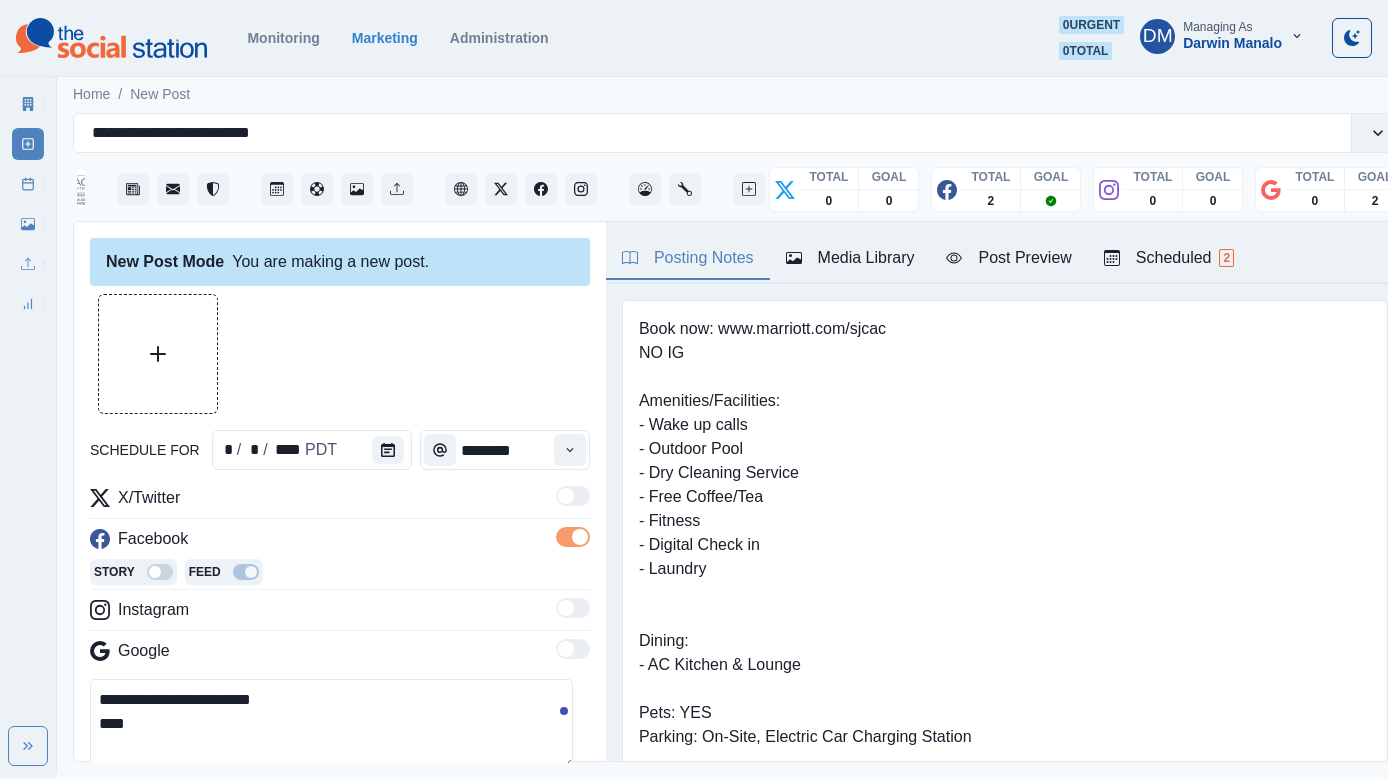 click on "**********" at bounding box center [331, 724] 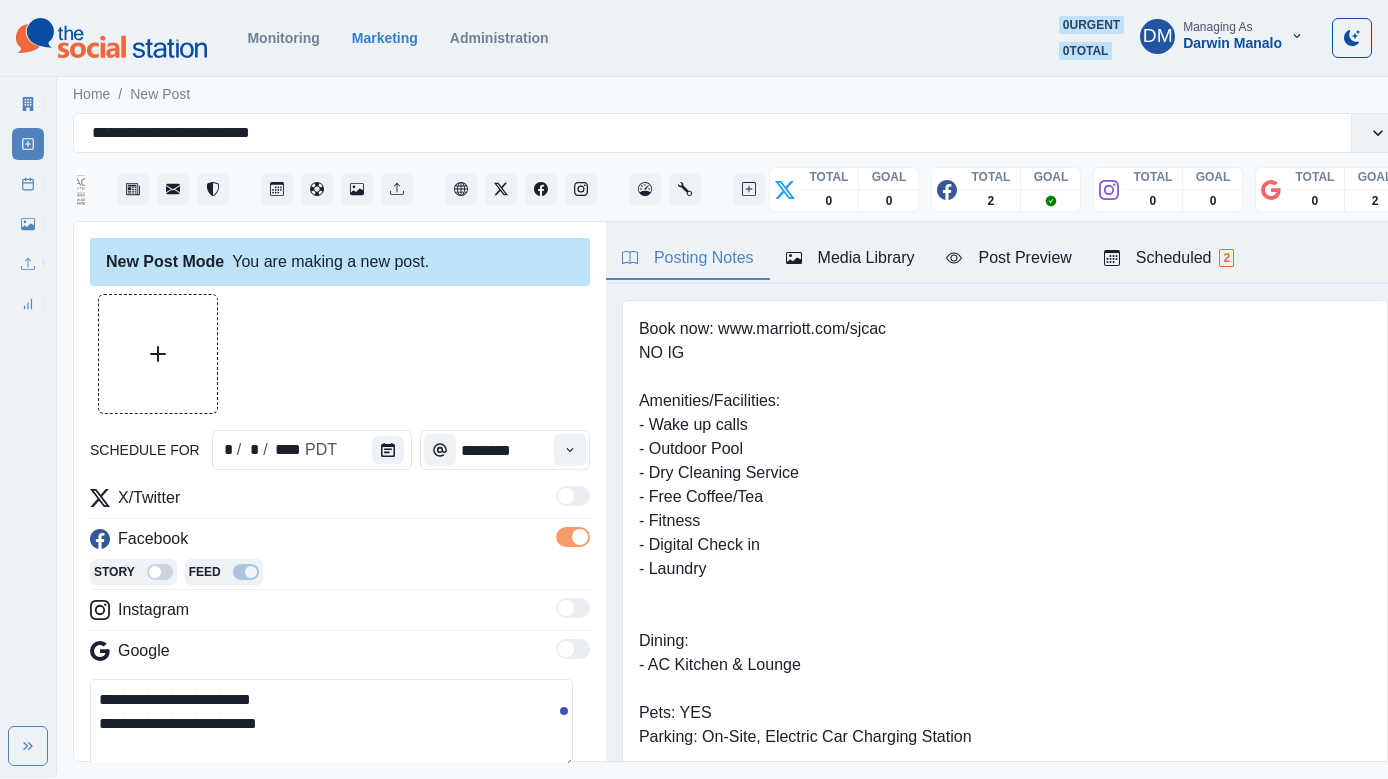 click on "**********" at bounding box center (331, 724) 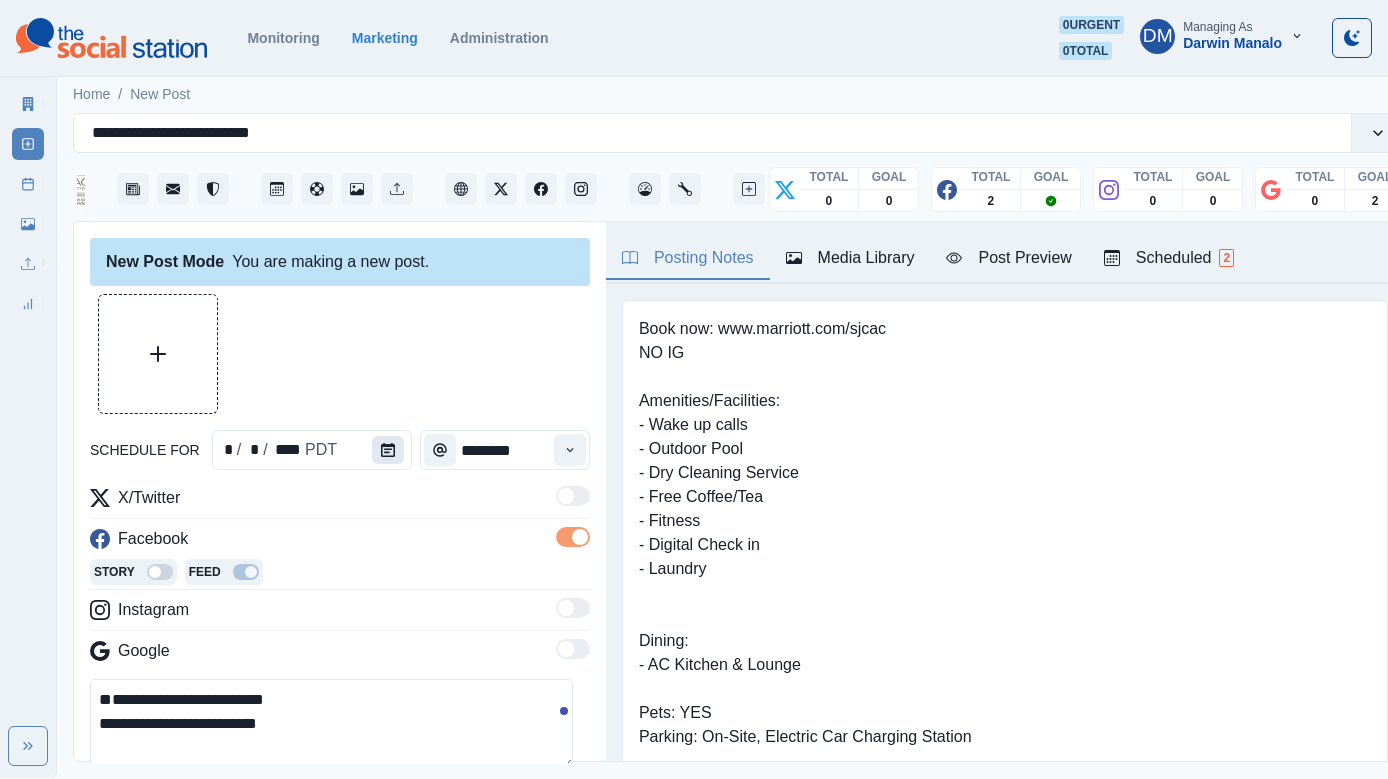 type on "**********" 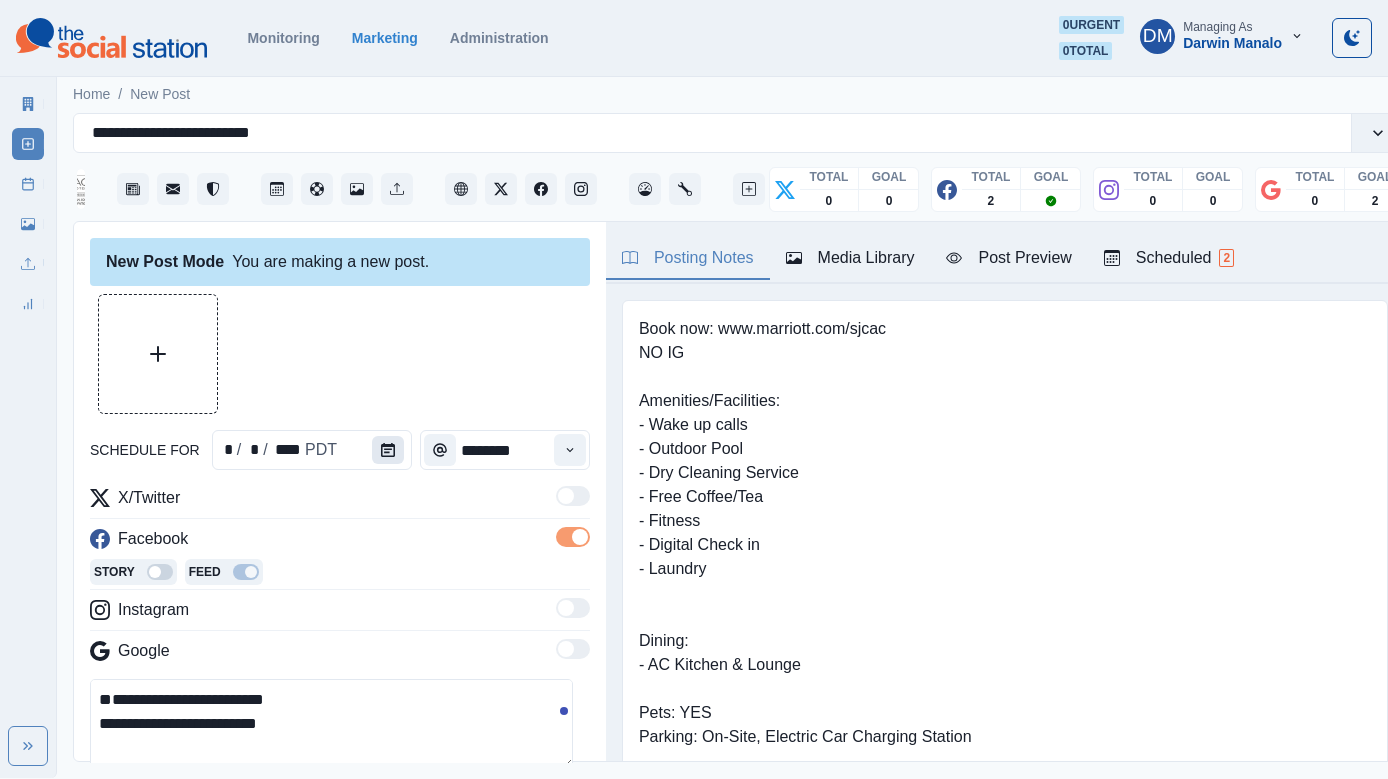 click 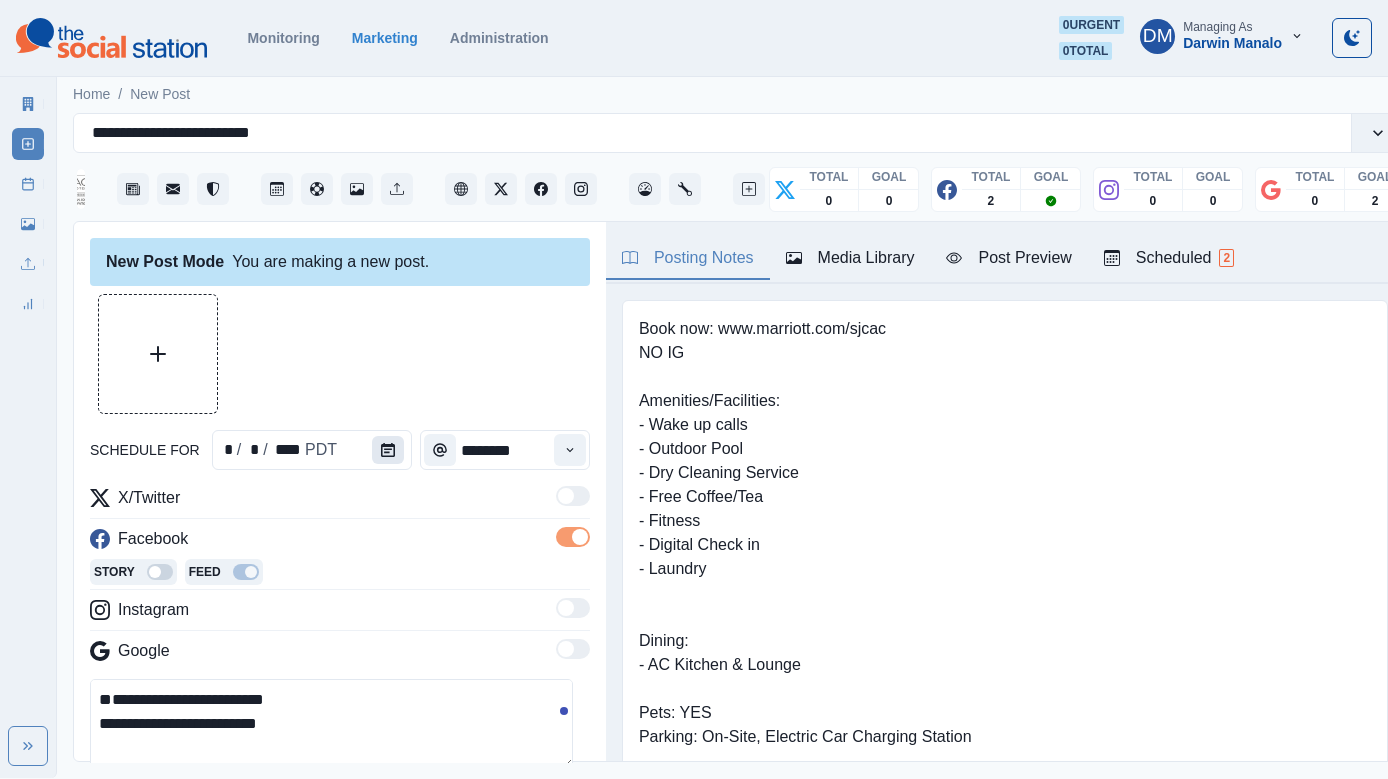 click at bounding box center [388, 450] 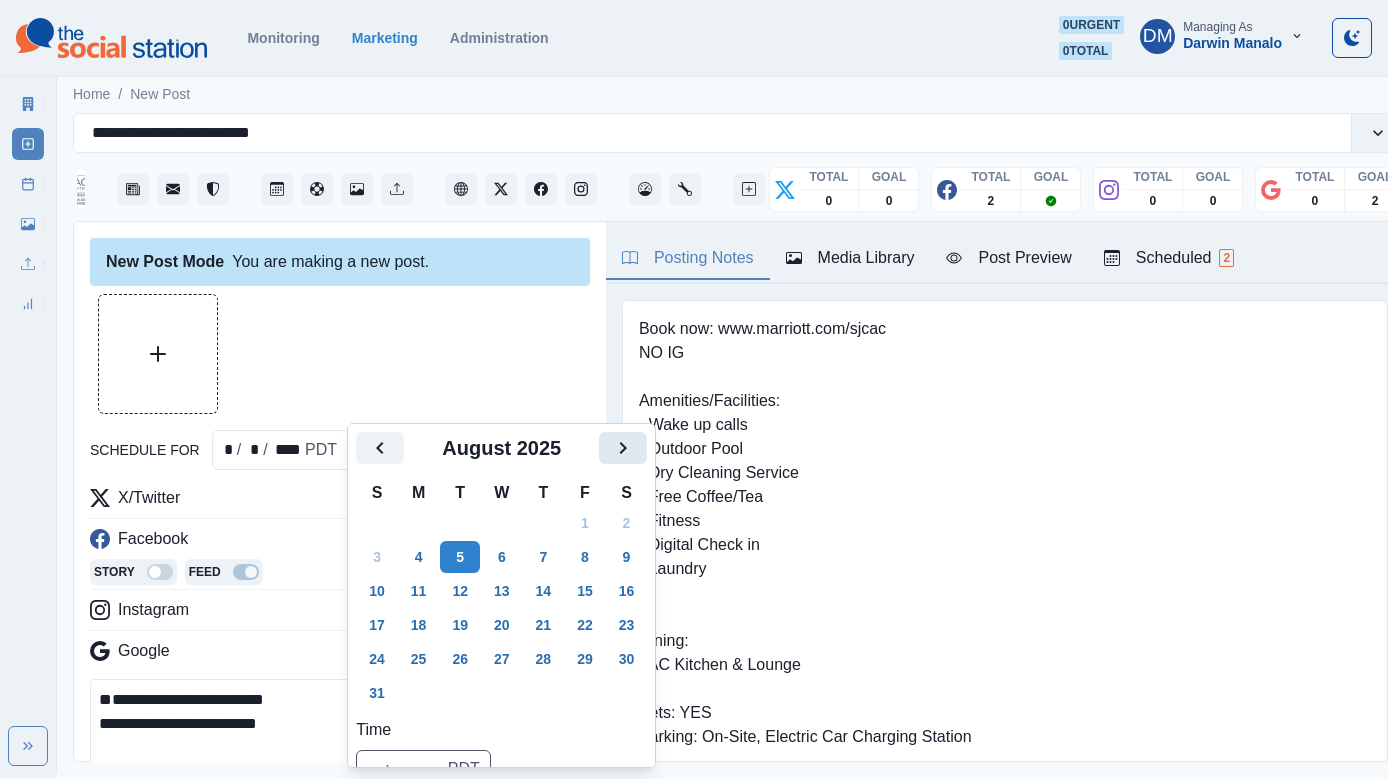 click 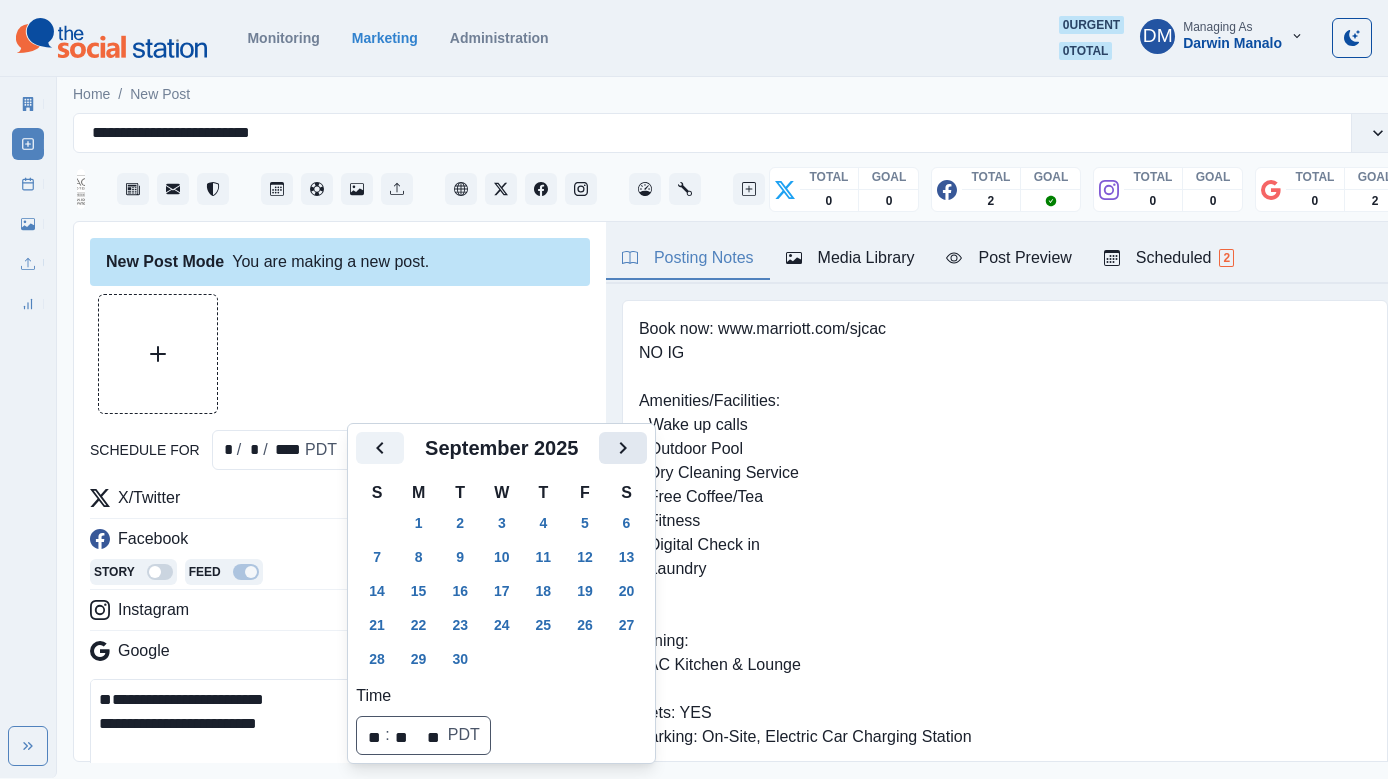 click 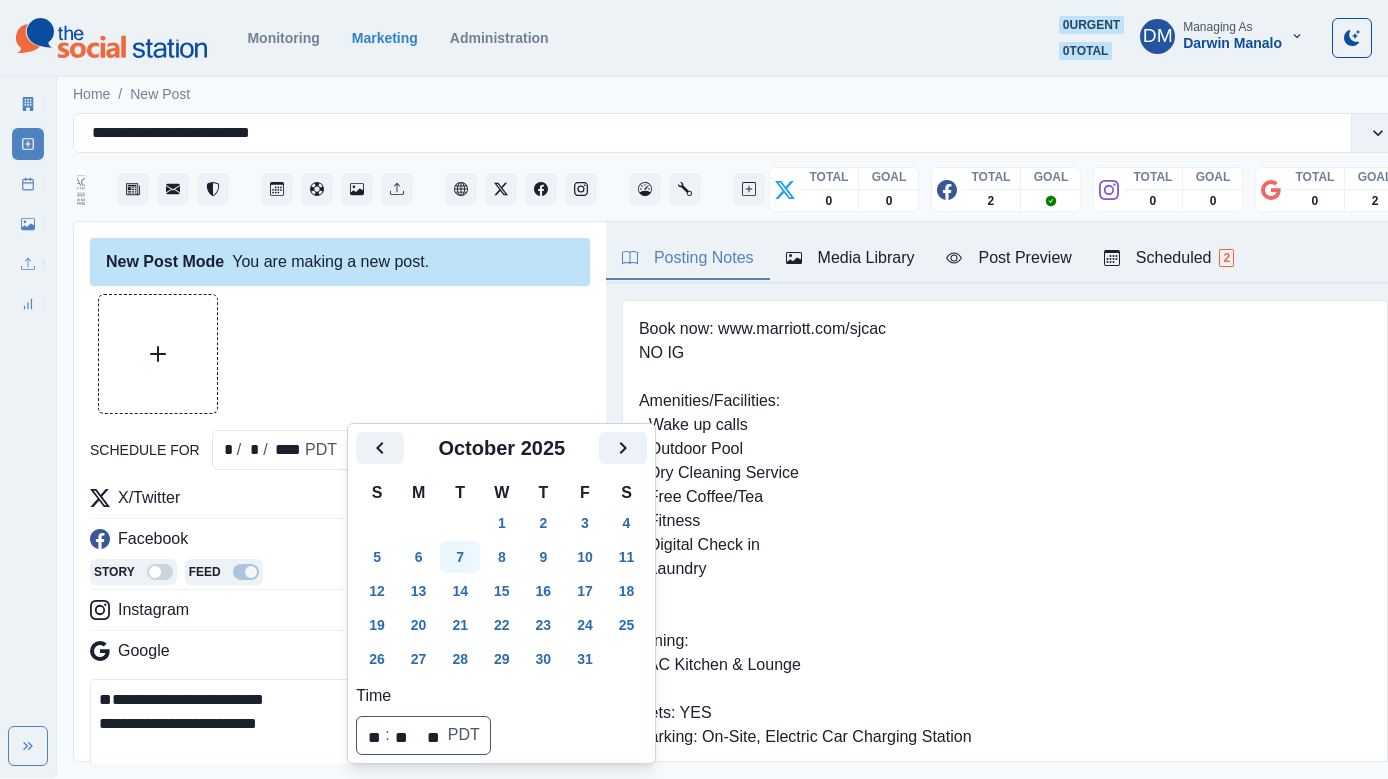 click on "7" at bounding box center [460, 557] 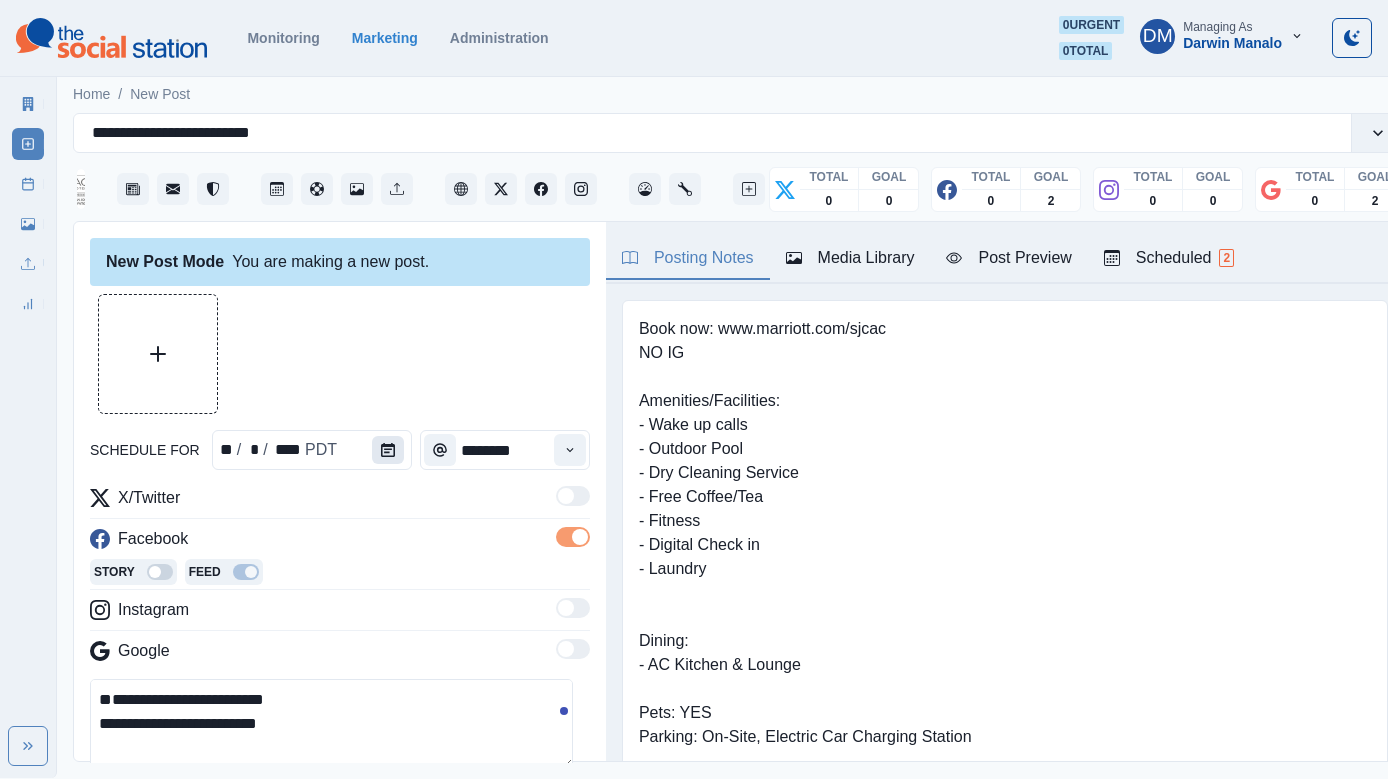 click at bounding box center [388, 450] 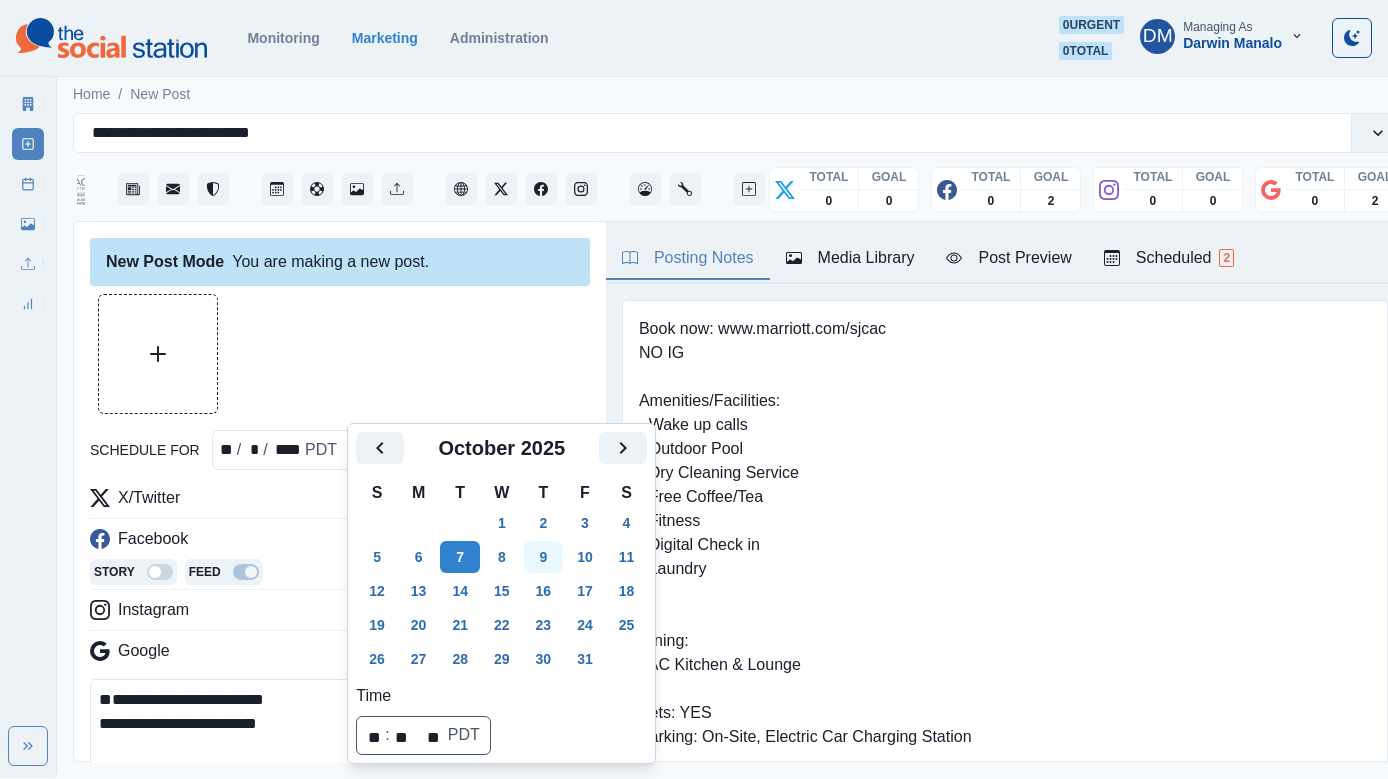 click on "9" at bounding box center (544, 557) 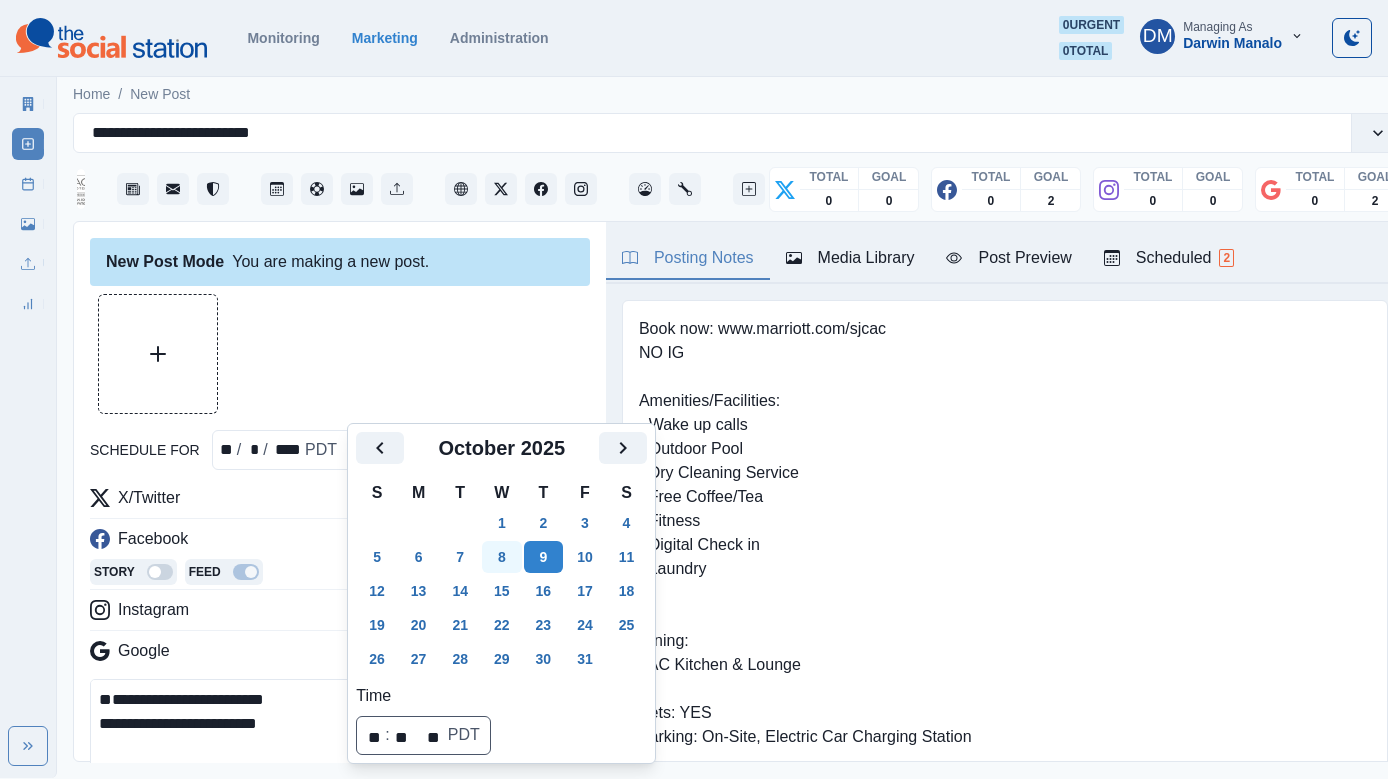 click on "8" at bounding box center (502, 557) 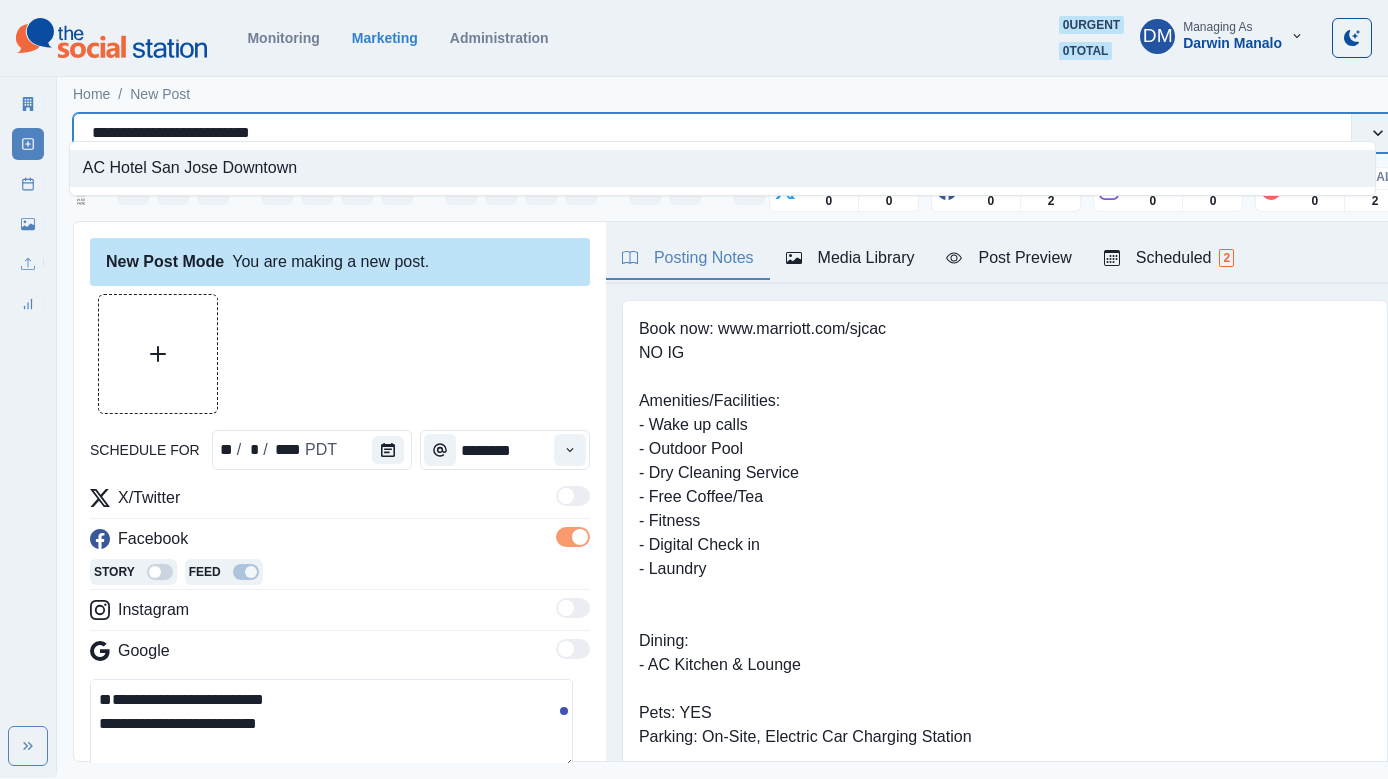 drag, startPoint x: 84, startPoint y: 120, endPoint x: 296, endPoint y: 114, distance: 212.08488 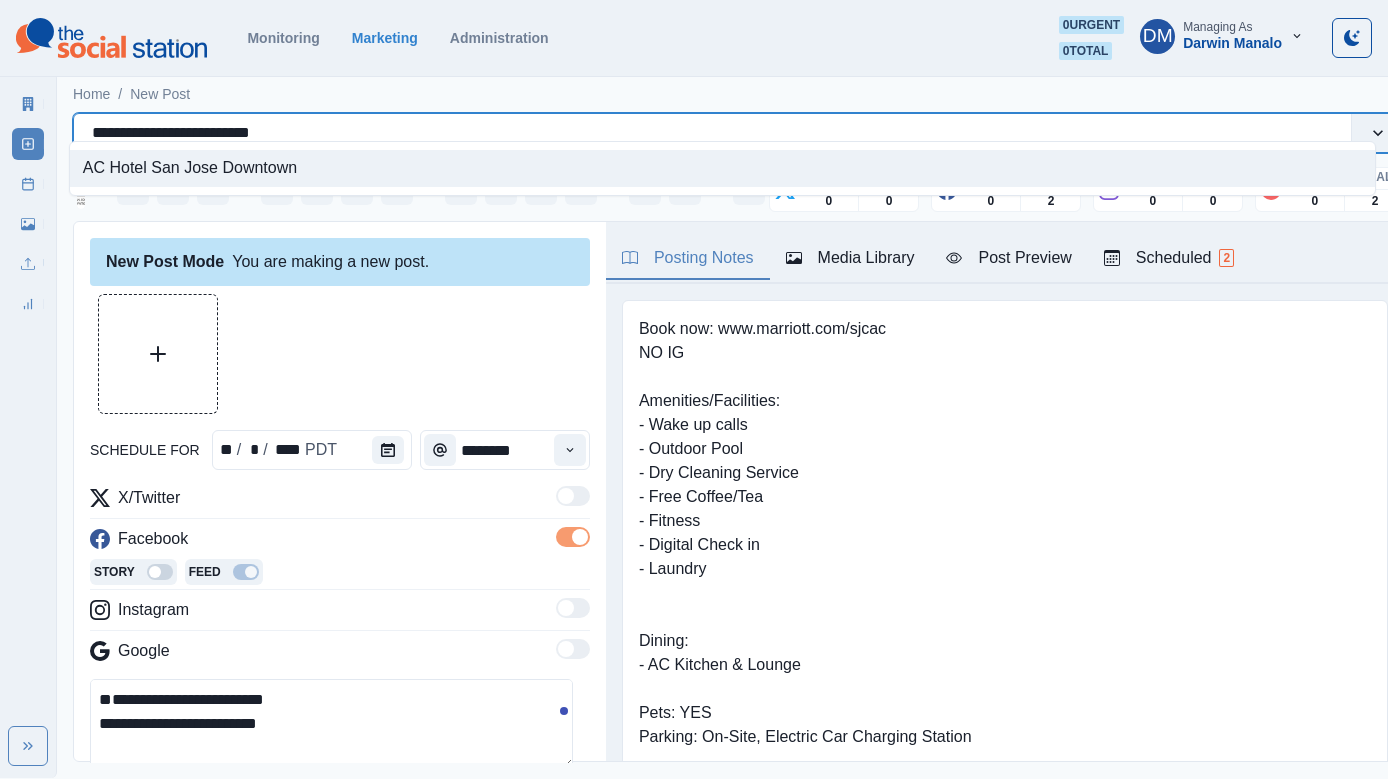 type 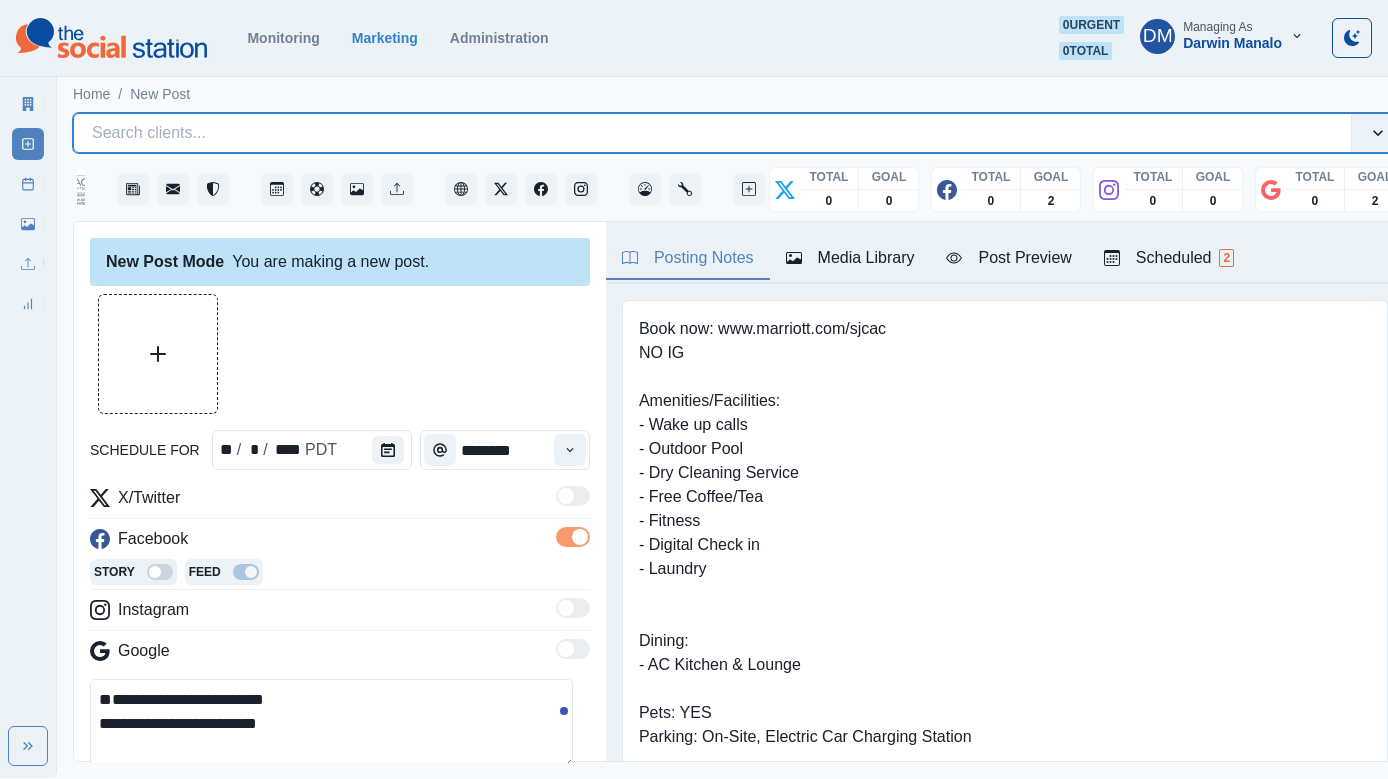 click on "**********" at bounding box center [331, 724] 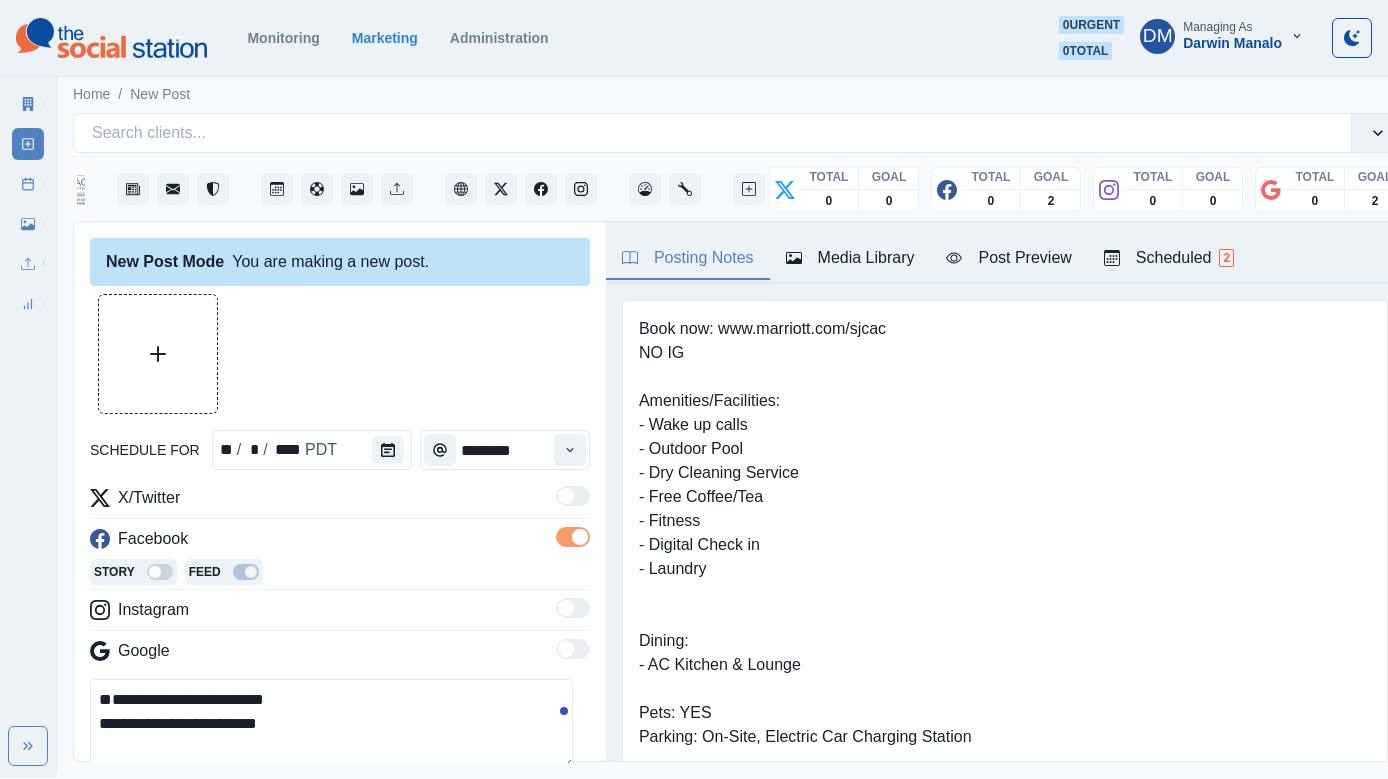 scroll, scrollTop: 36, scrollLeft: 0, axis: vertical 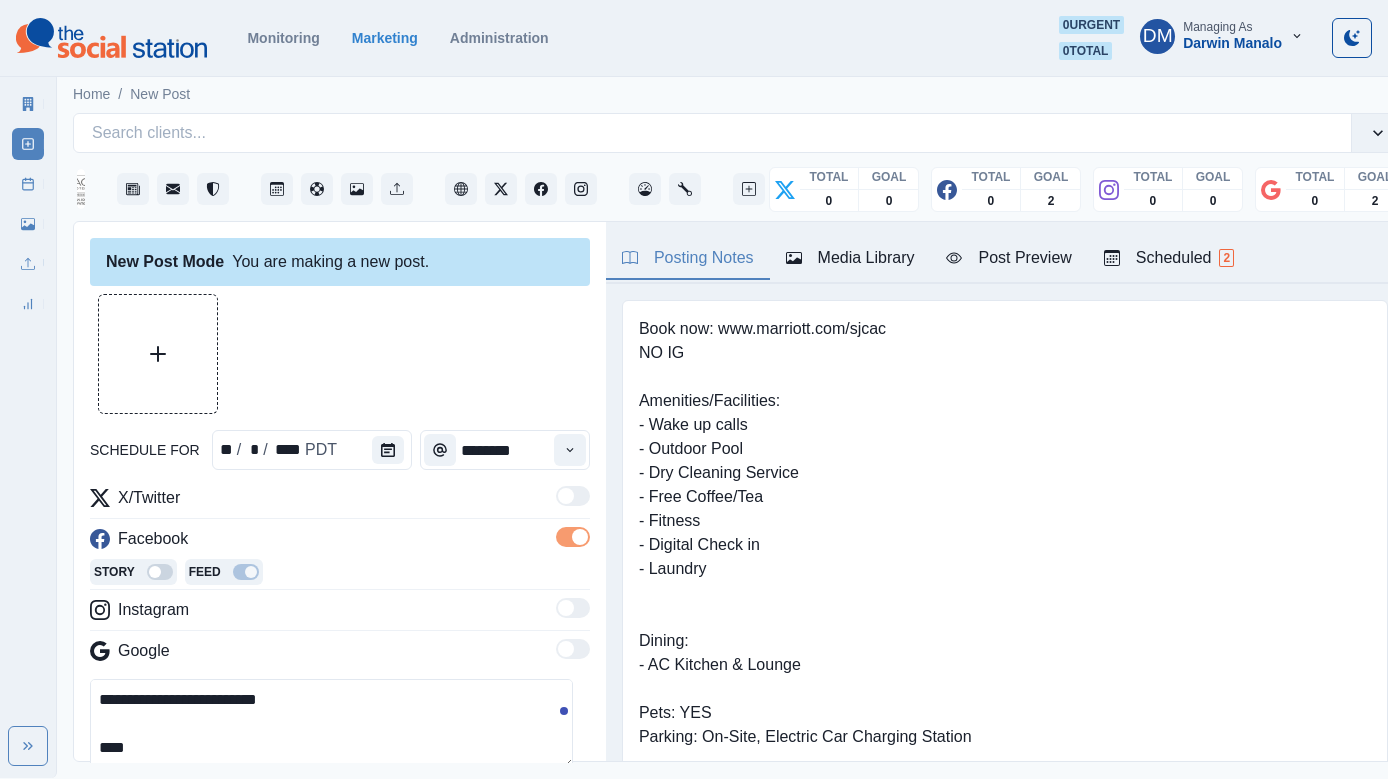click on "**********" at bounding box center [331, 724] 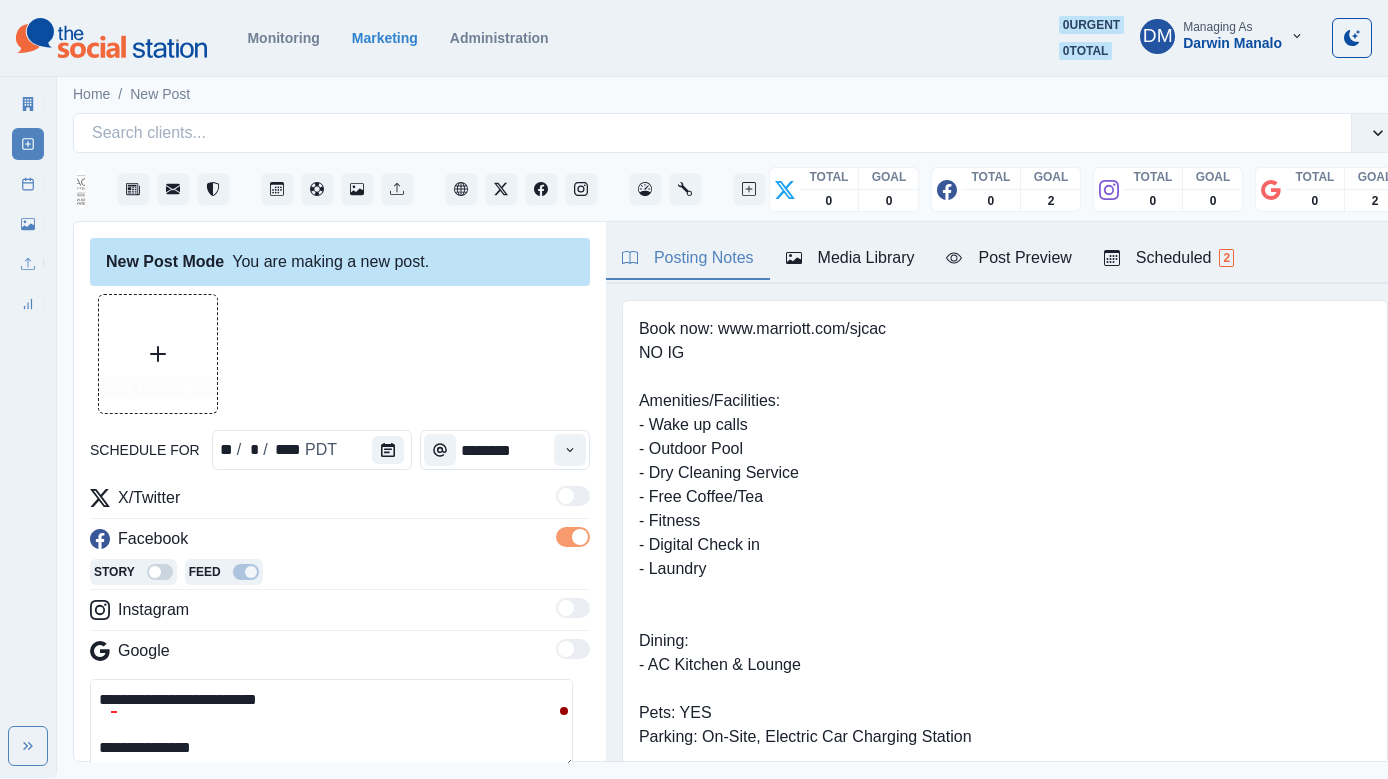 click at bounding box center (158, 354) 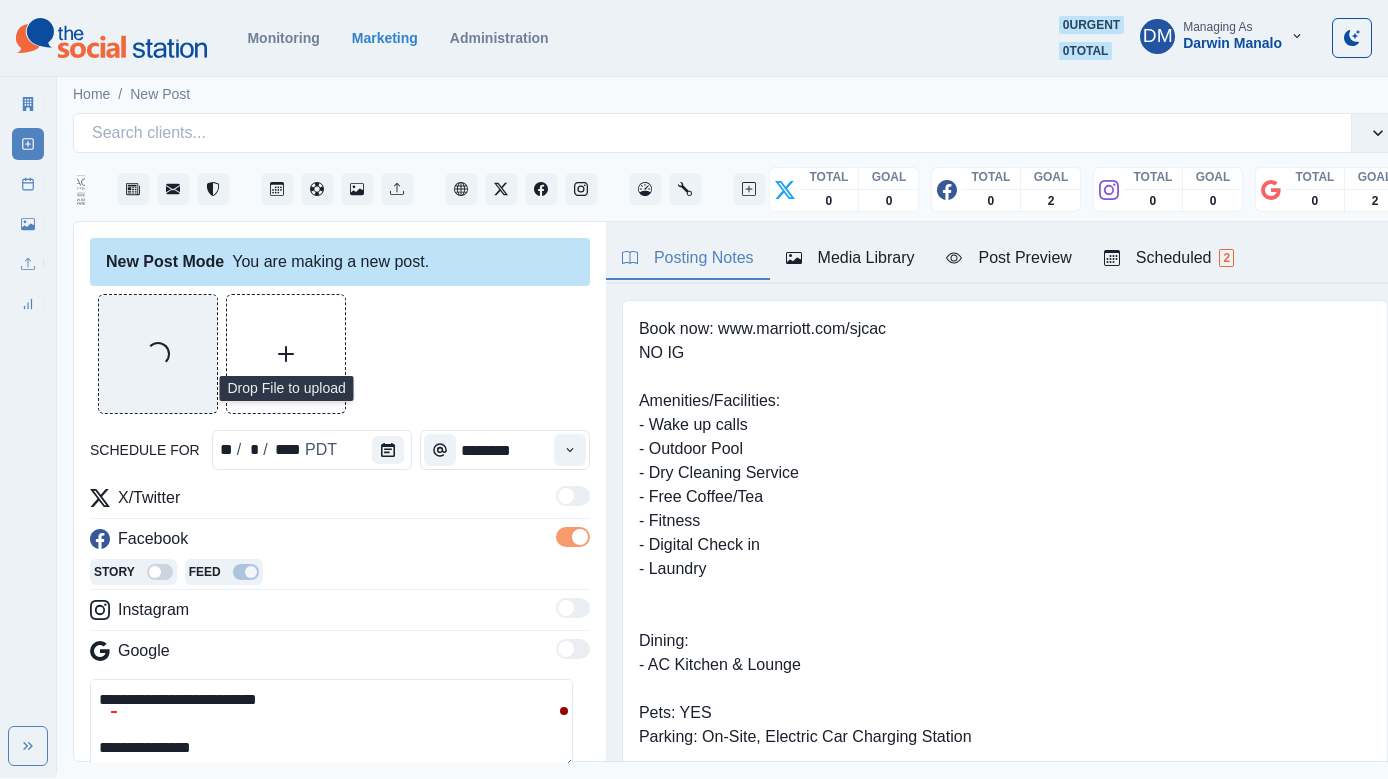 scroll, scrollTop: 0, scrollLeft: 0, axis: both 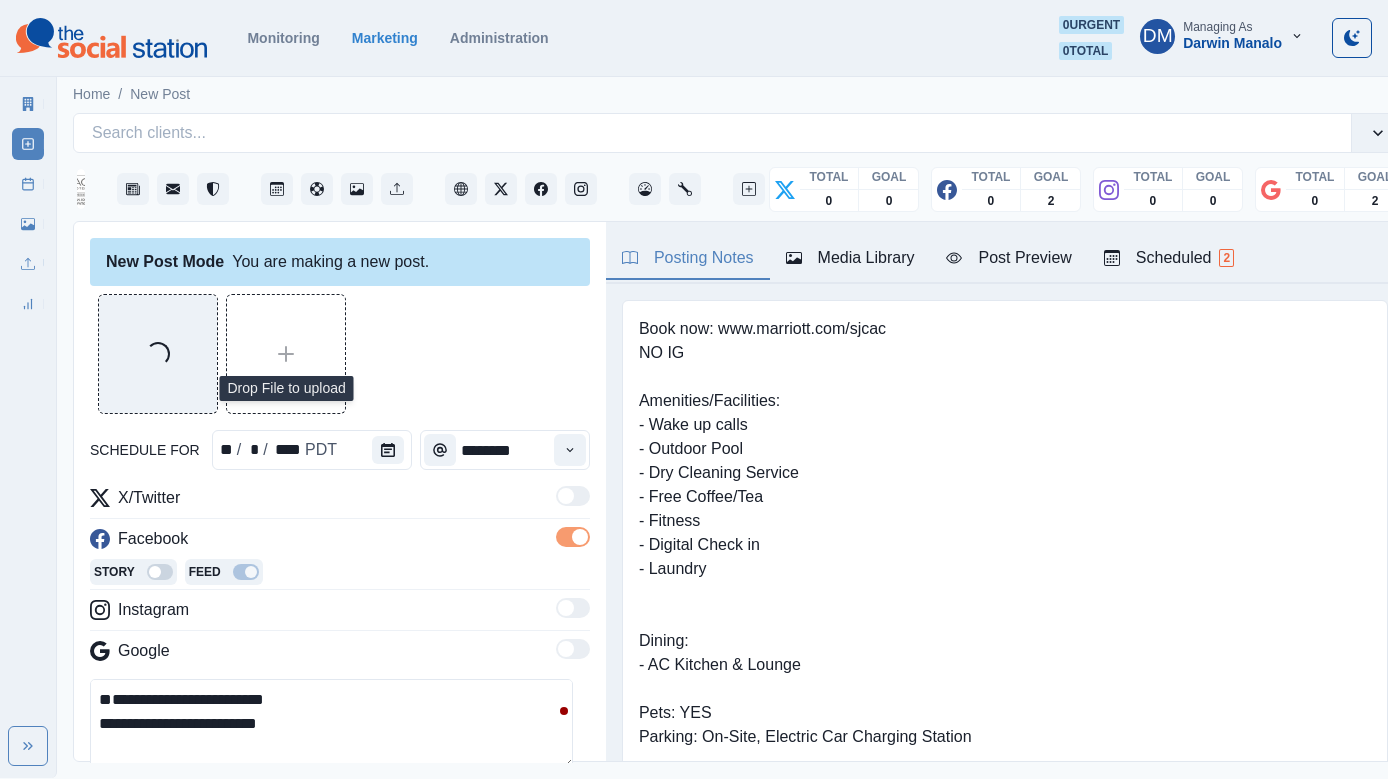 click on "**********" at bounding box center (331, 724) 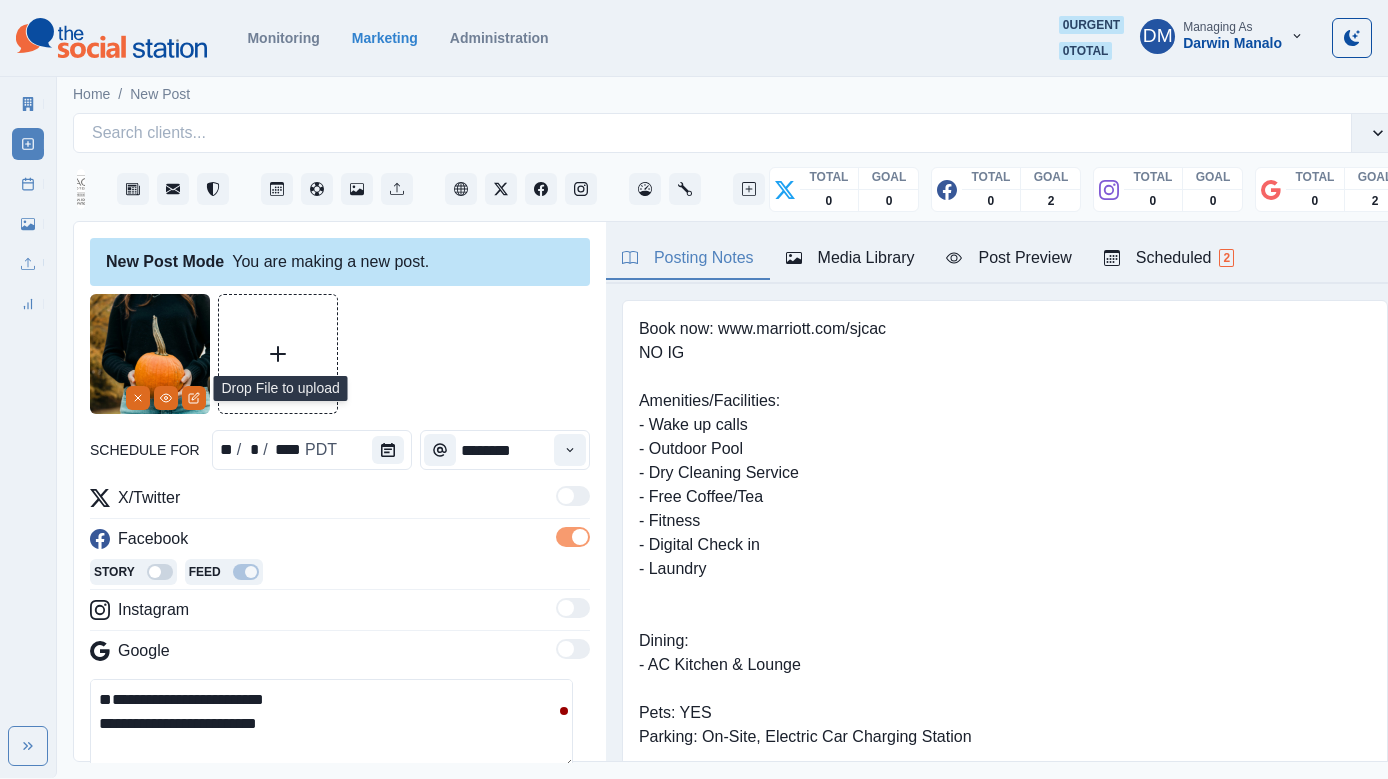 paste on "**********" 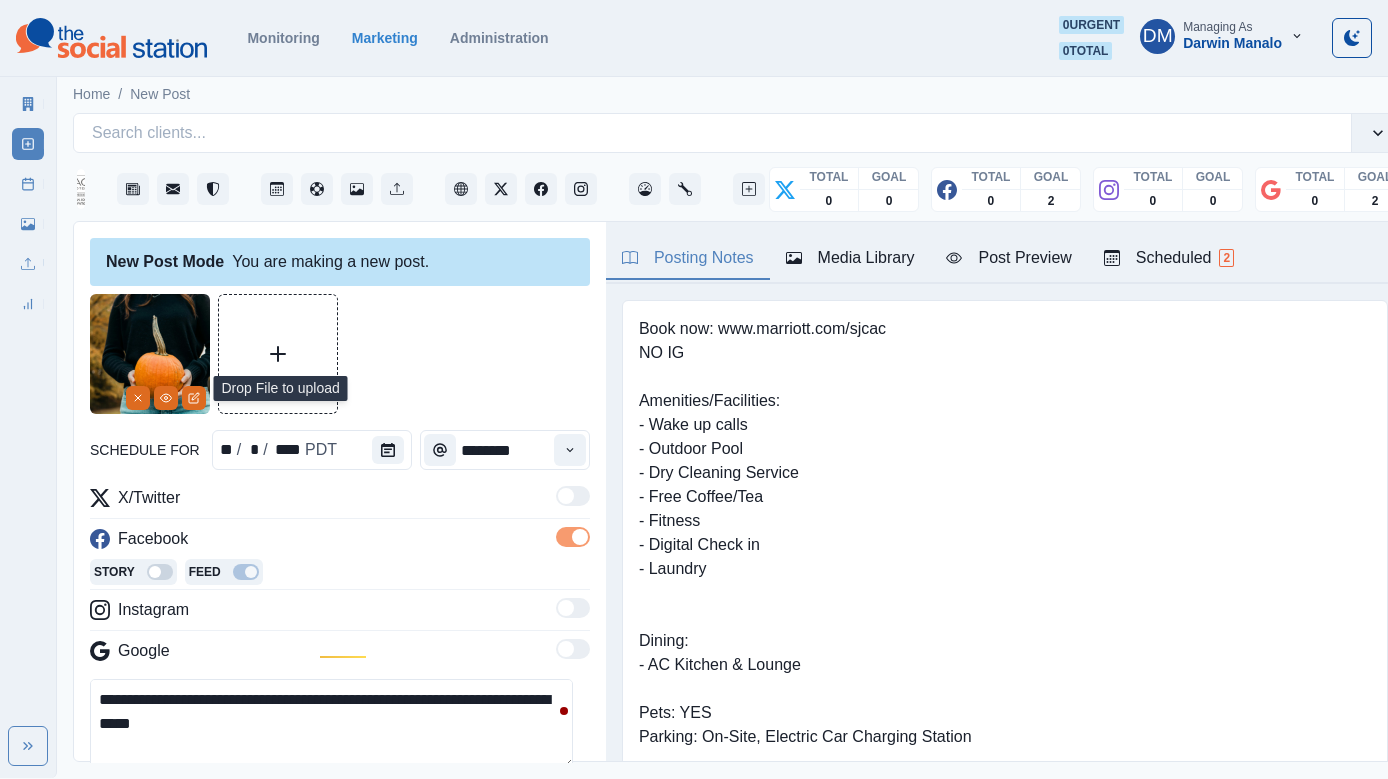 paste on "**********" 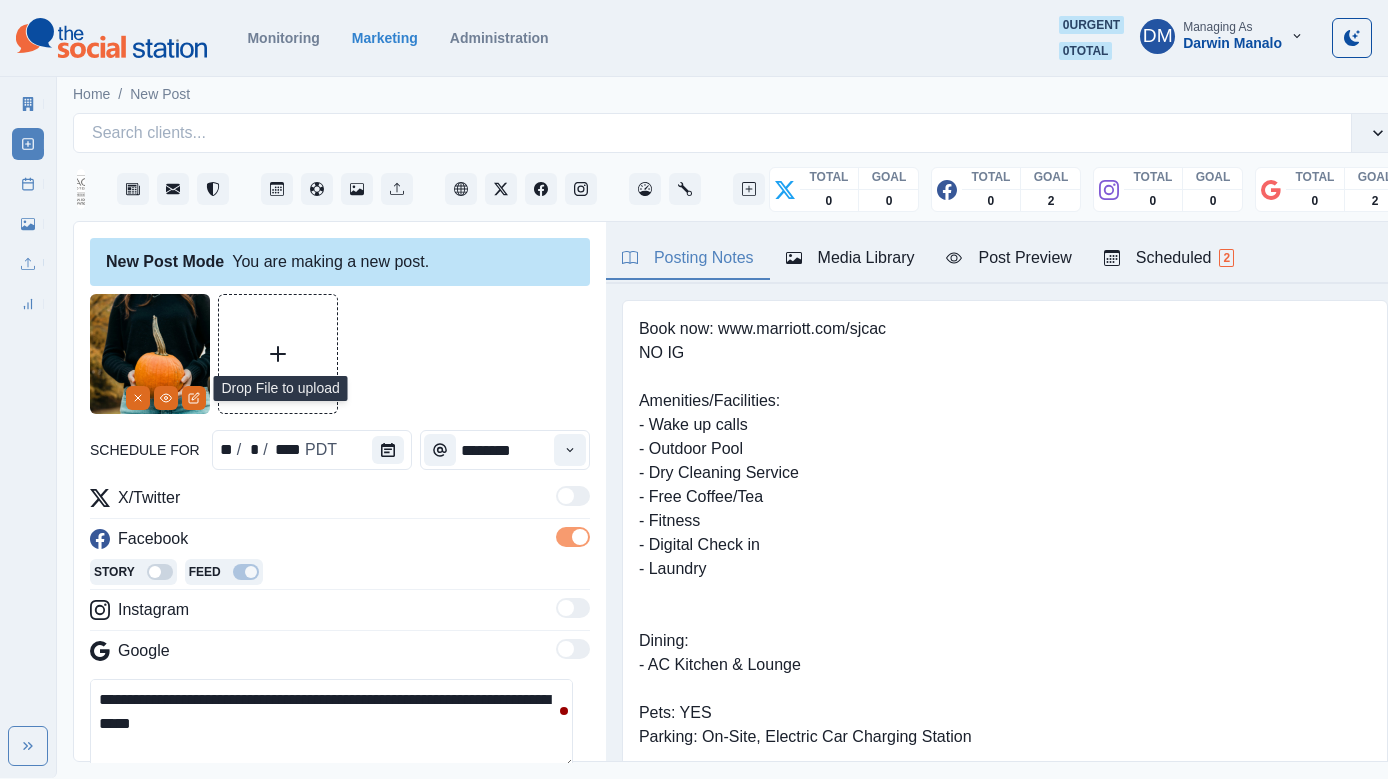 scroll, scrollTop: 26, scrollLeft: 0, axis: vertical 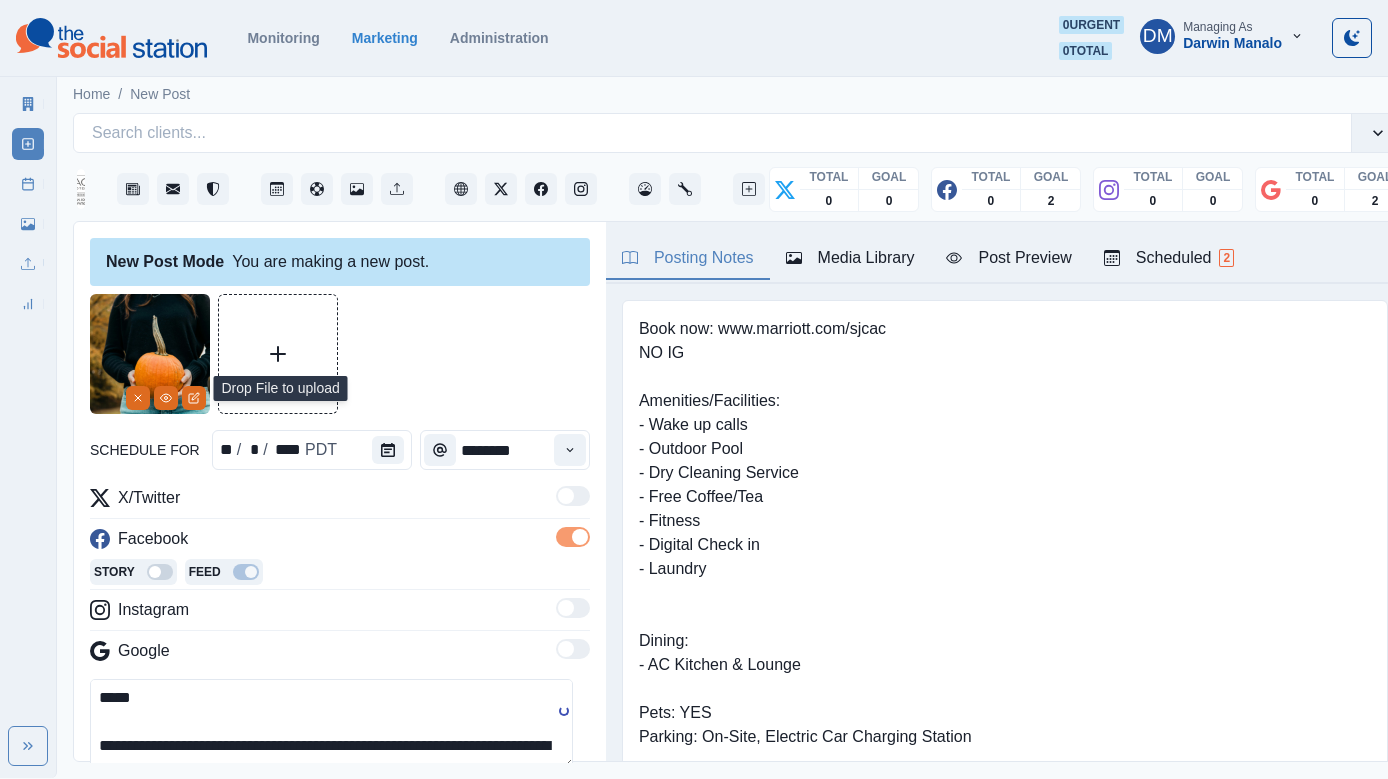 click on "**********" at bounding box center (331, 724) 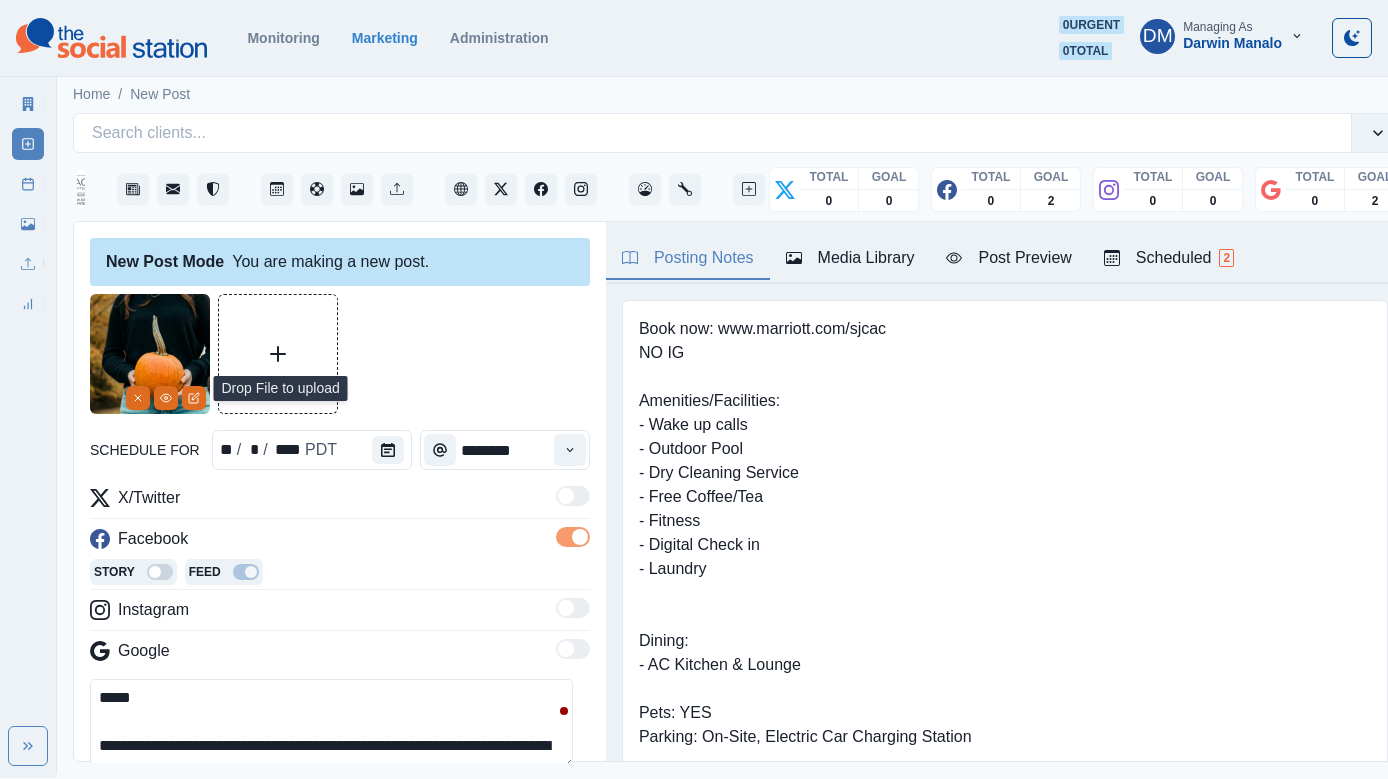 drag, startPoint x: 445, startPoint y: 609, endPoint x: 212, endPoint y: 623, distance: 233.42023 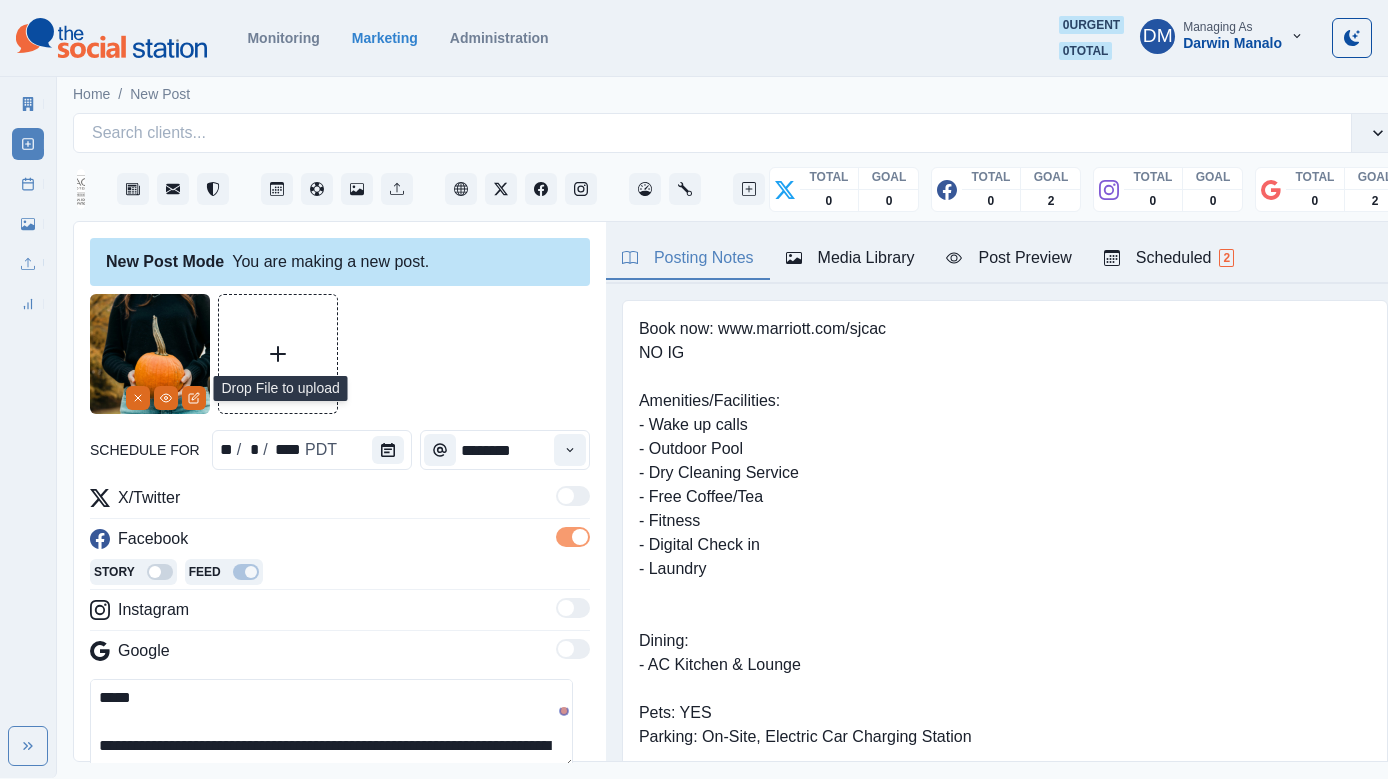 click on "**********" at bounding box center [331, 724] 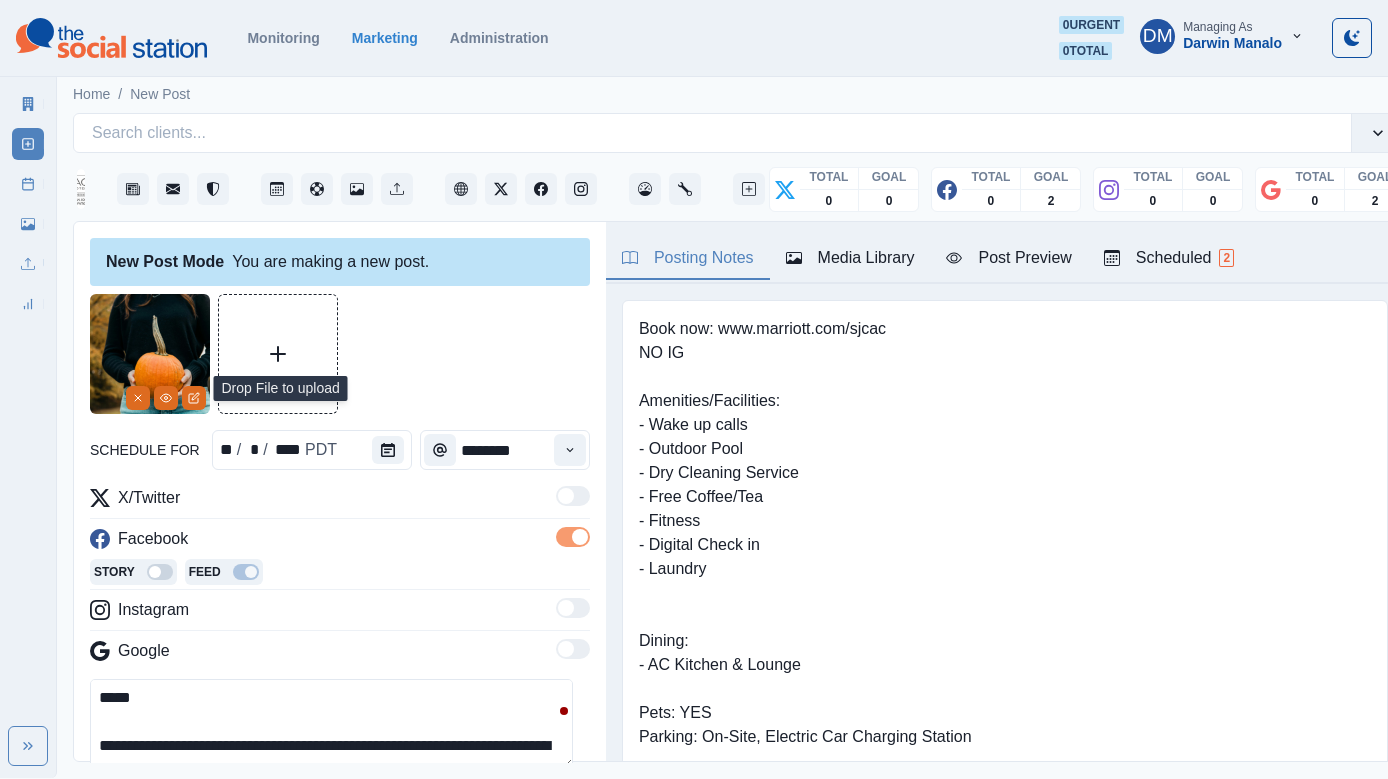 scroll, scrollTop: 42, scrollLeft: 0, axis: vertical 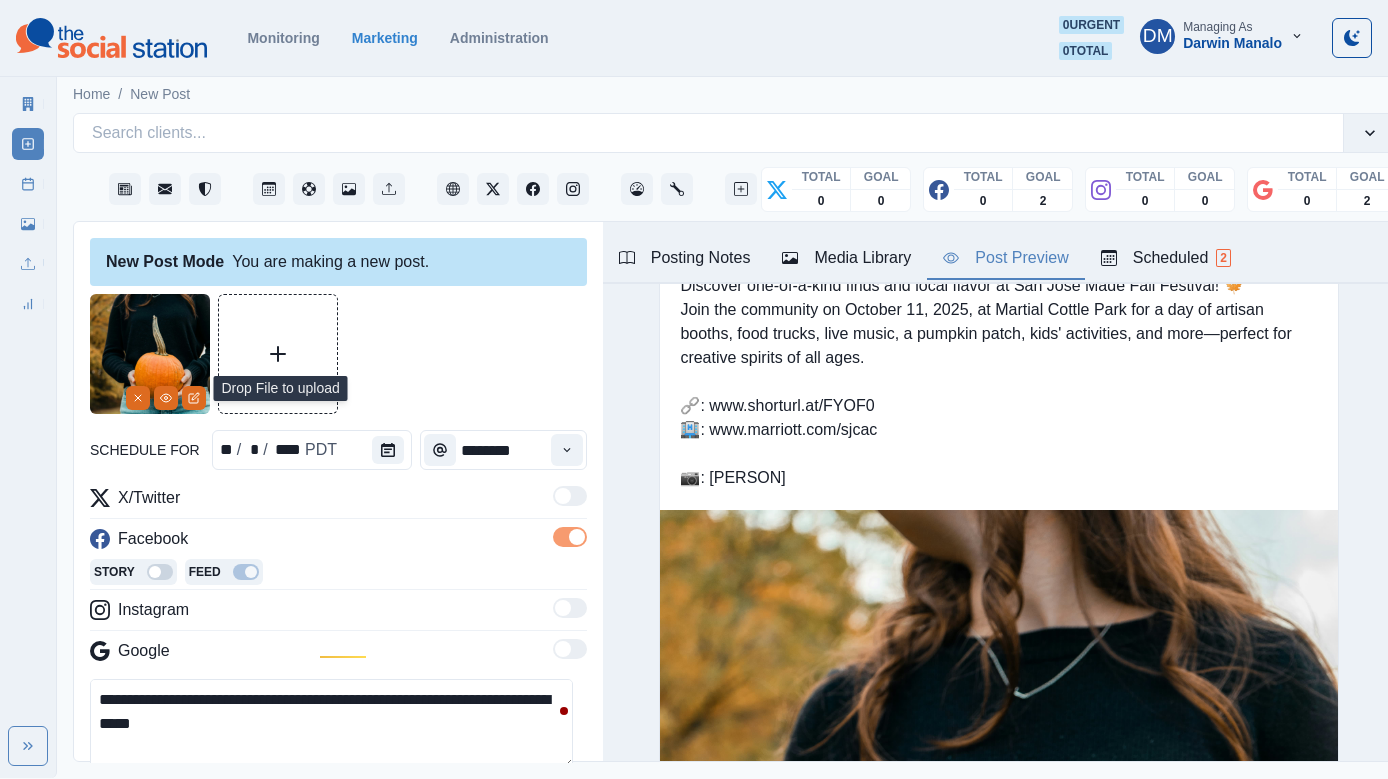 drag, startPoint x: 321, startPoint y: 640, endPoint x: 91, endPoint y: 541, distance: 250.40167 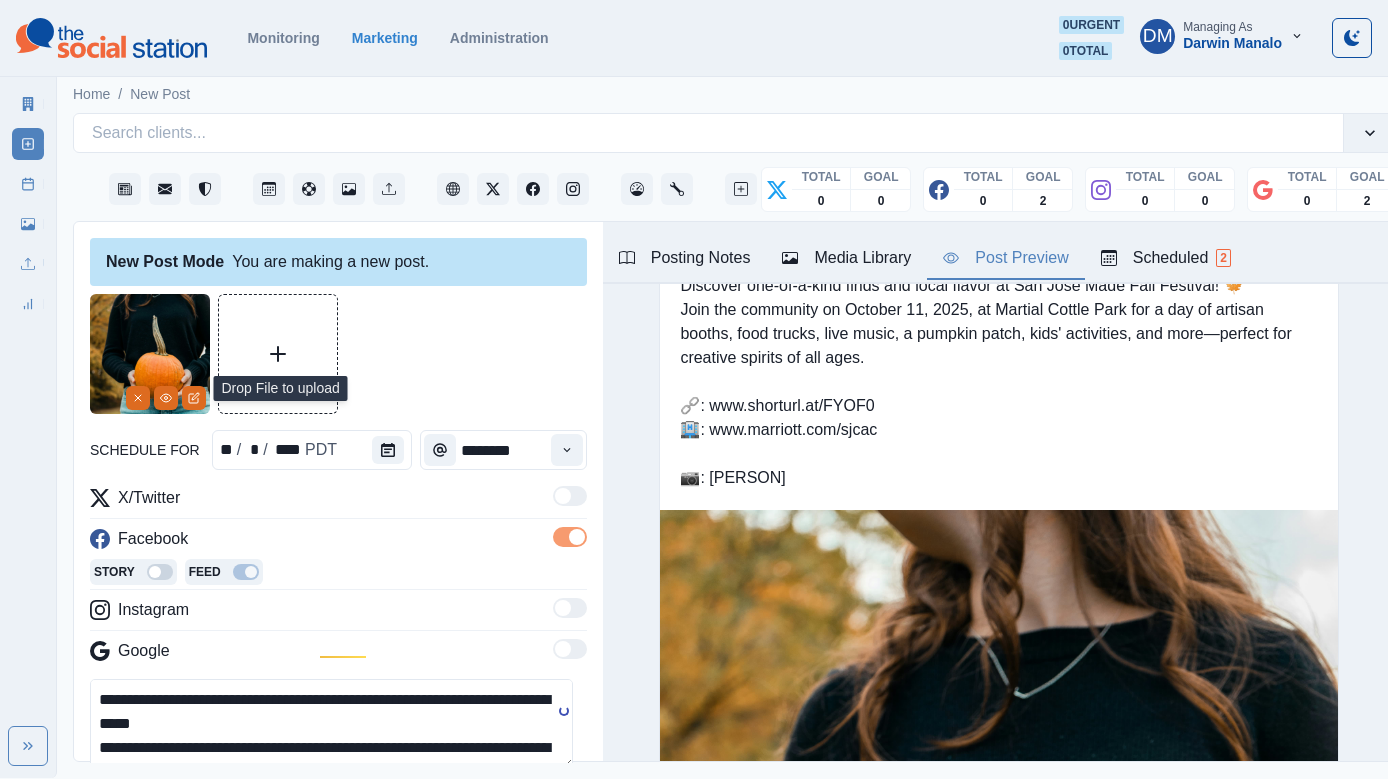 click on "**********" at bounding box center (331, 724) 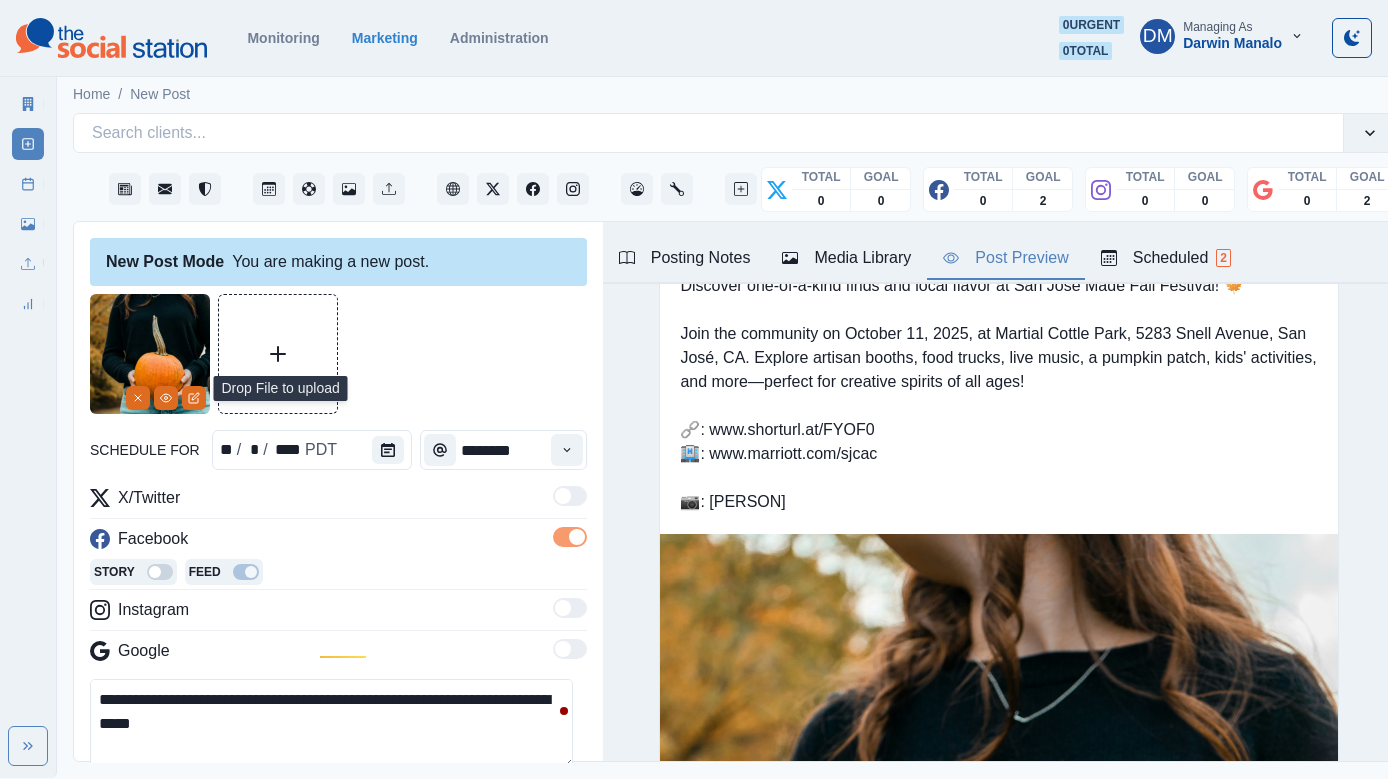 scroll, scrollTop: 0, scrollLeft: 0, axis: both 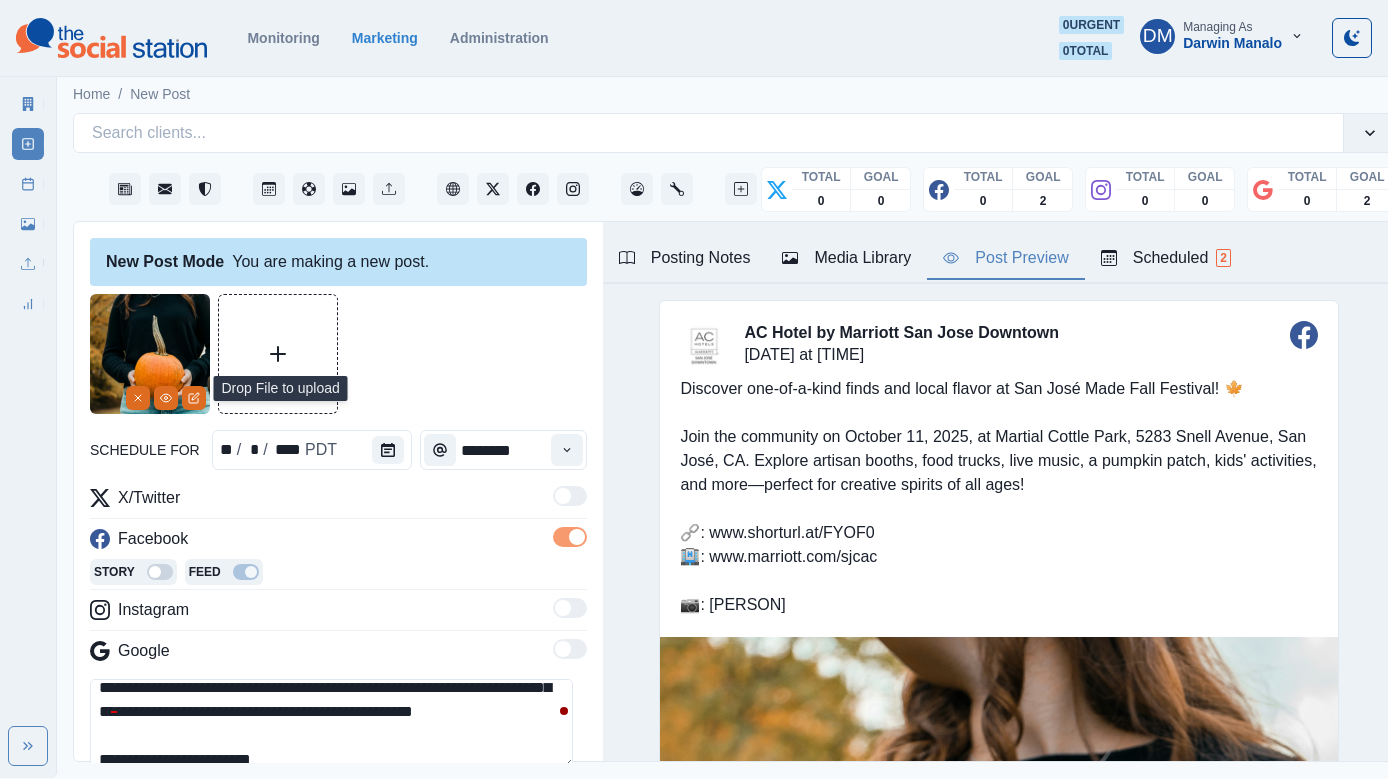 click on "**********" at bounding box center (331, 724) 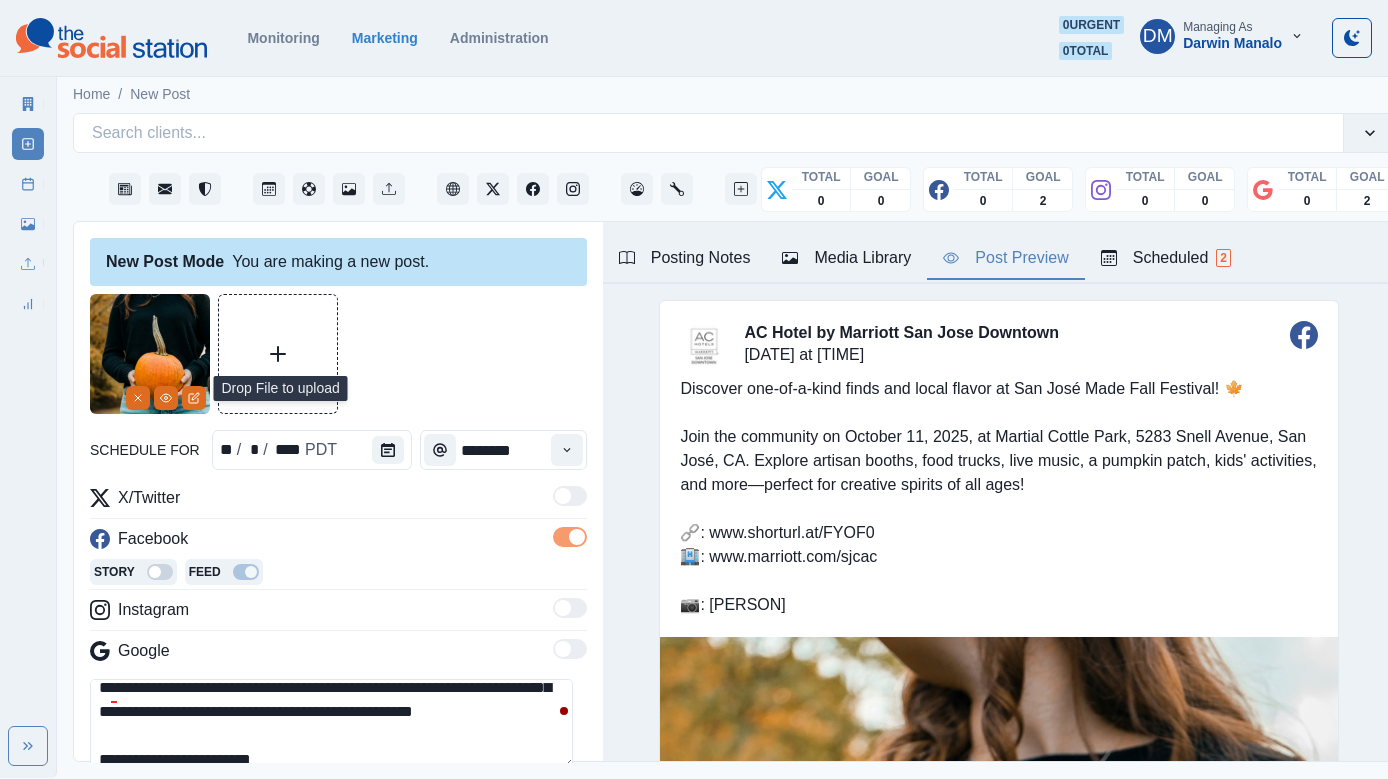 scroll, scrollTop: 116, scrollLeft: 0, axis: vertical 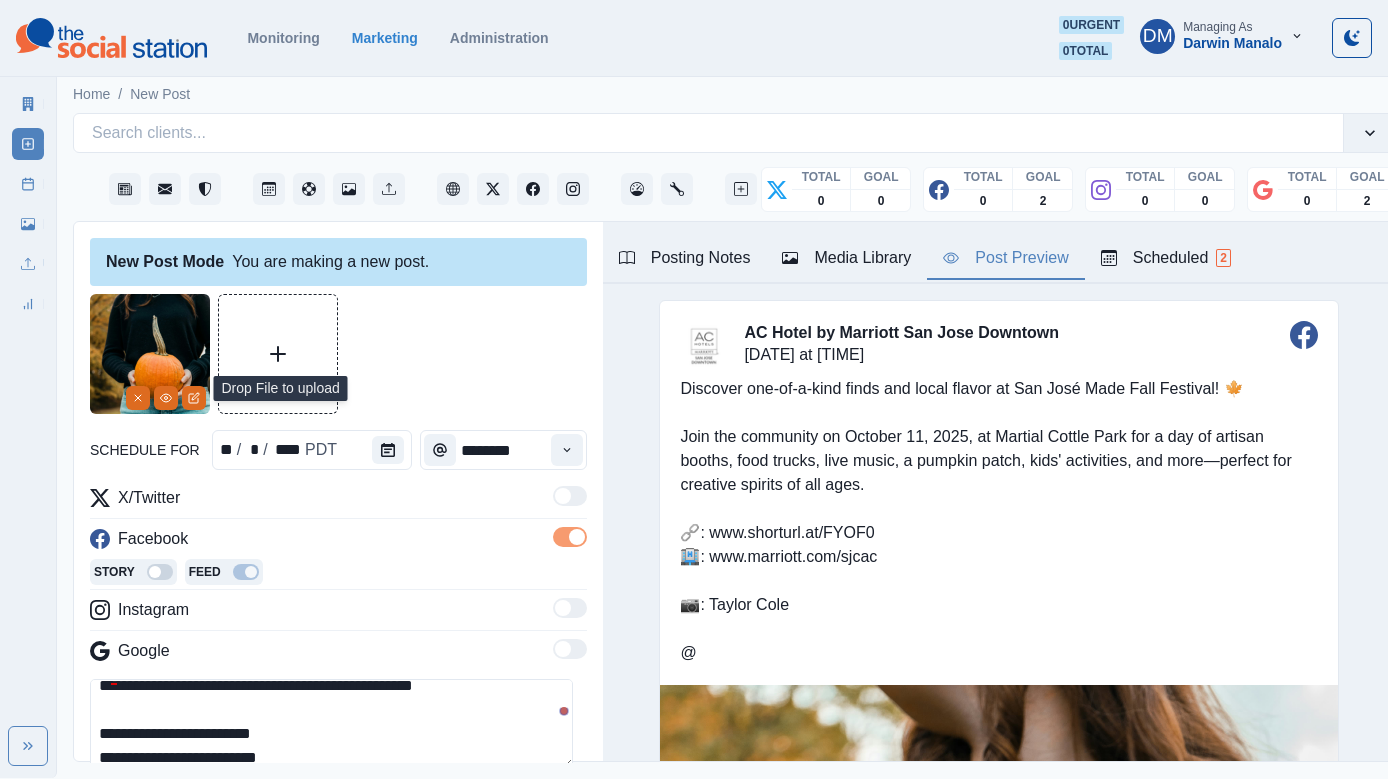 paste on "**********" 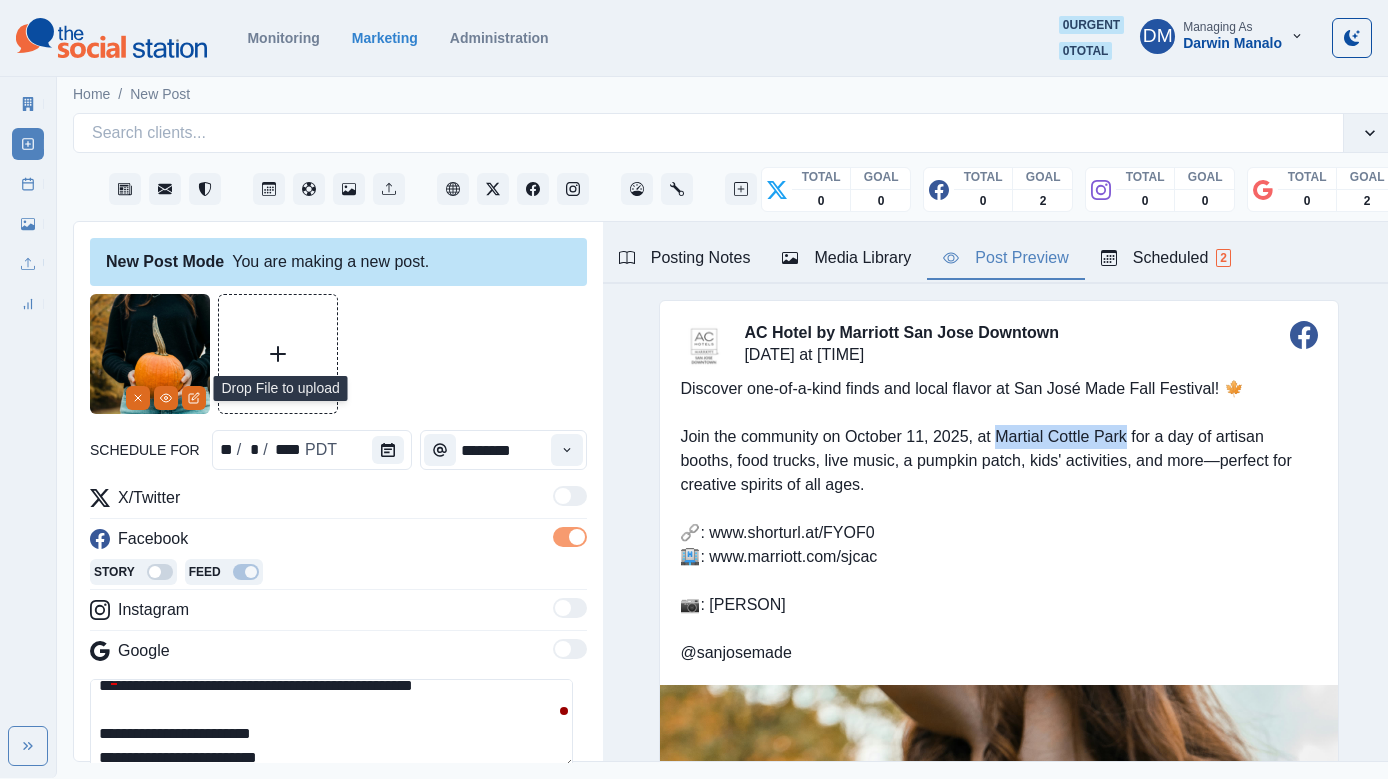 drag, startPoint x: 896, startPoint y: 352, endPoint x: 999, endPoint y: 355, distance: 103.04368 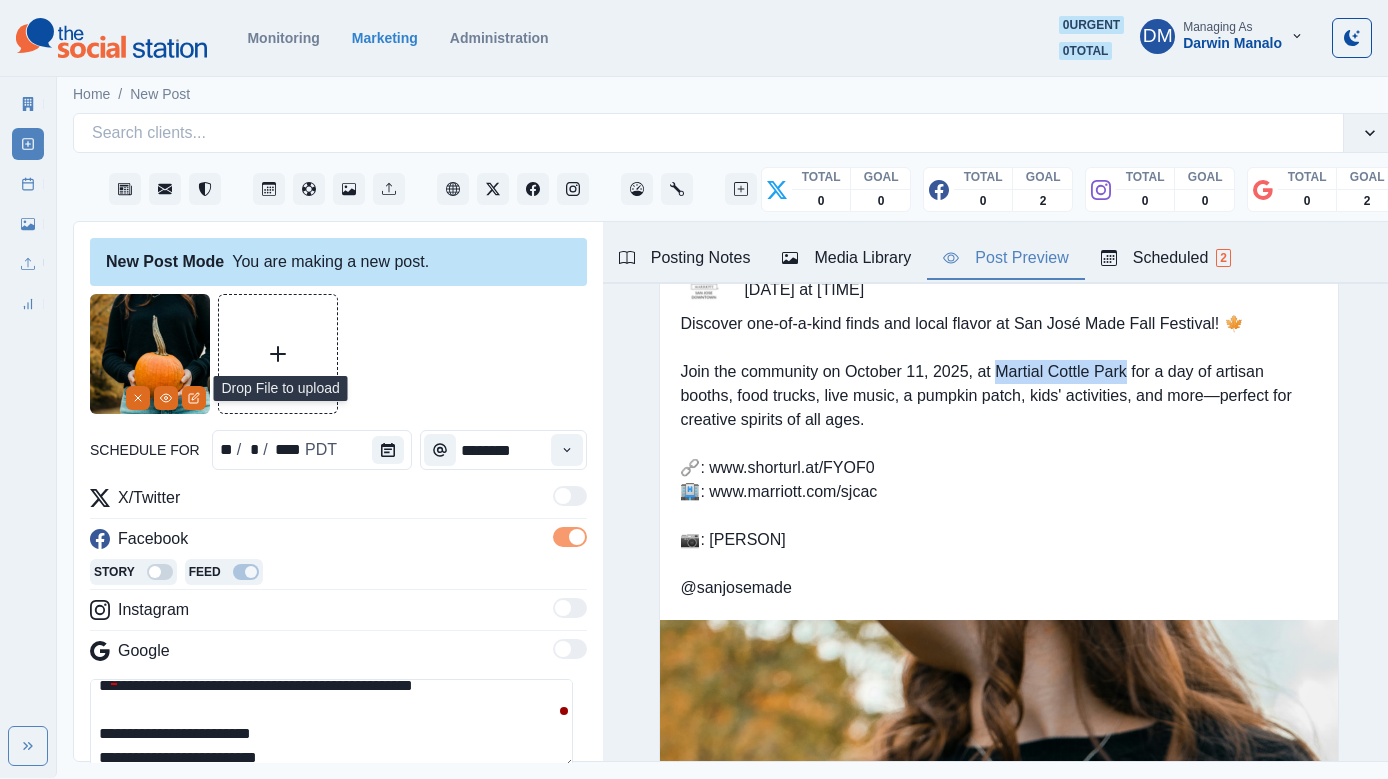 scroll, scrollTop: 0, scrollLeft: 0, axis: both 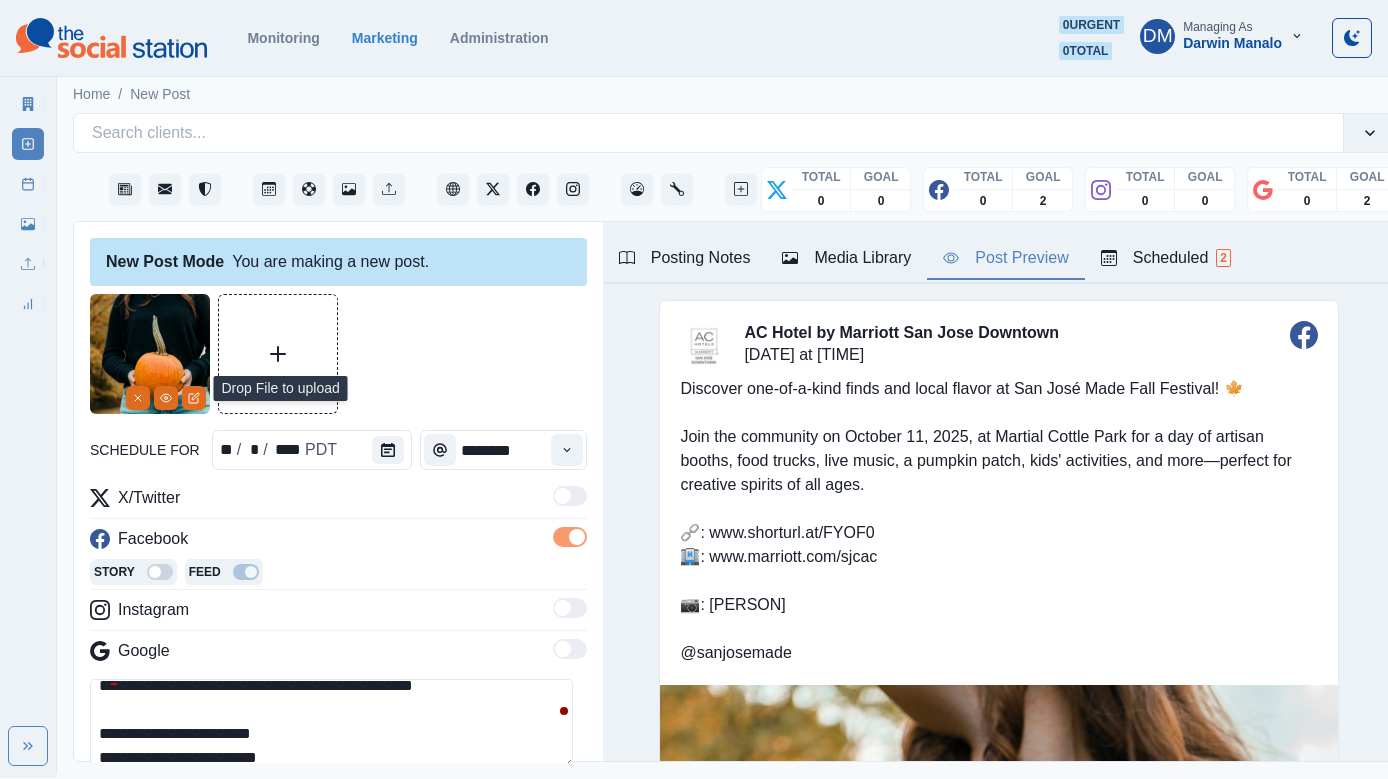 click on "Discover one-of-a-kind finds and local flavor at San José Made Fall Festival! 🍁
Join the community on October 11, 2025, at Martial Cottle Park for a day of artisan booths, food trucks, live music, a pumpkin patch, kids' activities, and more—perfect for creative spirits of all ages.
🔗: www.shorturl.at/FYOF0
🏨: www.marriott.com/sjcac
📷: Taylor Cole
@sanjosemade" at bounding box center [999, 521] 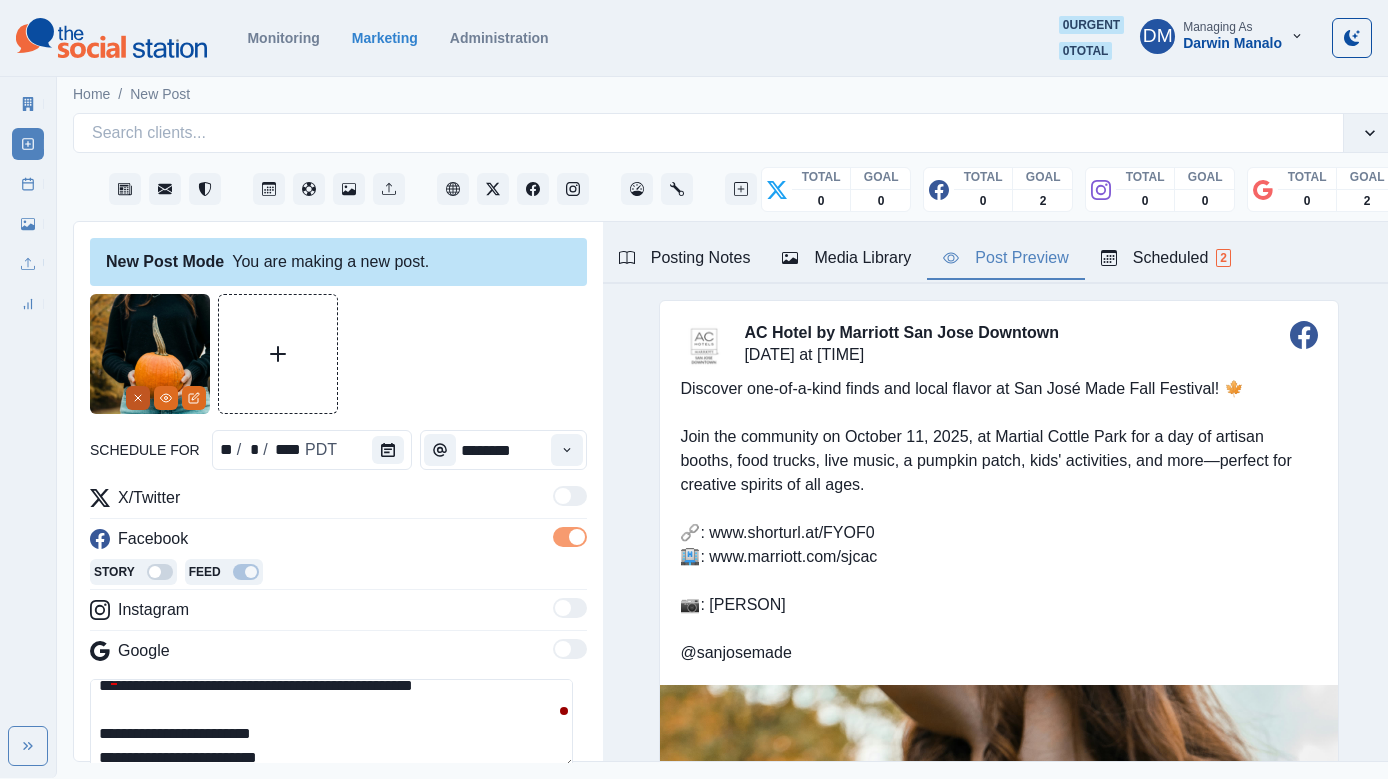 click at bounding box center (138, 398) 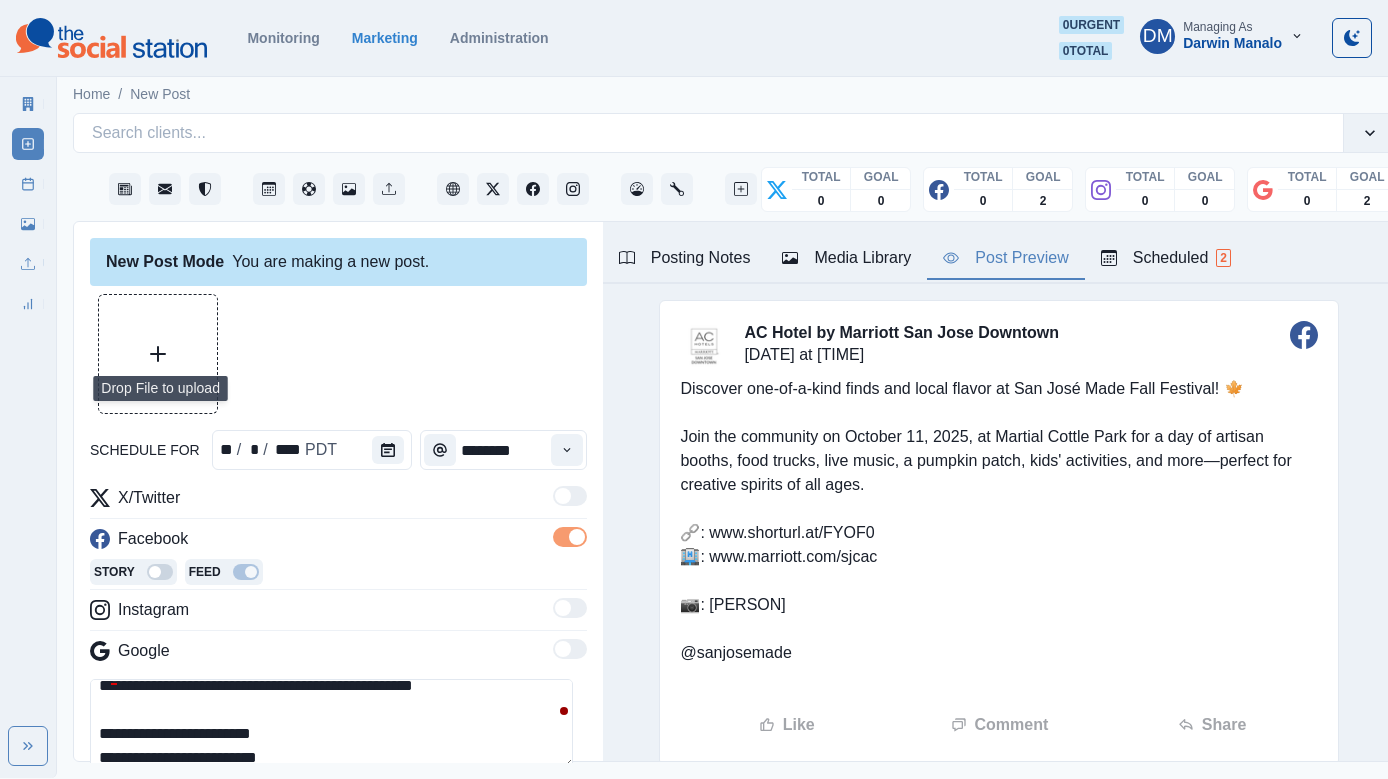 click at bounding box center (158, 354) 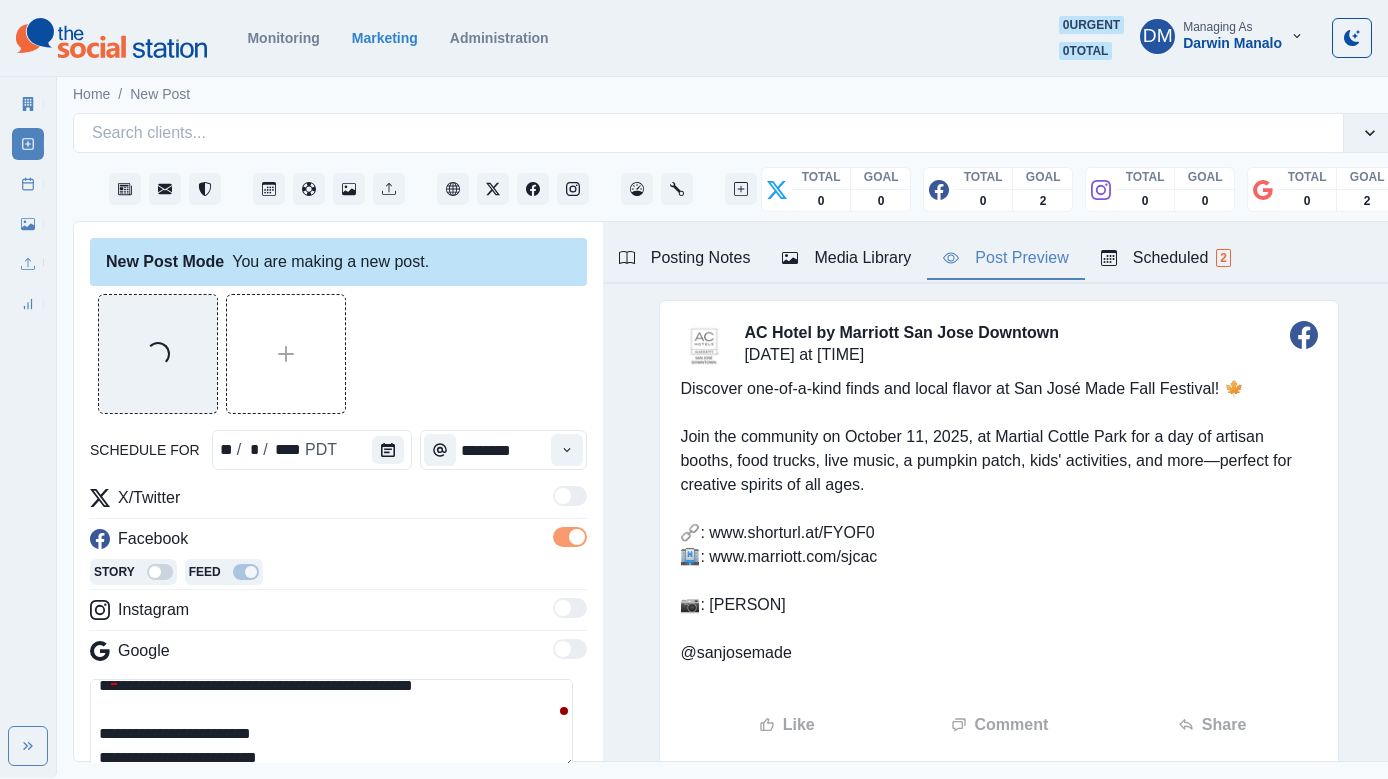 drag, startPoint x: 111, startPoint y: 619, endPoint x: 207, endPoint y: 618, distance: 96.00521 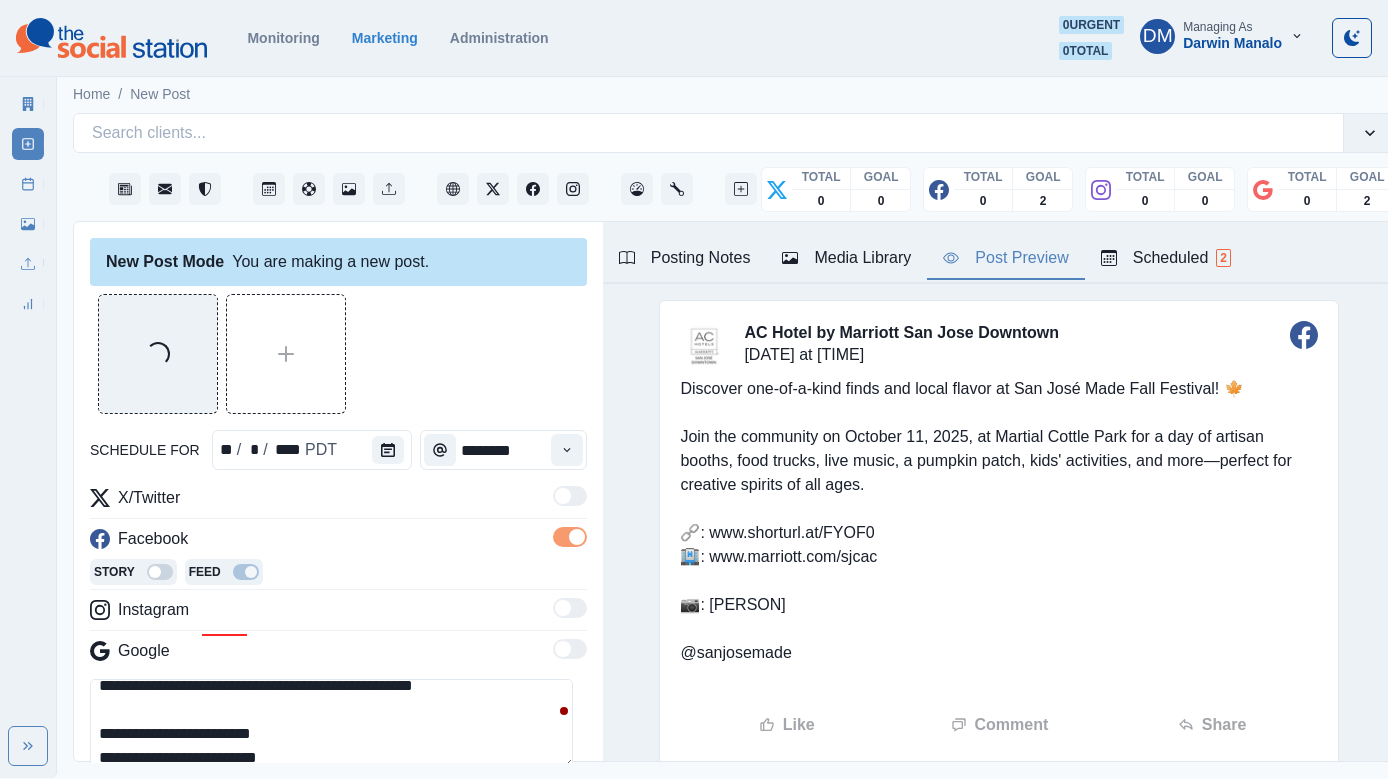 scroll, scrollTop: 0, scrollLeft: 0, axis: both 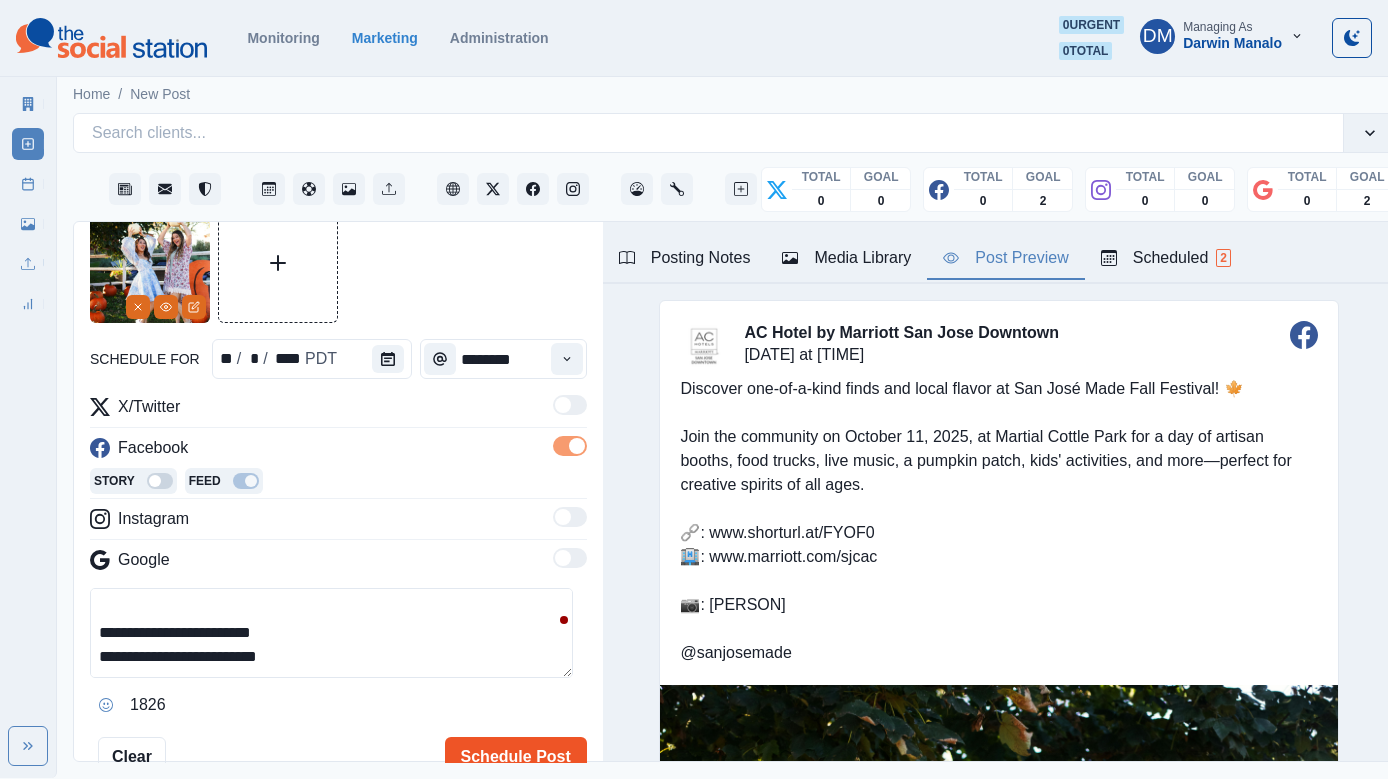 type on "**********" 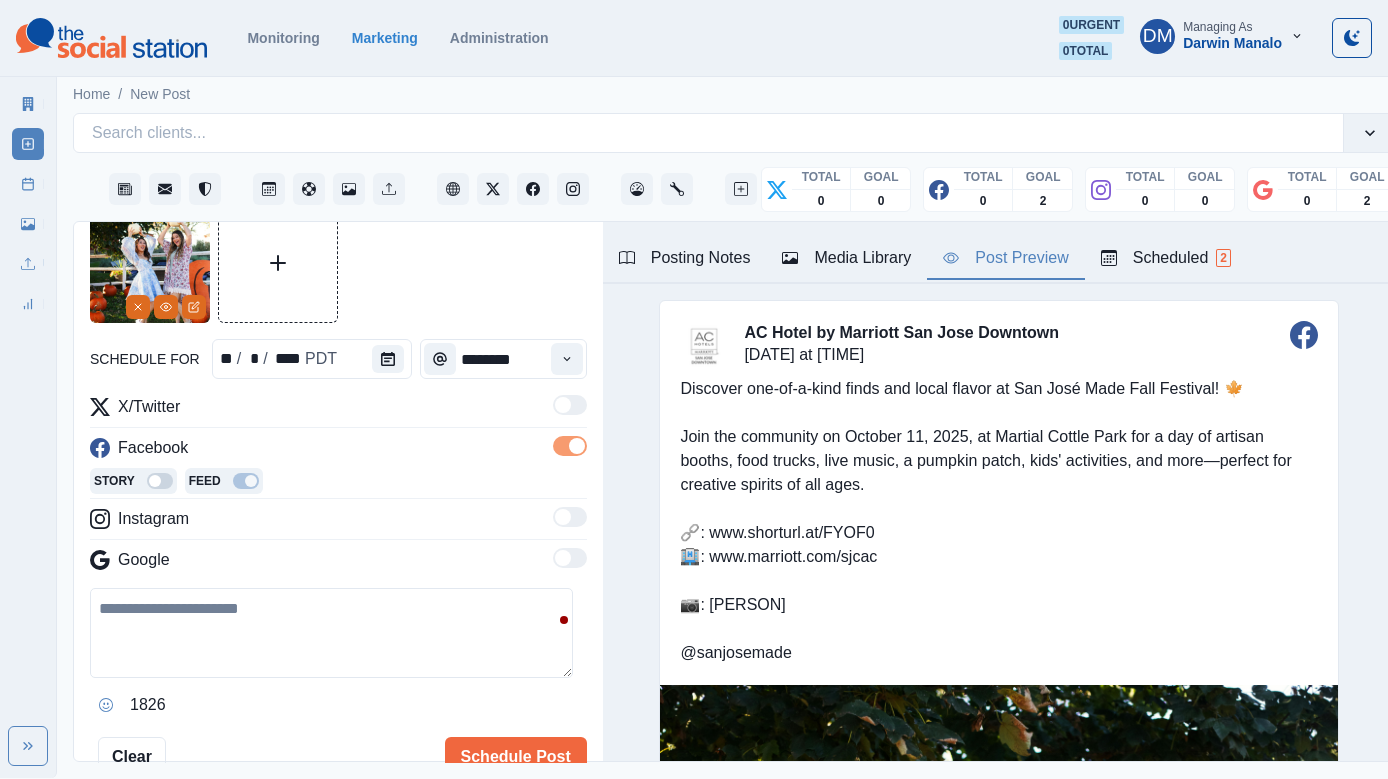scroll, scrollTop: 68, scrollLeft: 0, axis: vertical 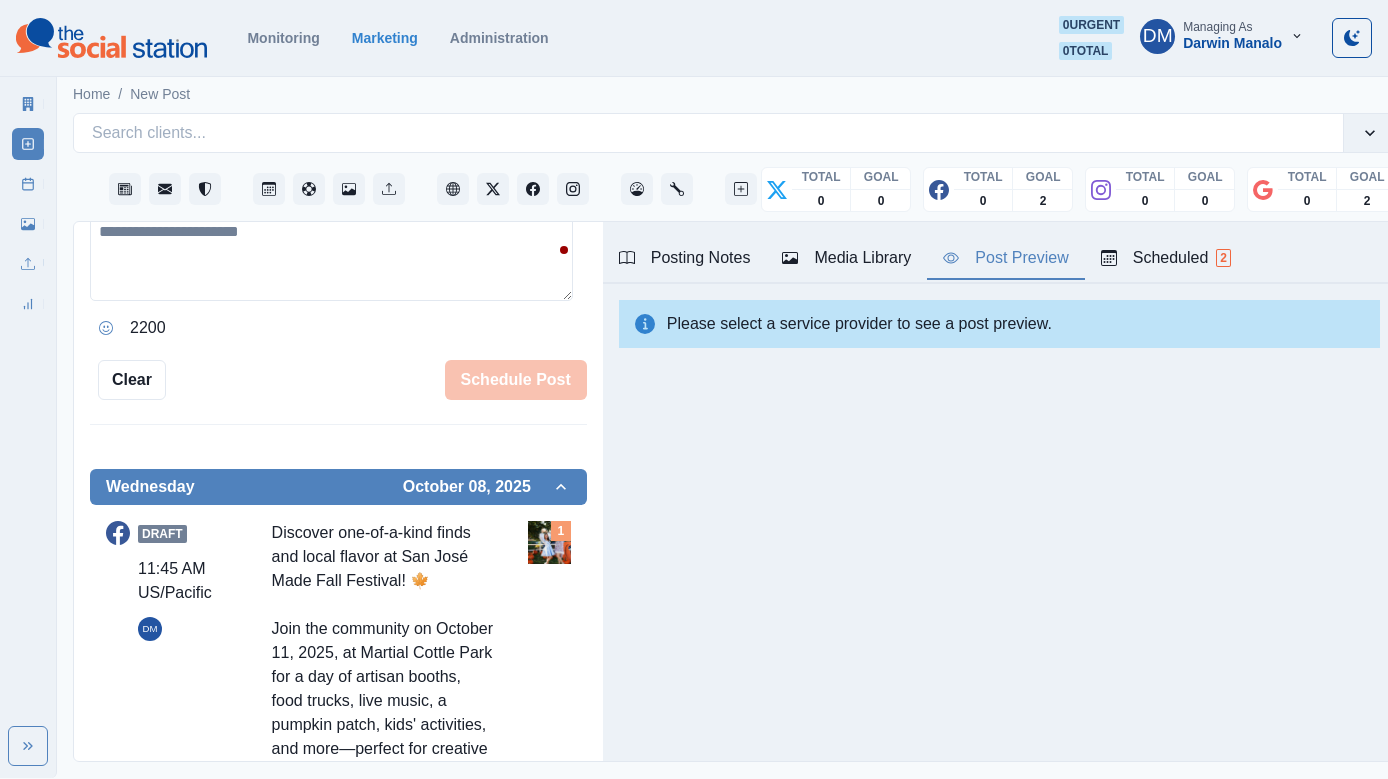 click at bounding box center (549, 542) 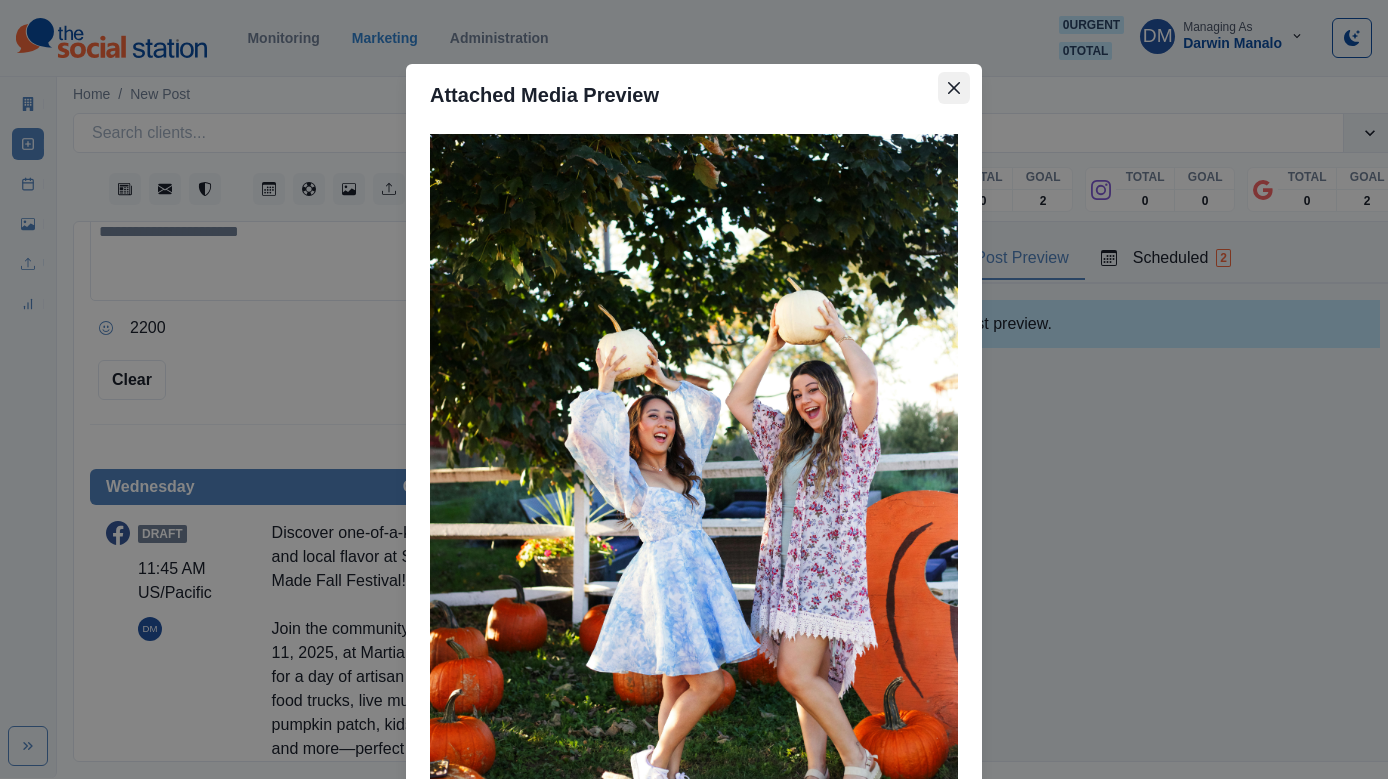 click 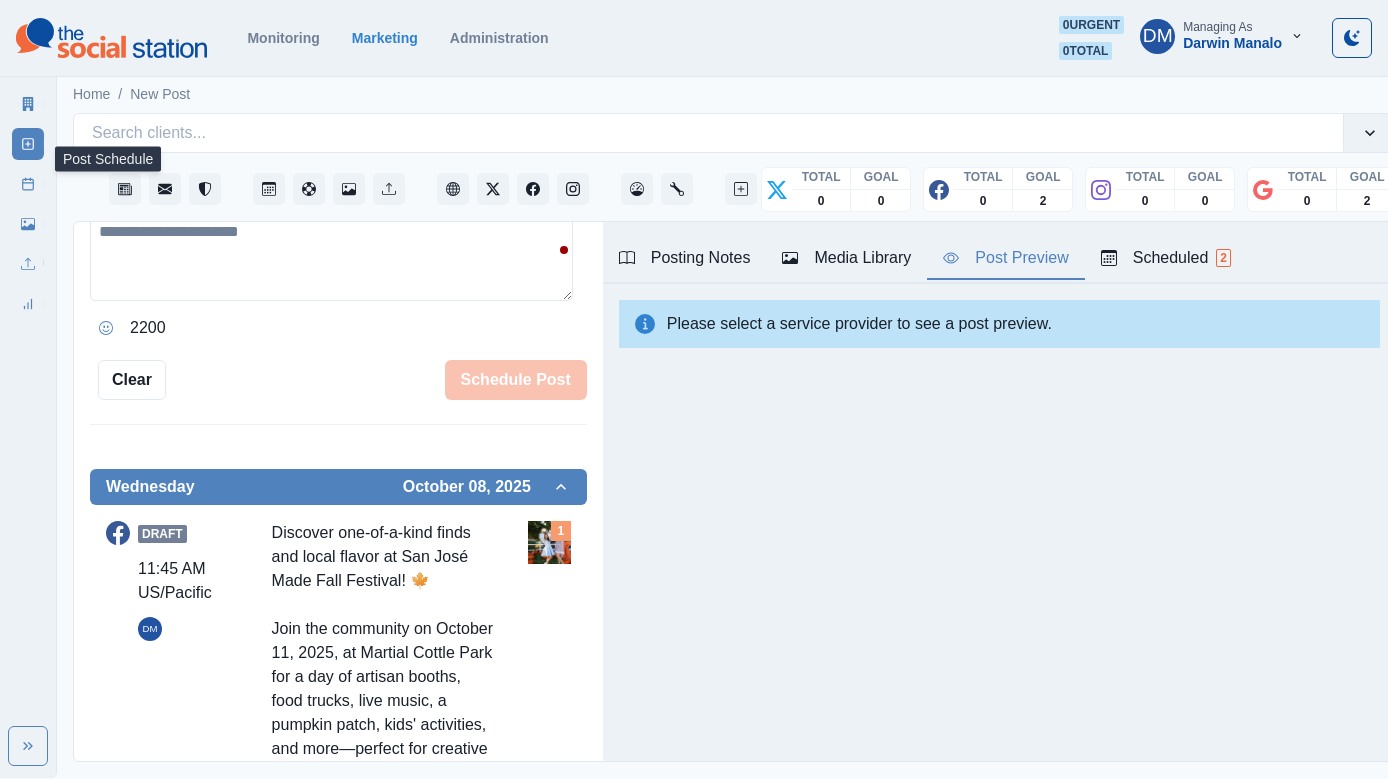 click on "Post Schedule" at bounding box center [28, 184] 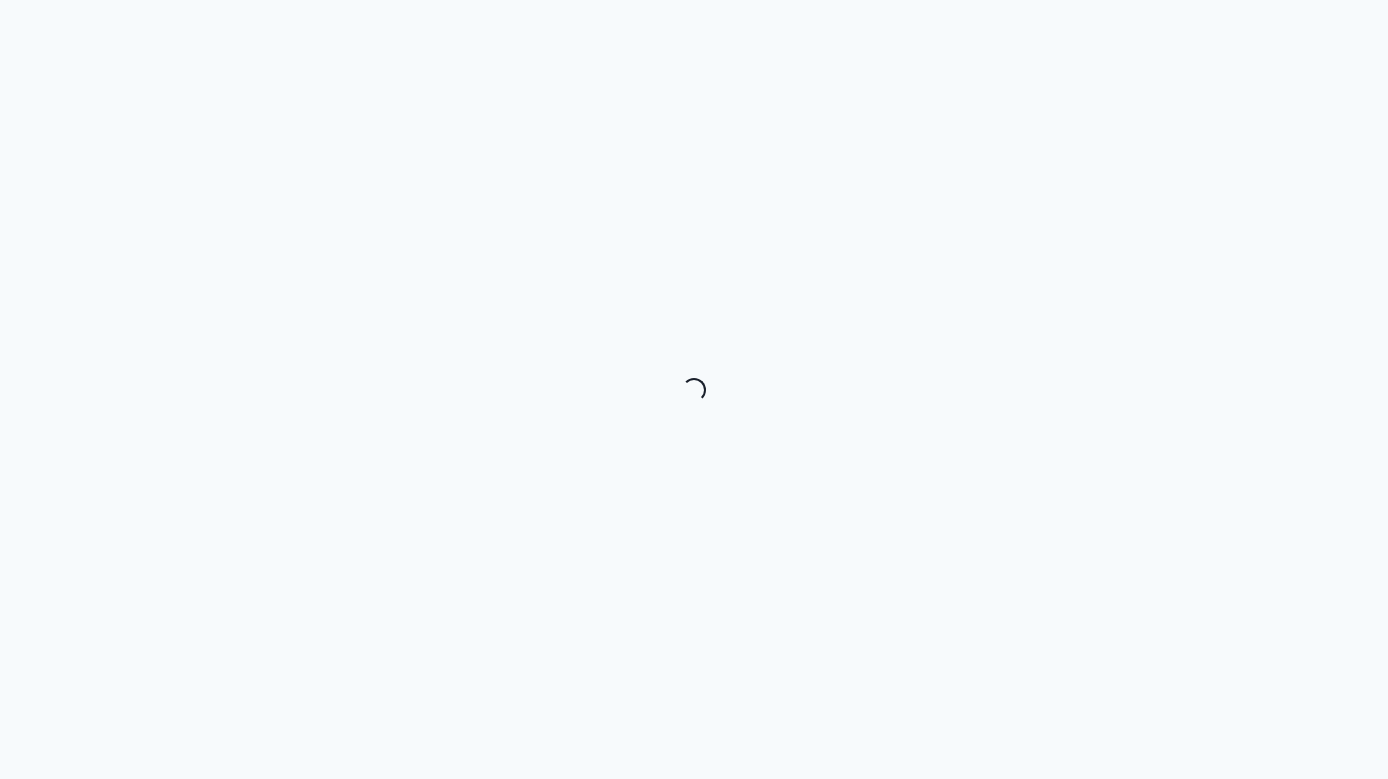 scroll, scrollTop: 0, scrollLeft: 0, axis: both 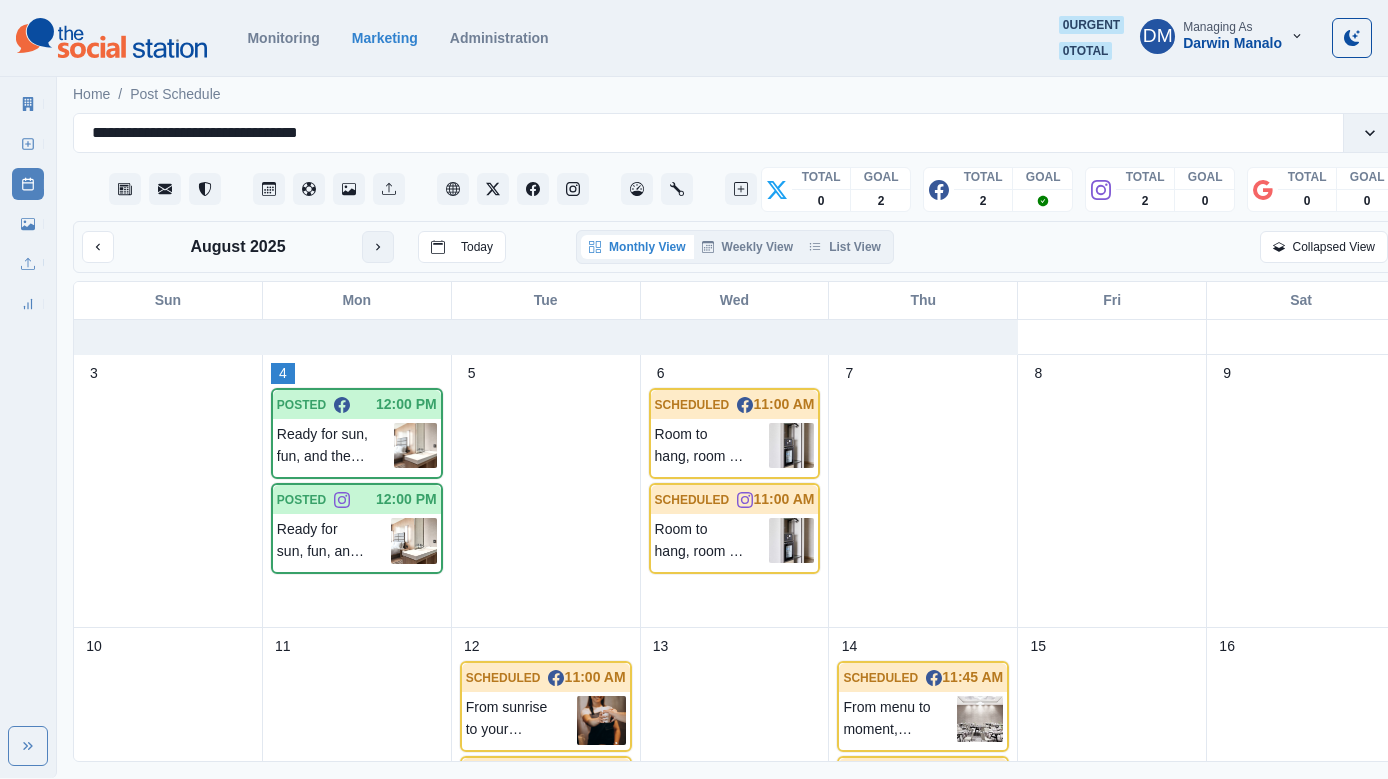 click 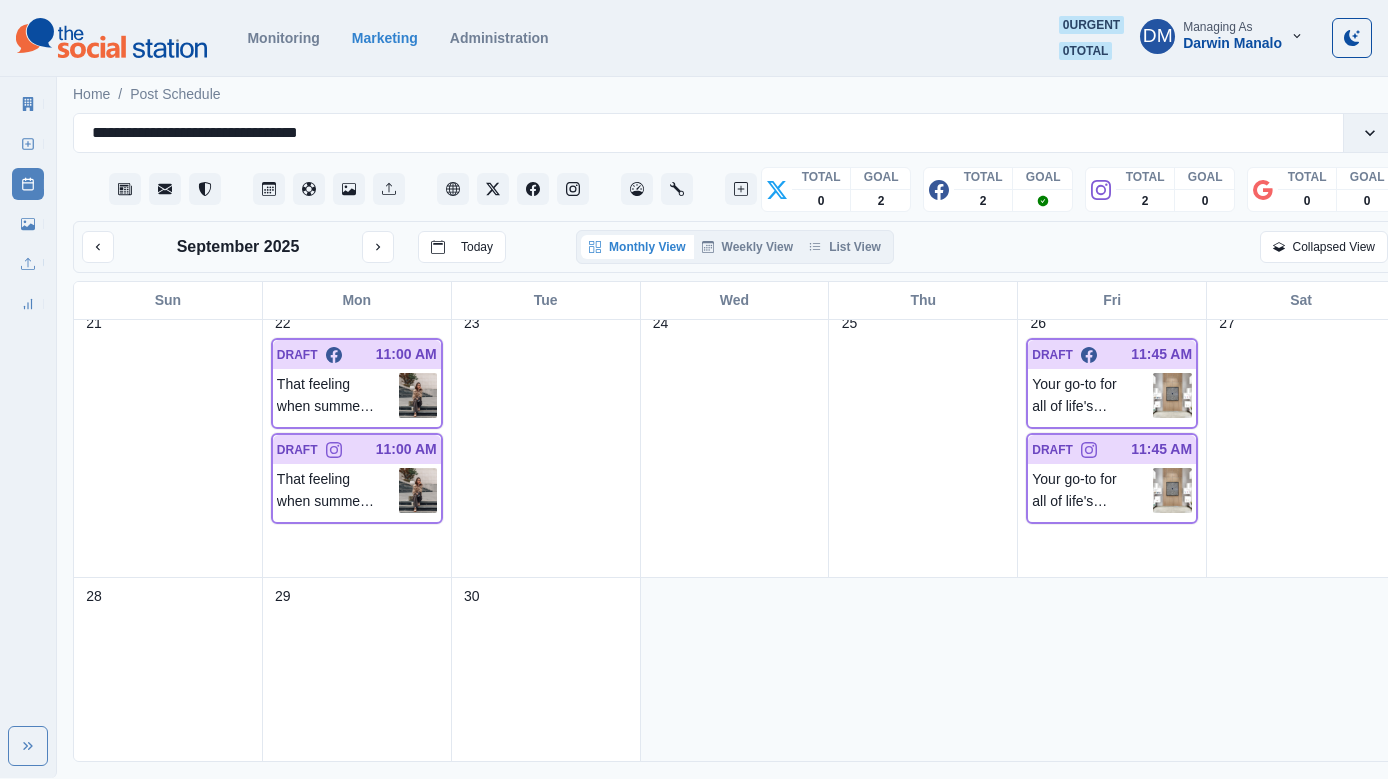 scroll, scrollTop: 939, scrollLeft: 0, axis: vertical 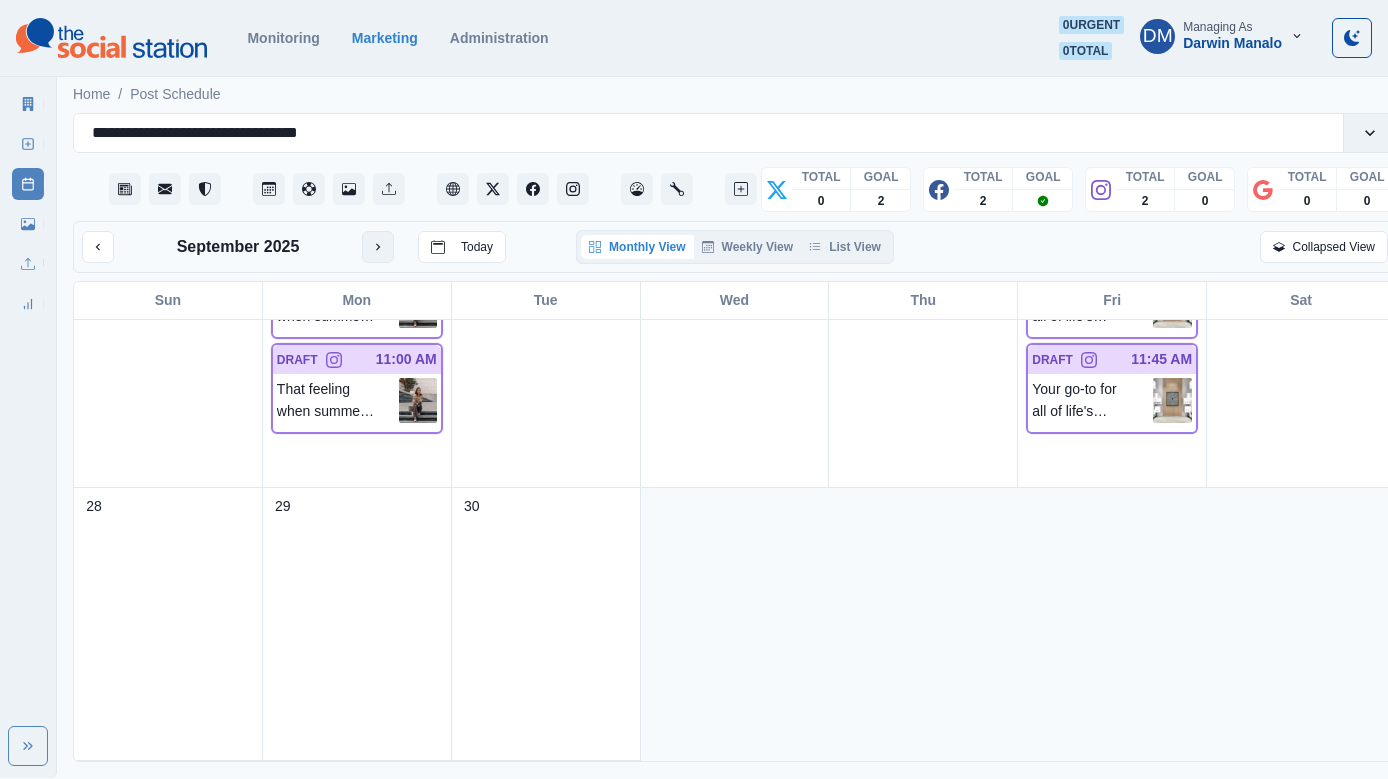 click 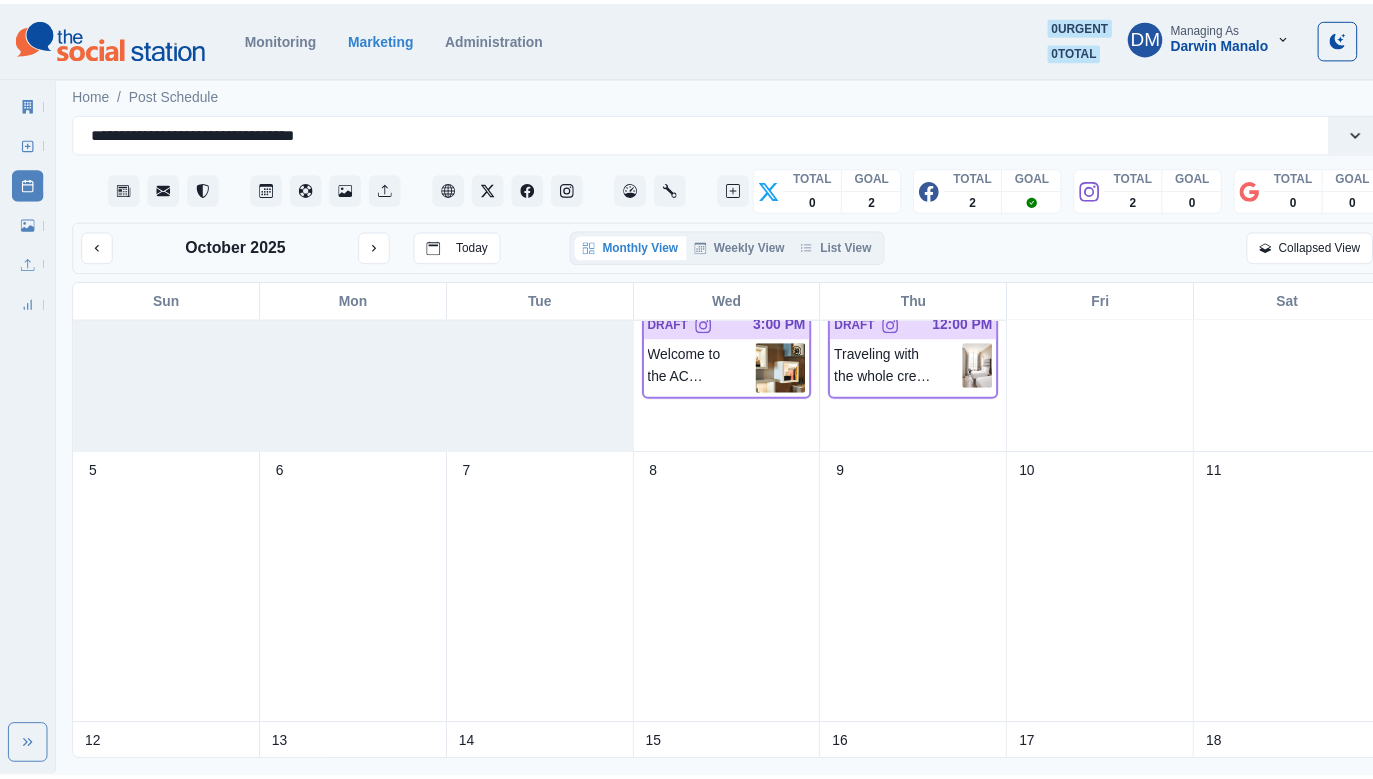 scroll, scrollTop: 224, scrollLeft: 0, axis: vertical 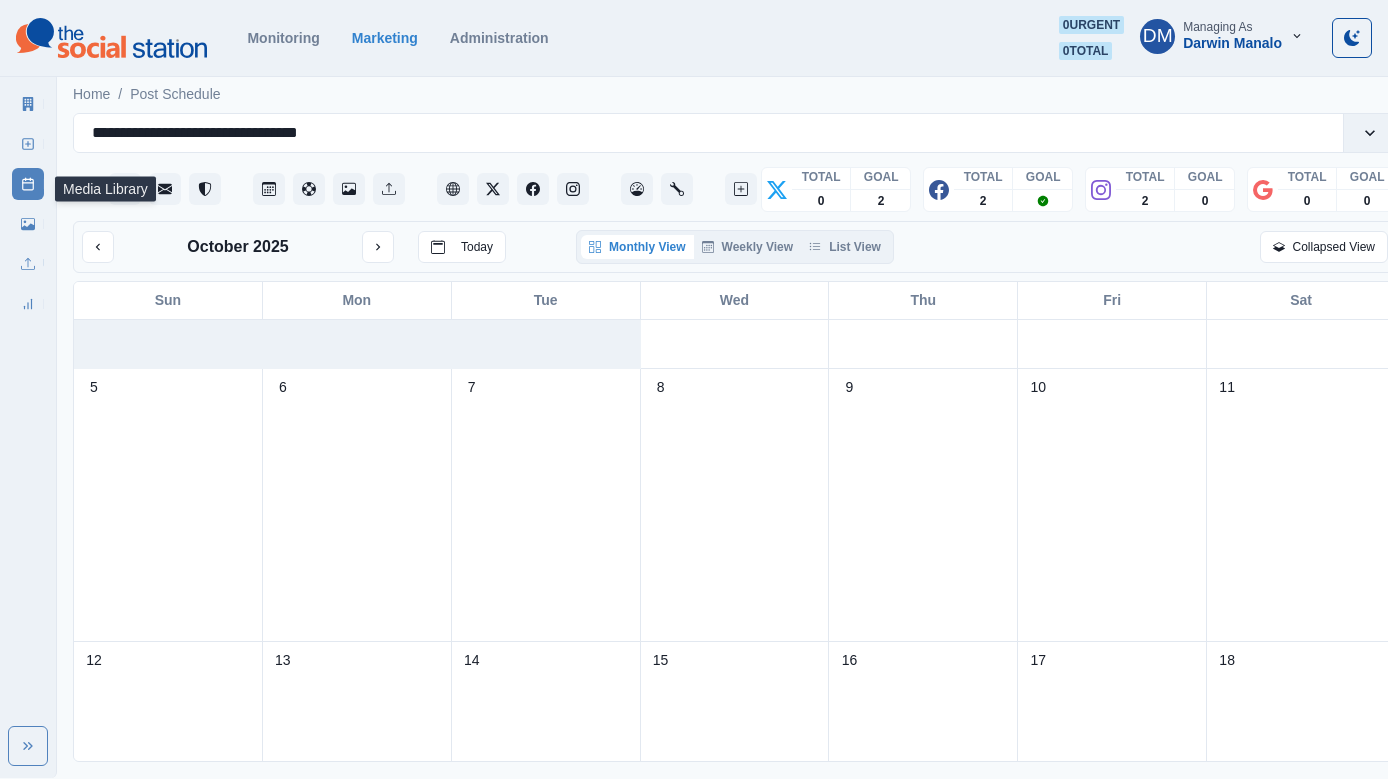 click on "Media Library" at bounding box center (28, 224) 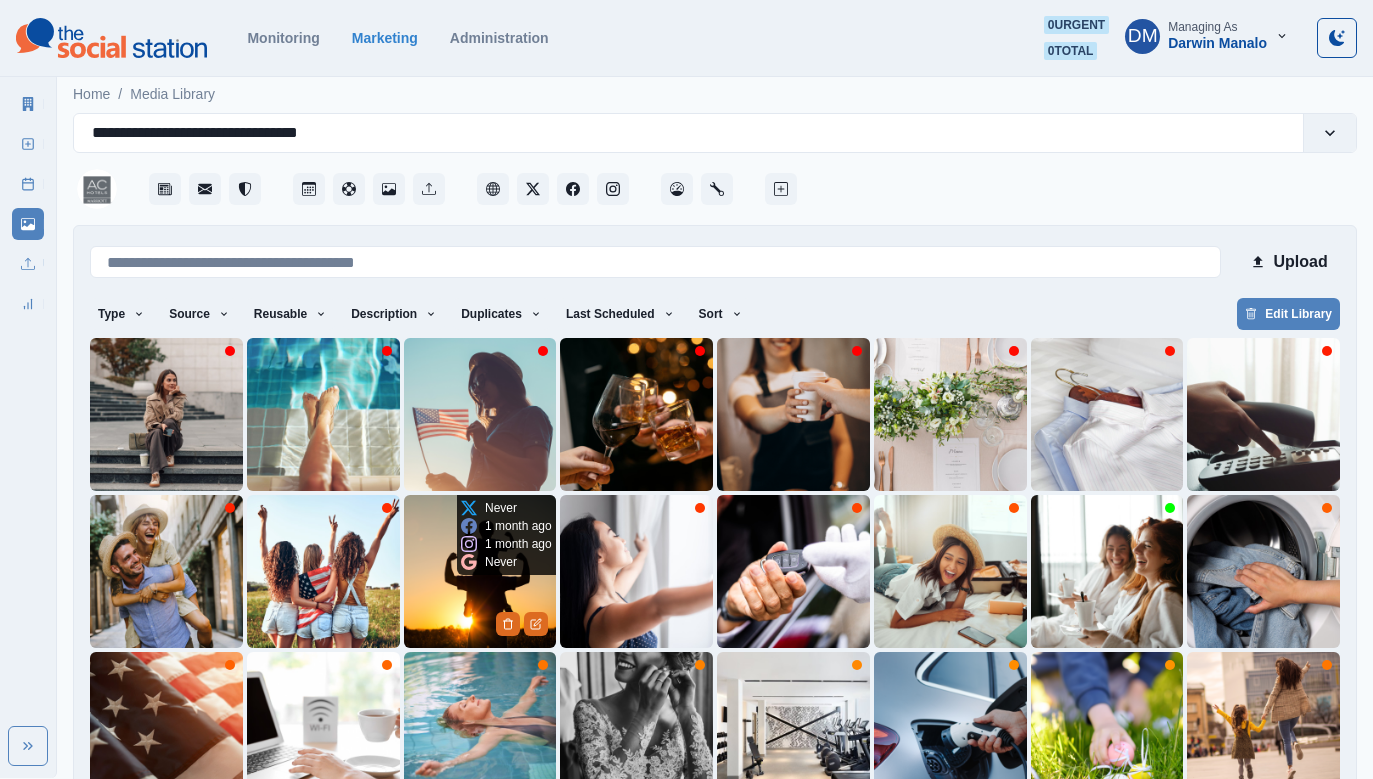 scroll, scrollTop: 31, scrollLeft: 0, axis: vertical 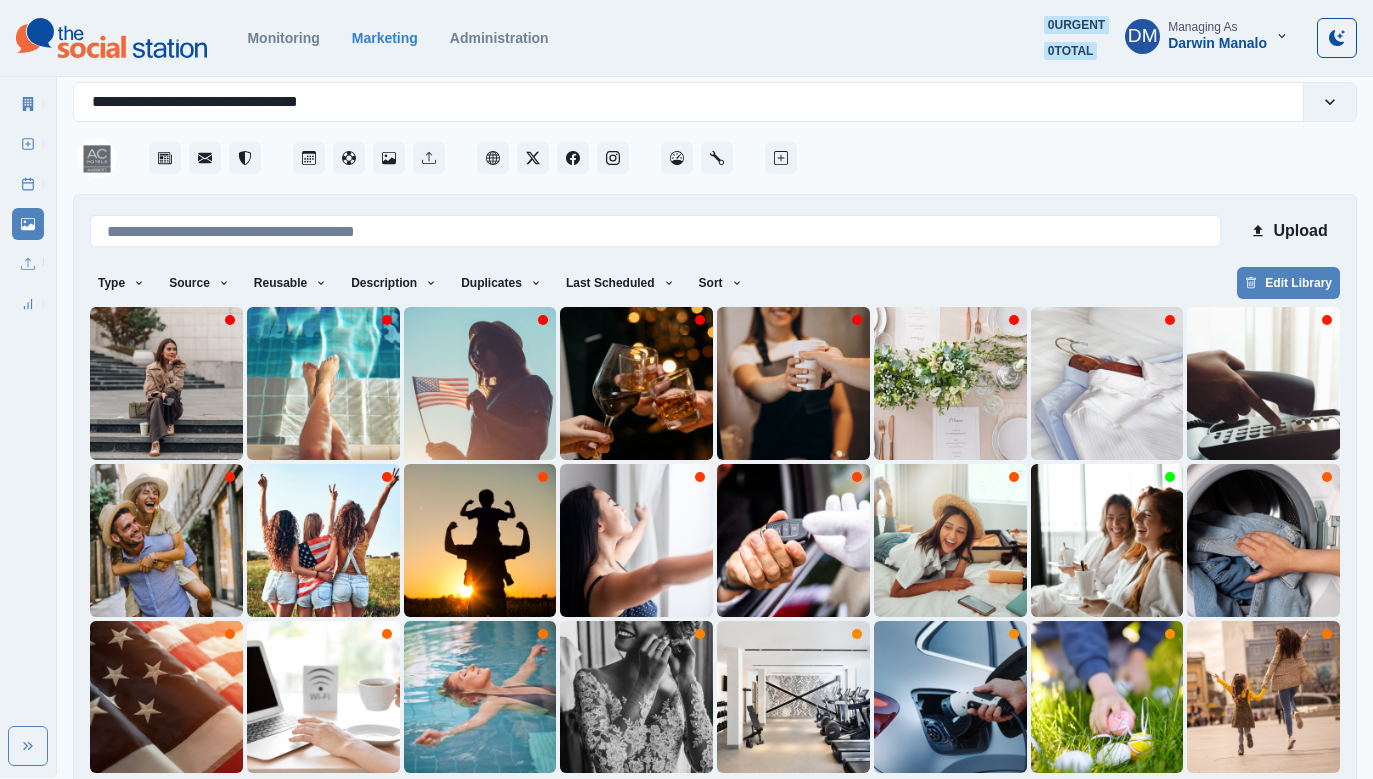 click on "14" at bounding box center (841, 805) 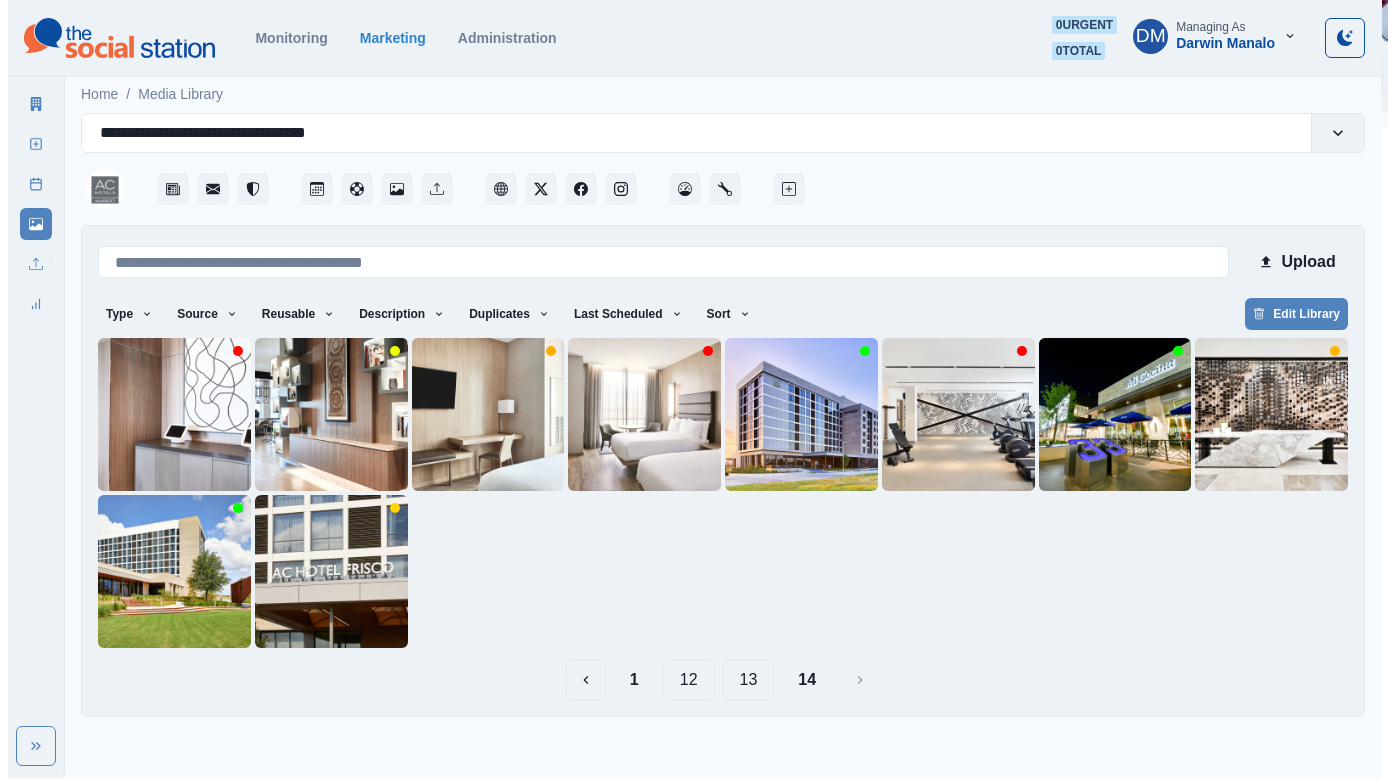 scroll, scrollTop: 0, scrollLeft: 0, axis: both 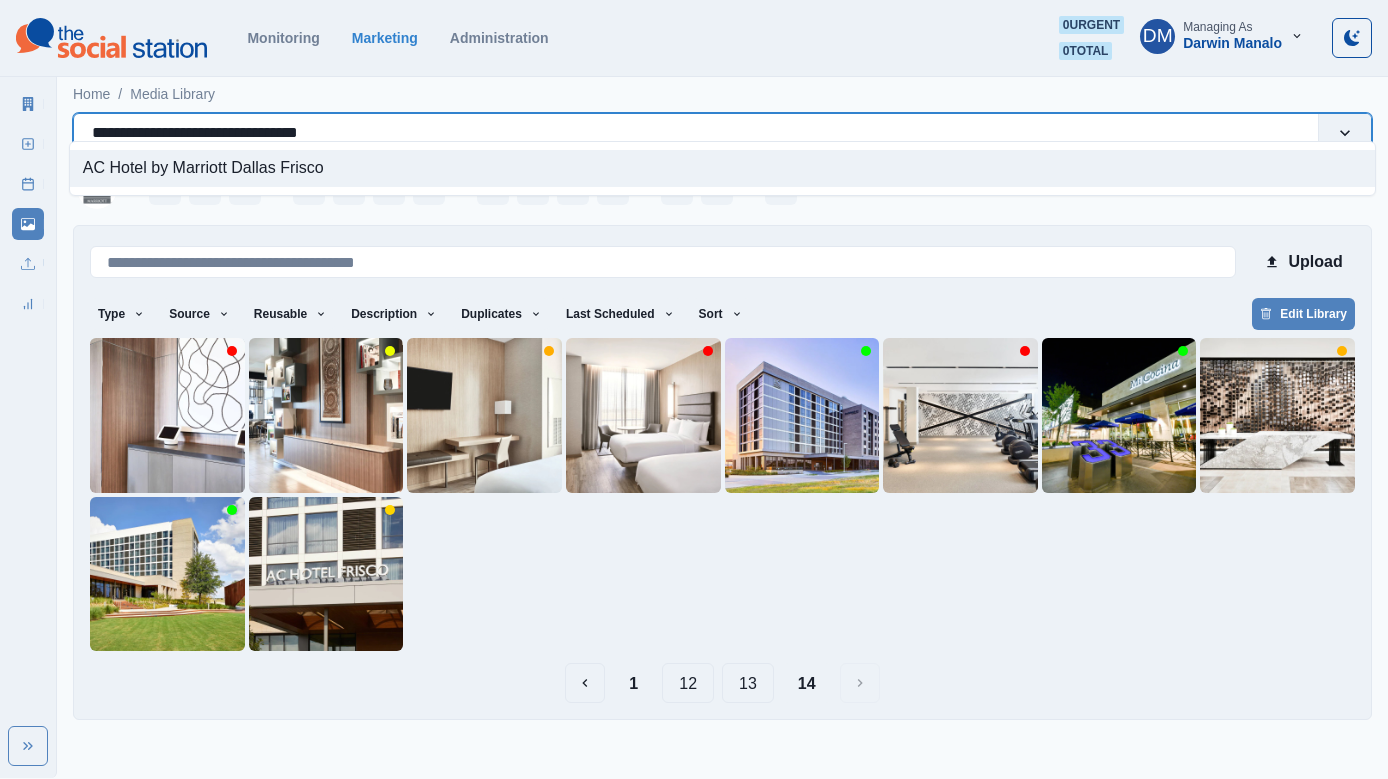drag, startPoint x: 84, startPoint y: 118, endPoint x: 441, endPoint y: 101, distance: 357.40454 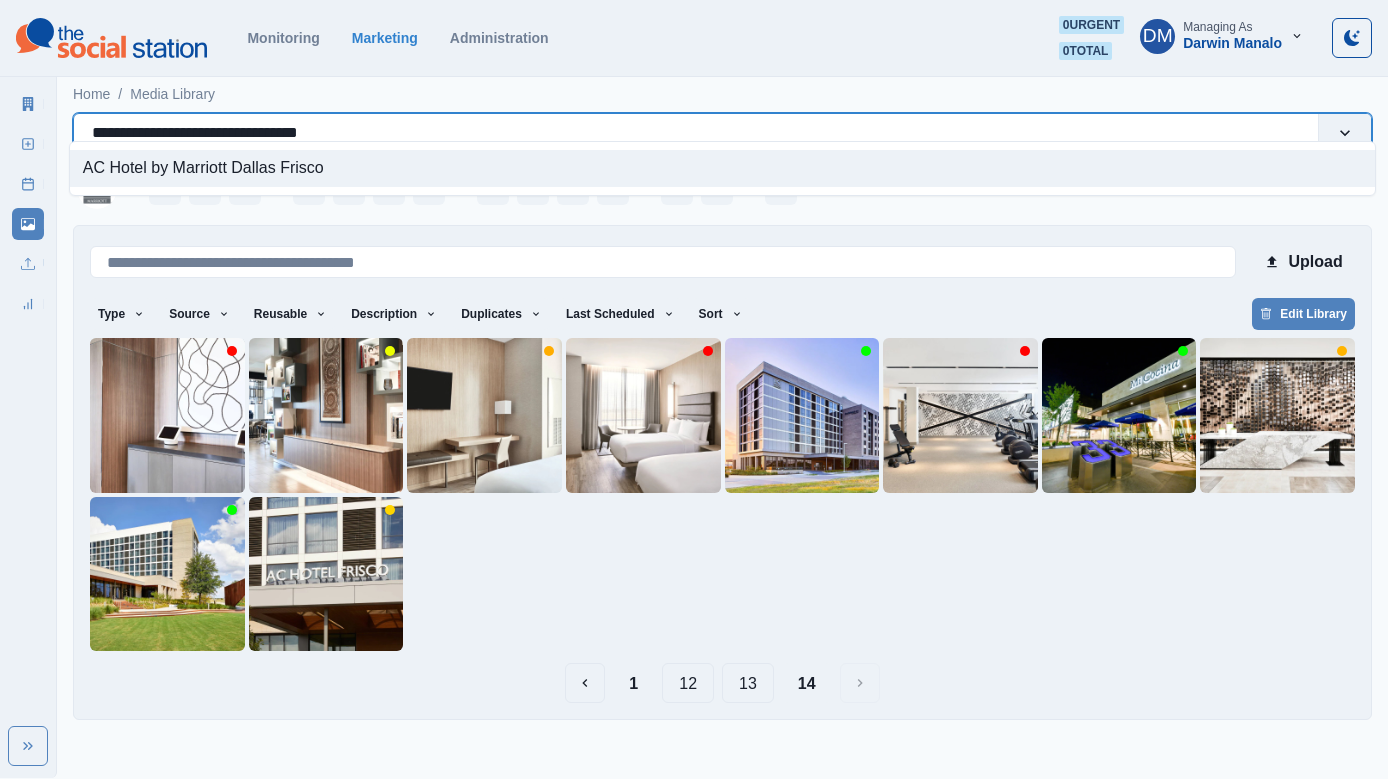 click on "**********" at bounding box center (214, 133) 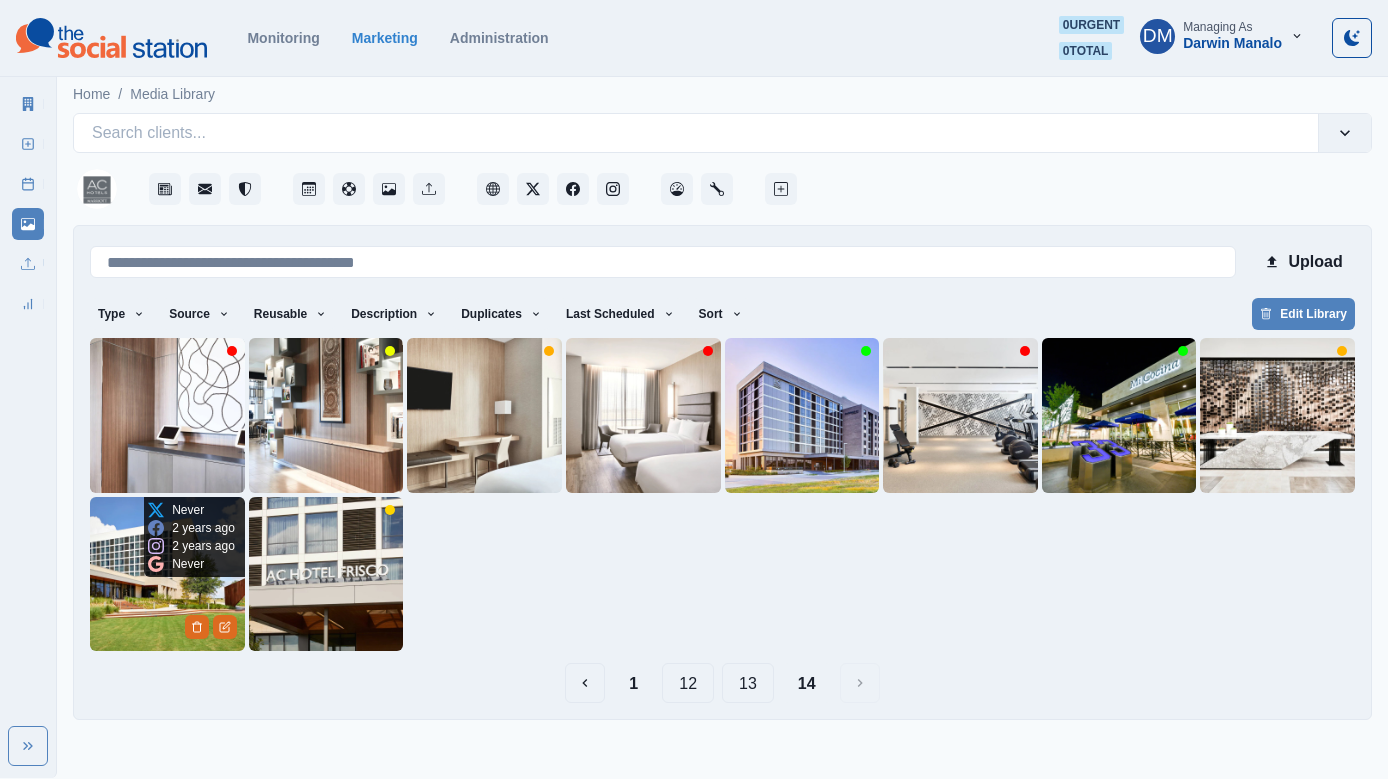 click at bounding box center (167, 574) 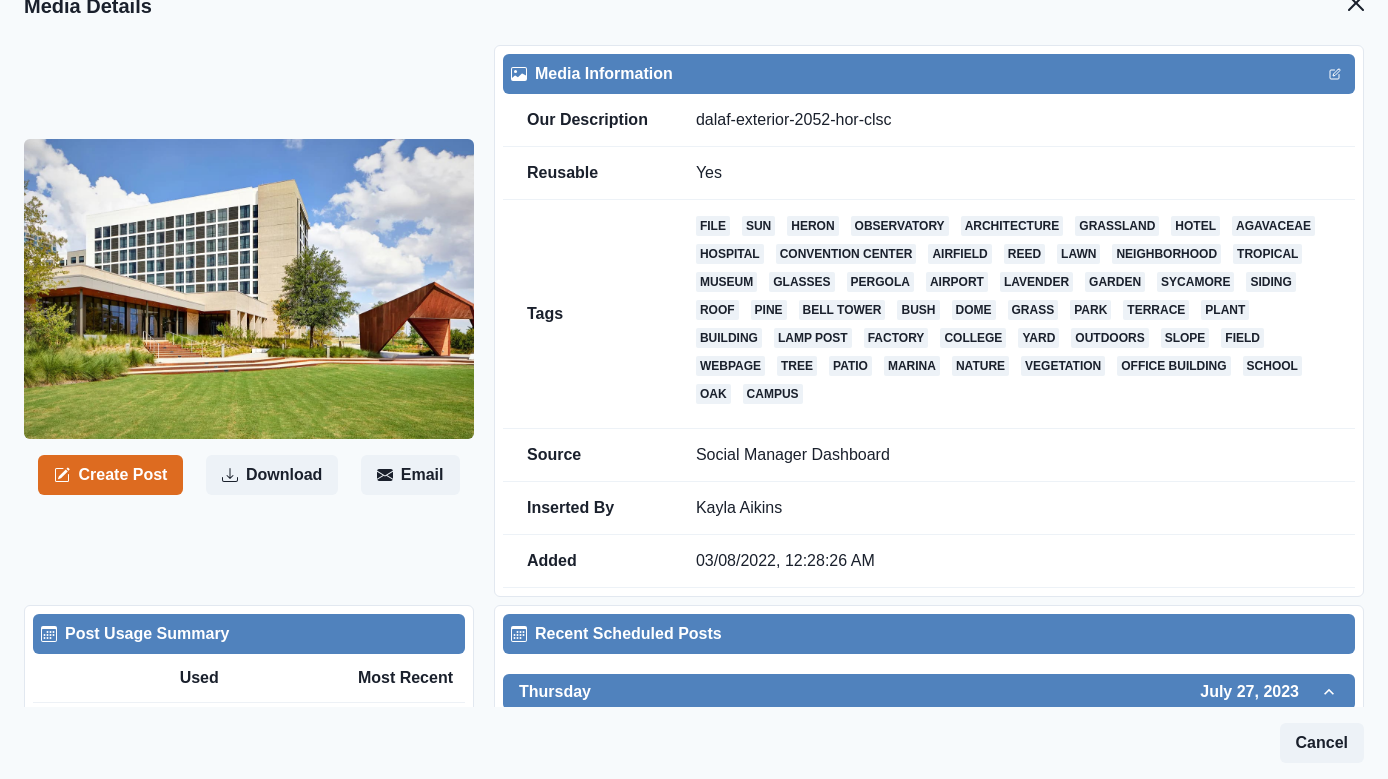 scroll, scrollTop: 0, scrollLeft: 0, axis: both 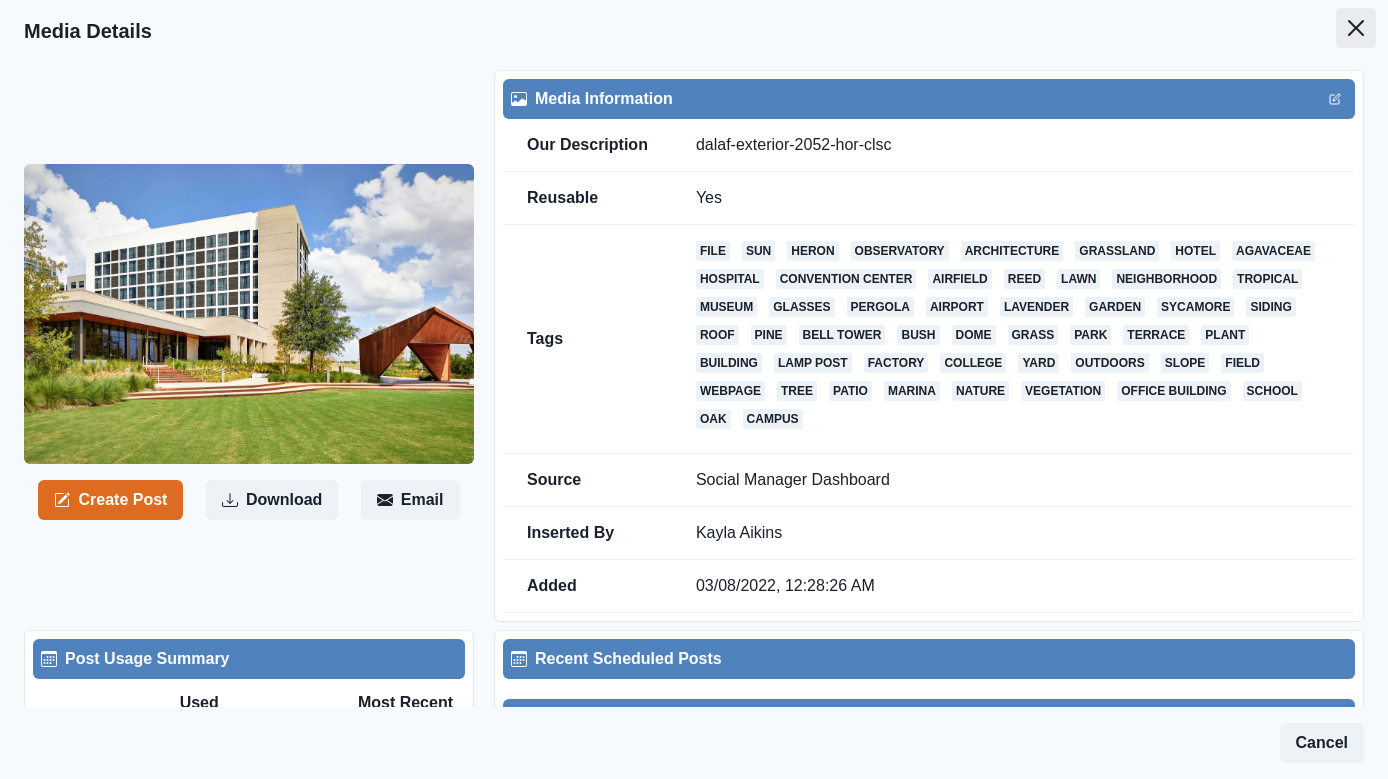 click 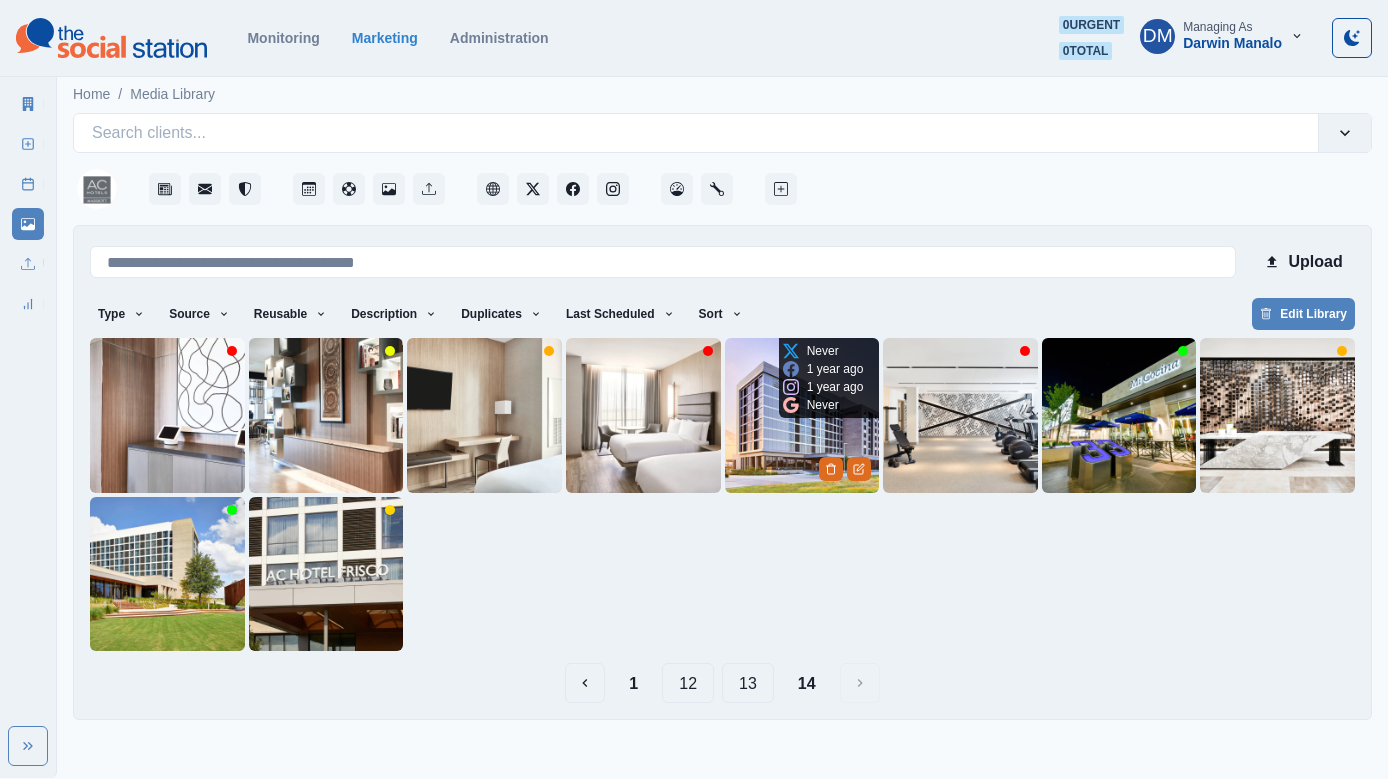 click at bounding box center (802, 415) 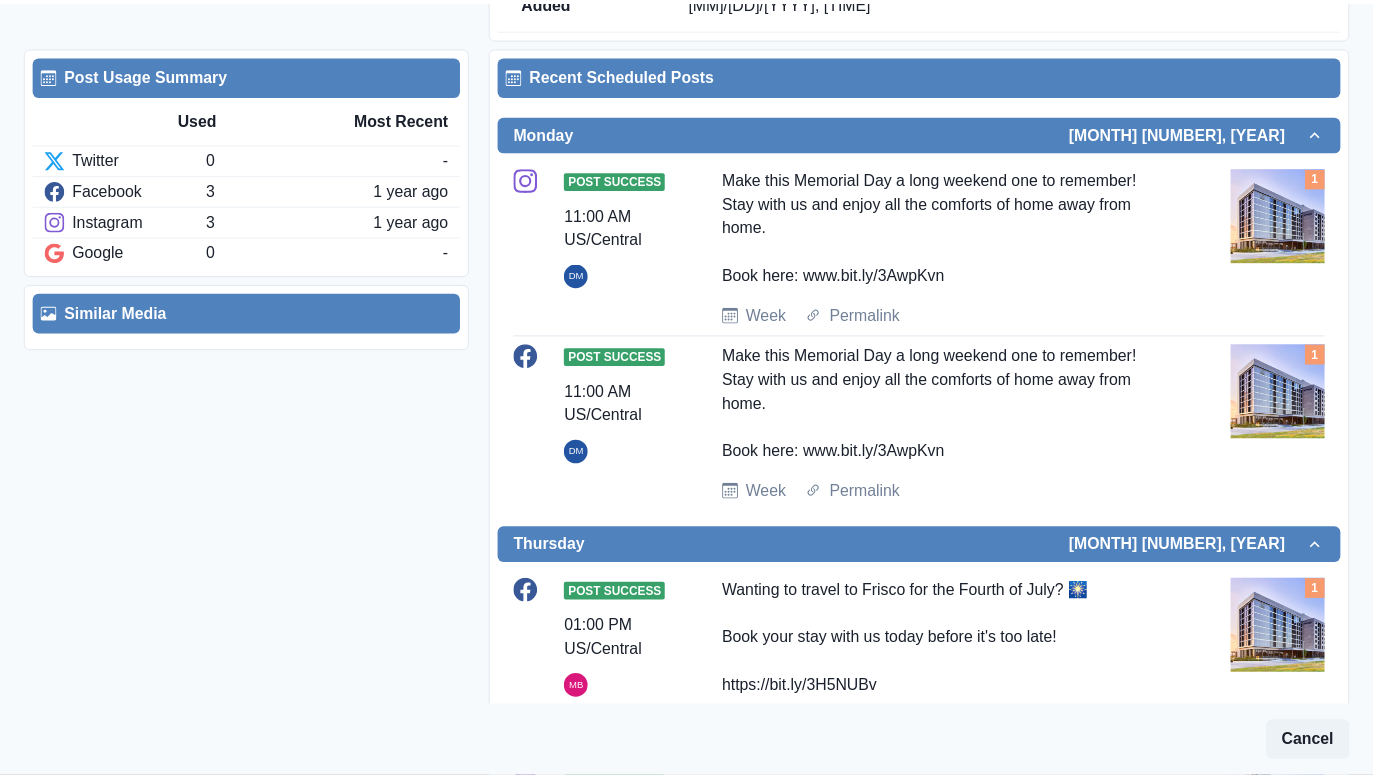 scroll, scrollTop: 0, scrollLeft: 0, axis: both 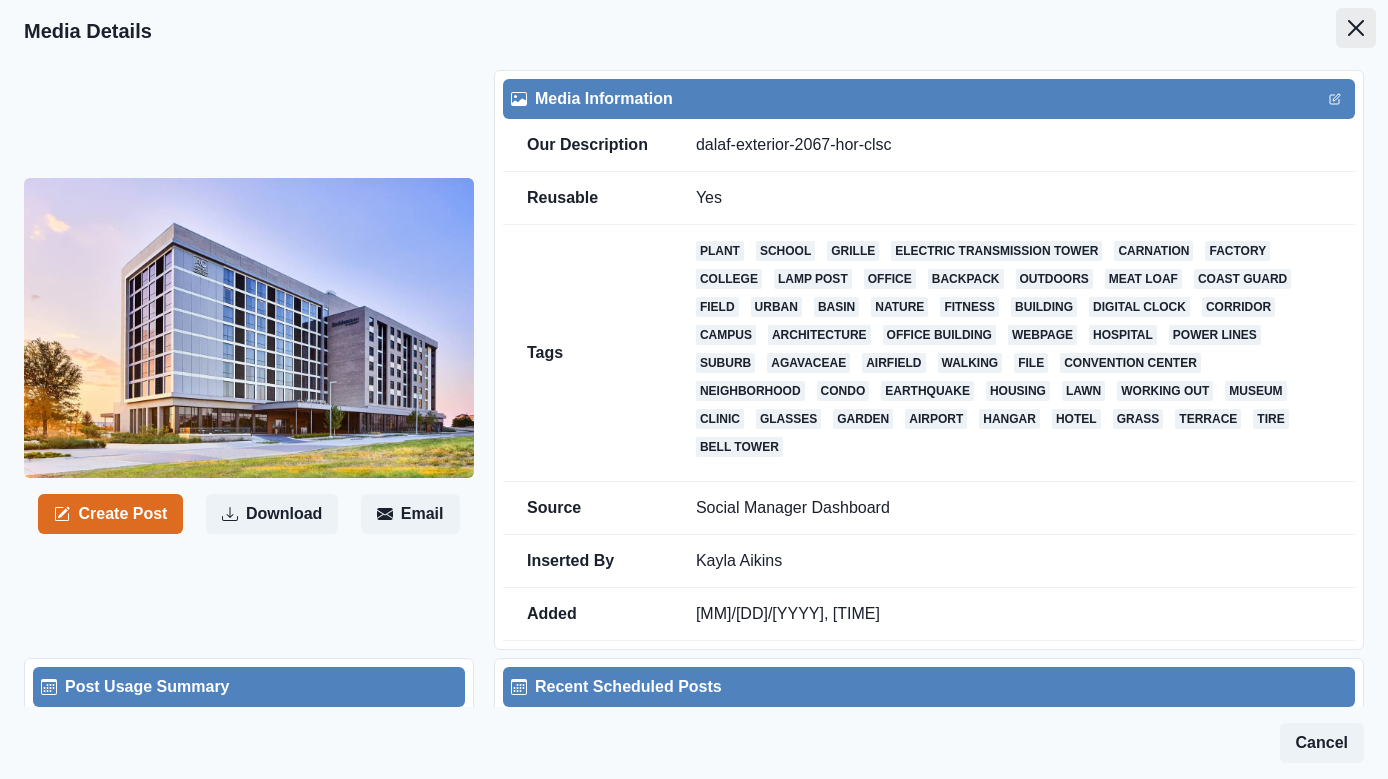 click 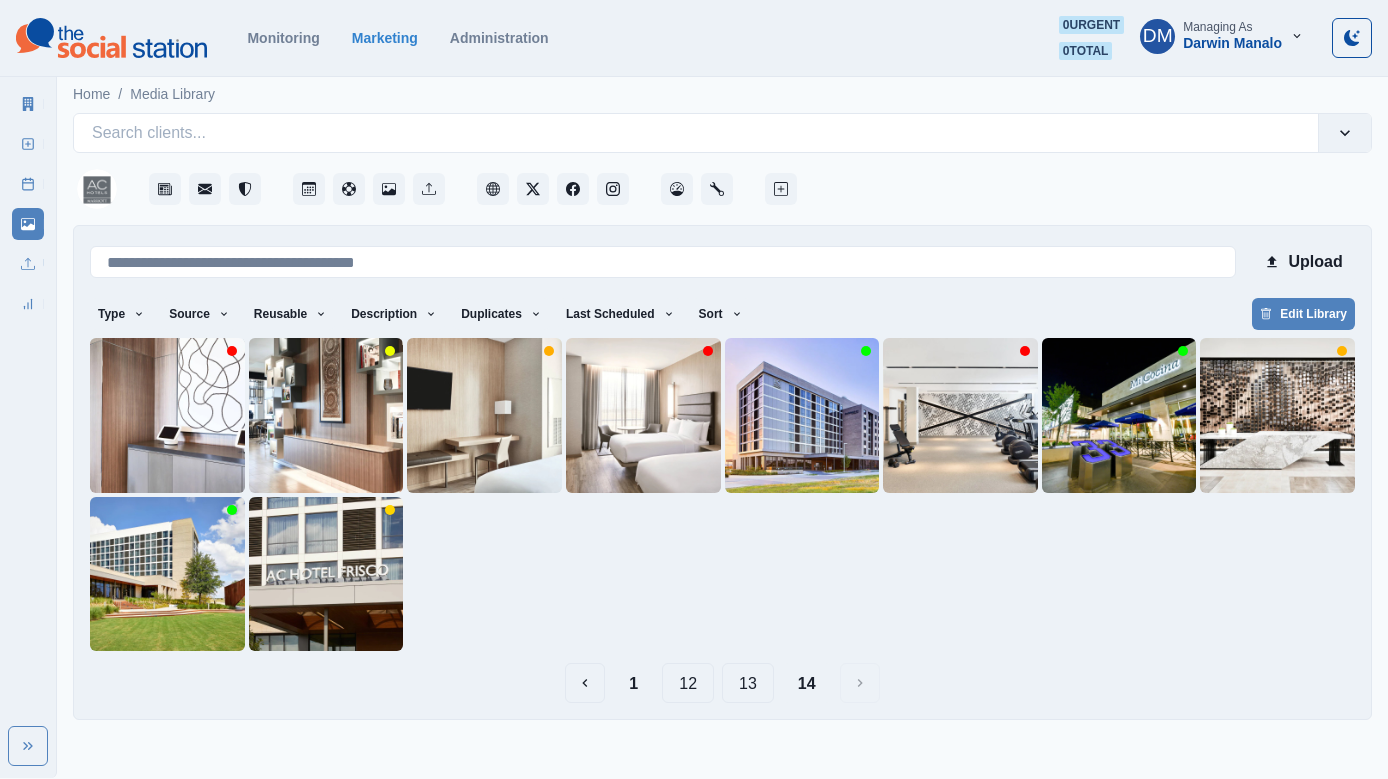 click on "13" at bounding box center [748, 683] 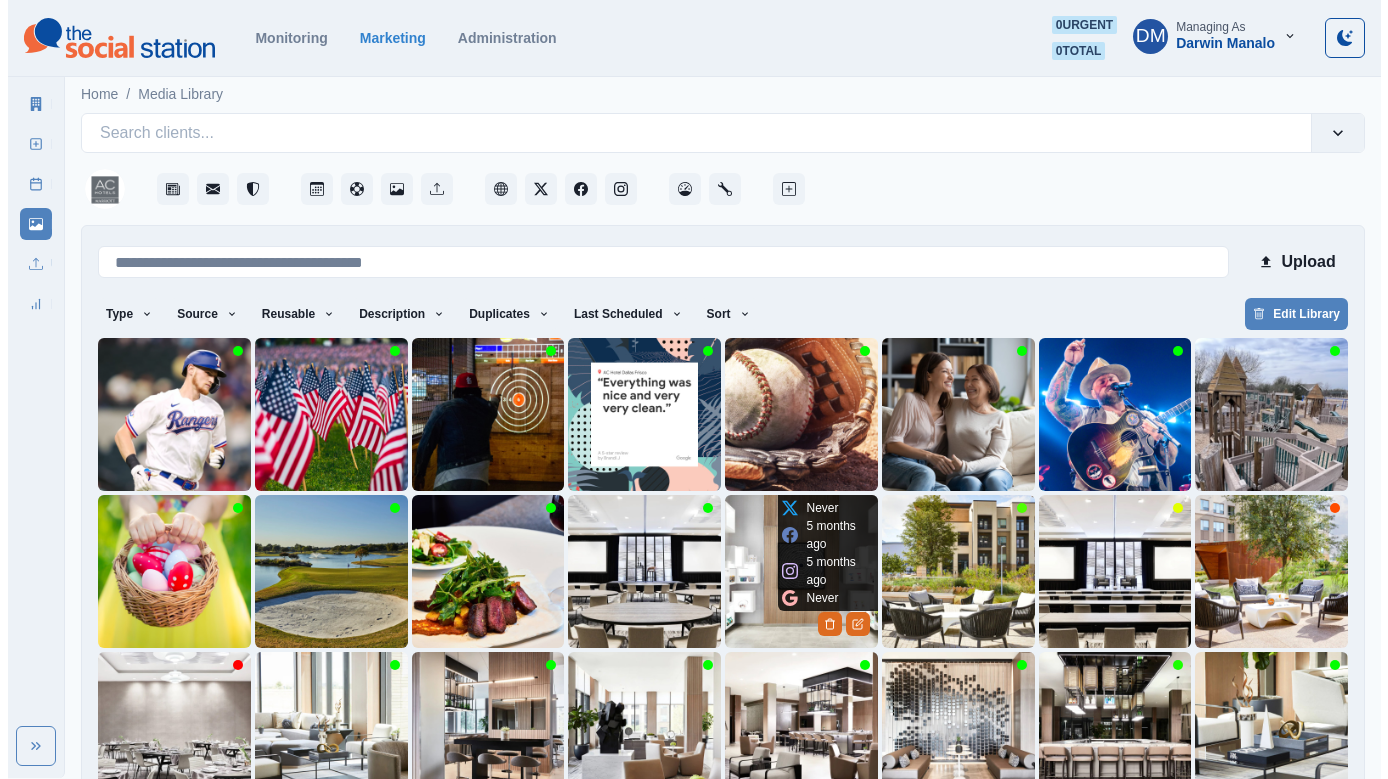 scroll, scrollTop: 31, scrollLeft: 0, axis: vertical 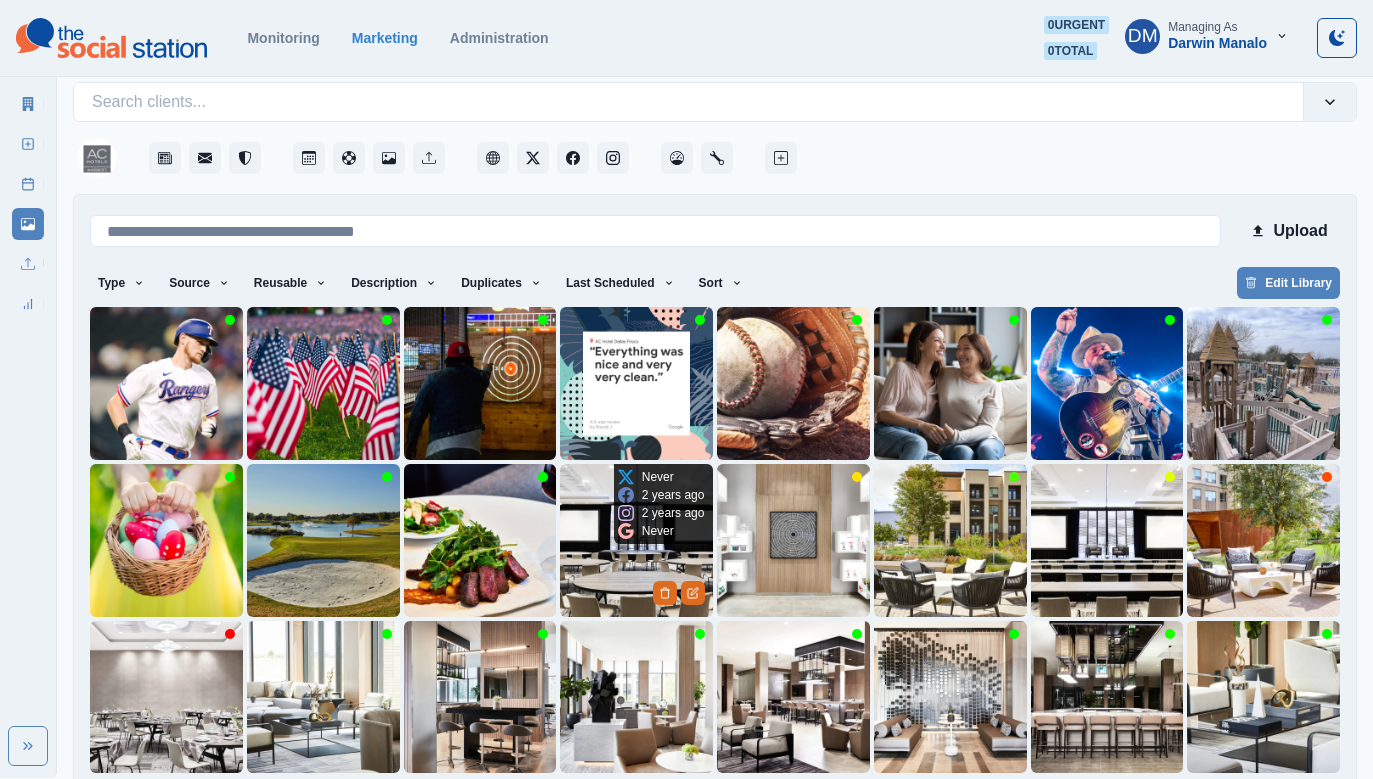 click at bounding box center [636, 540] 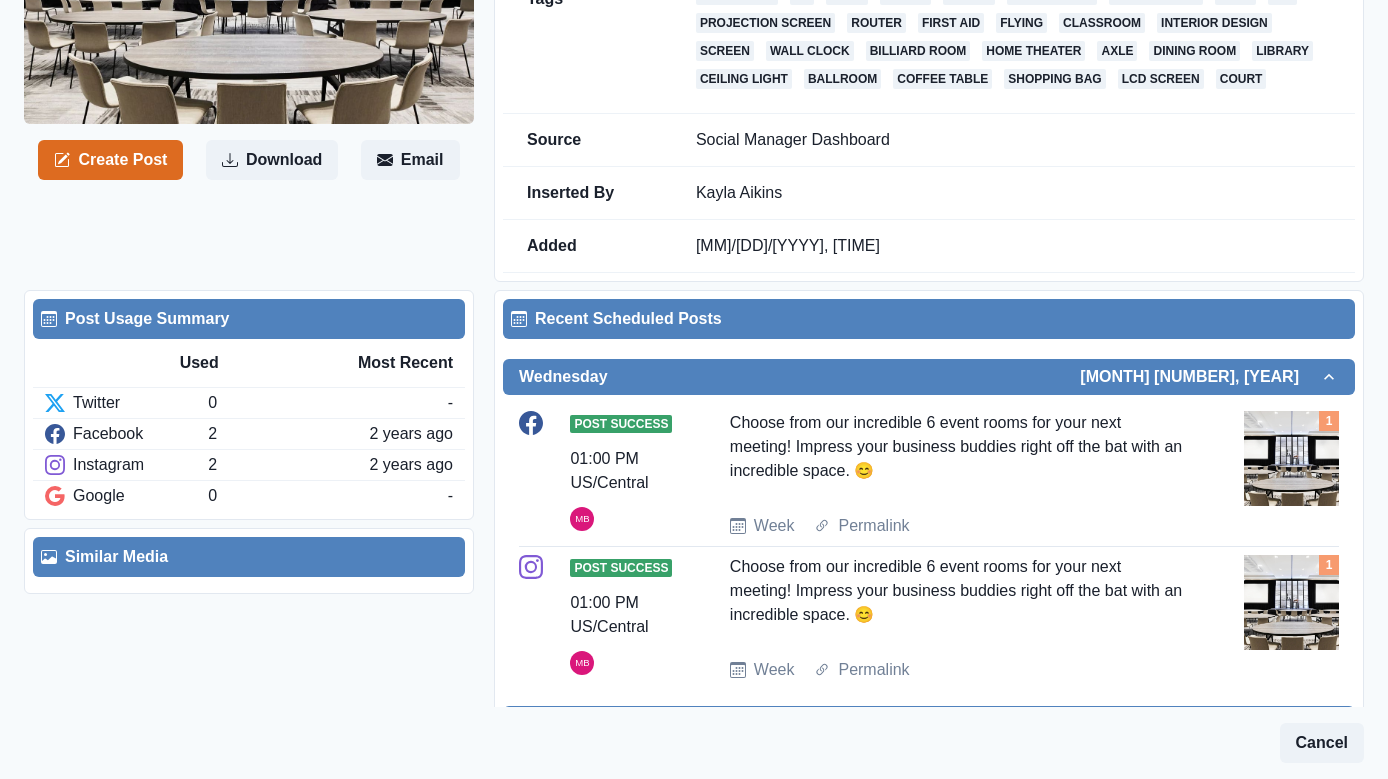 scroll, scrollTop: 351, scrollLeft: 0, axis: vertical 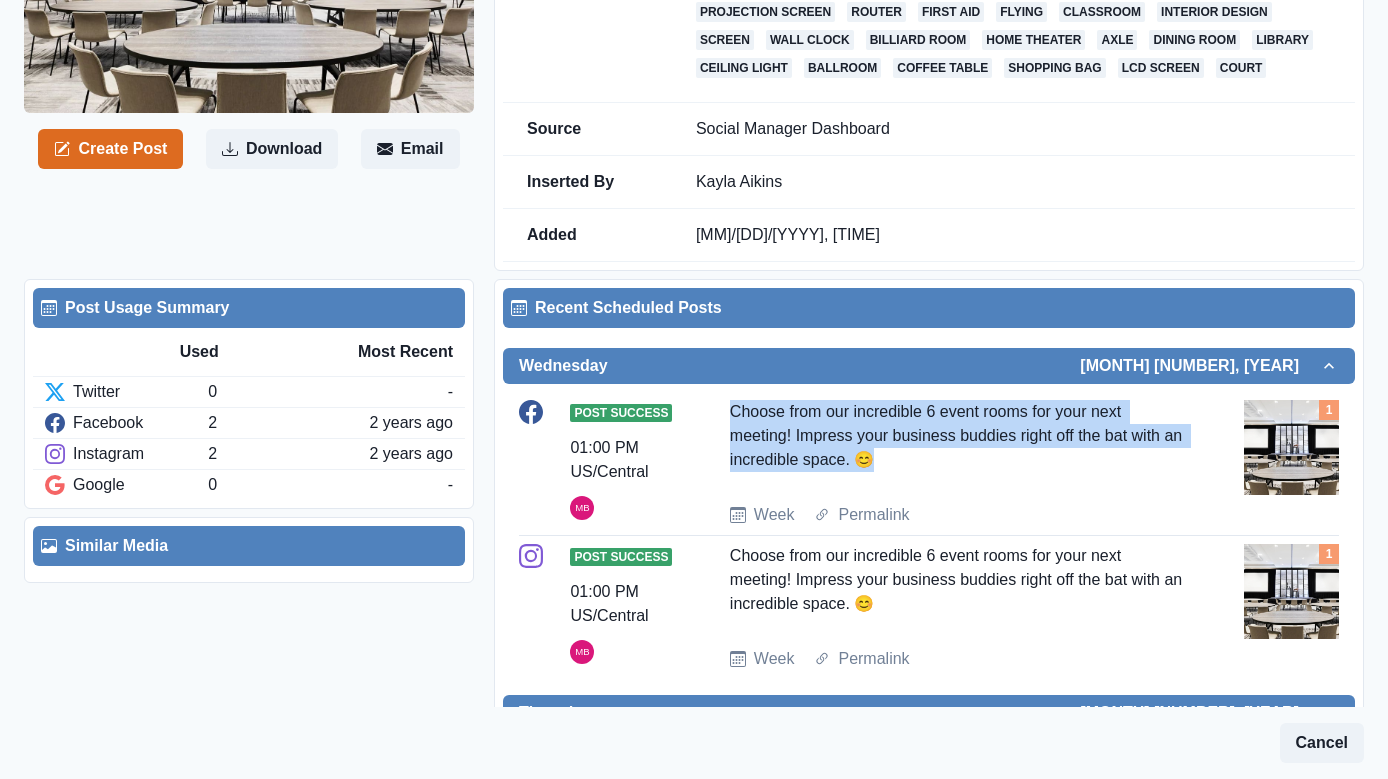 drag, startPoint x: 713, startPoint y: 174, endPoint x: 1103, endPoint y: 210, distance: 391.65802 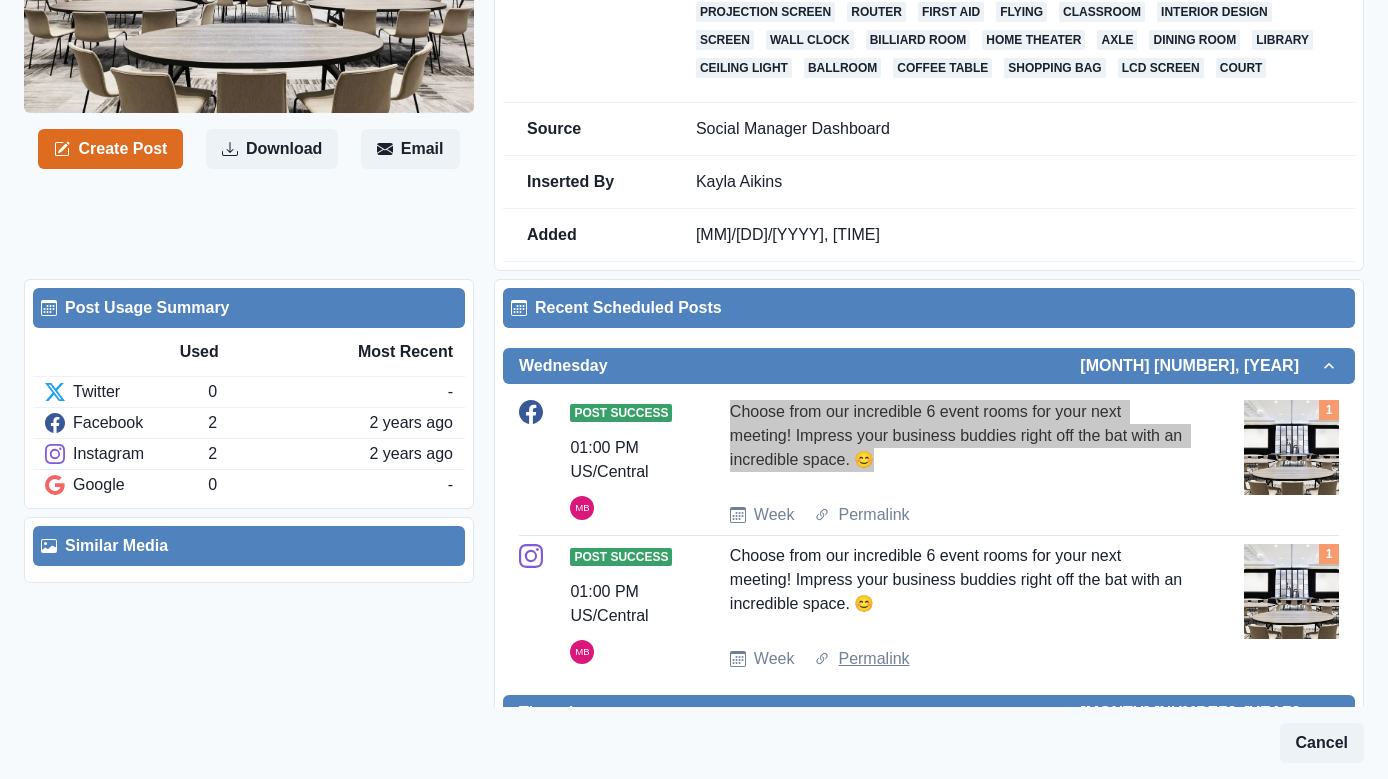 scroll, scrollTop: 433, scrollLeft: 0, axis: vertical 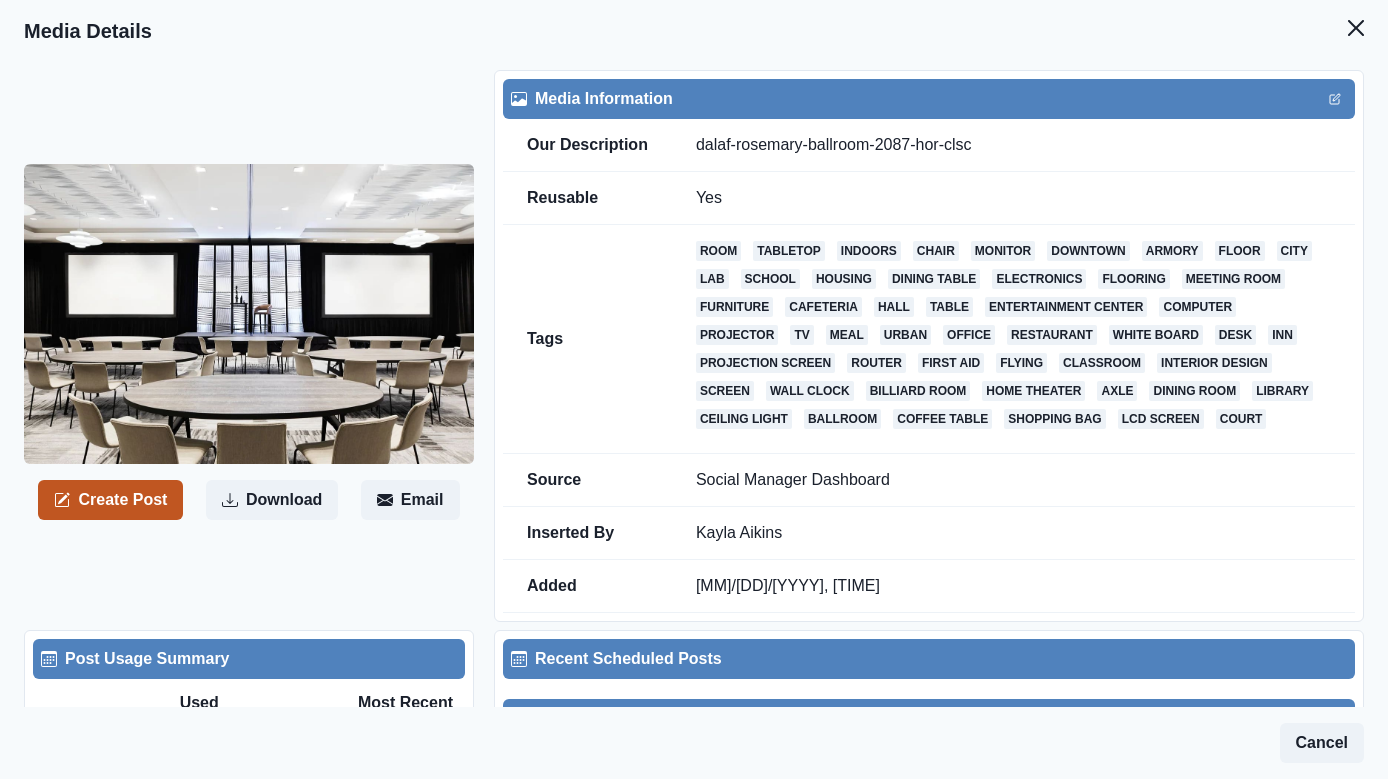 click on "Create Post" at bounding box center [110, 500] 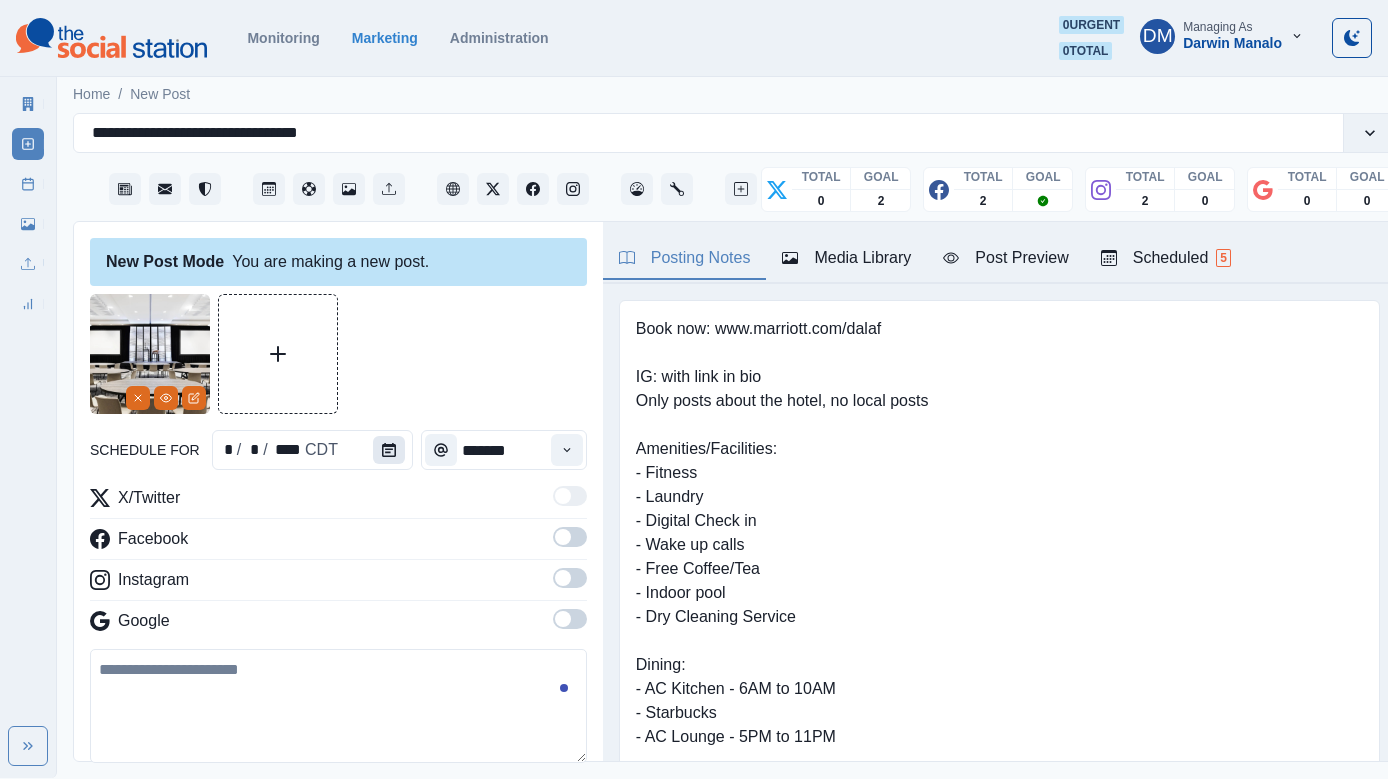 click at bounding box center [389, 450] 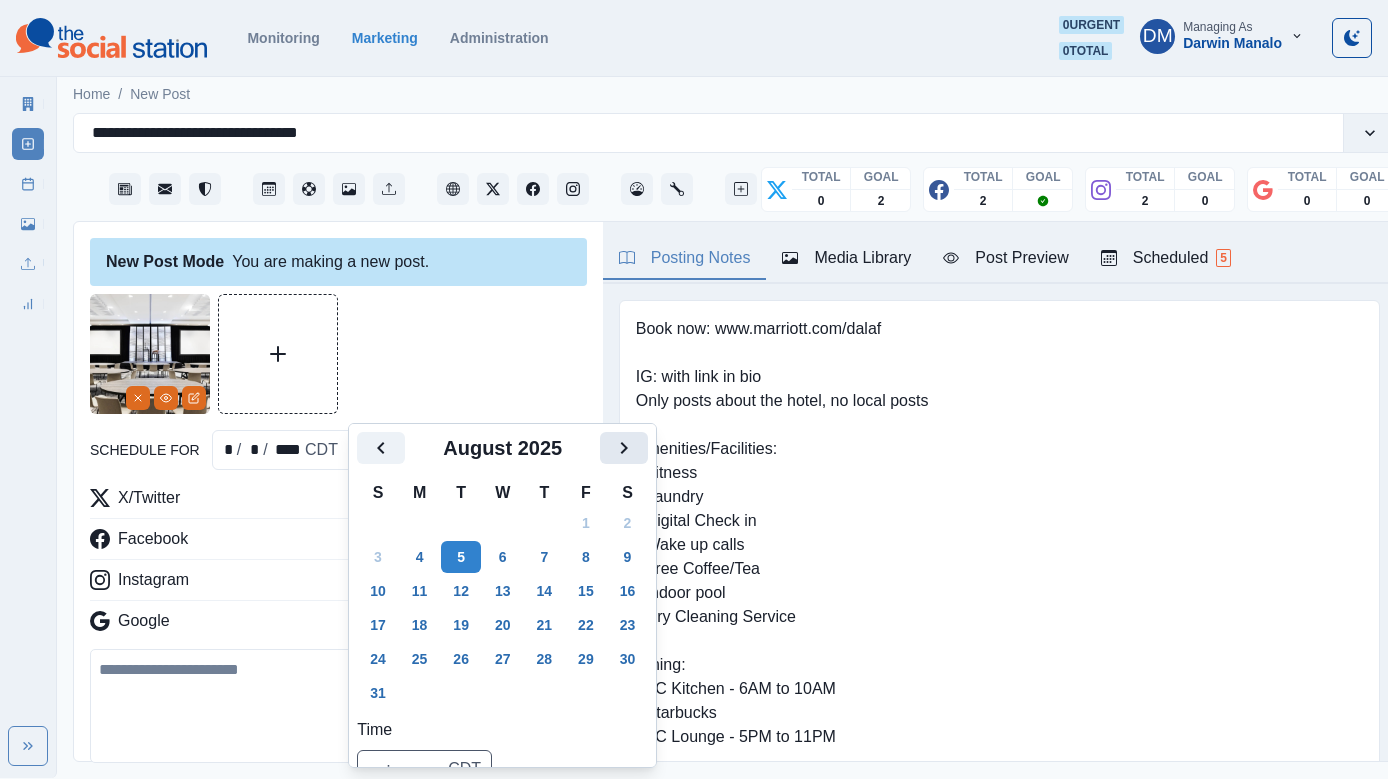 click at bounding box center (624, 448) 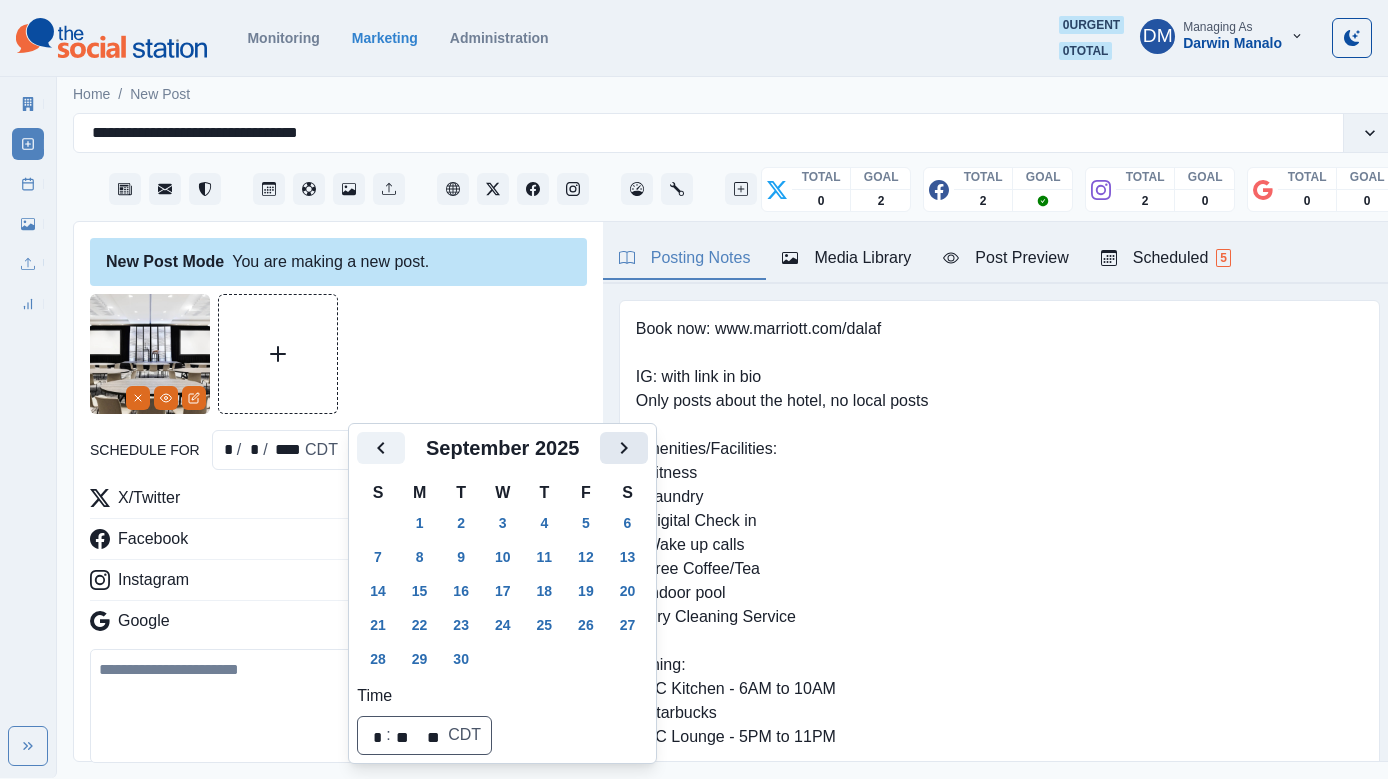 click at bounding box center (624, 448) 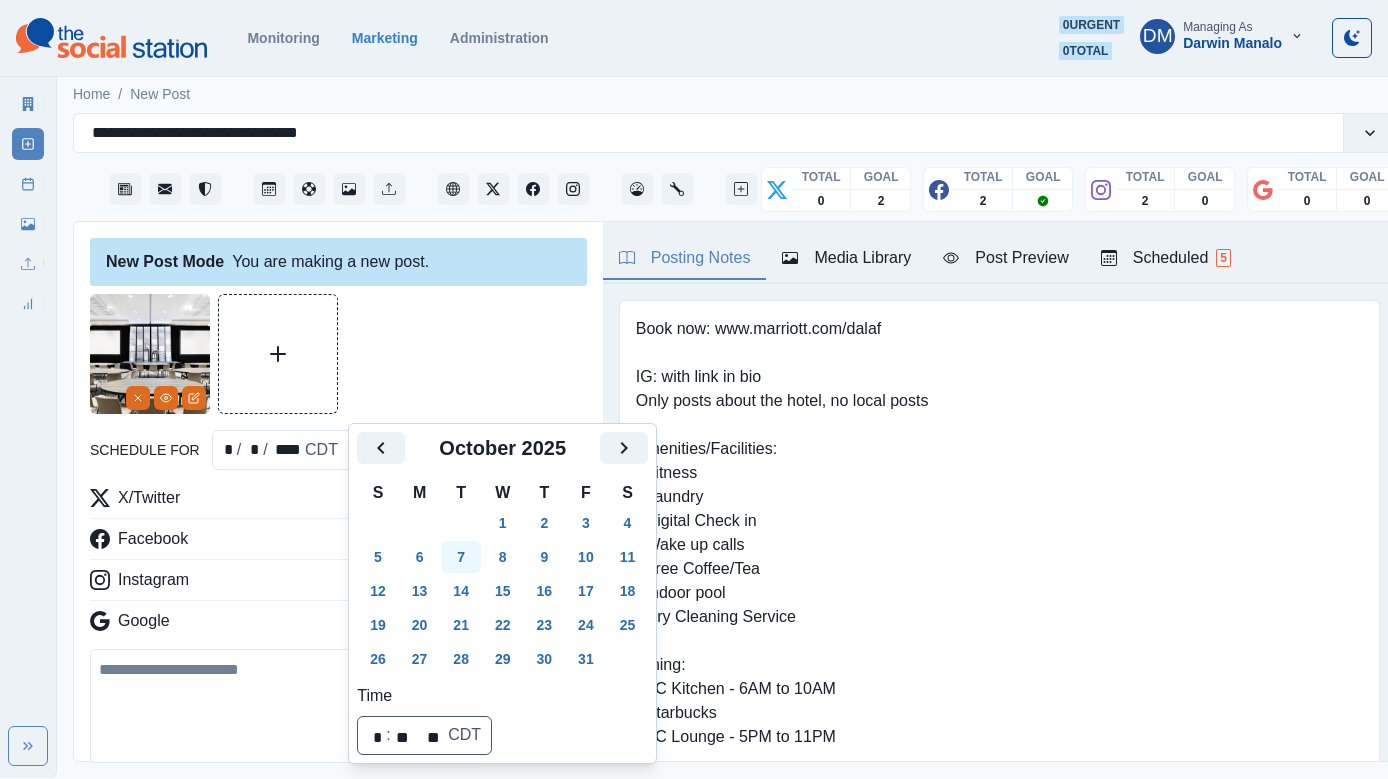 click on "7" at bounding box center (461, 557) 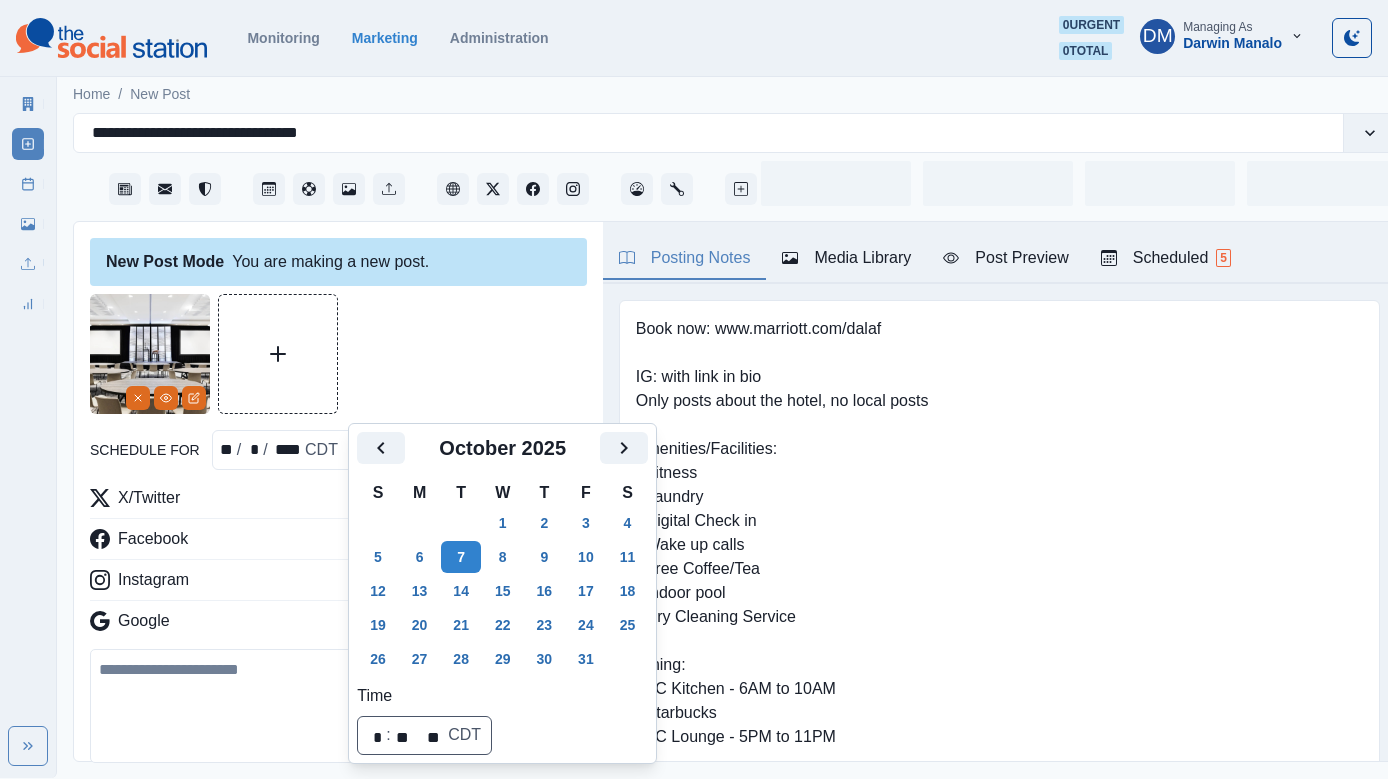 click at bounding box center (338, 706) 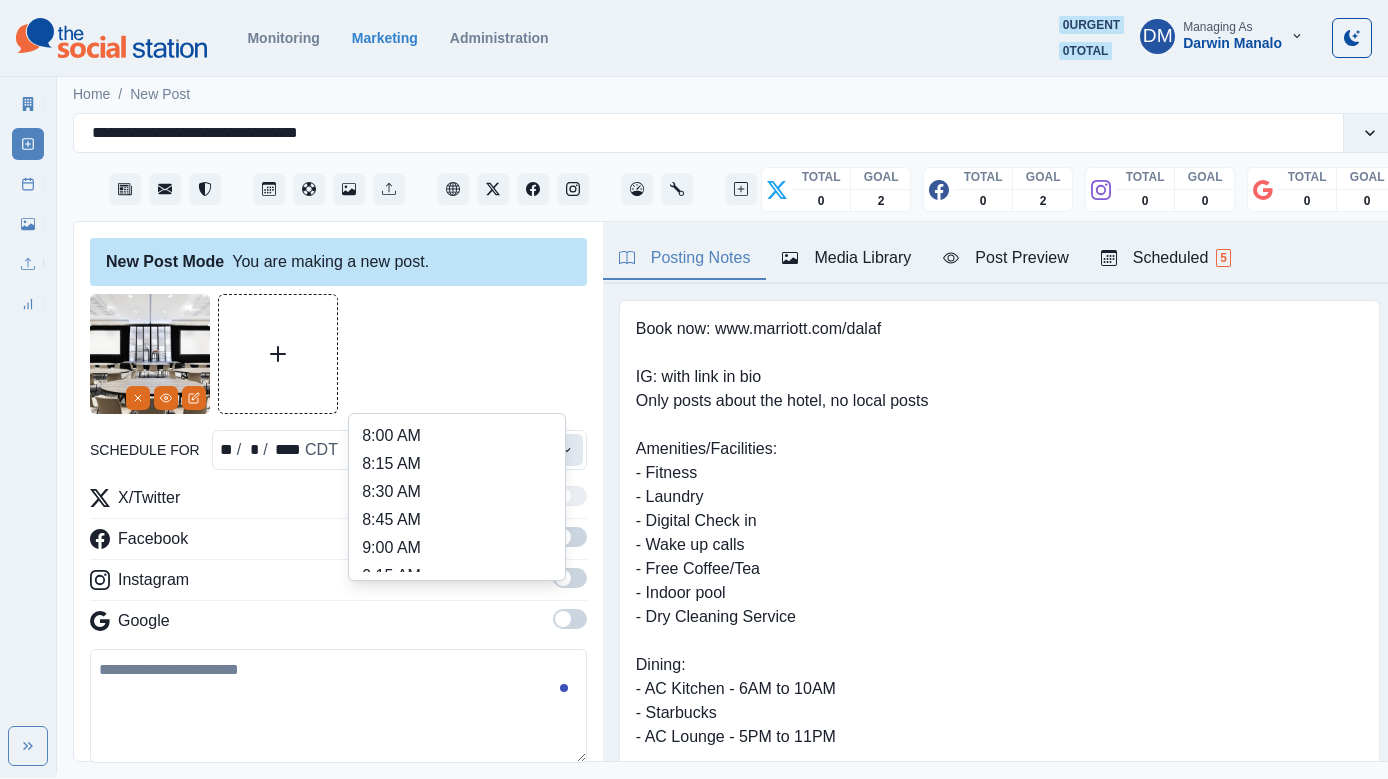 click at bounding box center (567, 450) 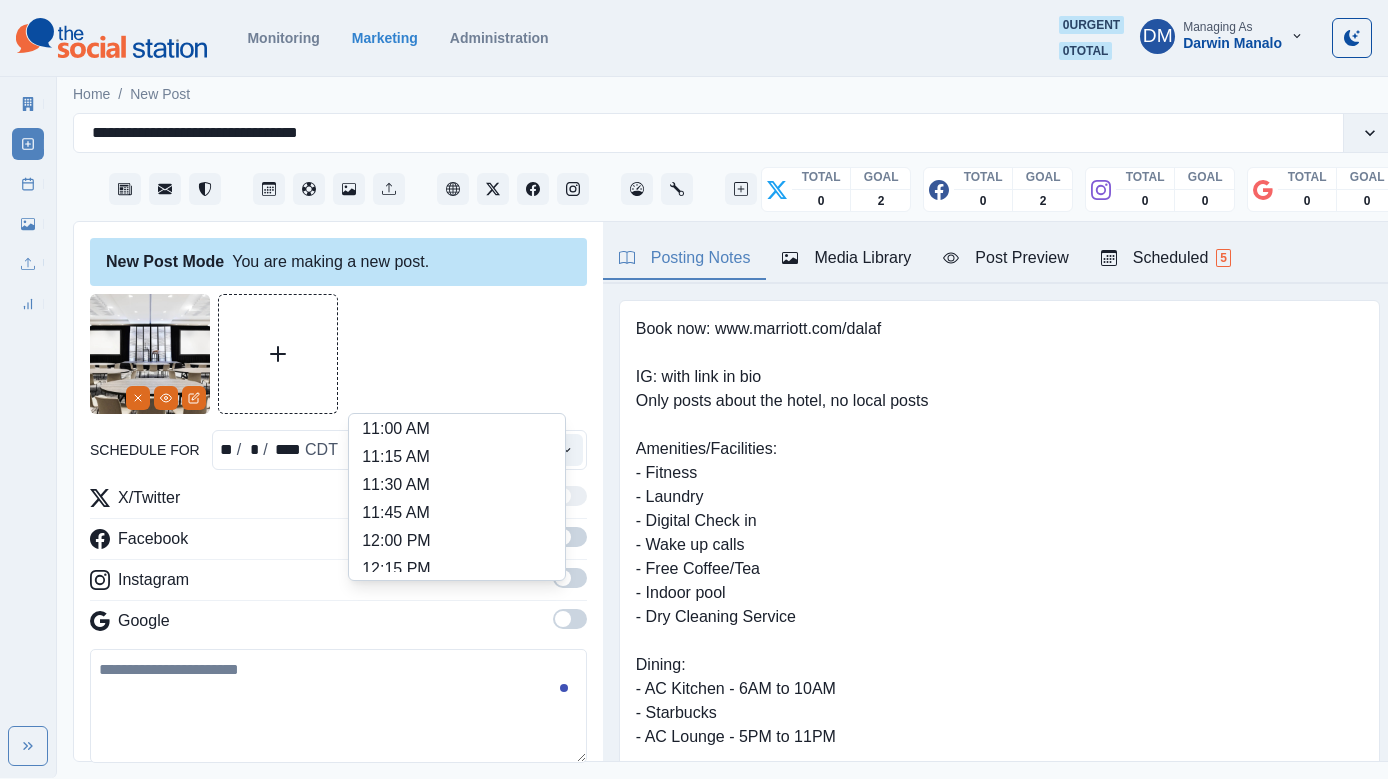 scroll, scrollTop: 294, scrollLeft: 0, axis: vertical 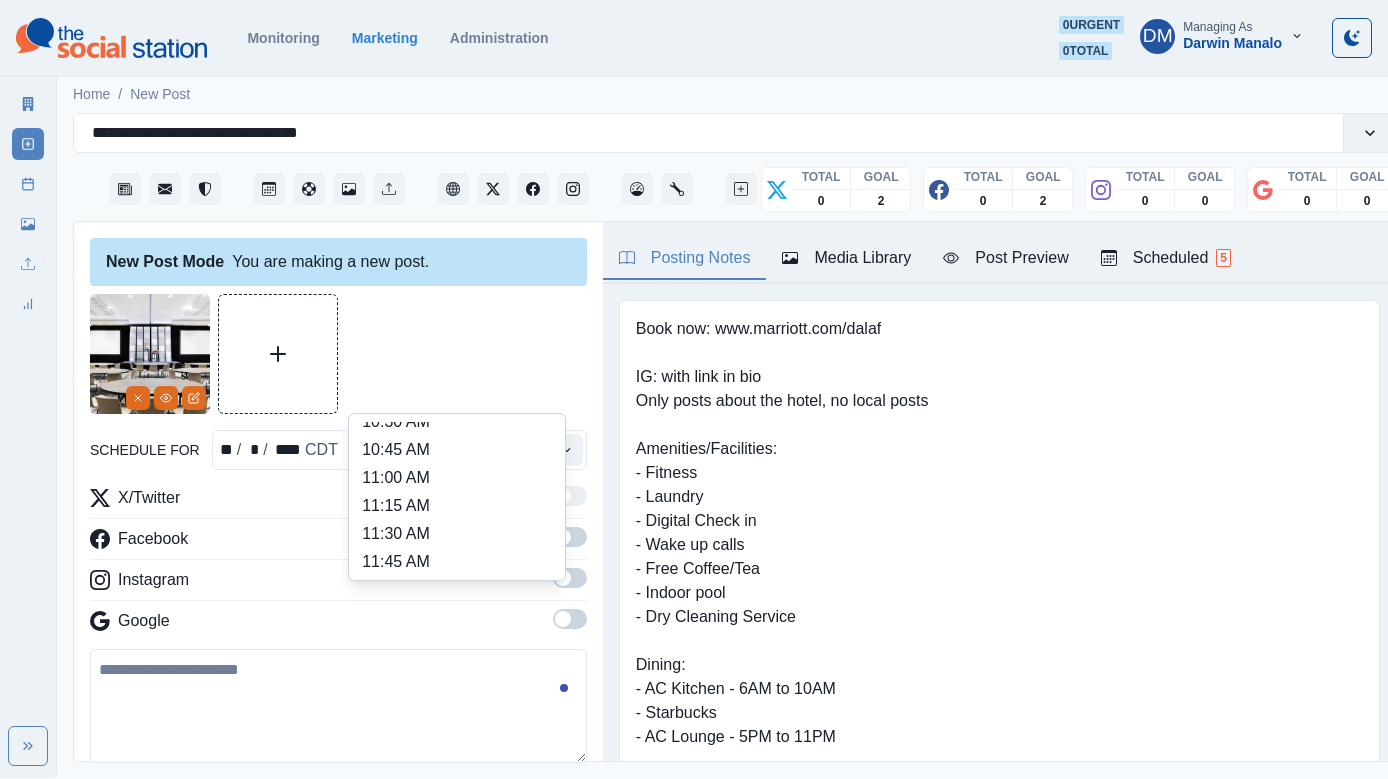 click on "12:15 PM" at bounding box center [457, 618] 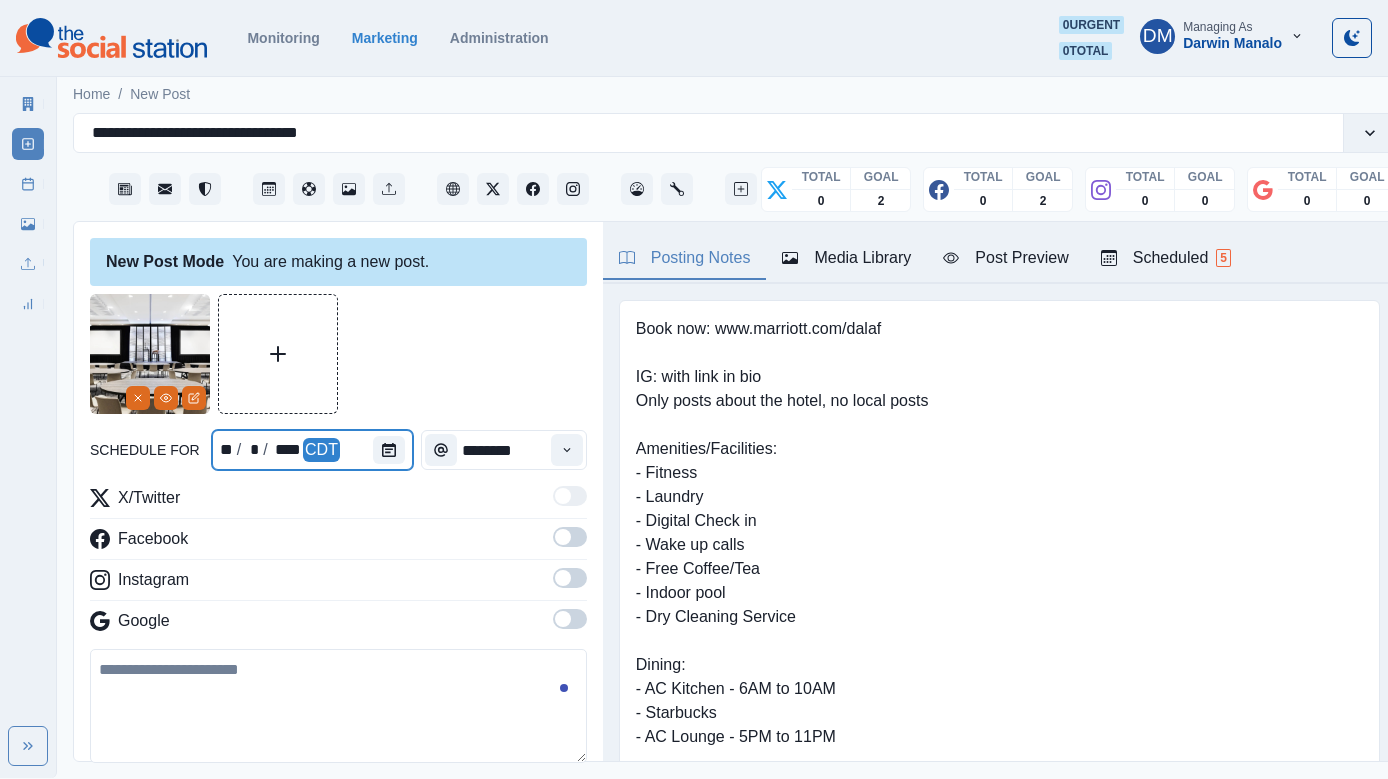 click at bounding box center [393, 450] 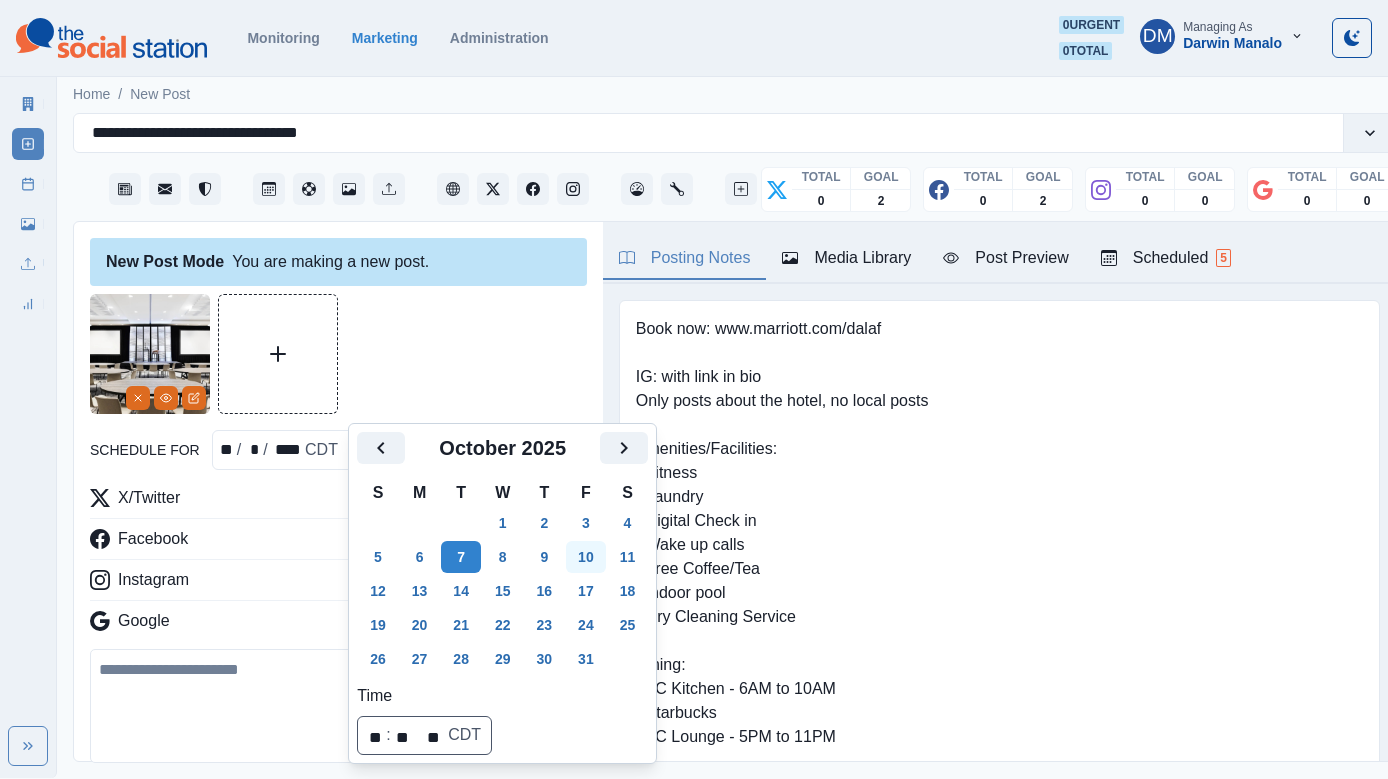 click on "10" at bounding box center [586, 557] 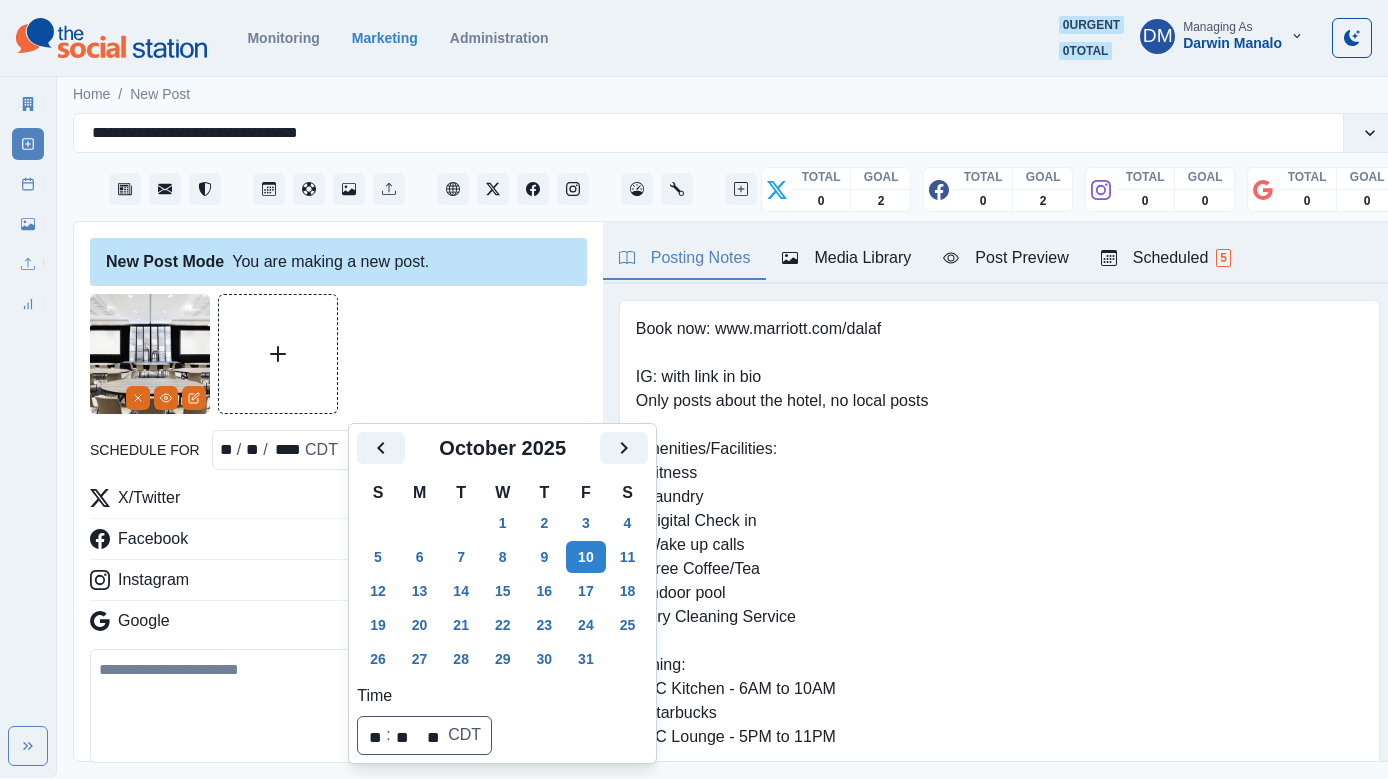 click at bounding box center (338, 706) 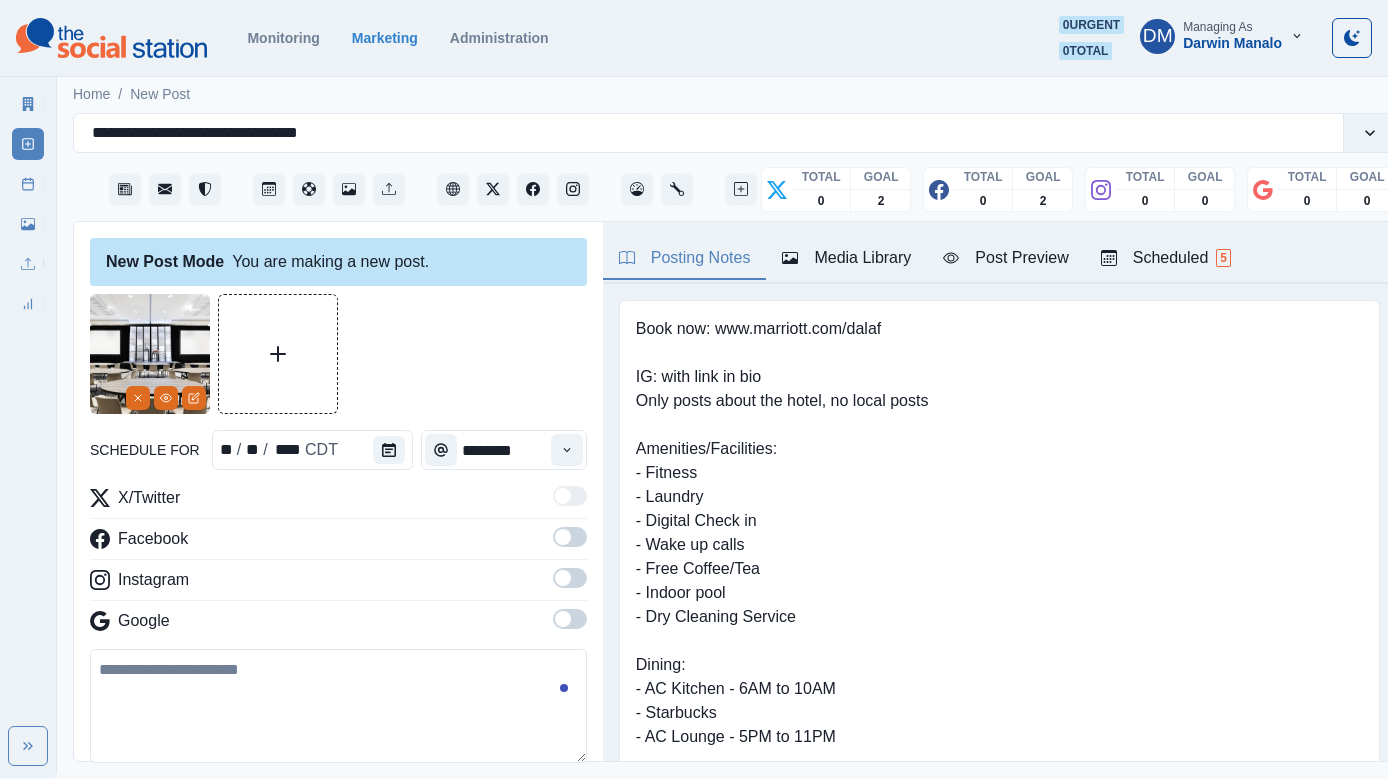 click at bounding box center [338, 706] 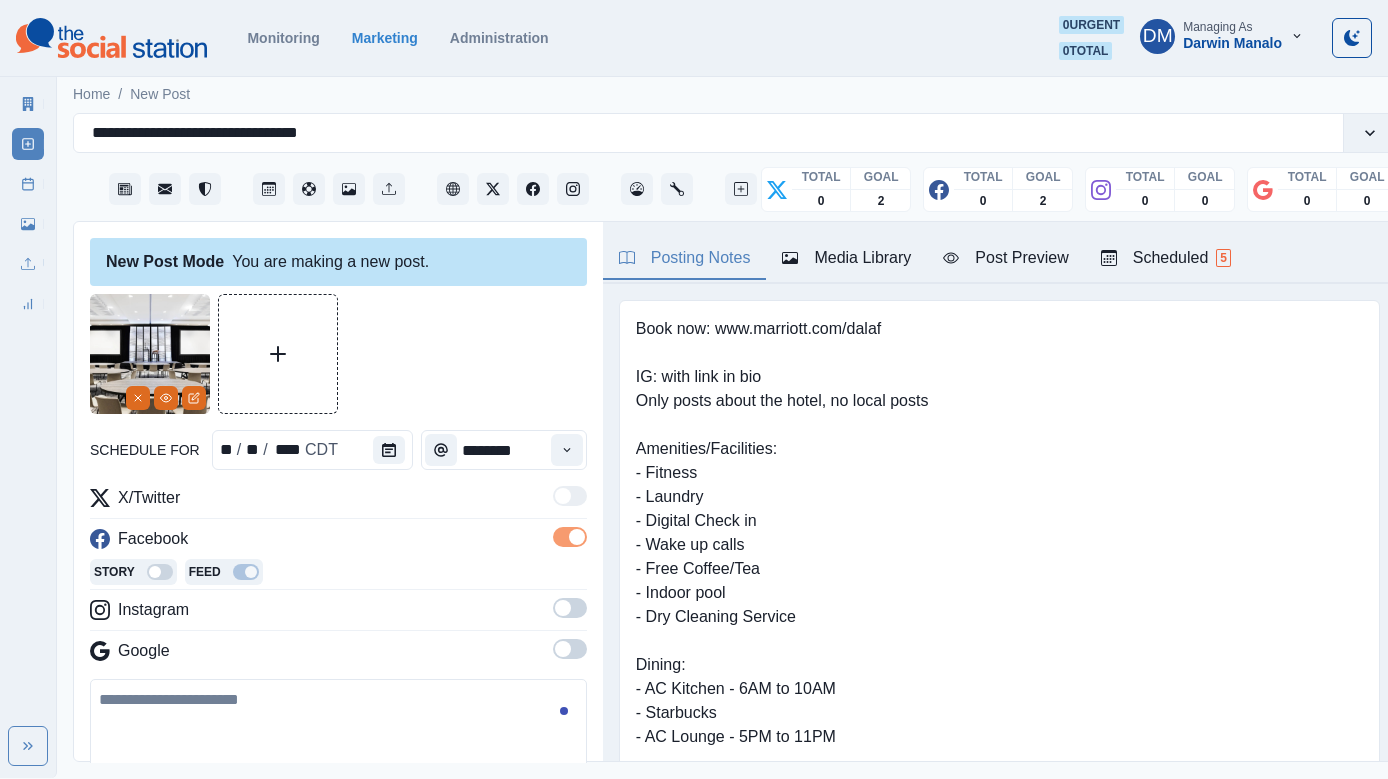 click at bounding box center [570, 608] 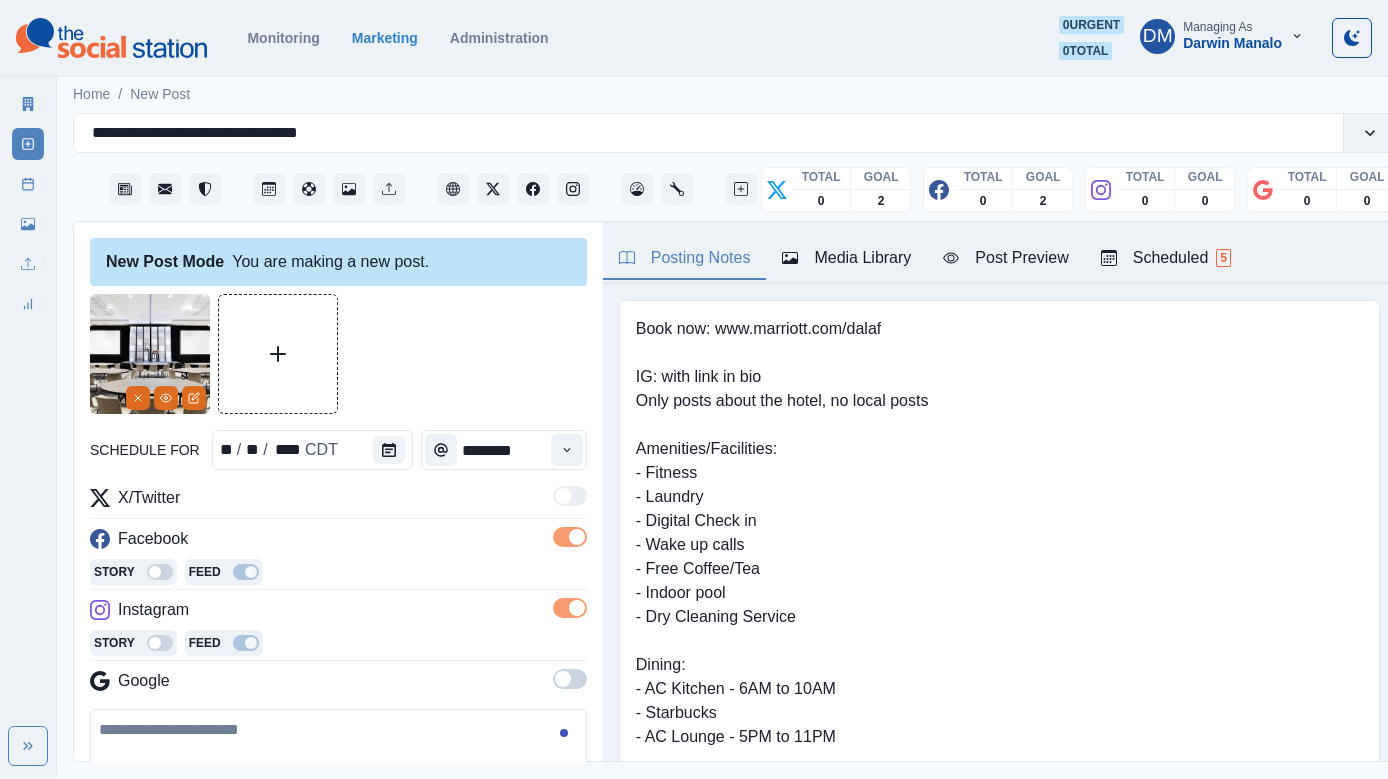 click at bounding box center (338, 766) 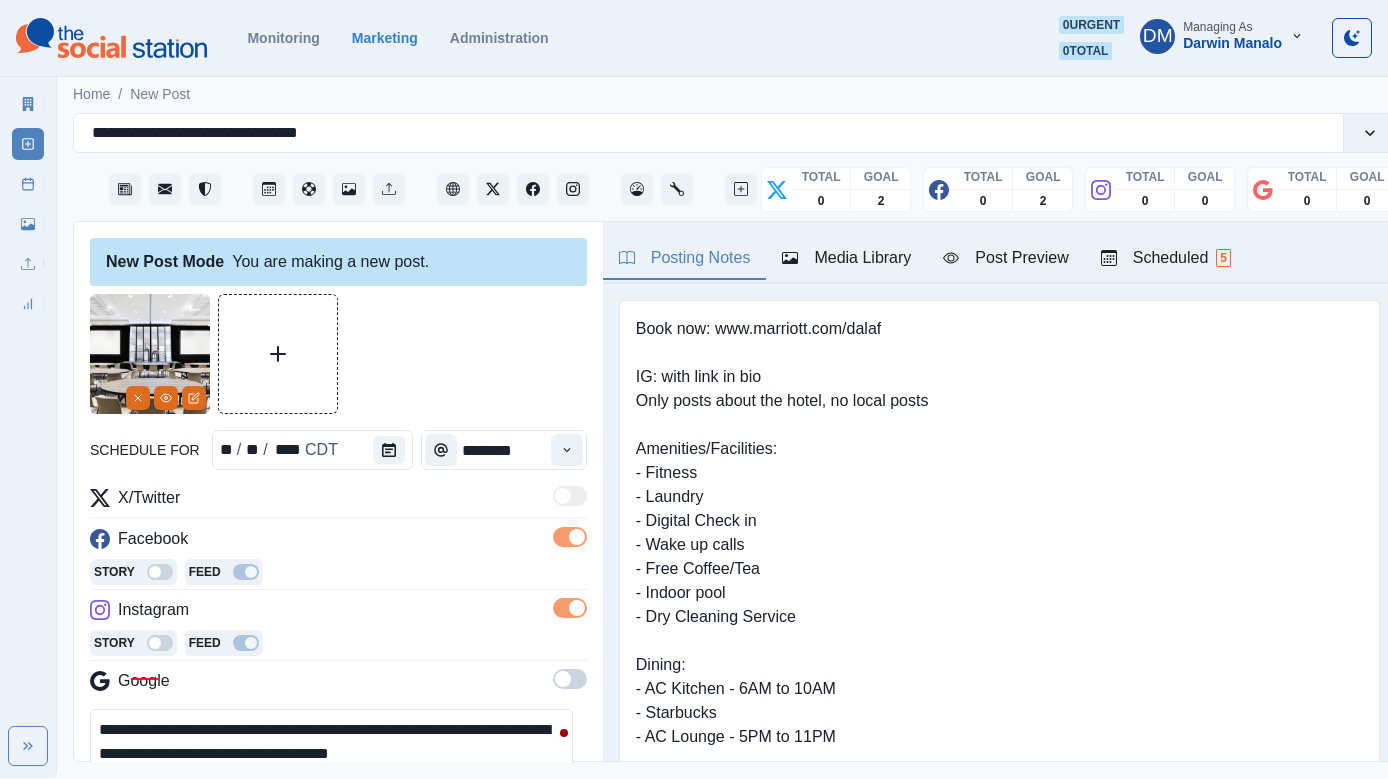 scroll, scrollTop: 113, scrollLeft: 0, axis: vertical 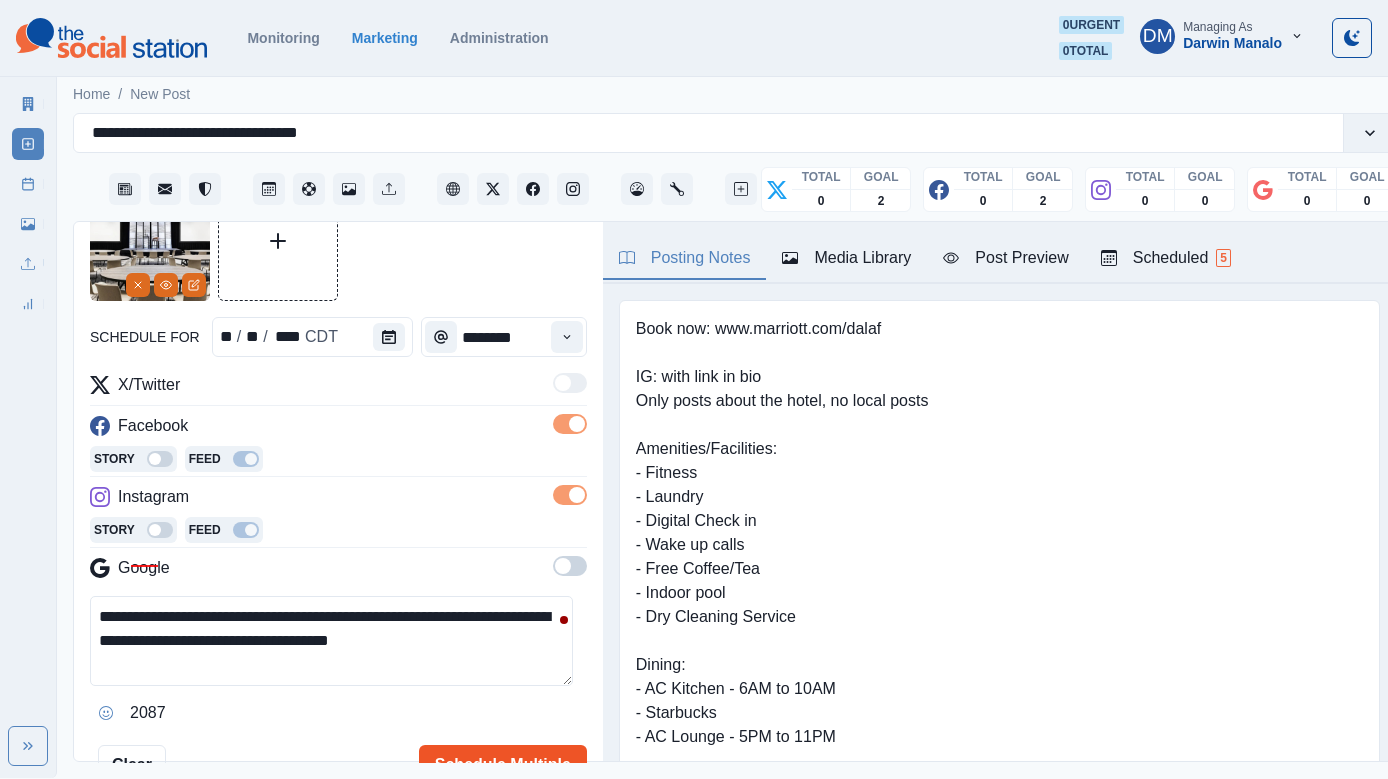 type on "**********" 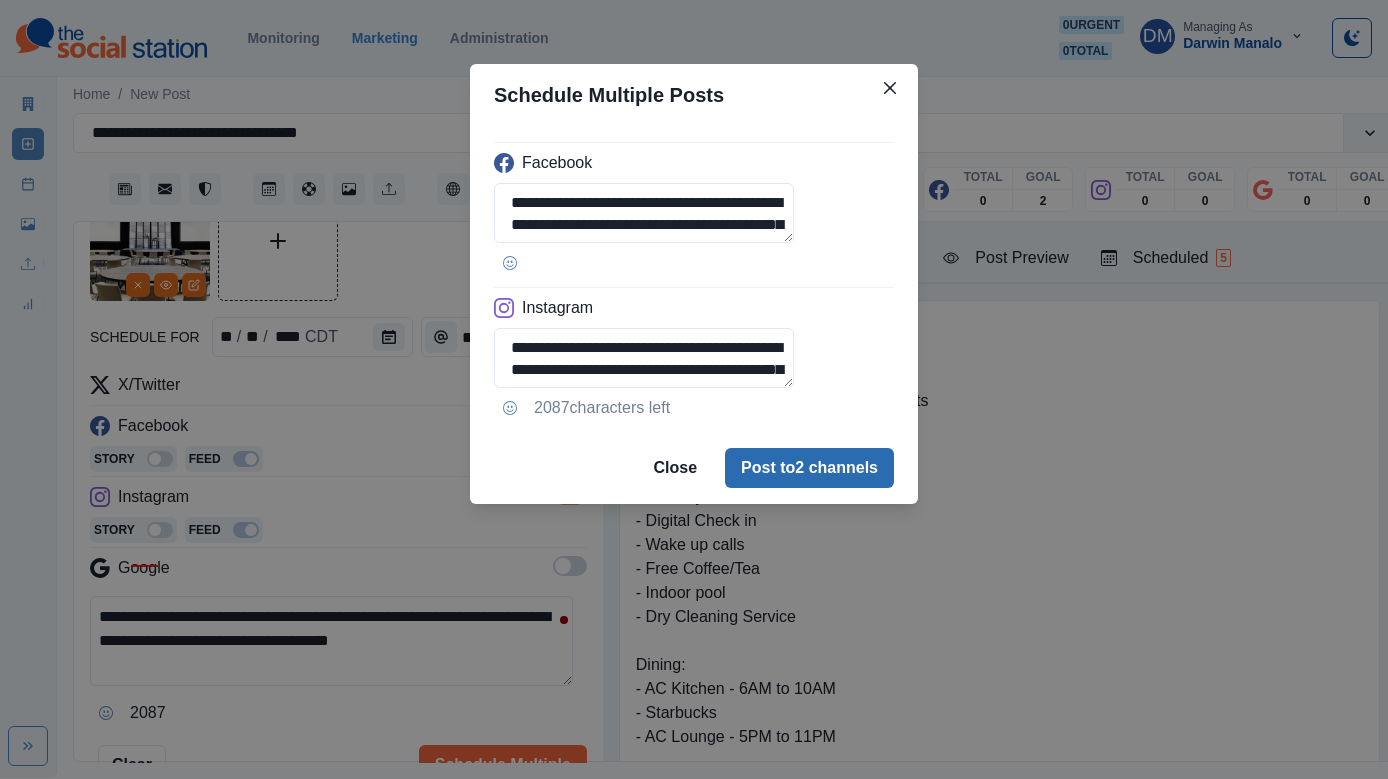 click on "Post to  2   channels" at bounding box center (809, 468) 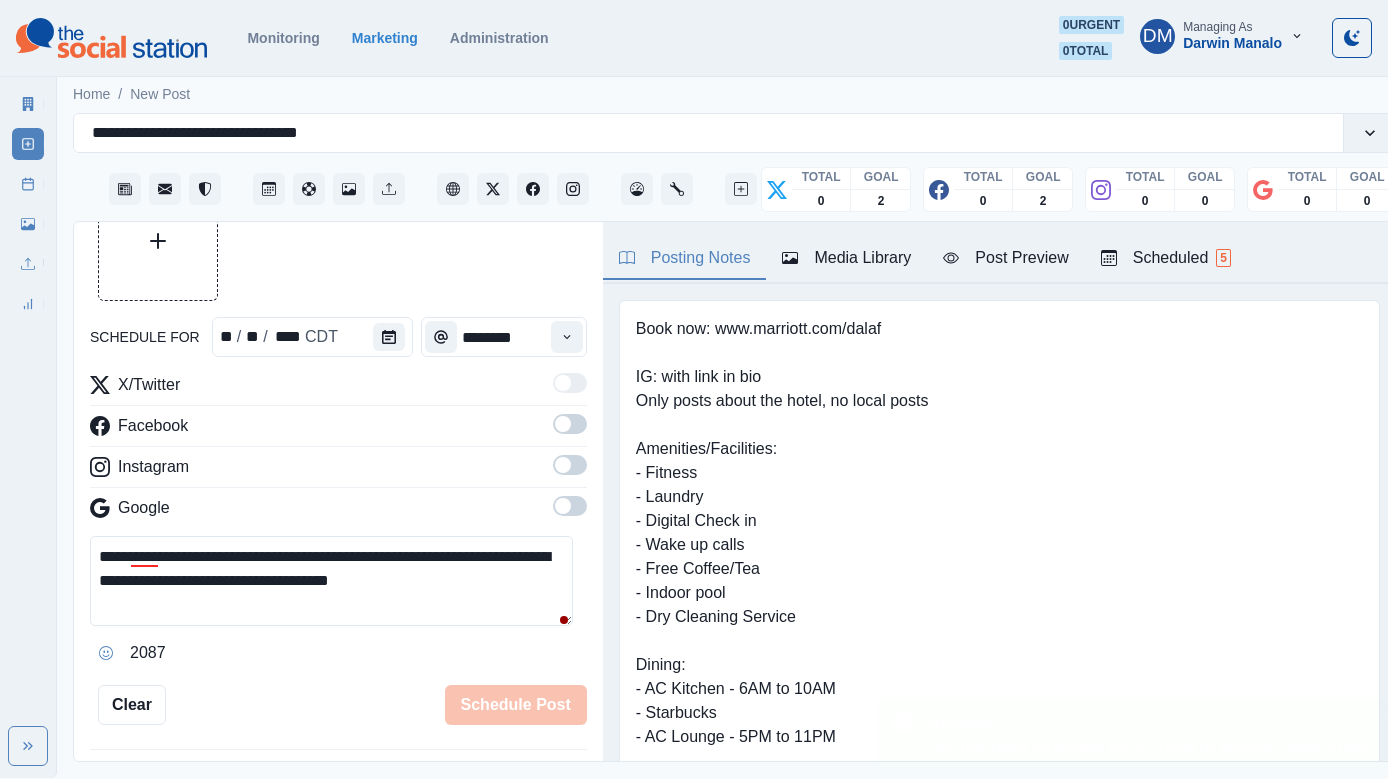 type 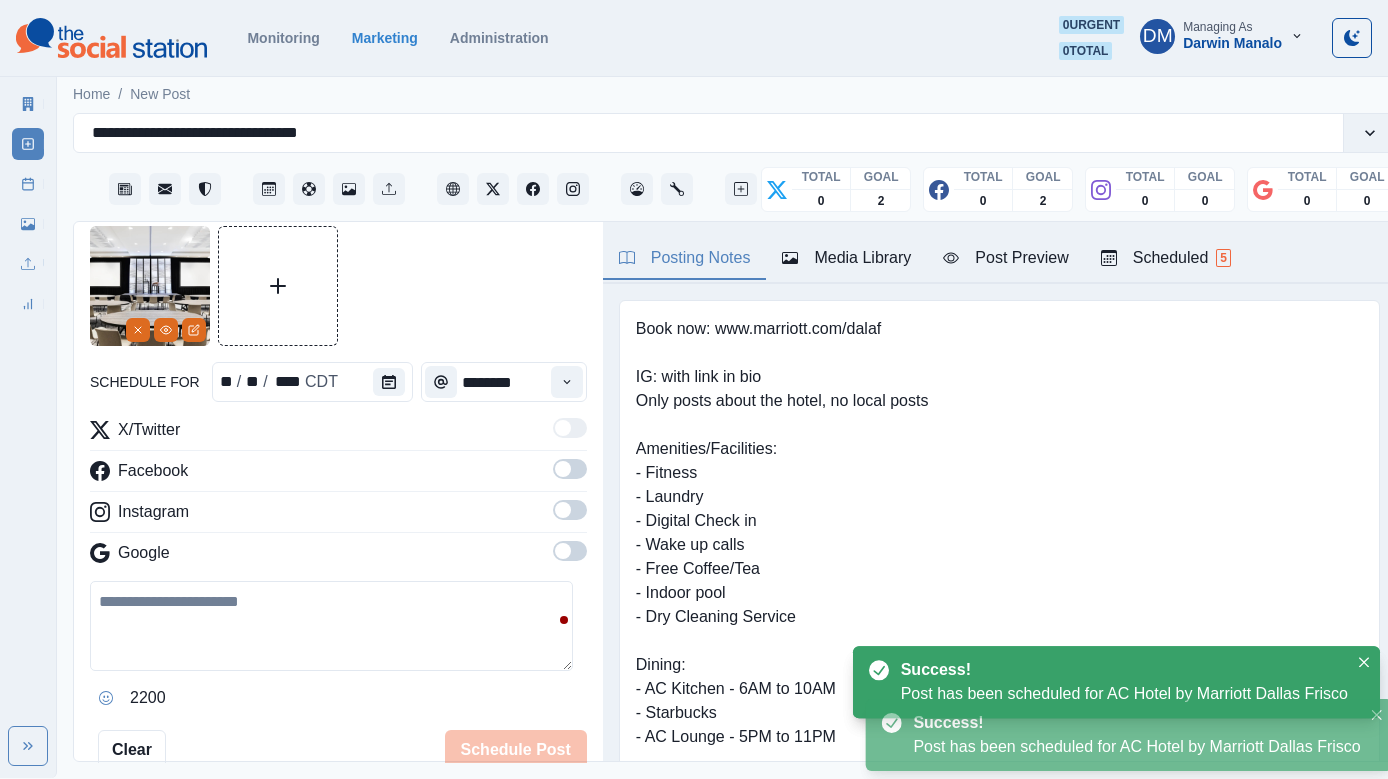 scroll, scrollTop: 113, scrollLeft: 0, axis: vertical 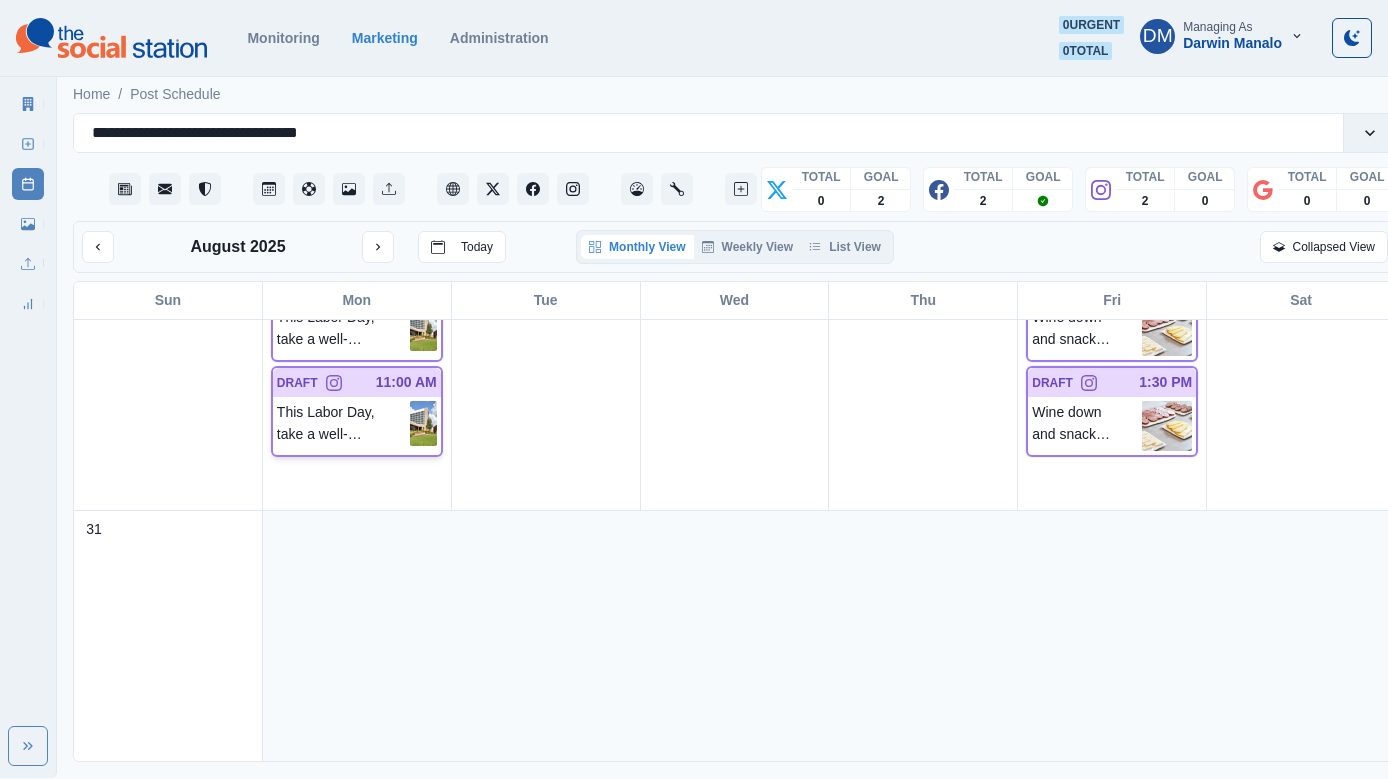 click at bounding box center [423, 423] 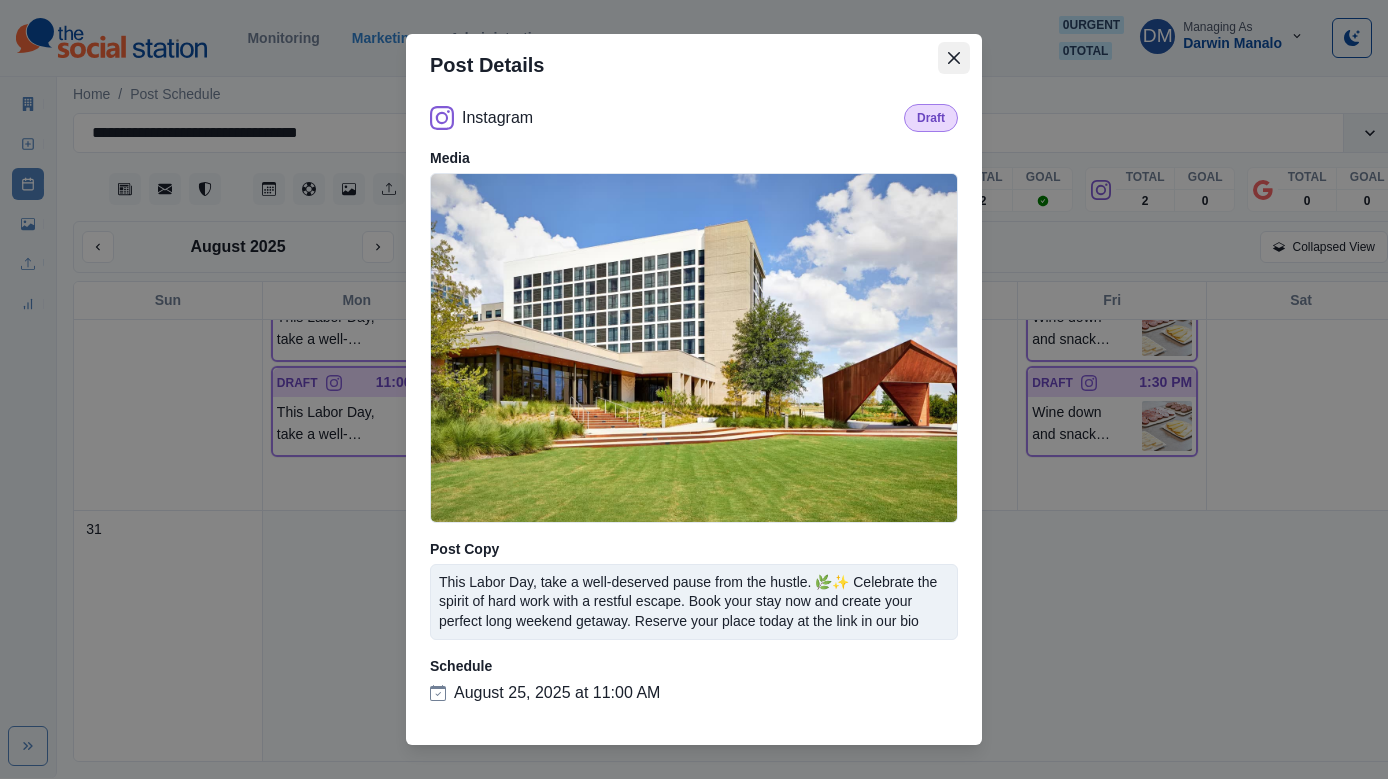 click at bounding box center (954, 58) 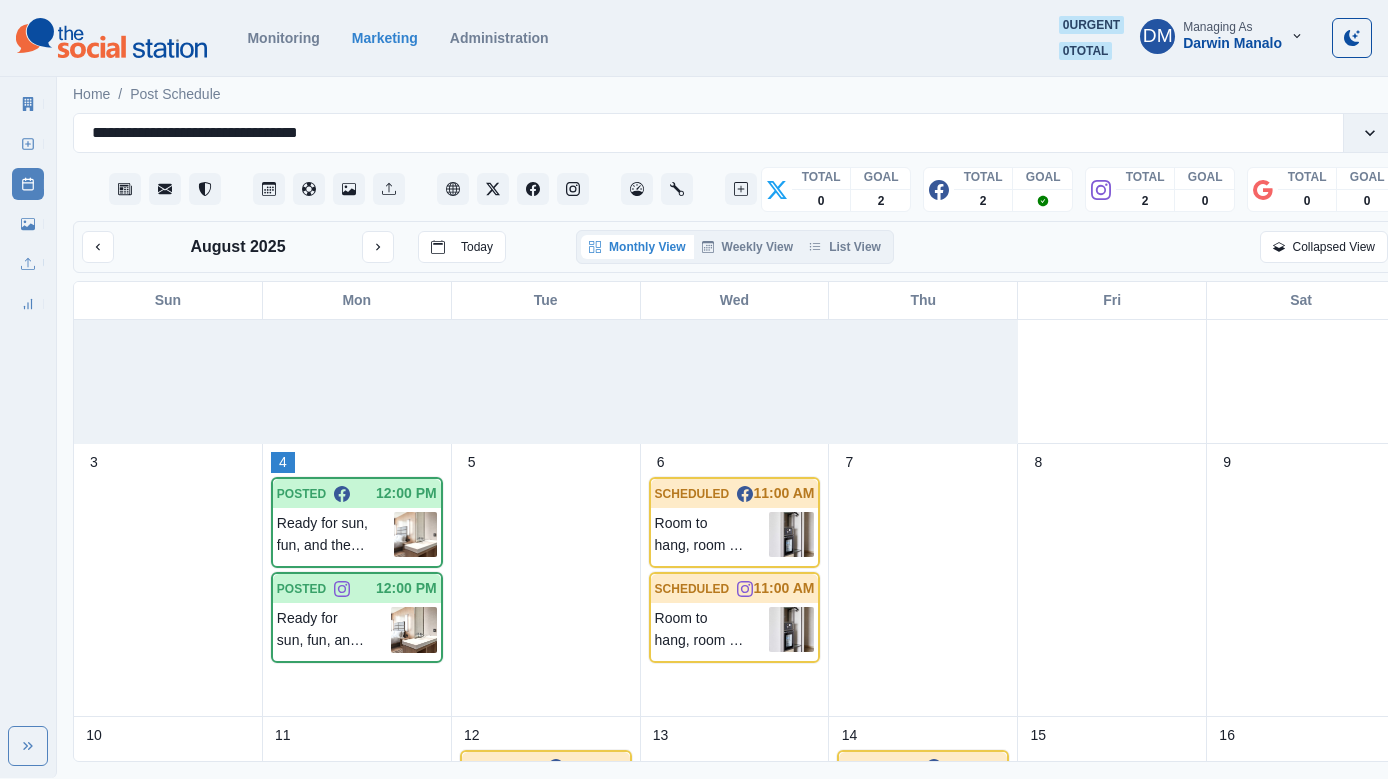 scroll, scrollTop: 46, scrollLeft: 0, axis: vertical 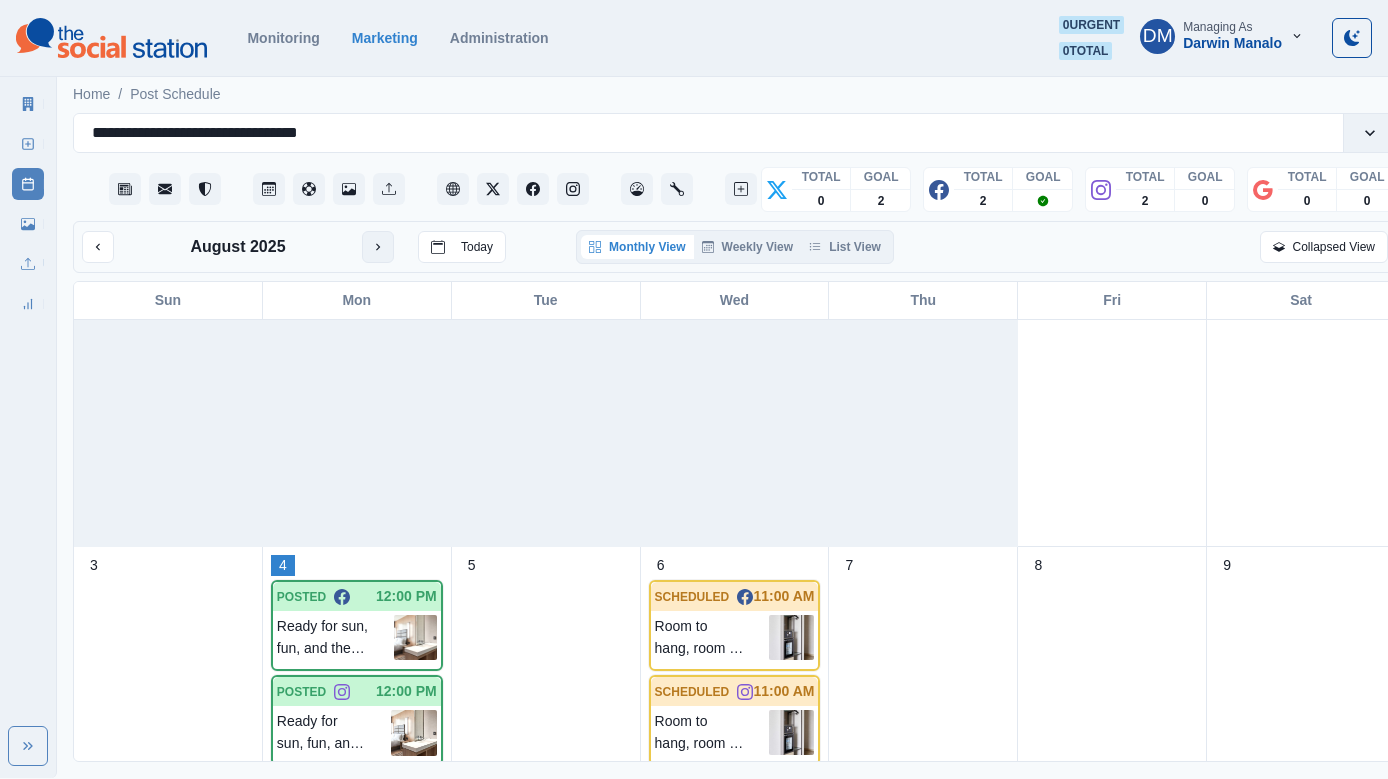 click 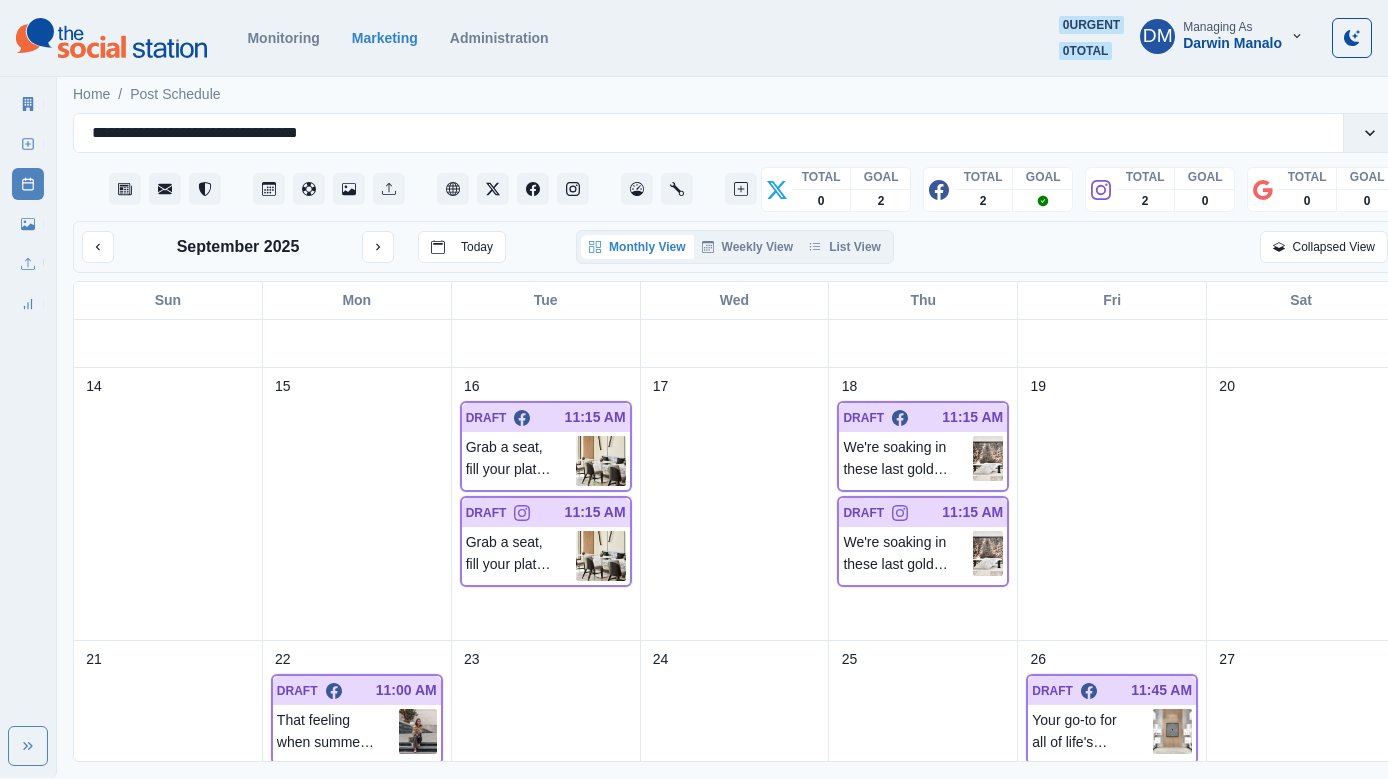 scroll, scrollTop: 578, scrollLeft: 0, axis: vertical 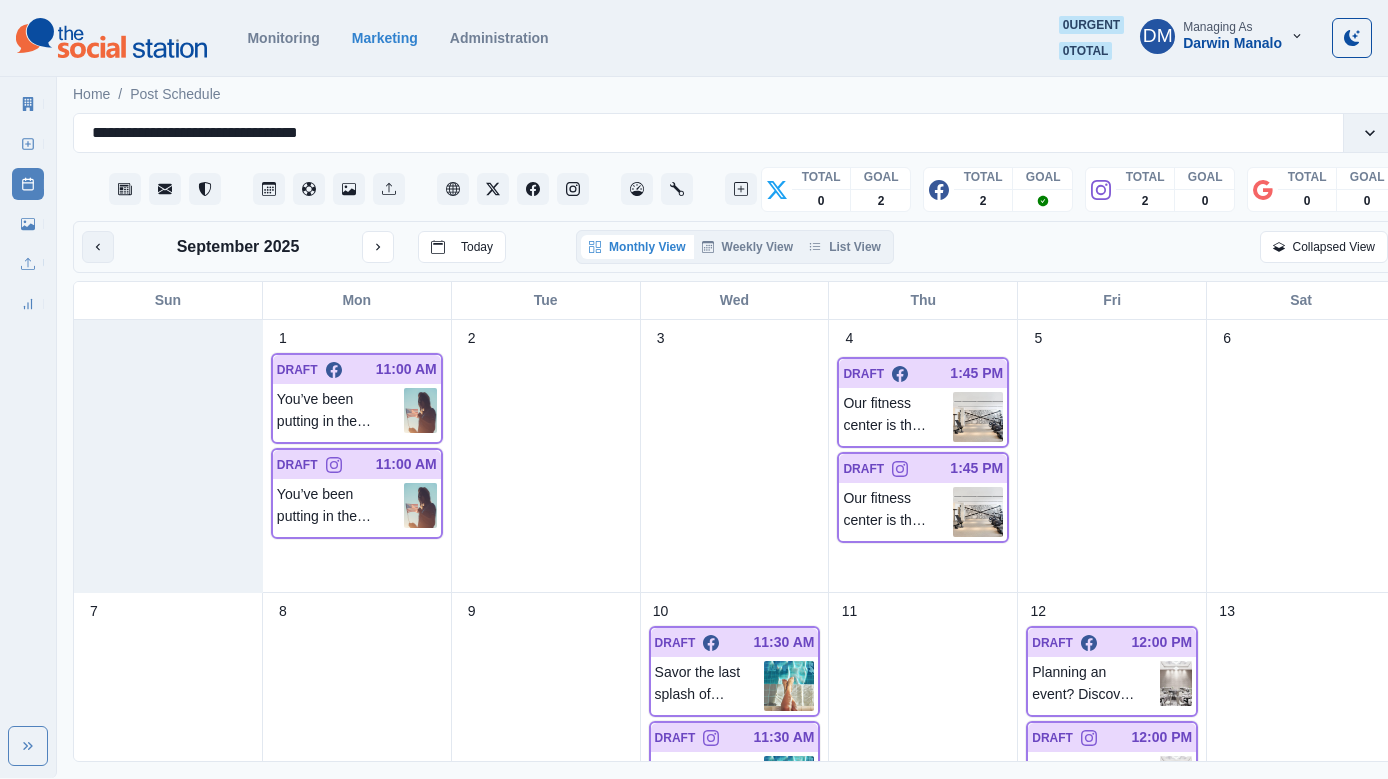 click at bounding box center (98, 247) 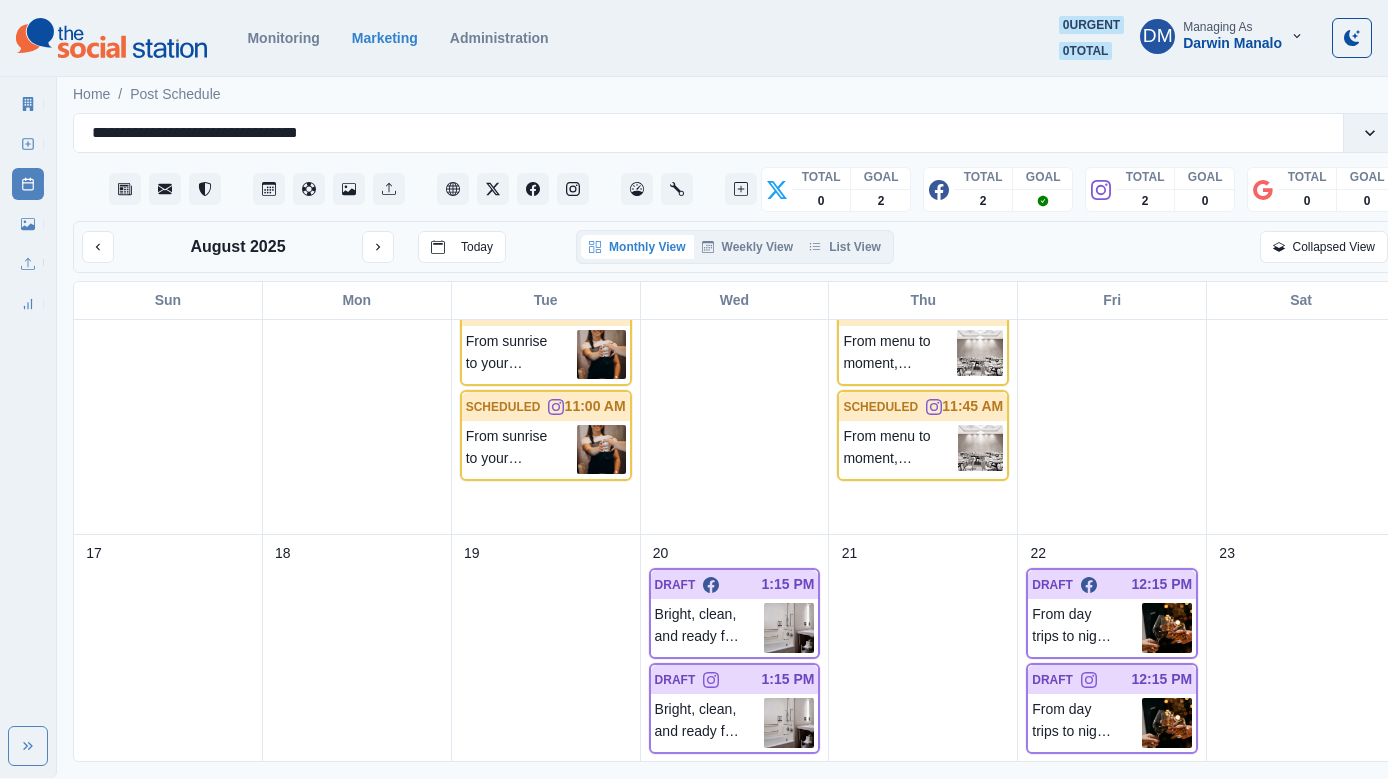 scroll, scrollTop: 501, scrollLeft: 0, axis: vertical 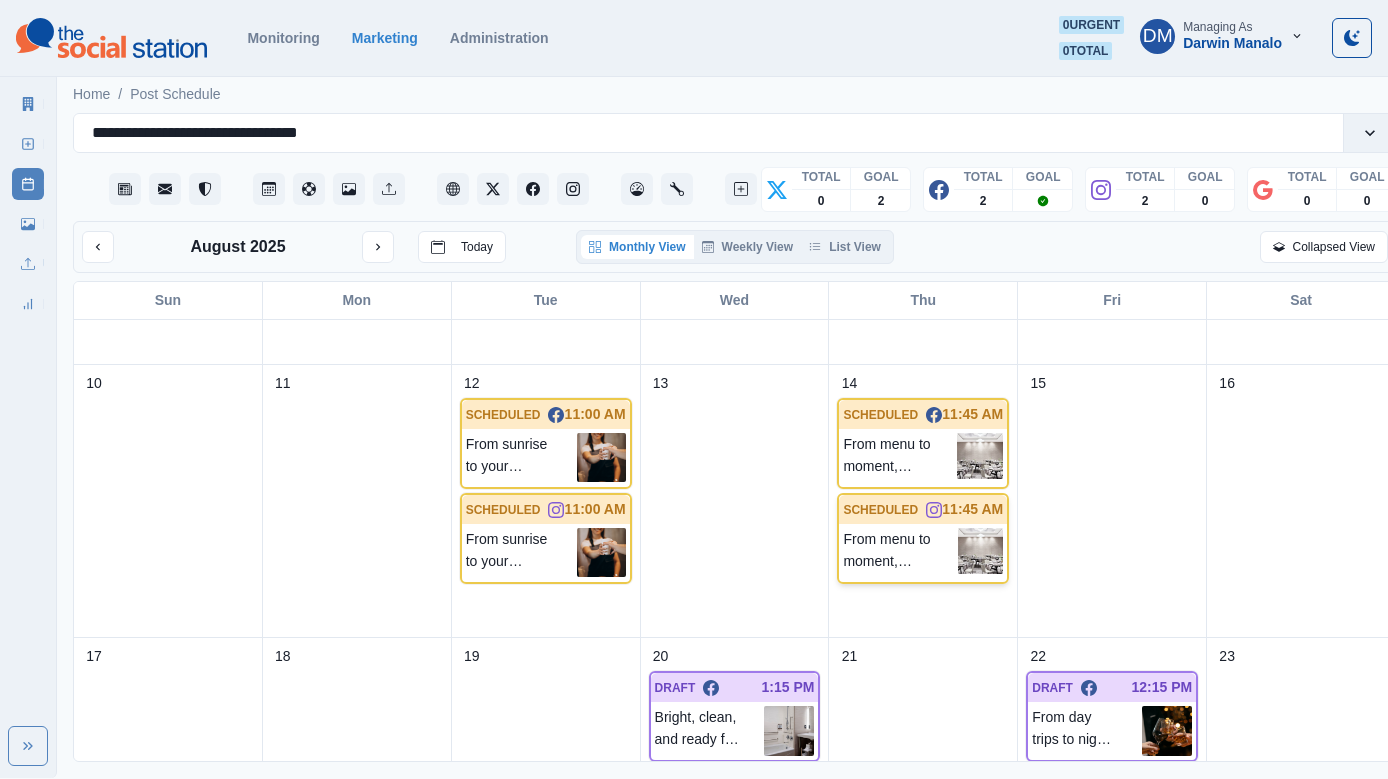 click at bounding box center [981, 551] 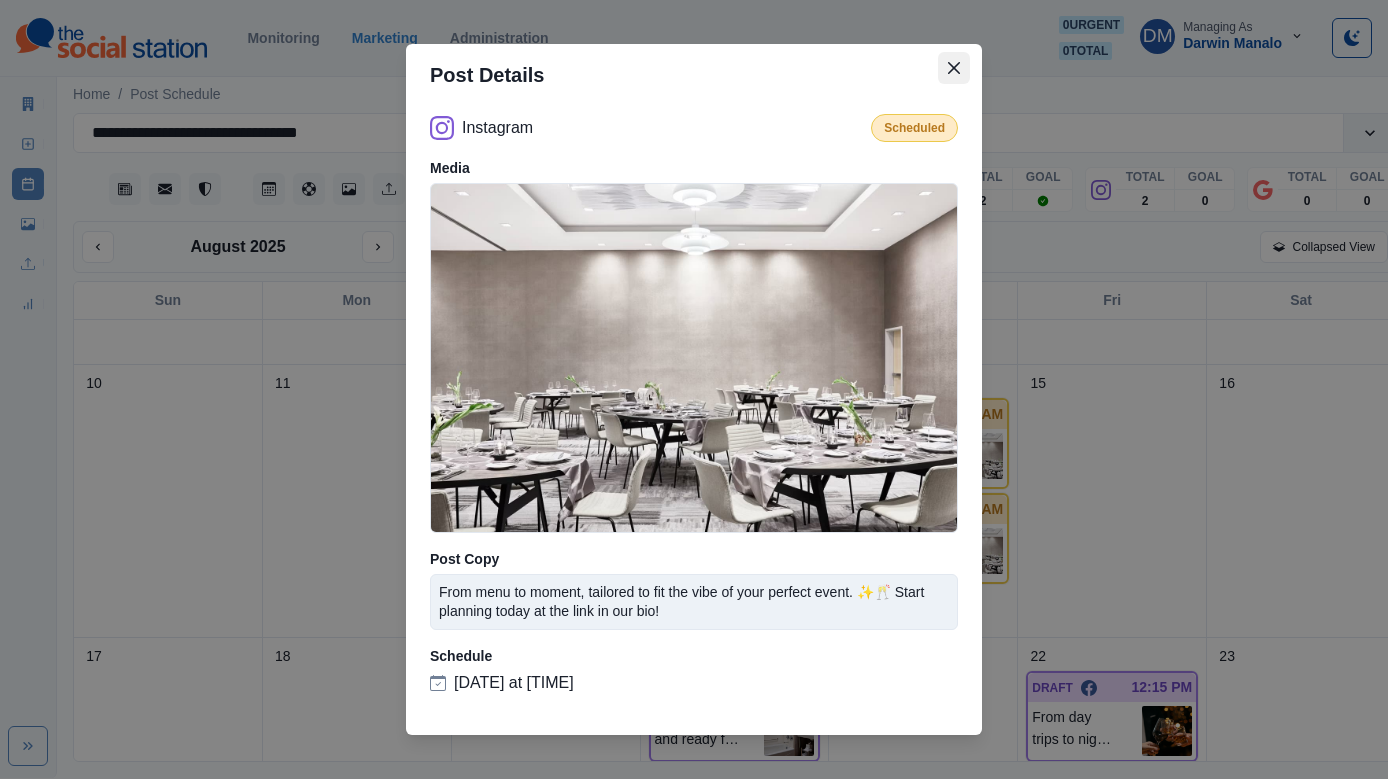 click 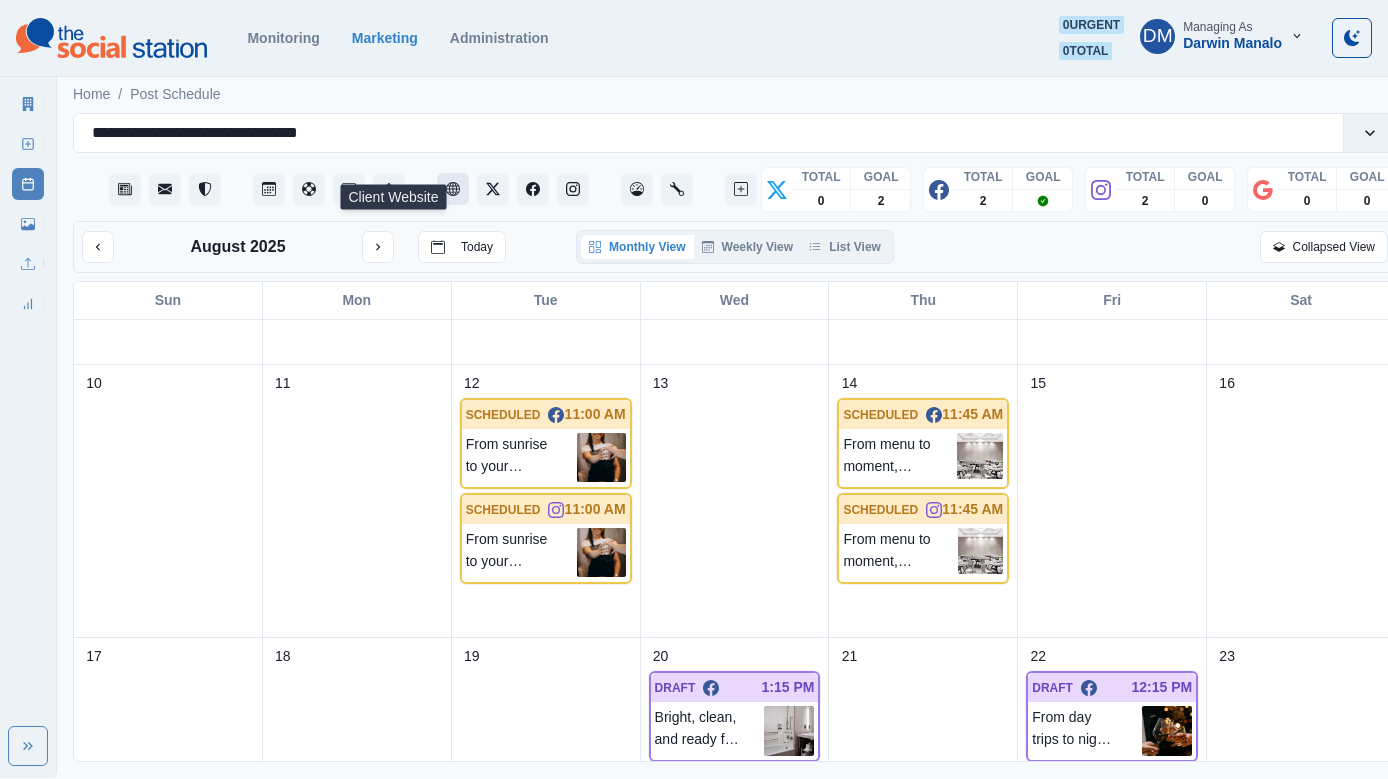 click 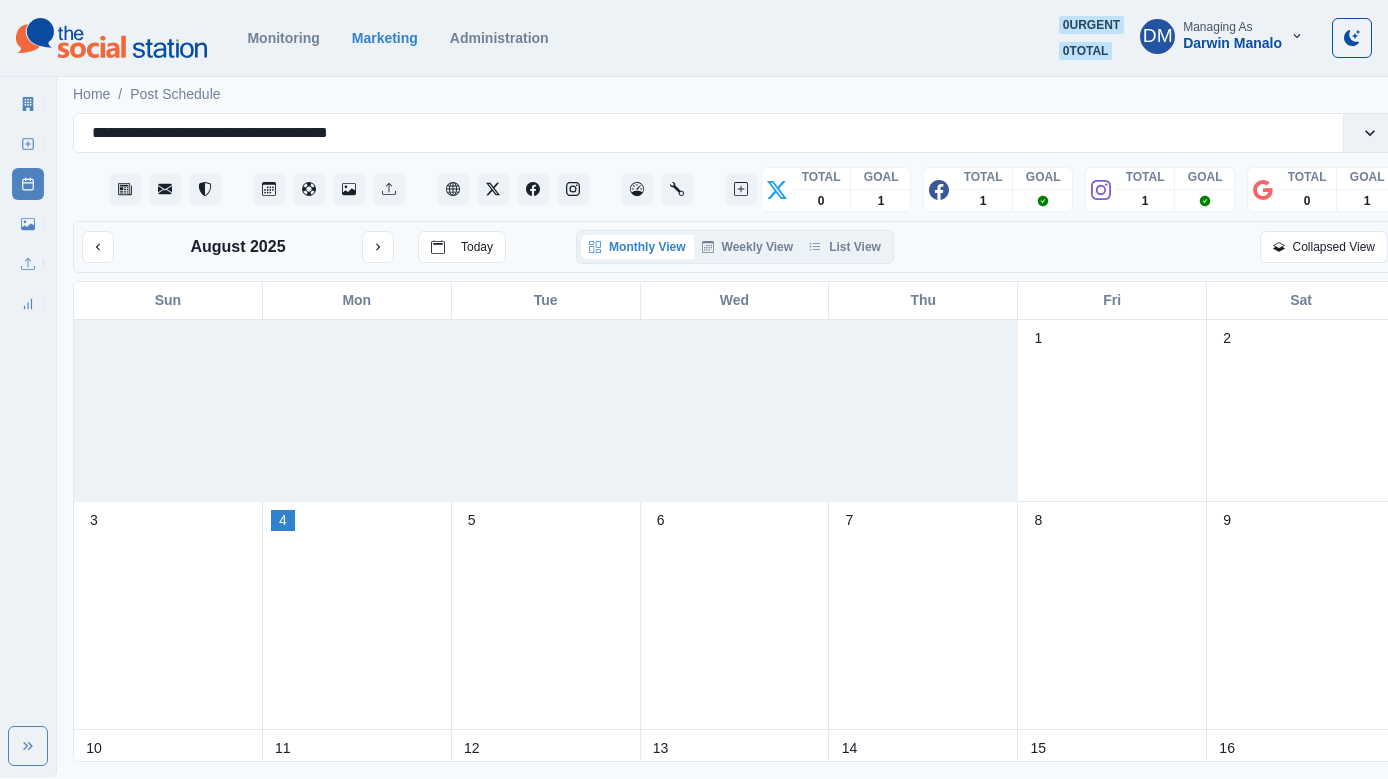 scroll, scrollTop: 0, scrollLeft: 0, axis: both 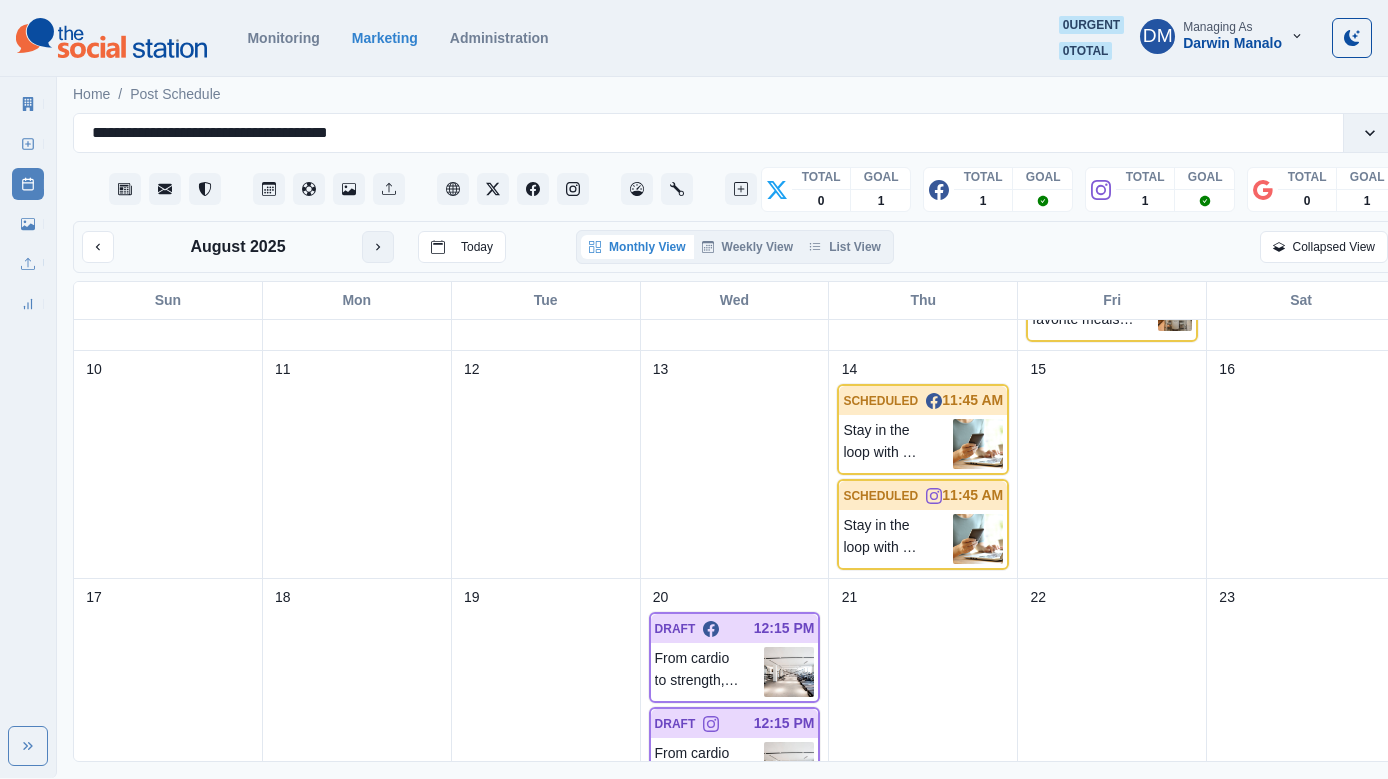 click at bounding box center (378, 247) 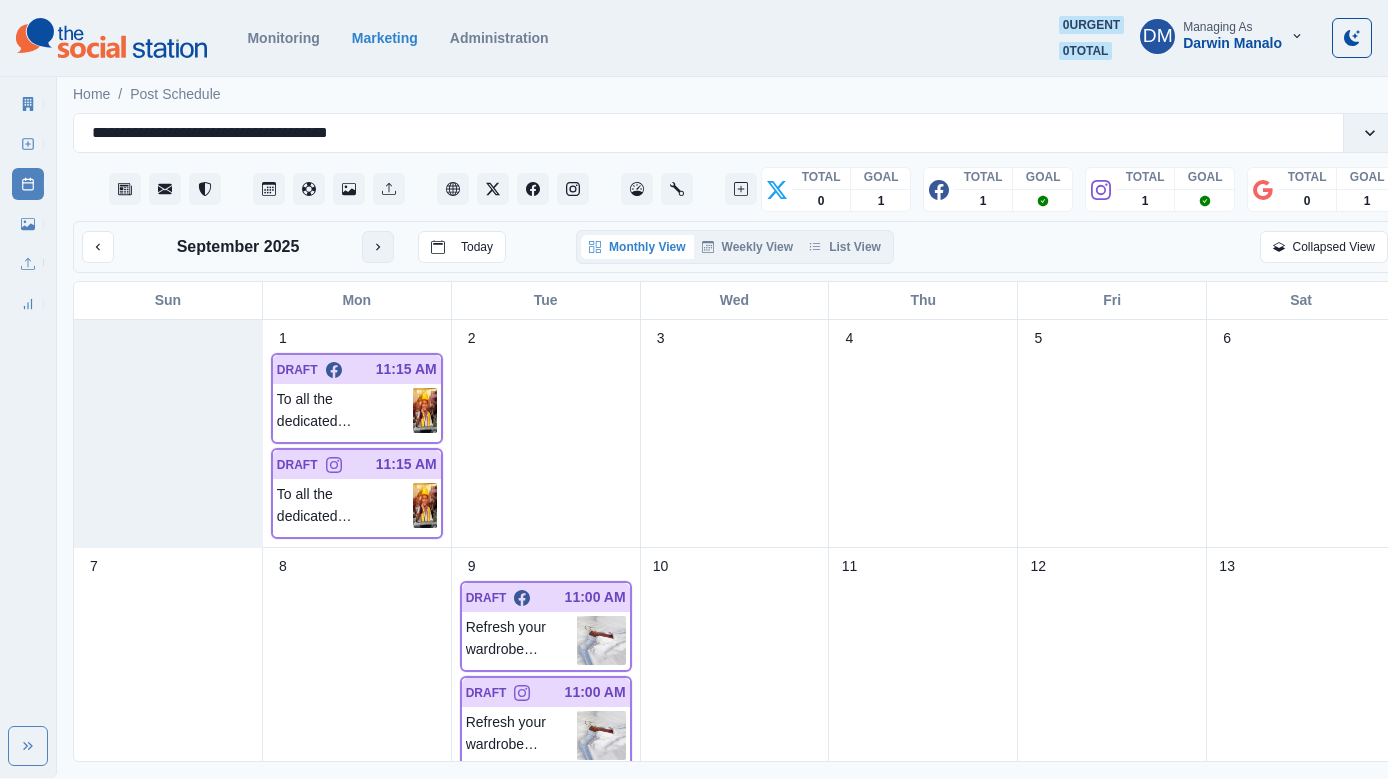 click at bounding box center (378, 247) 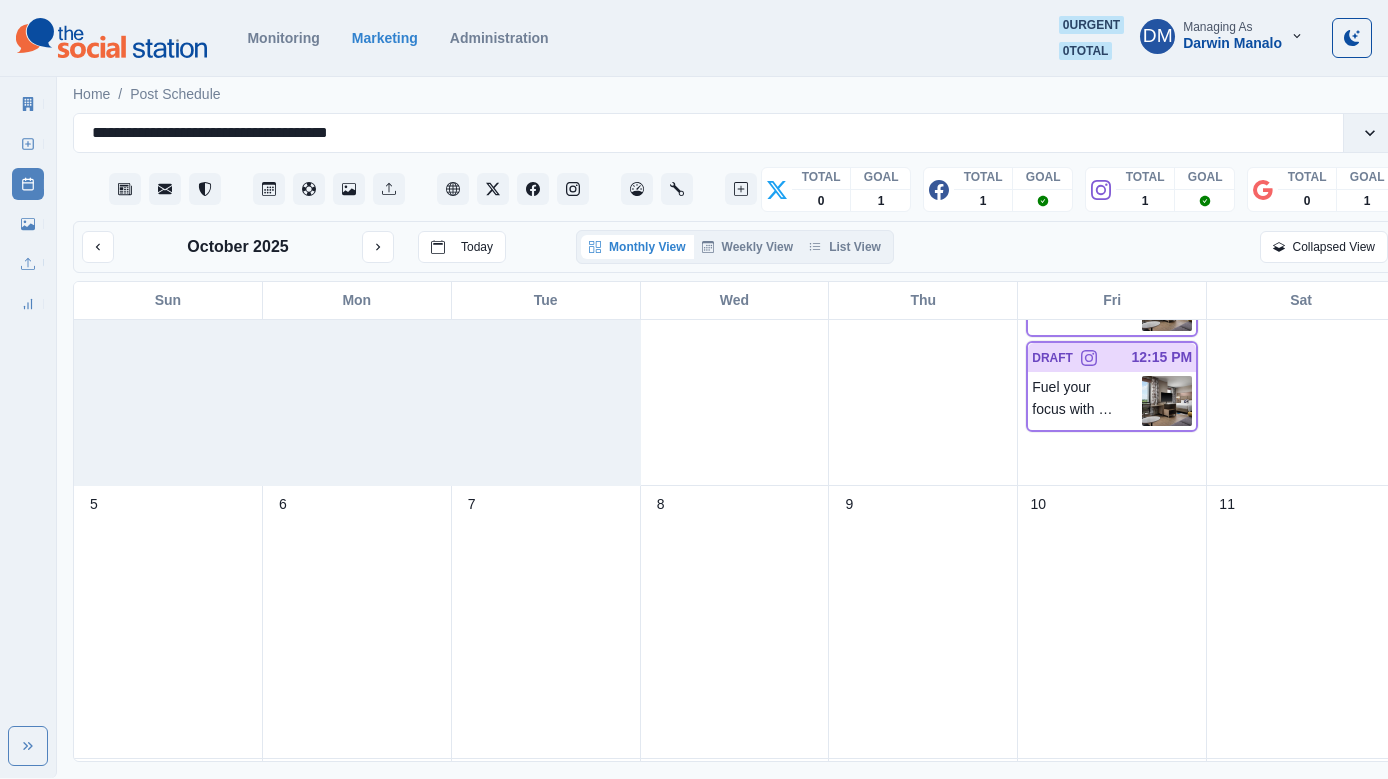scroll, scrollTop: 0, scrollLeft: 0, axis: both 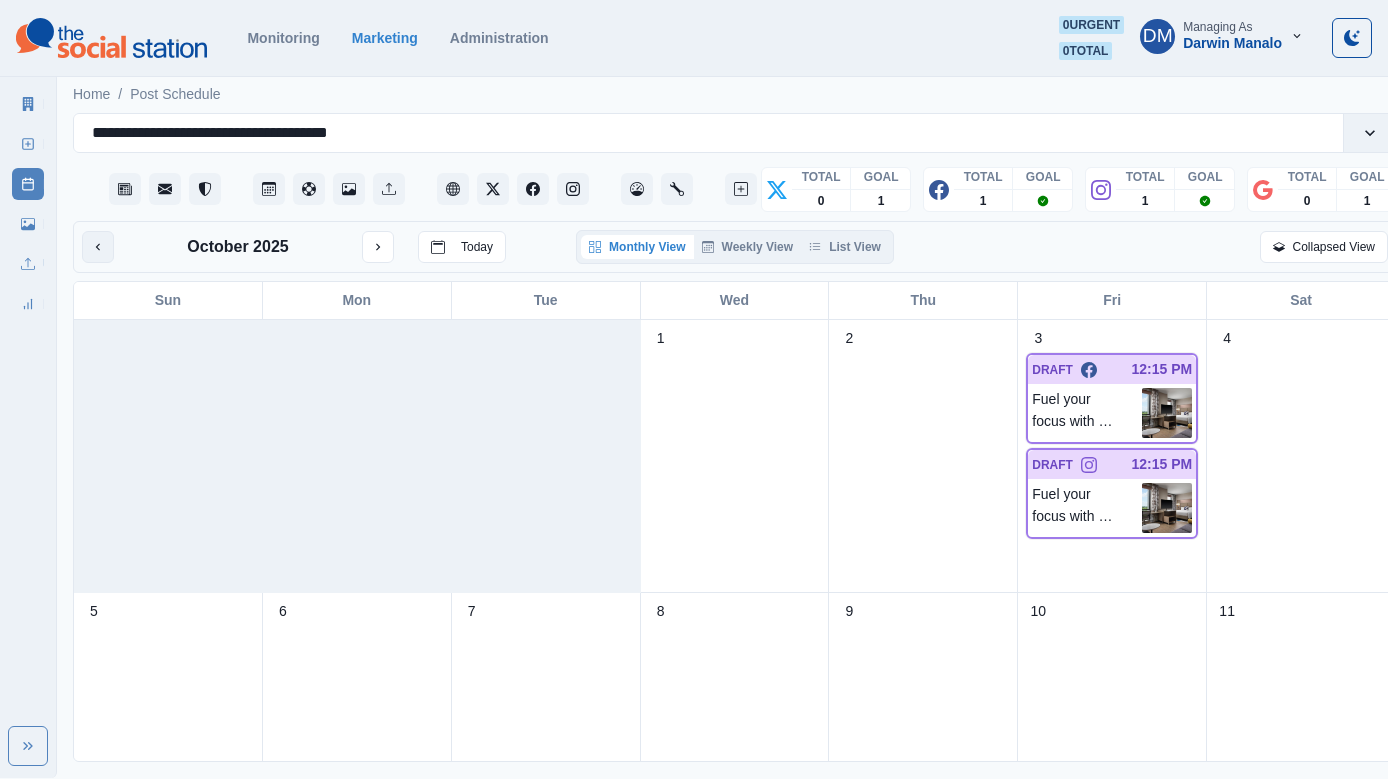 click 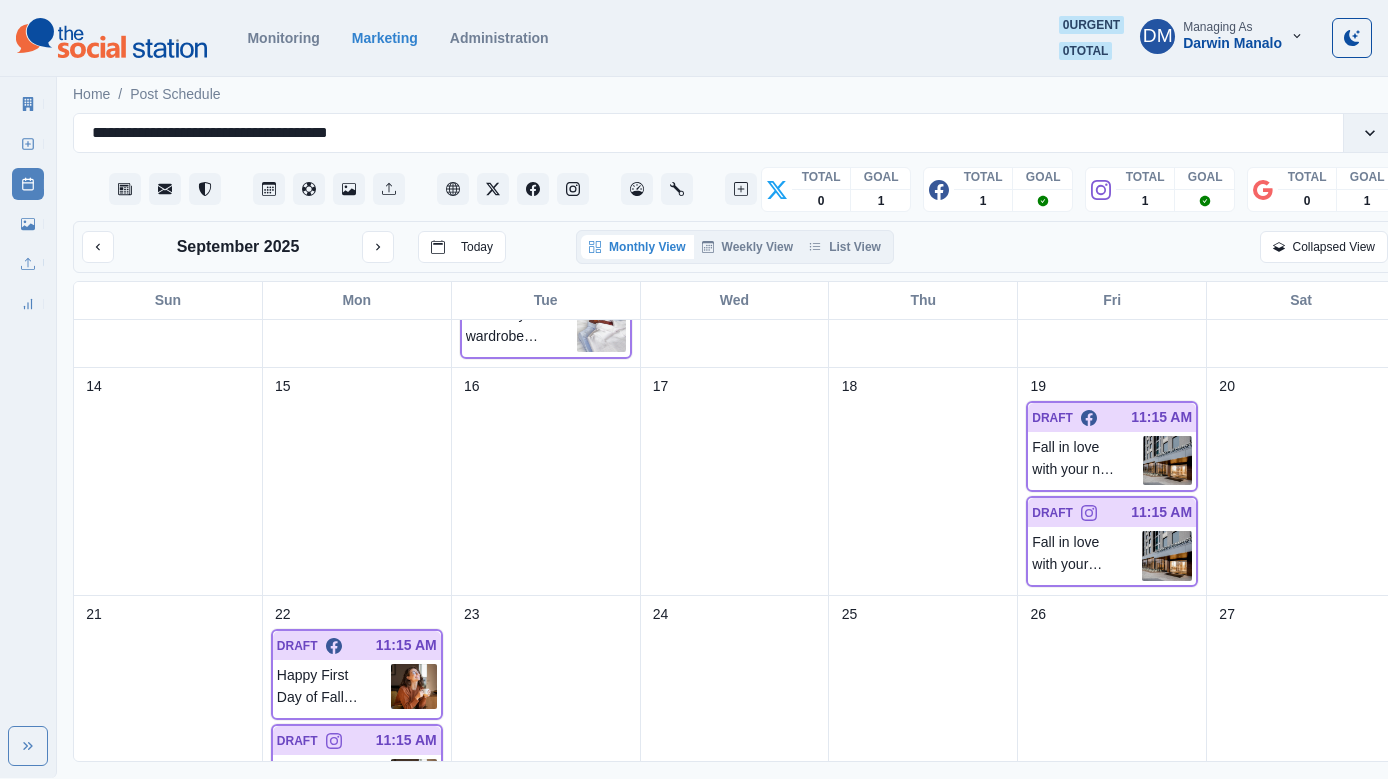 scroll, scrollTop: 0, scrollLeft: 0, axis: both 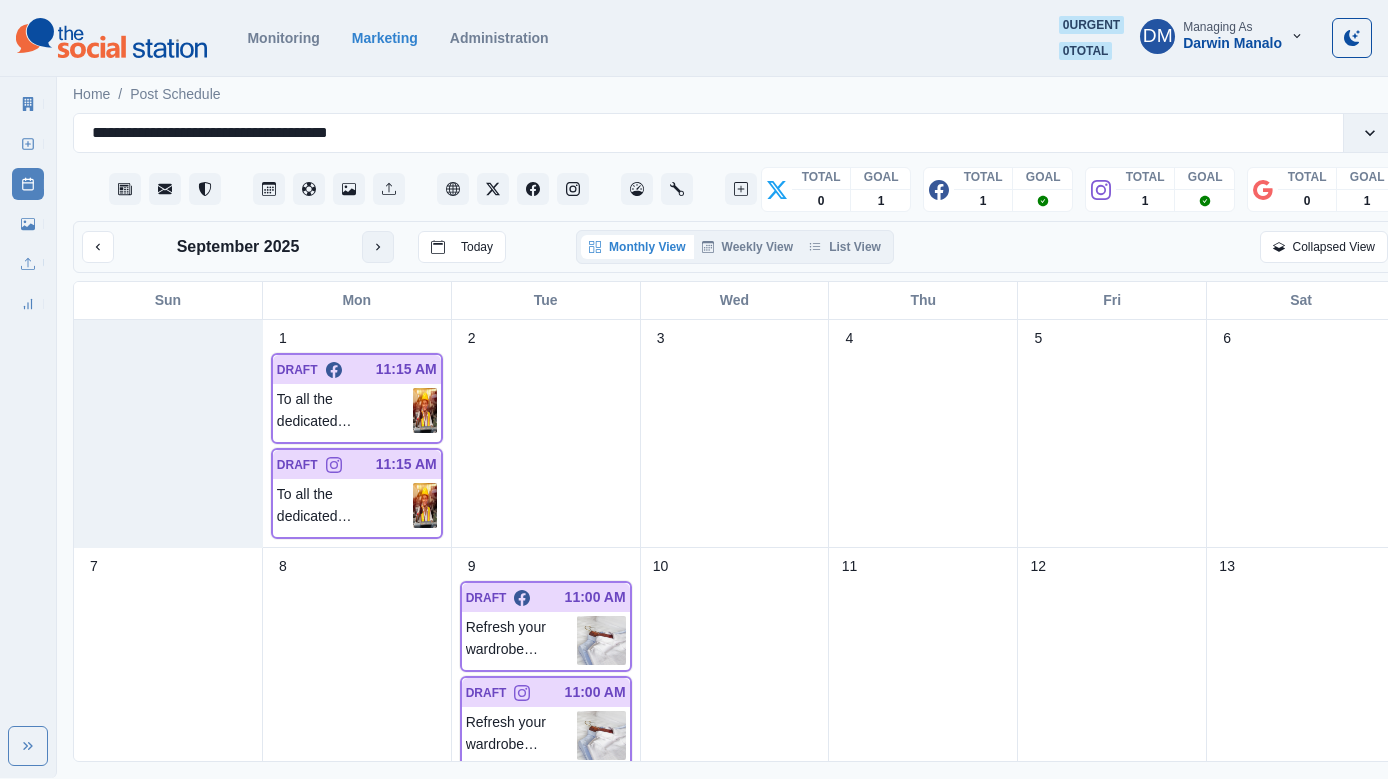 click at bounding box center (378, 247) 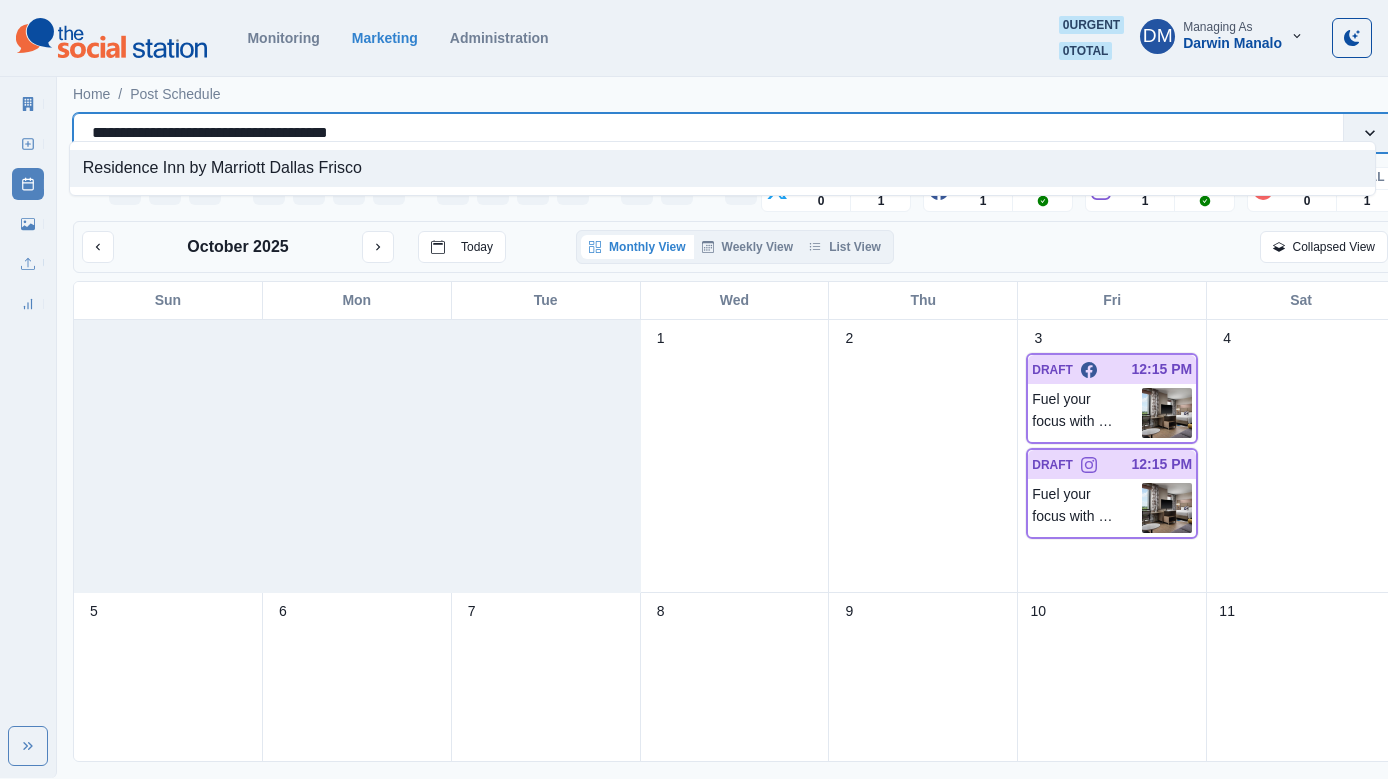 click on "**********" at bounding box center [708, 133] 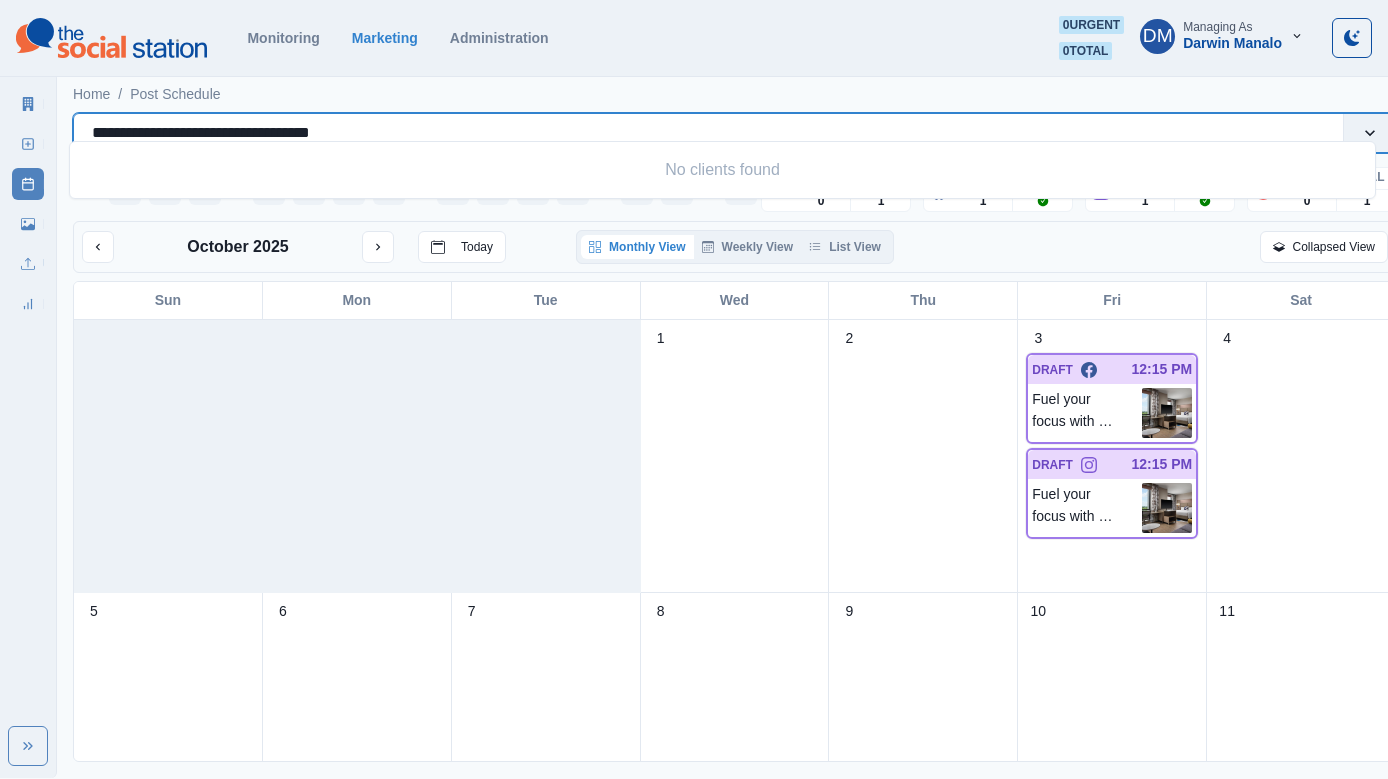 type on "**********" 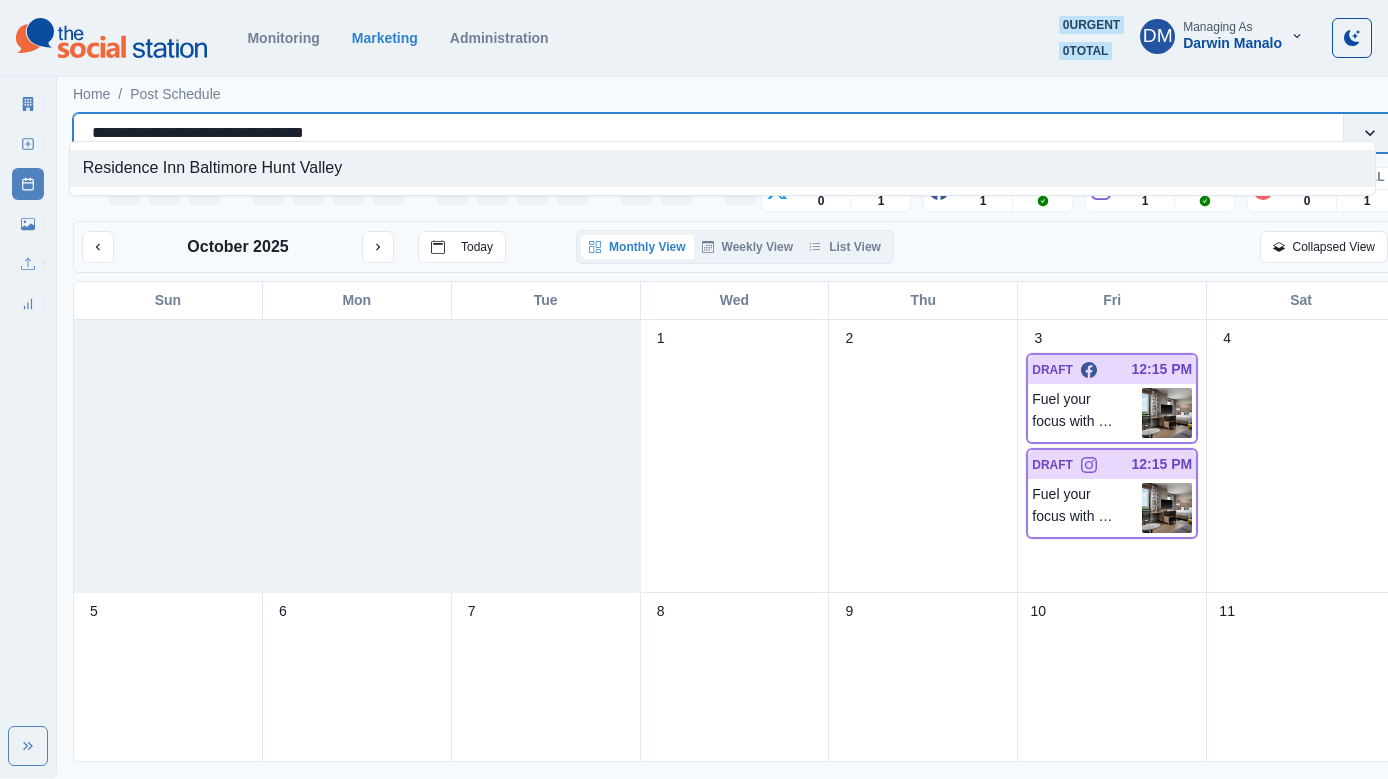 click on "Residence Inn Baltimore Hunt Valley" at bounding box center [722, 168] 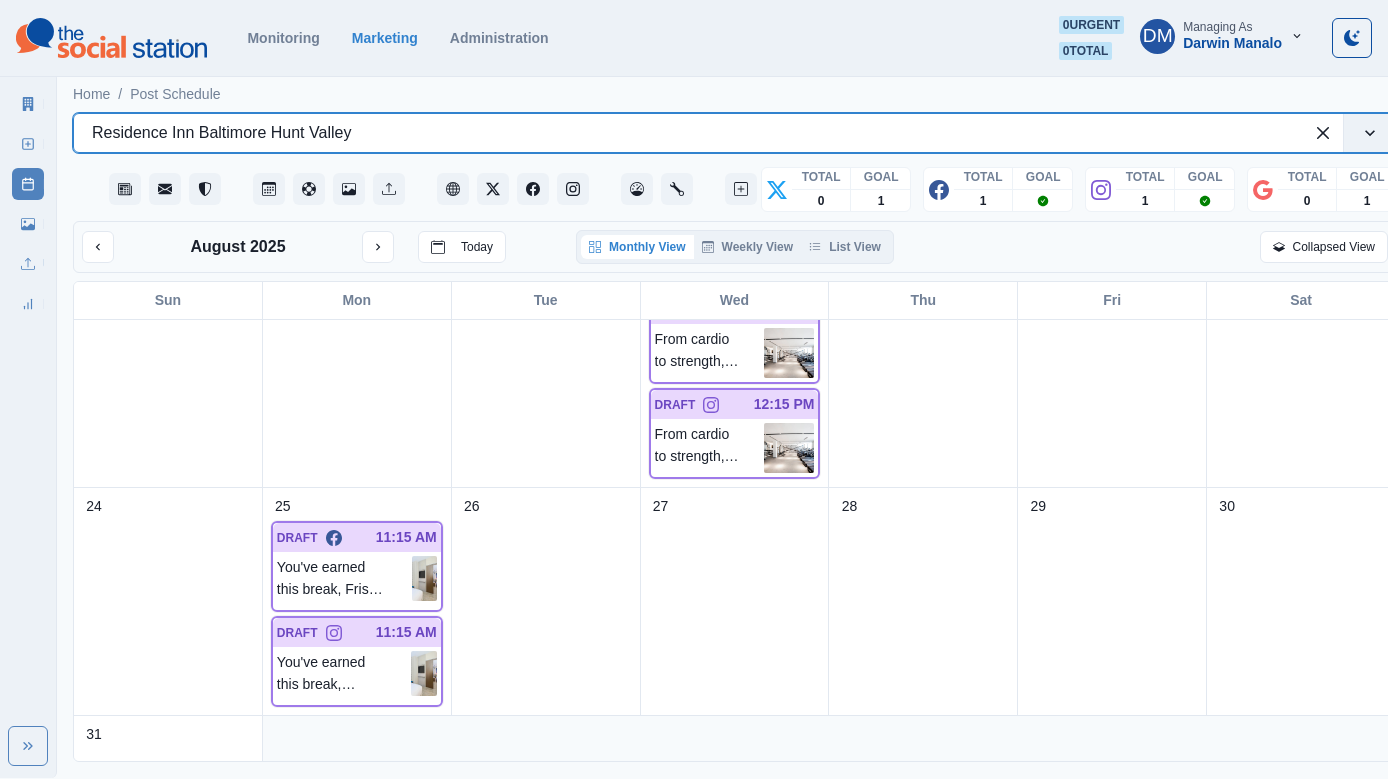 scroll, scrollTop: 805, scrollLeft: 0, axis: vertical 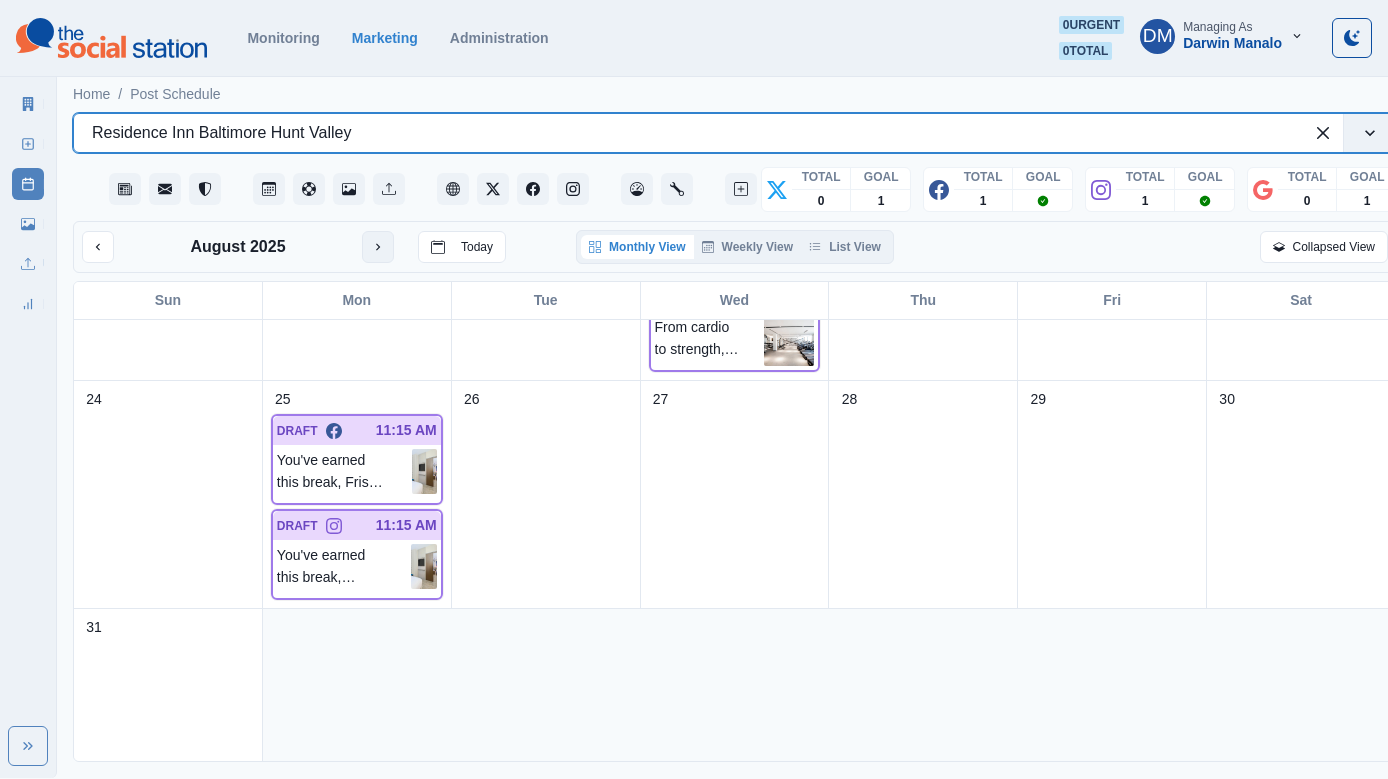 type 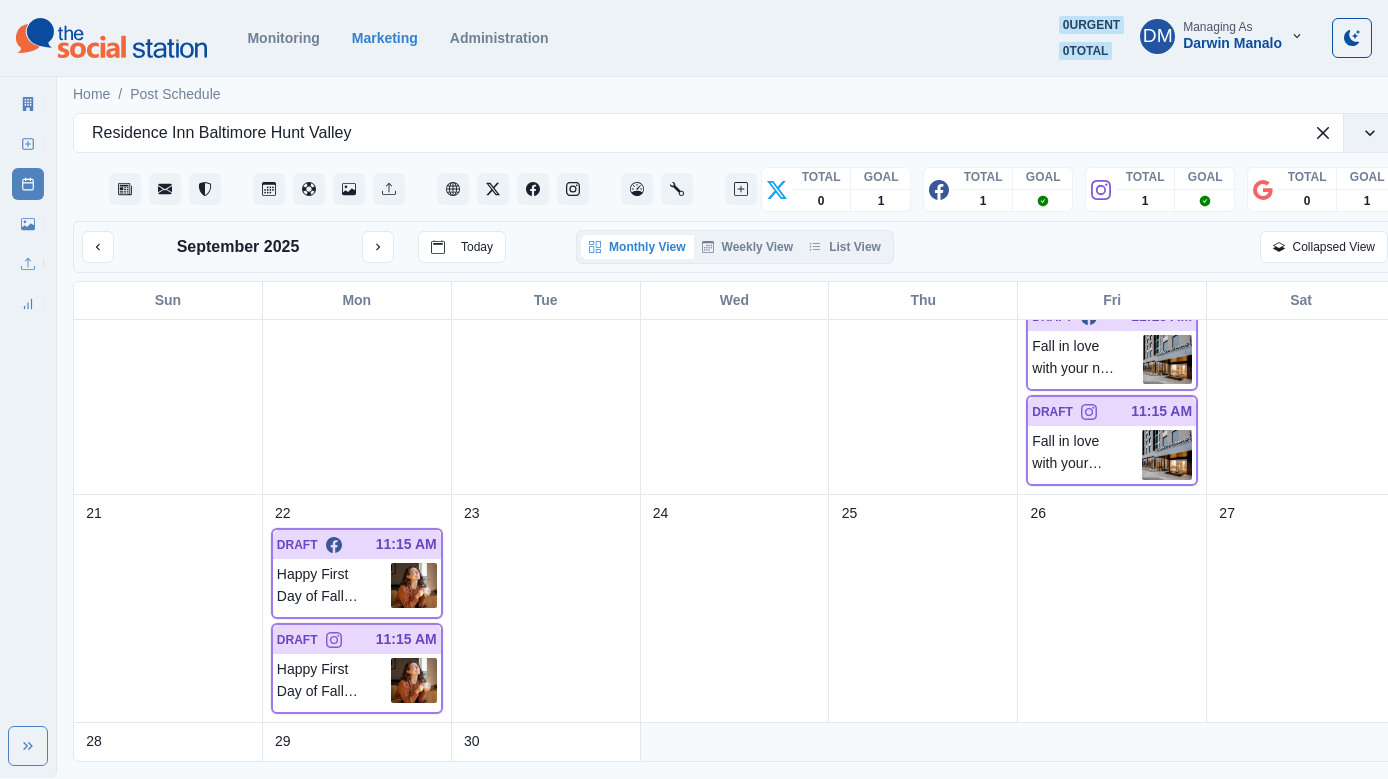 scroll, scrollTop: 0, scrollLeft: 0, axis: both 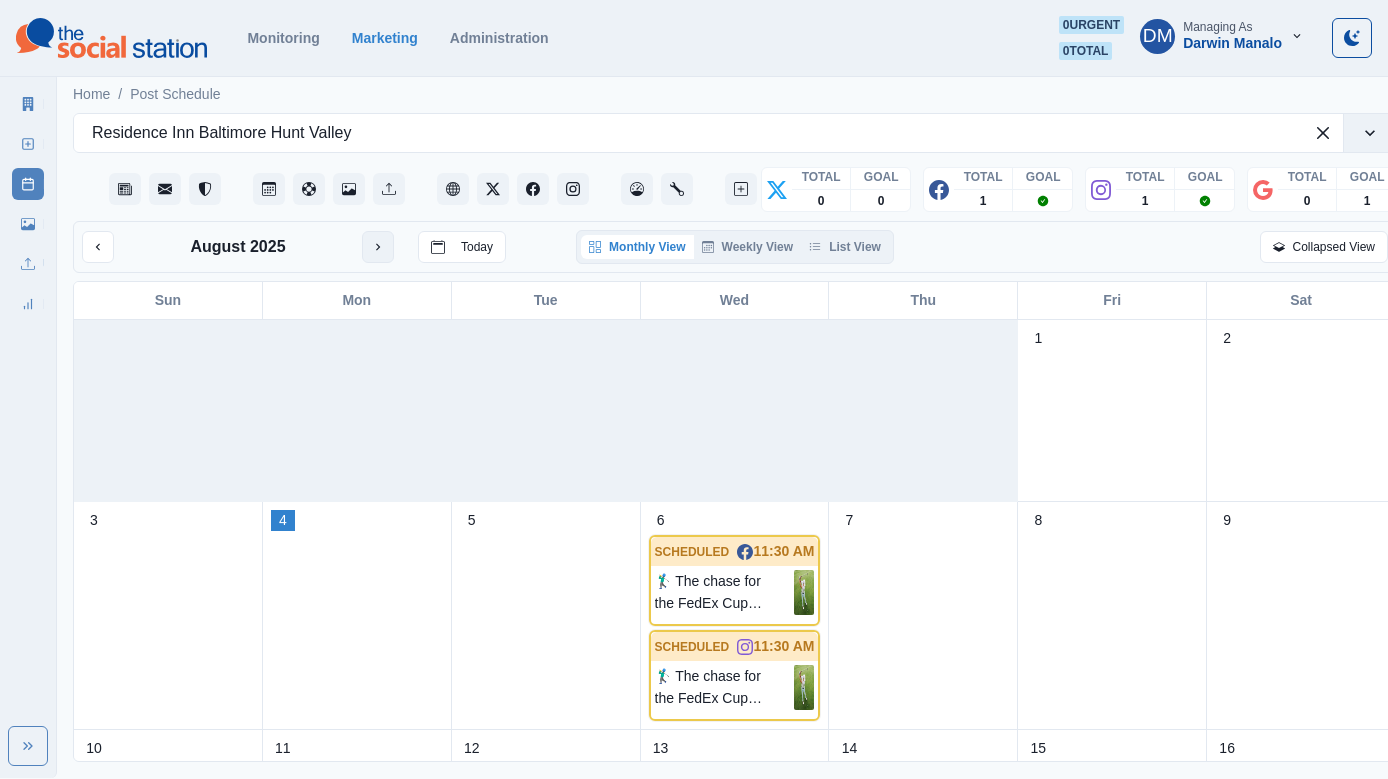 click 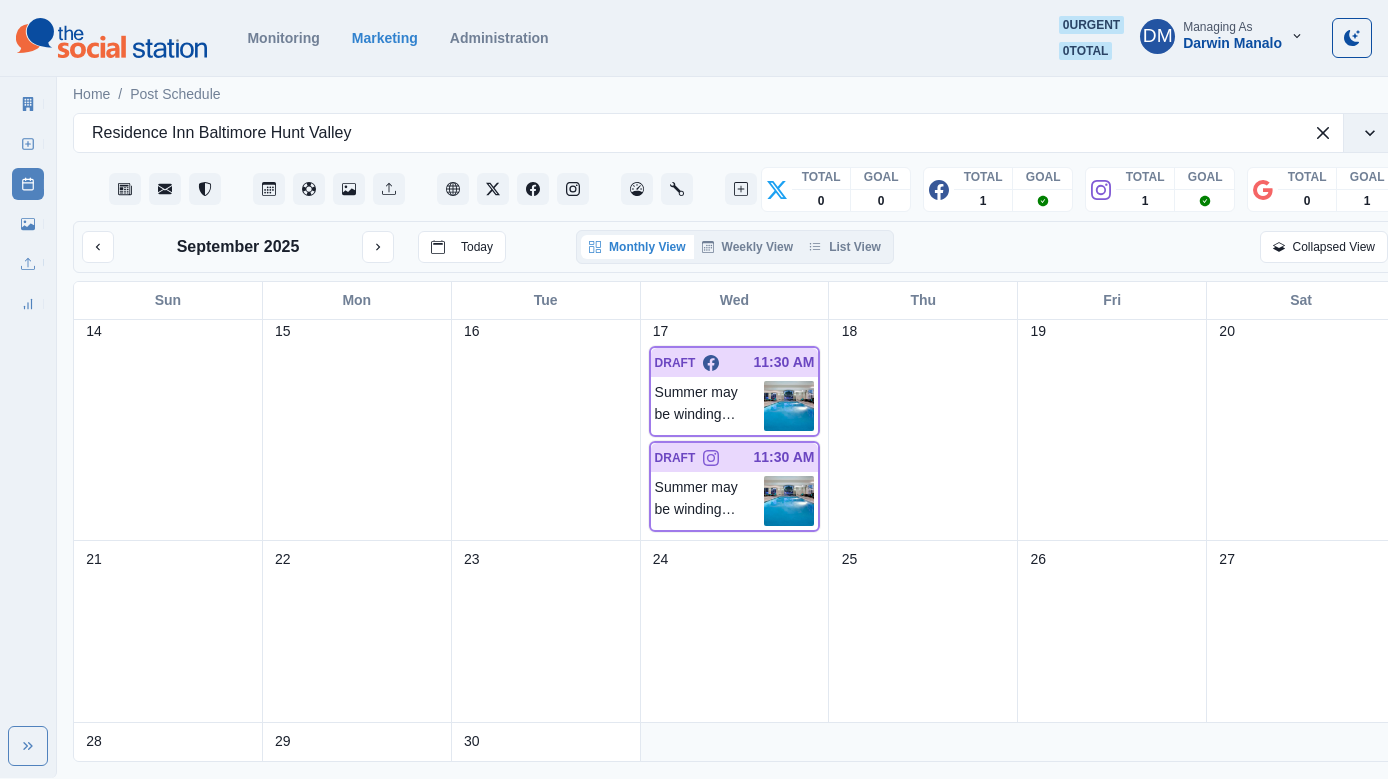 scroll, scrollTop: 553, scrollLeft: 0, axis: vertical 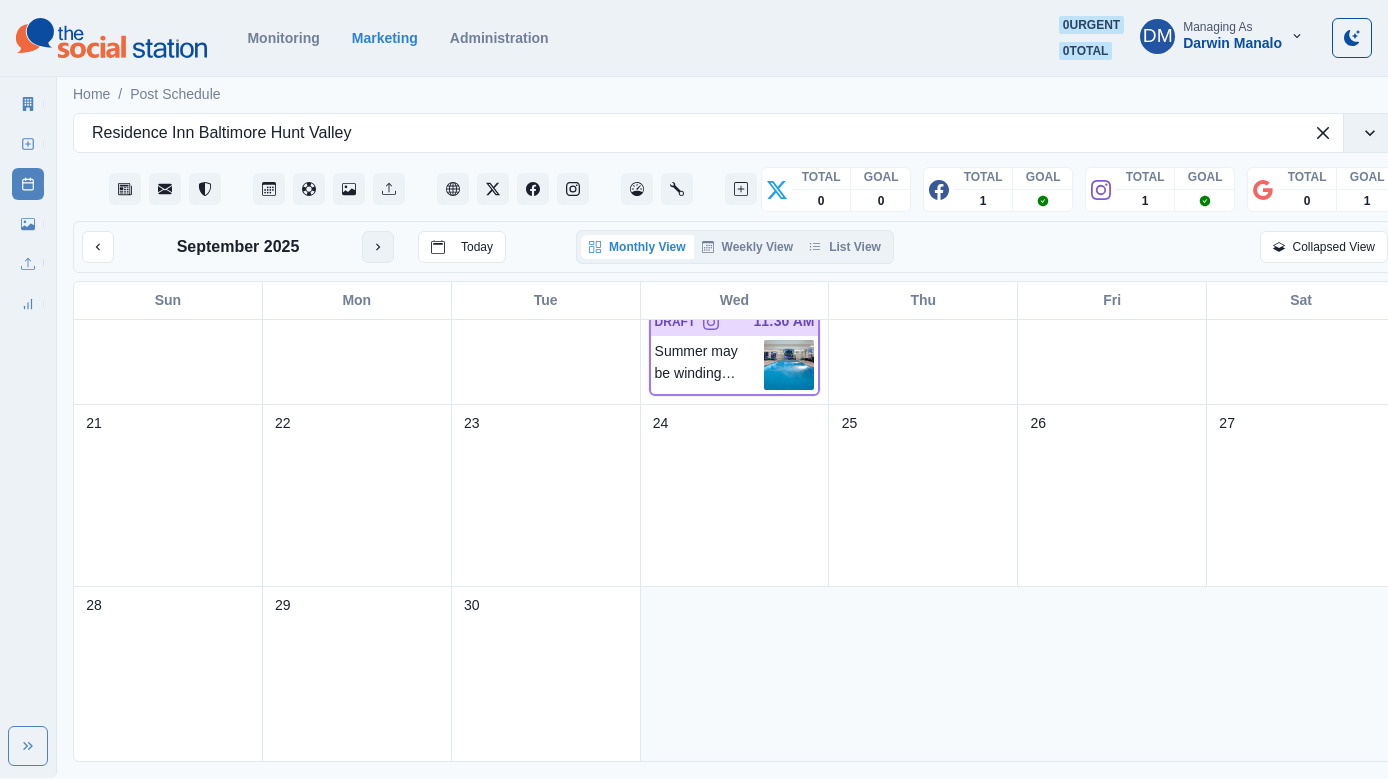 click at bounding box center [378, 247] 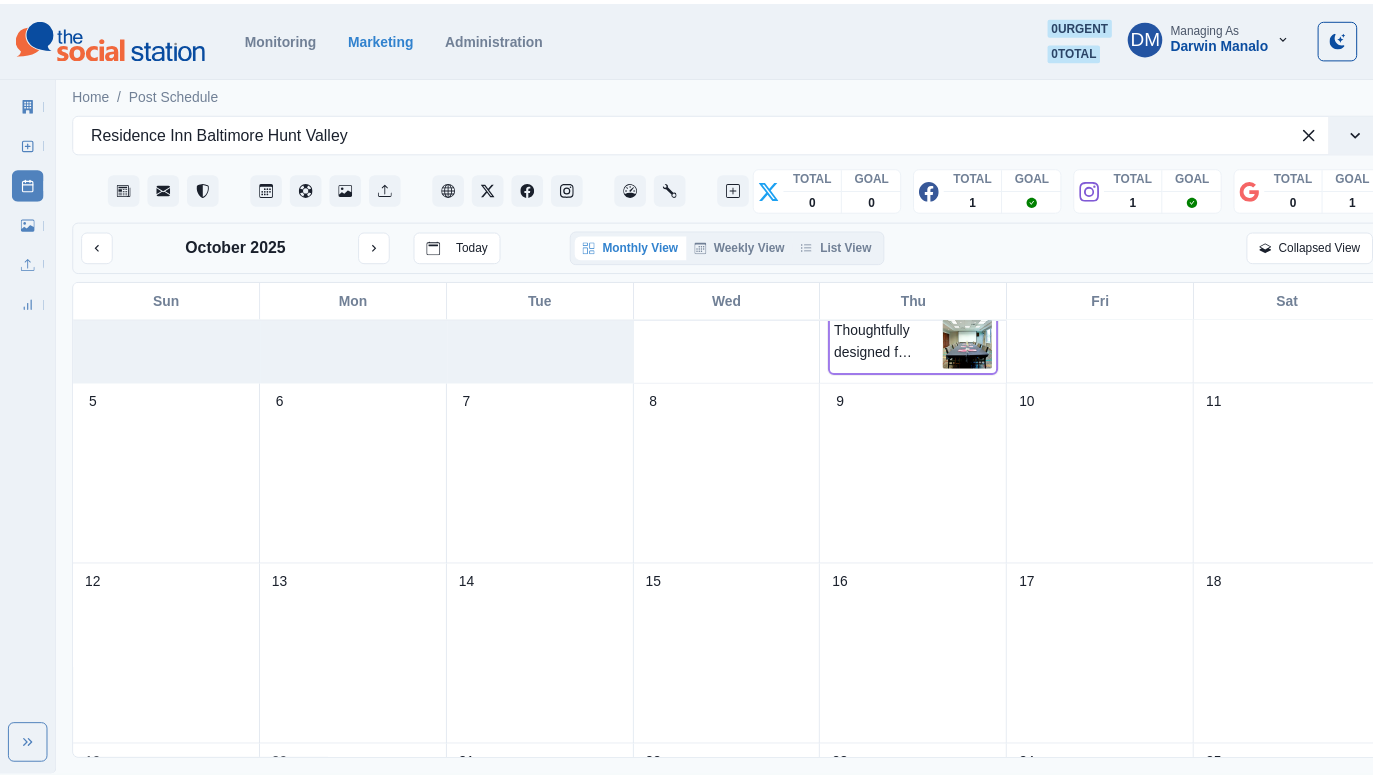 scroll, scrollTop: 0, scrollLeft: 0, axis: both 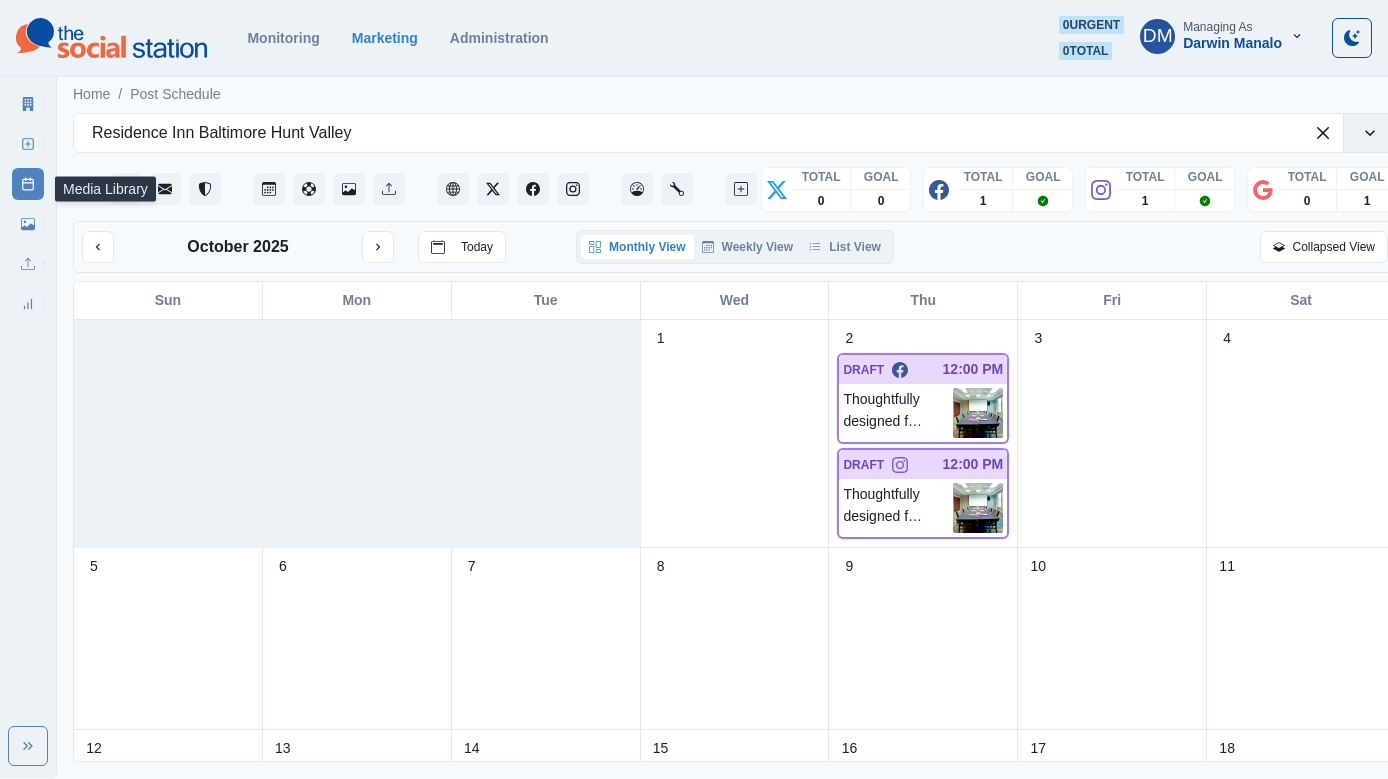 click on "Media Library" at bounding box center (28, 224) 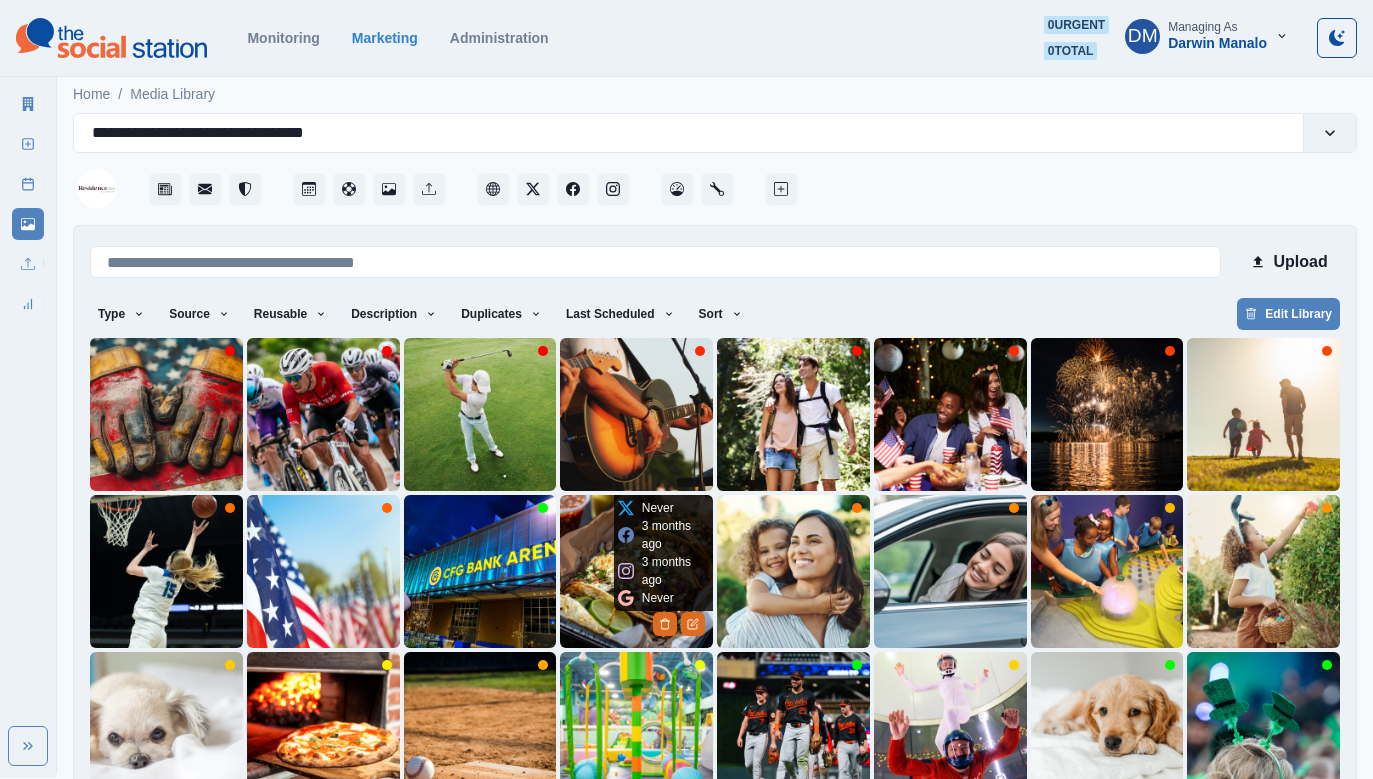 scroll, scrollTop: 31, scrollLeft: 0, axis: vertical 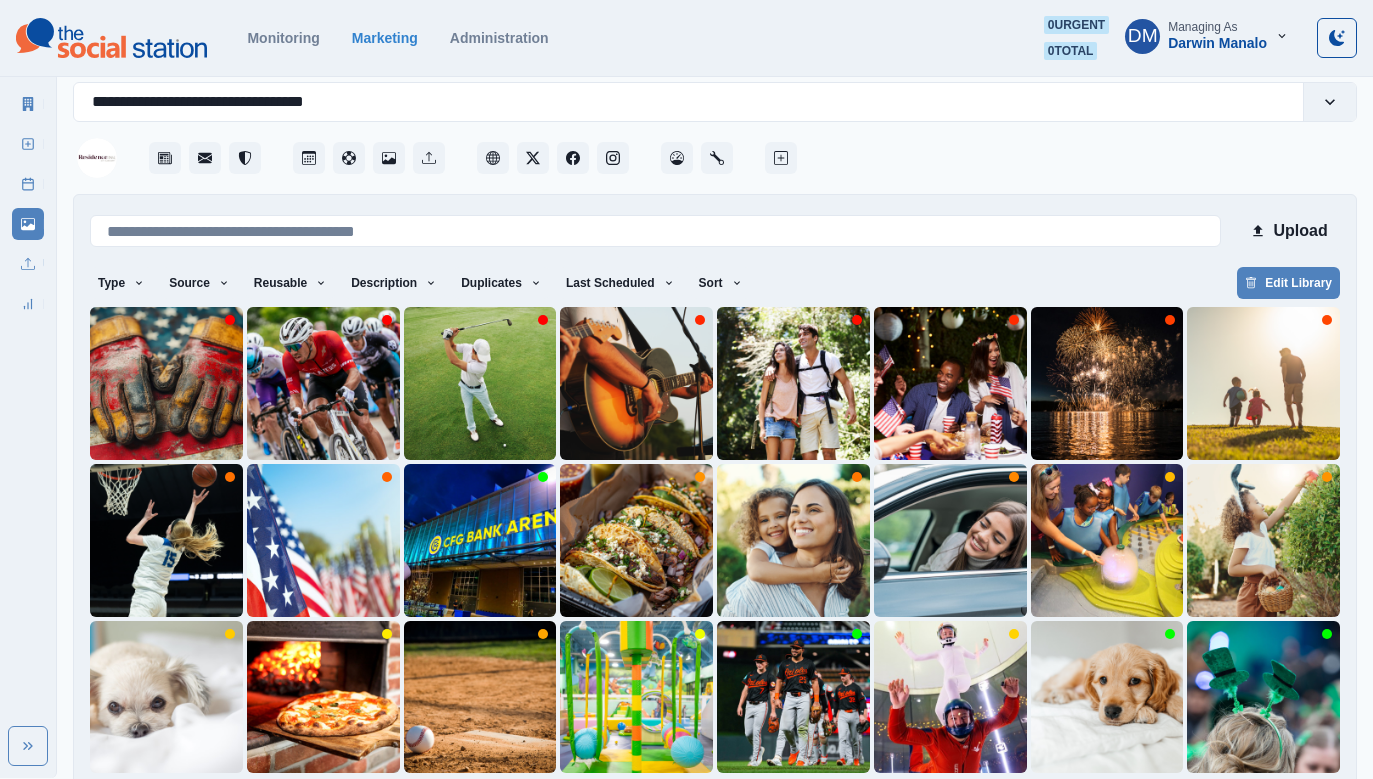 click on "7" at bounding box center [841, 805] 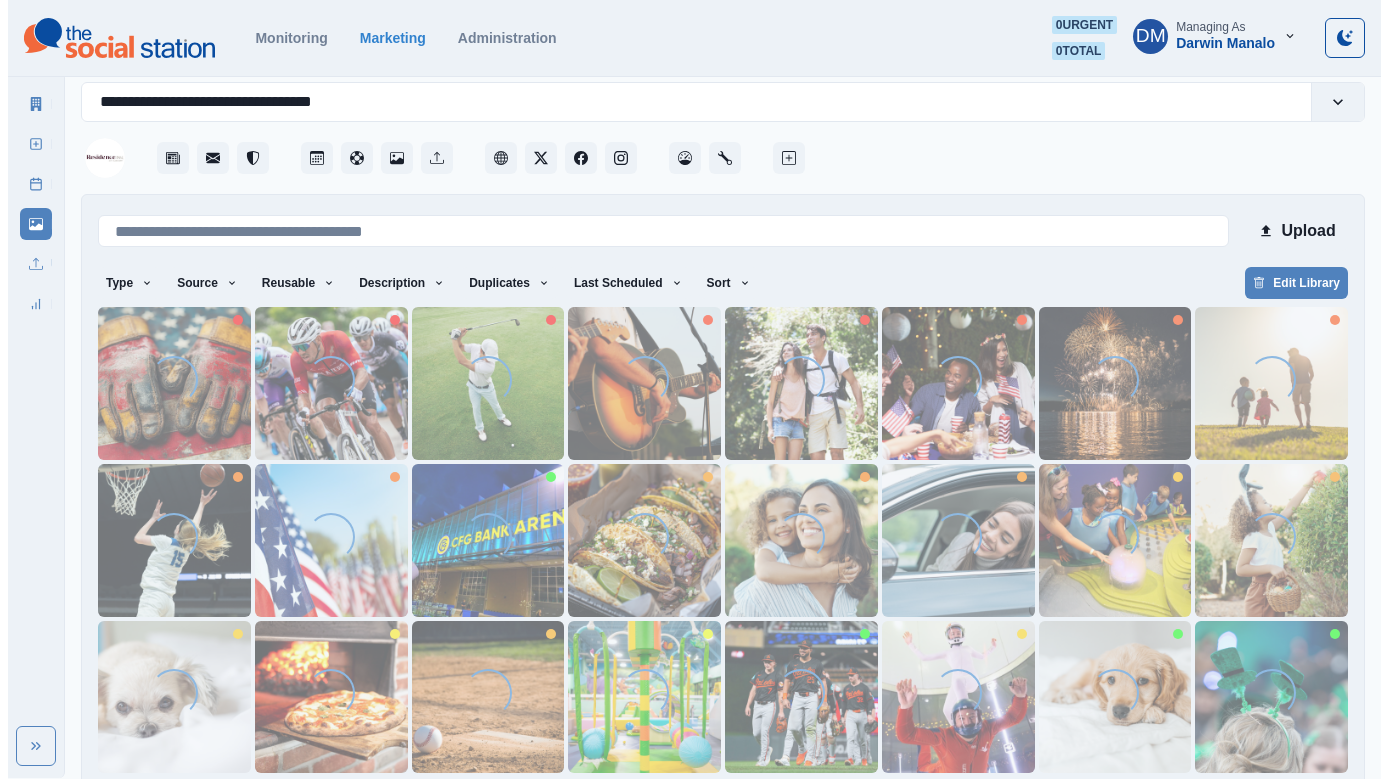 scroll, scrollTop: 0, scrollLeft: 0, axis: both 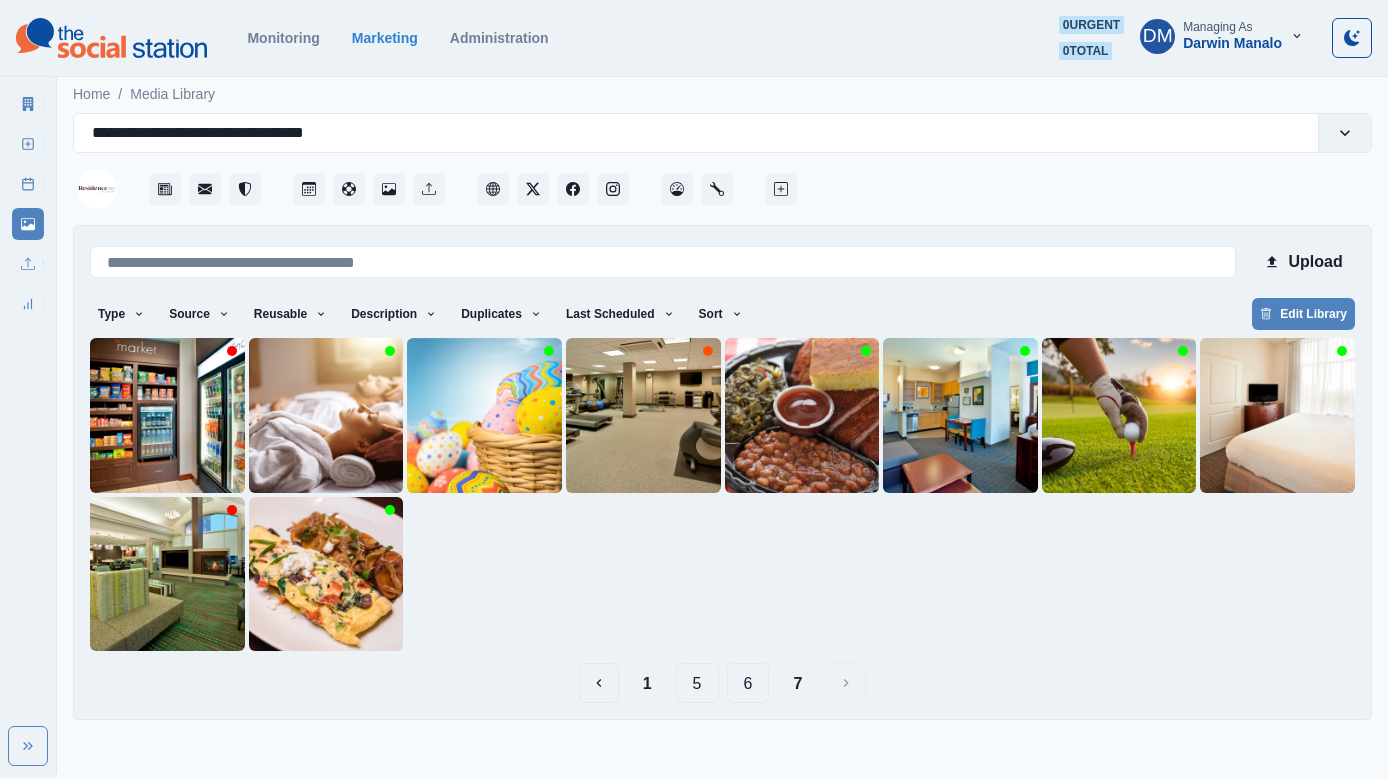 click on "6" at bounding box center (748, 683) 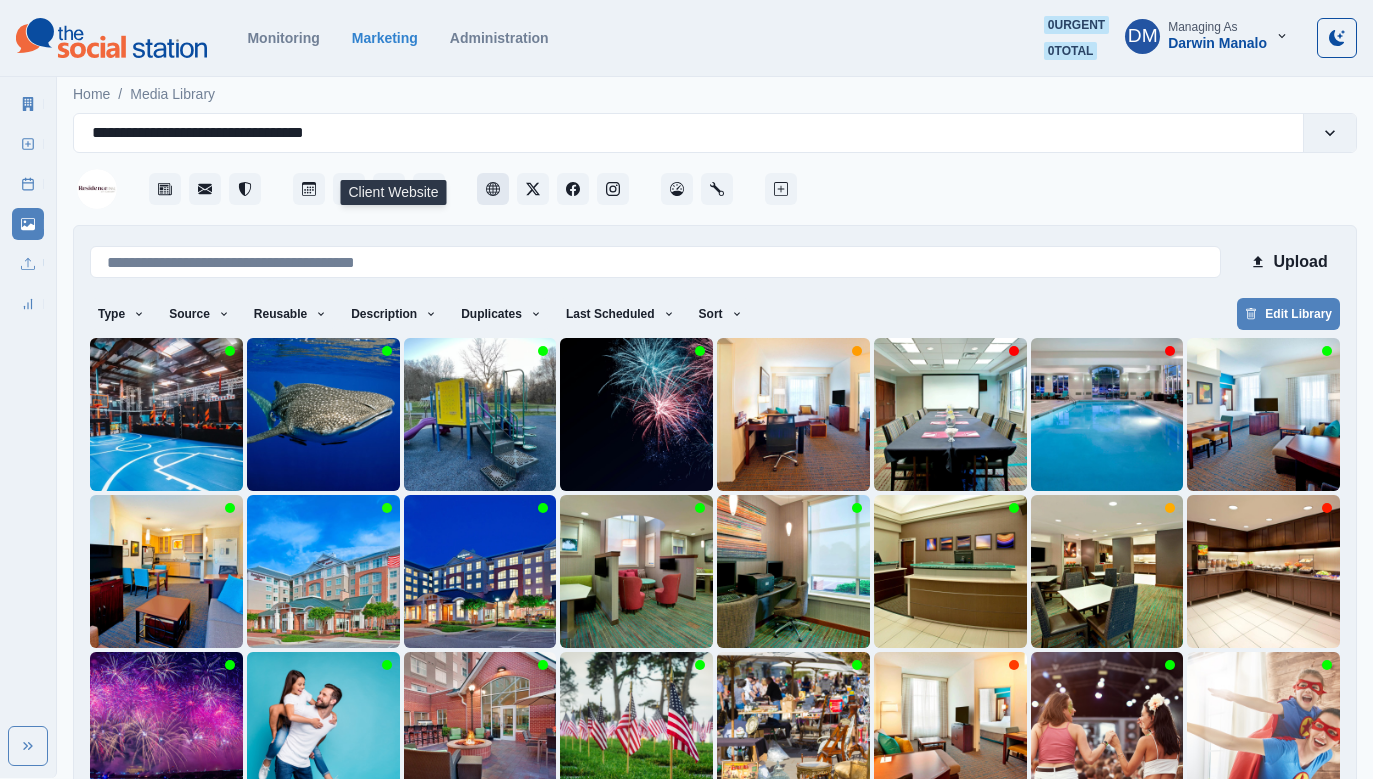 click 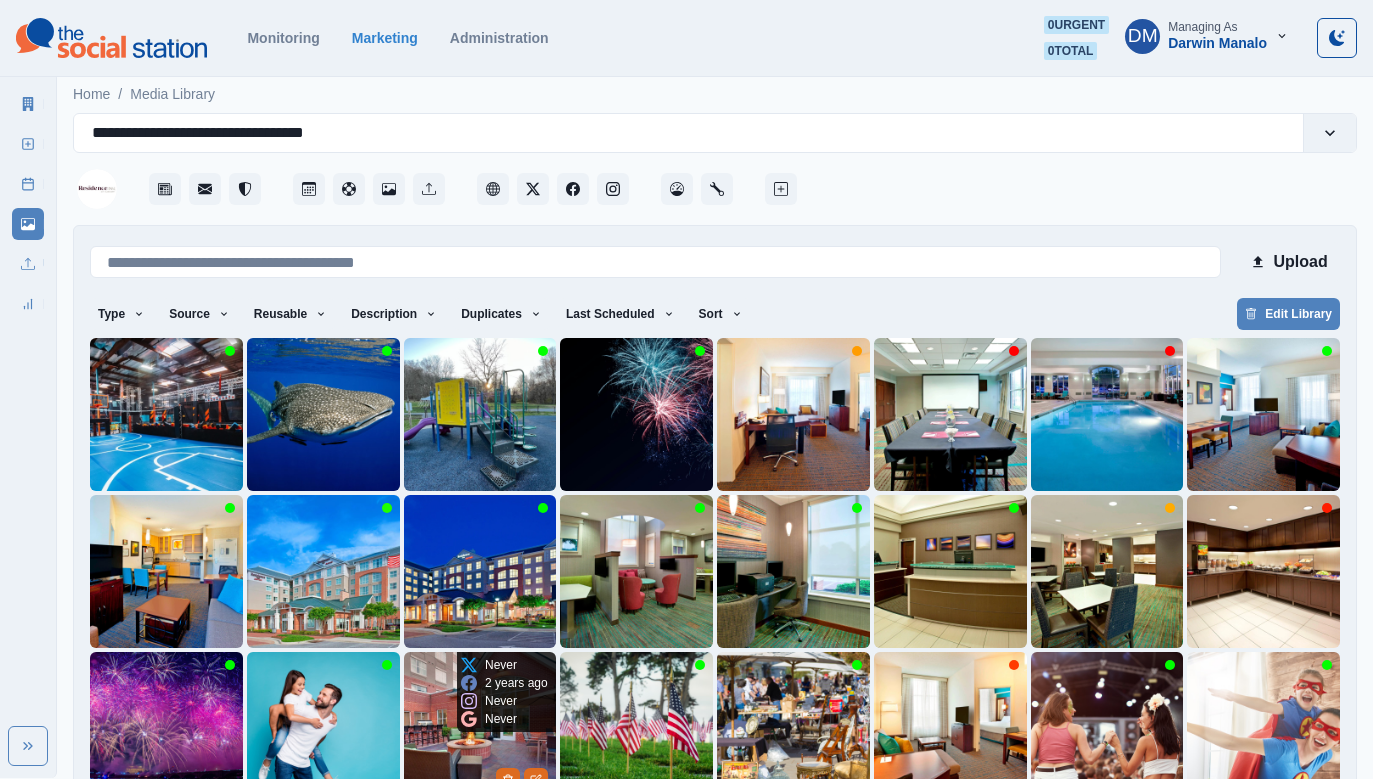 click at bounding box center [480, 728] 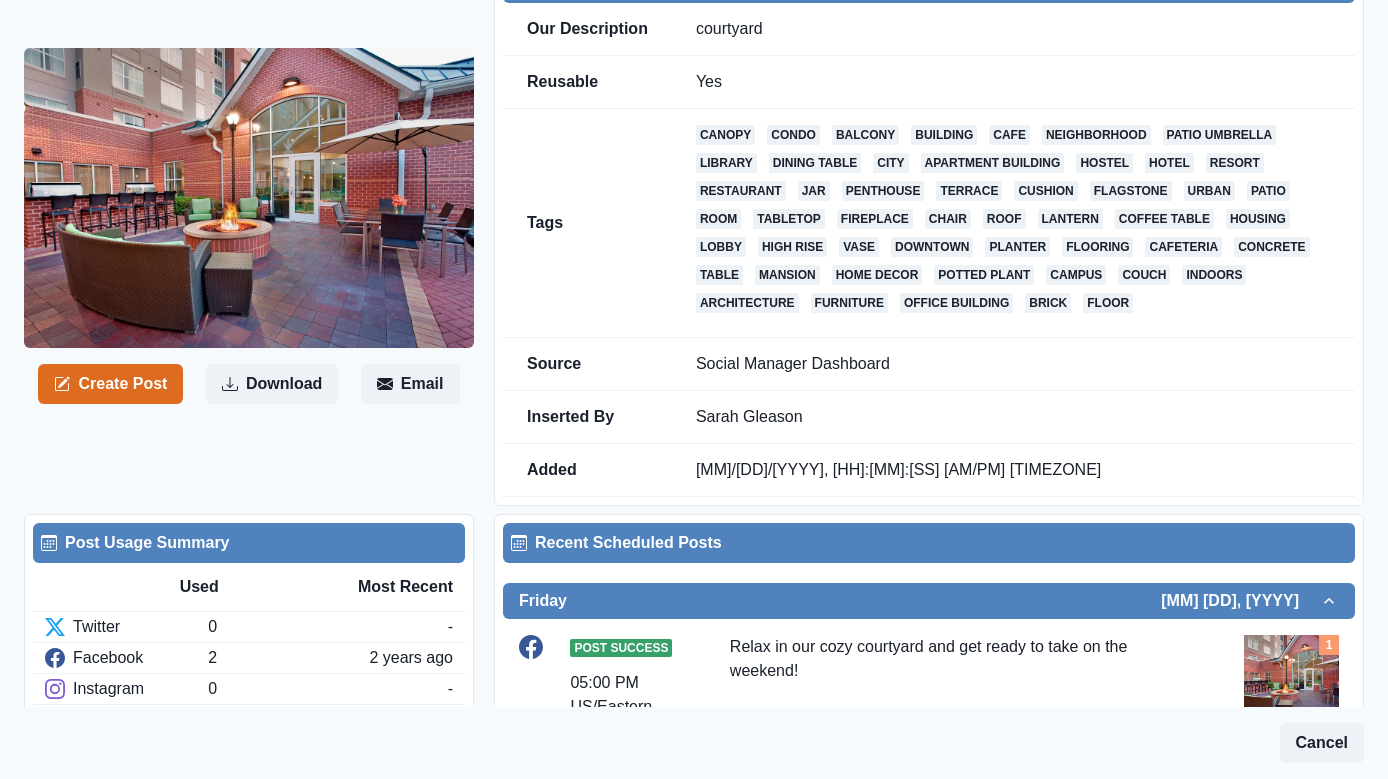 scroll, scrollTop: 161, scrollLeft: 0, axis: vertical 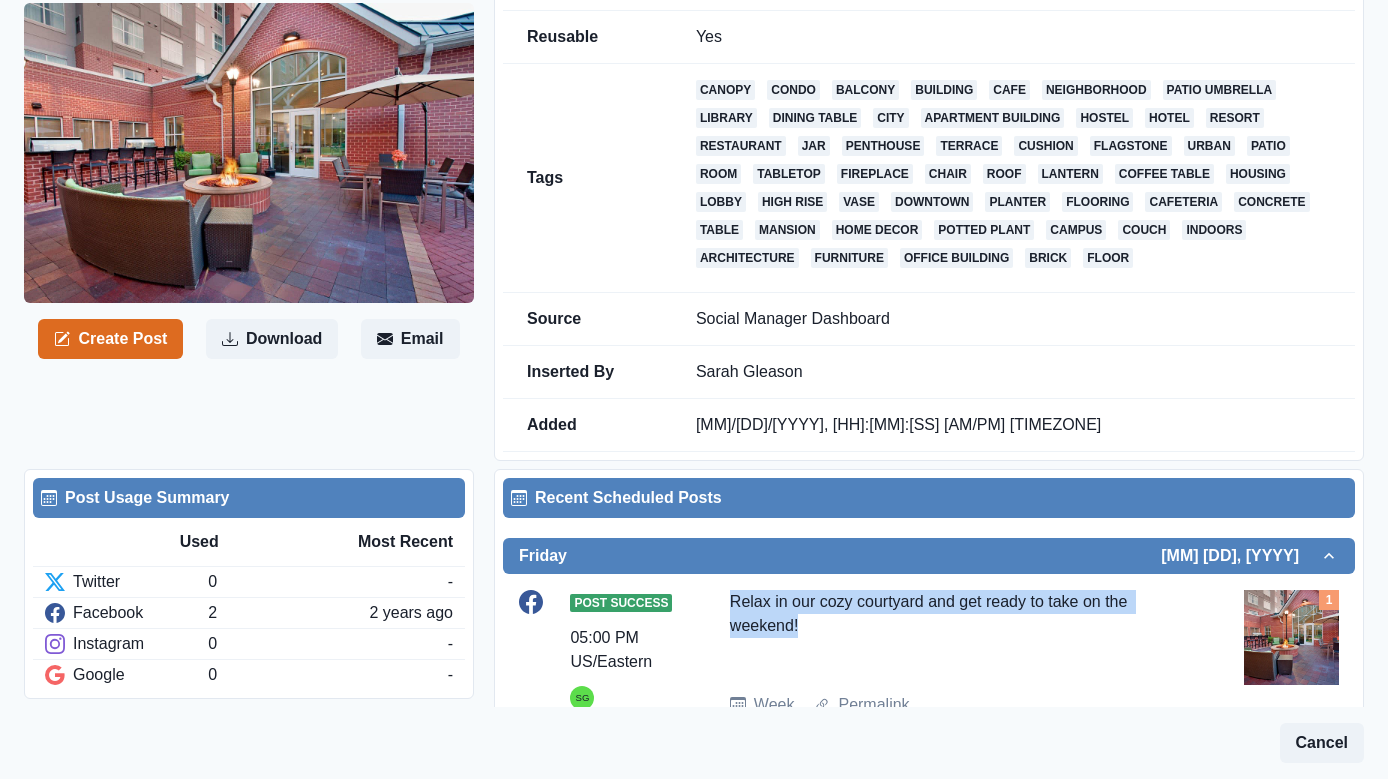 drag, startPoint x: 712, startPoint y: 367, endPoint x: 1122, endPoint y: 371, distance: 410.0195 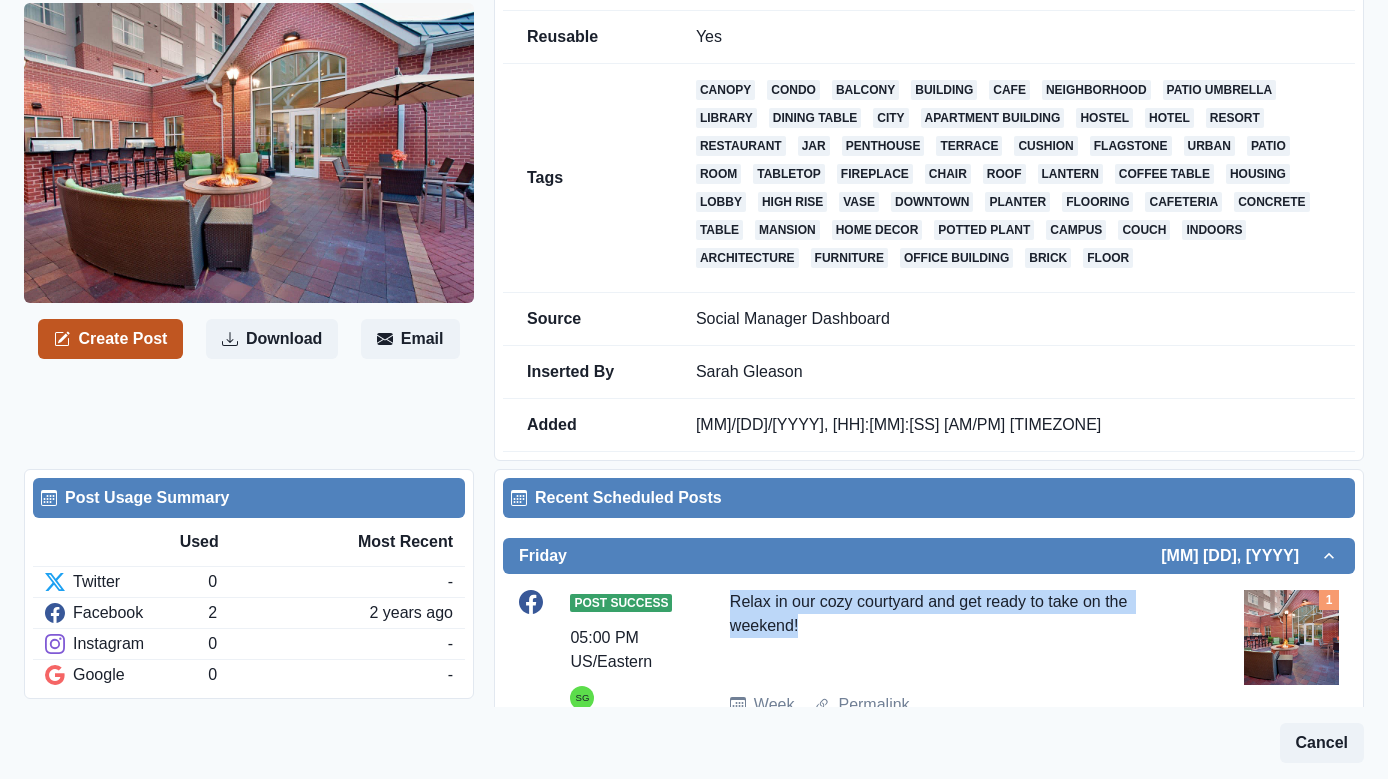 click on "Create Post" at bounding box center (110, 339) 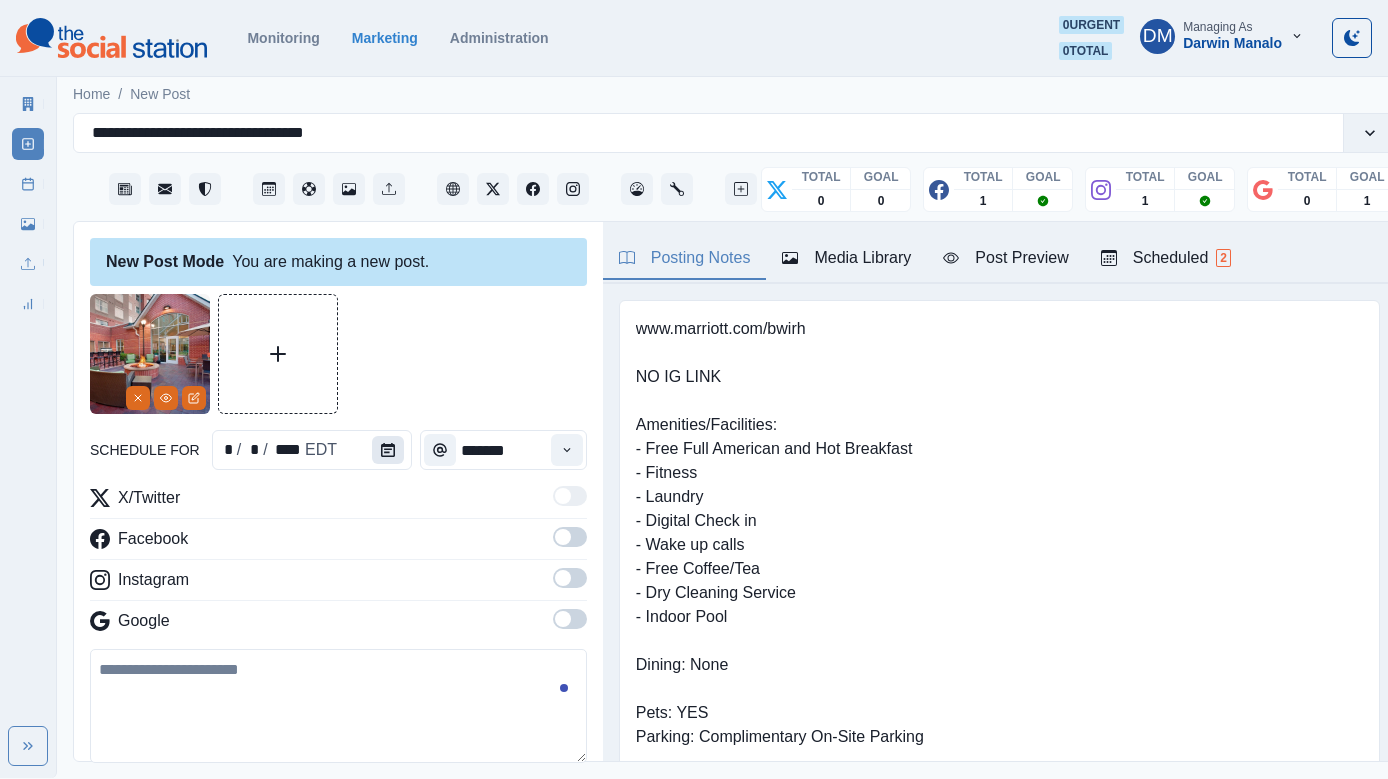 click at bounding box center (388, 450) 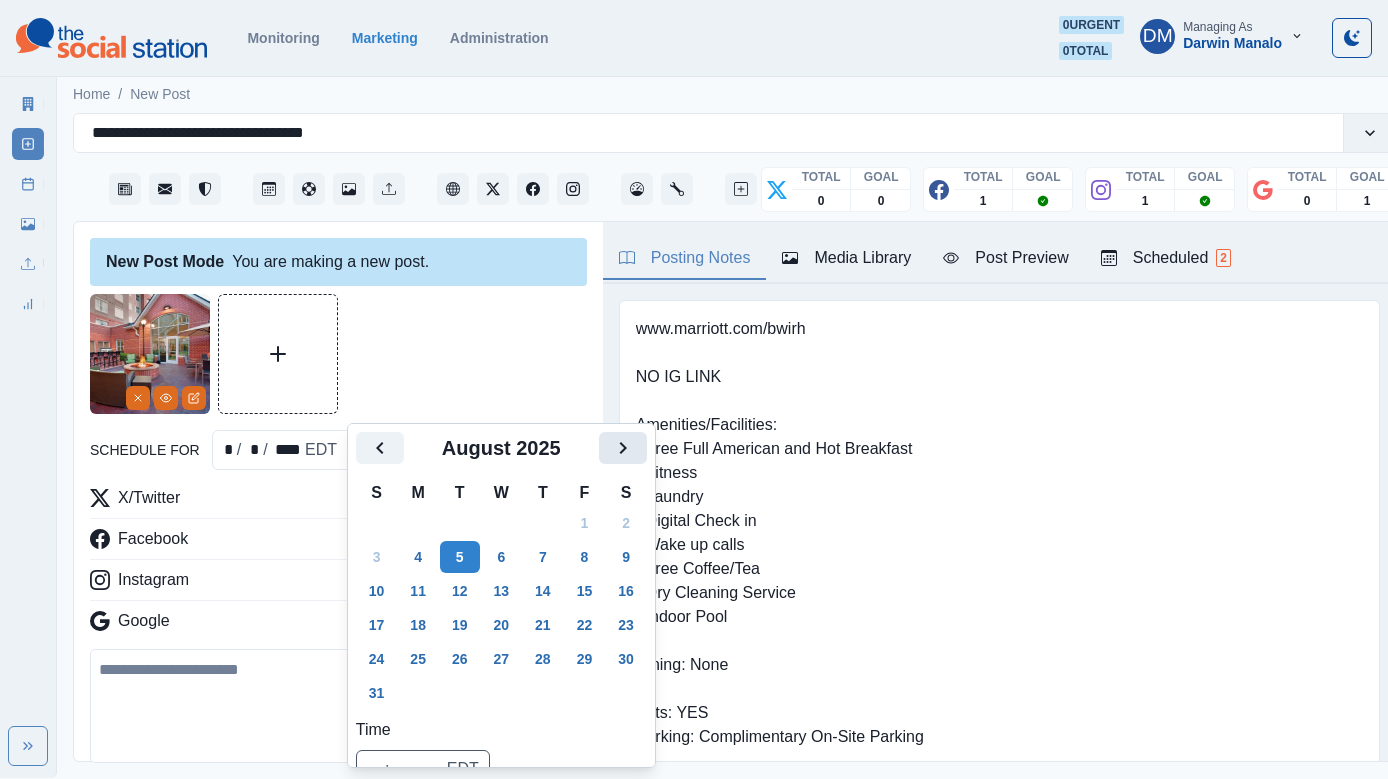 click 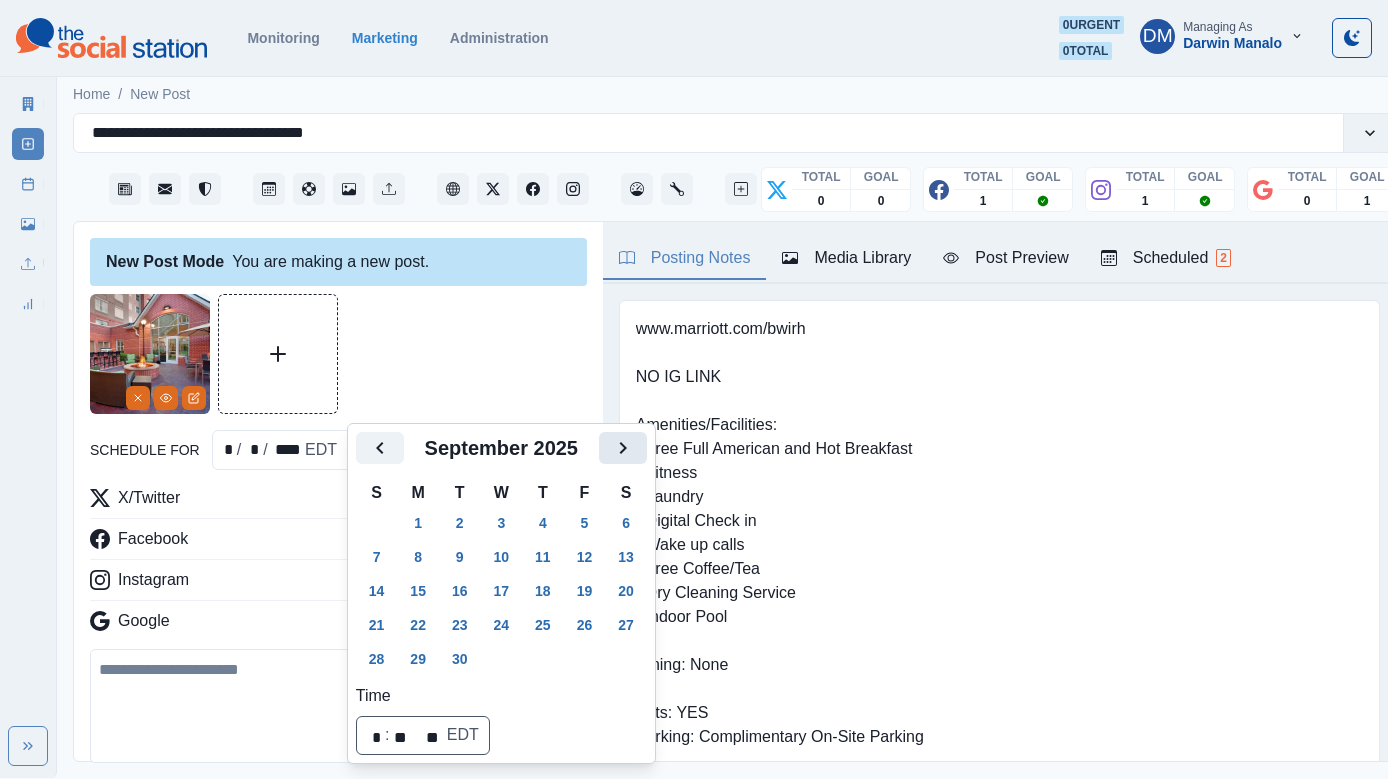 click 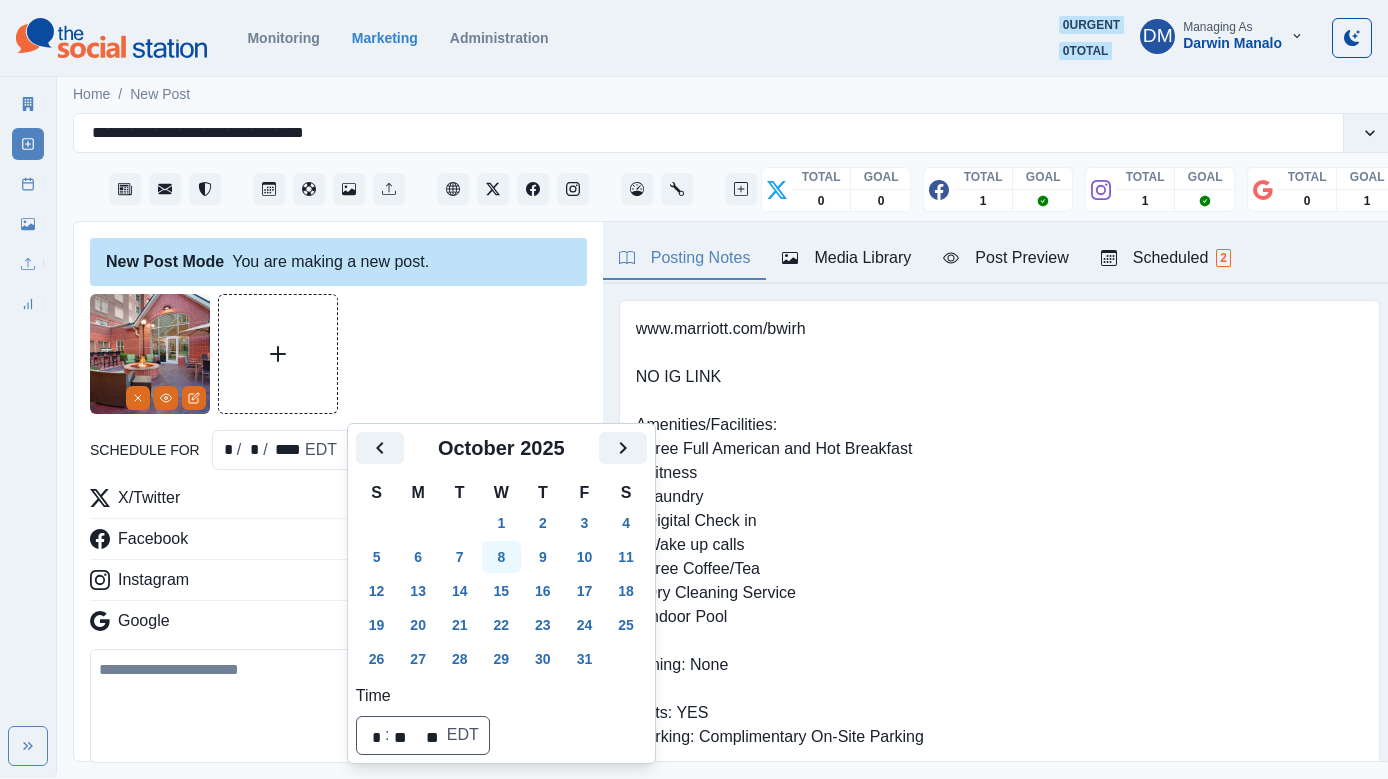 click on "8" at bounding box center [502, 557] 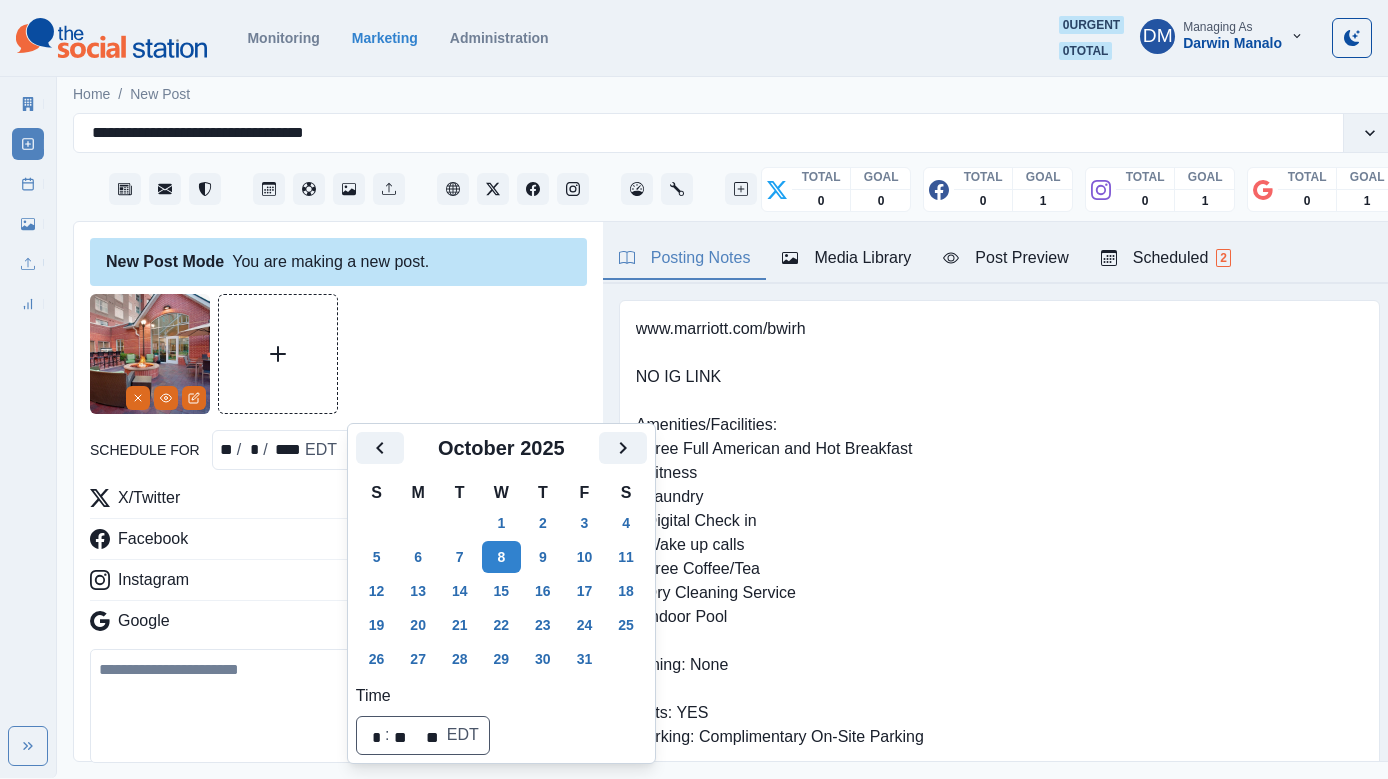 click at bounding box center [338, 706] 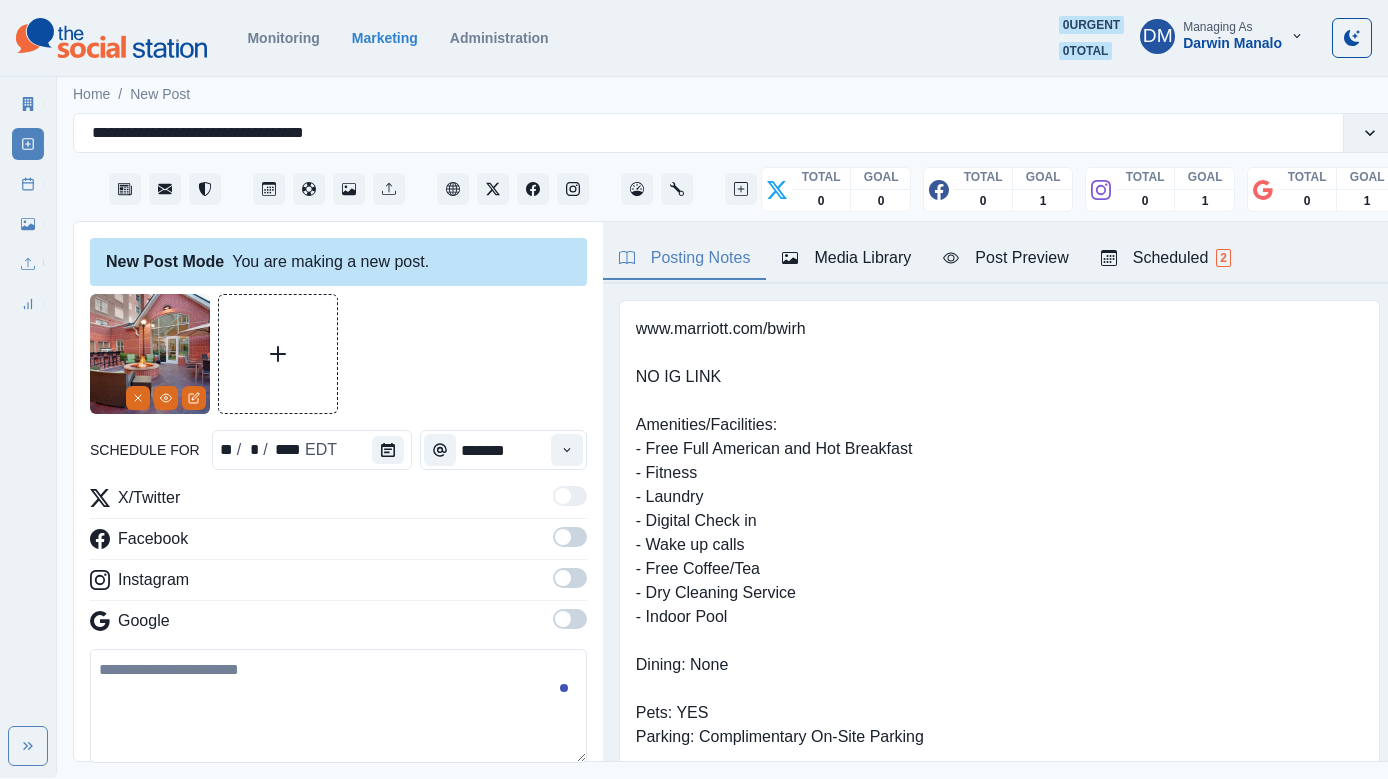 click at bounding box center [563, 537] 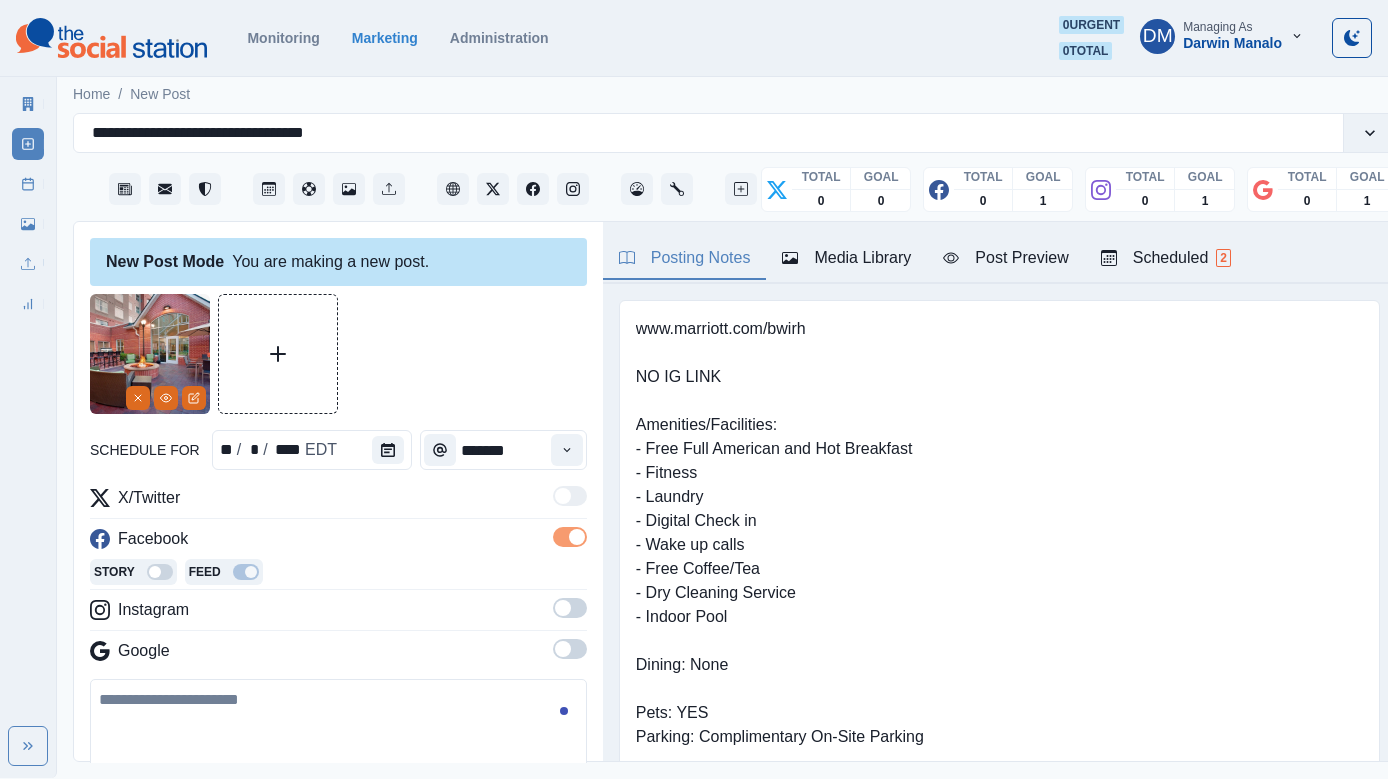click at bounding box center [563, 608] 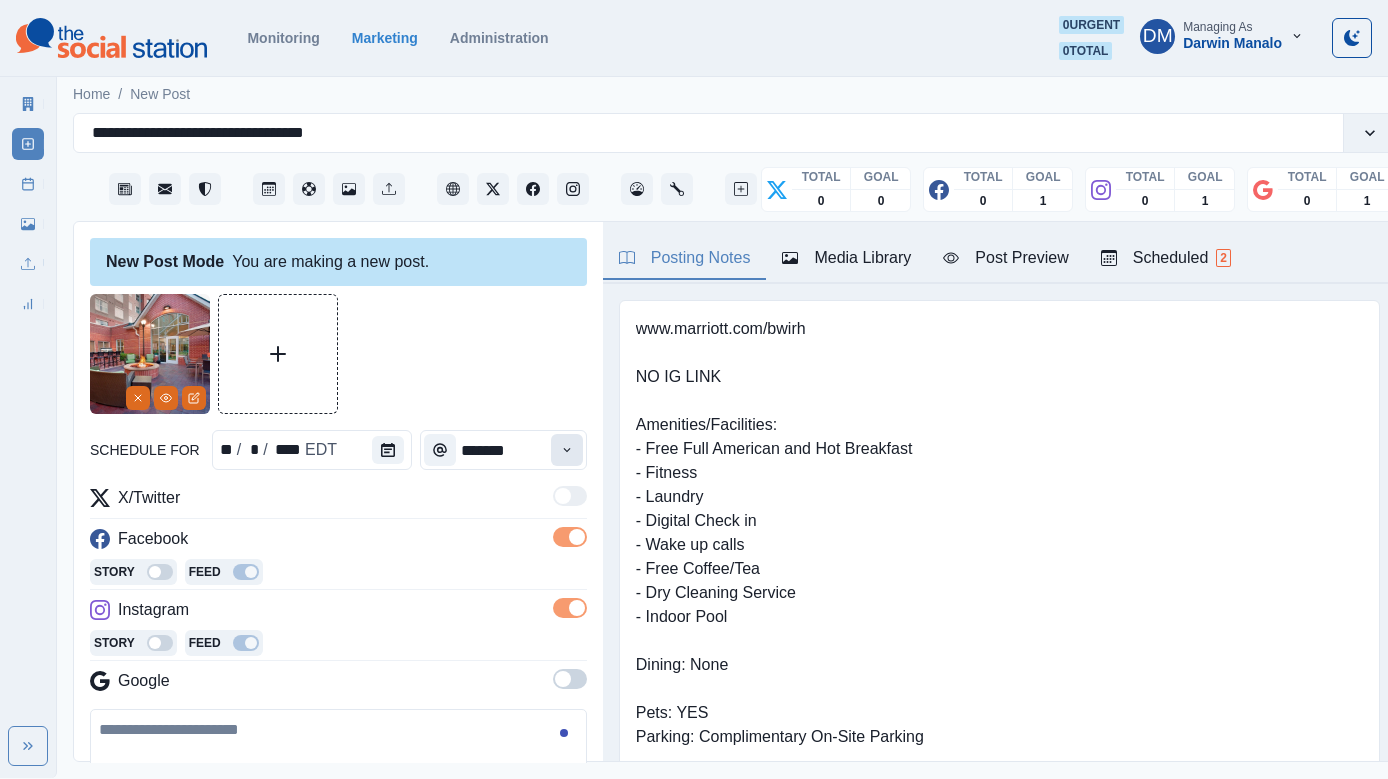 click 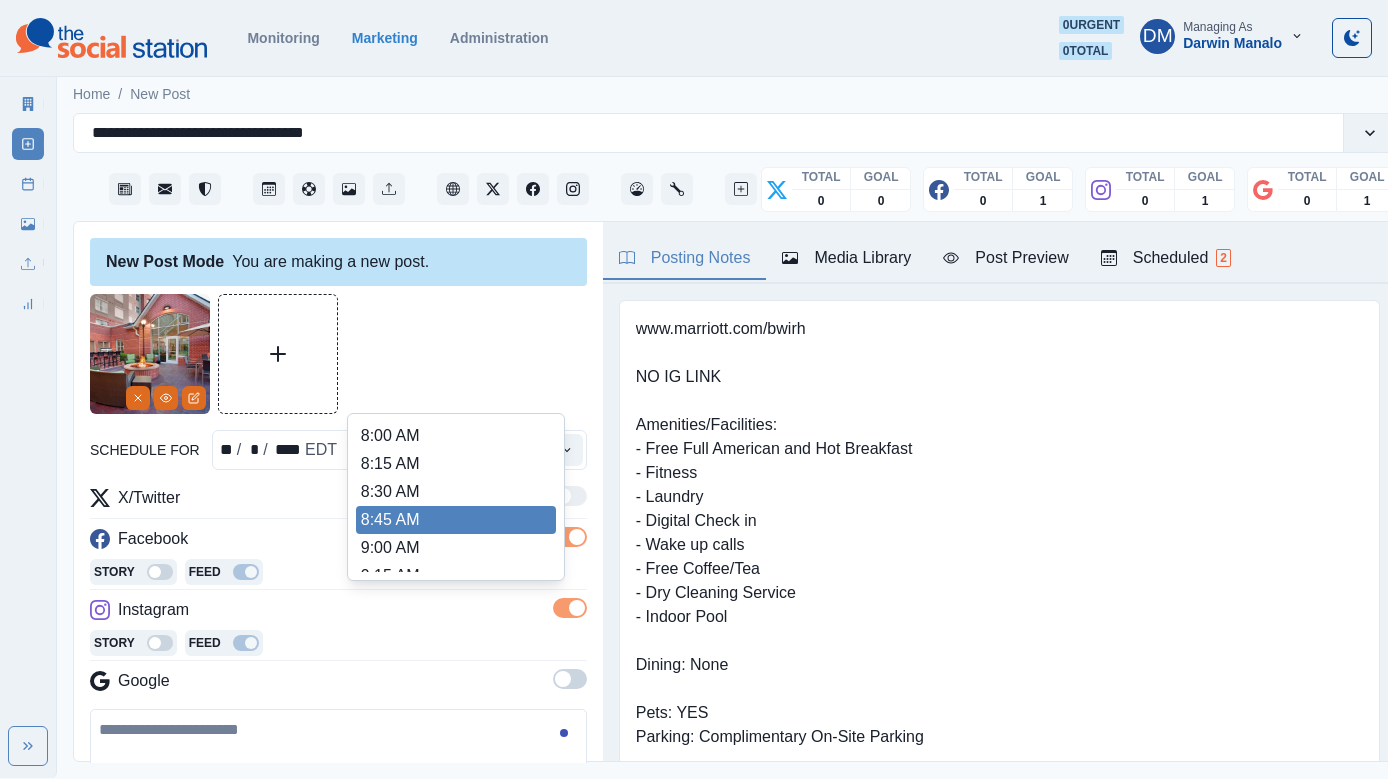 scroll, scrollTop: 315, scrollLeft: 0, axis: vertical 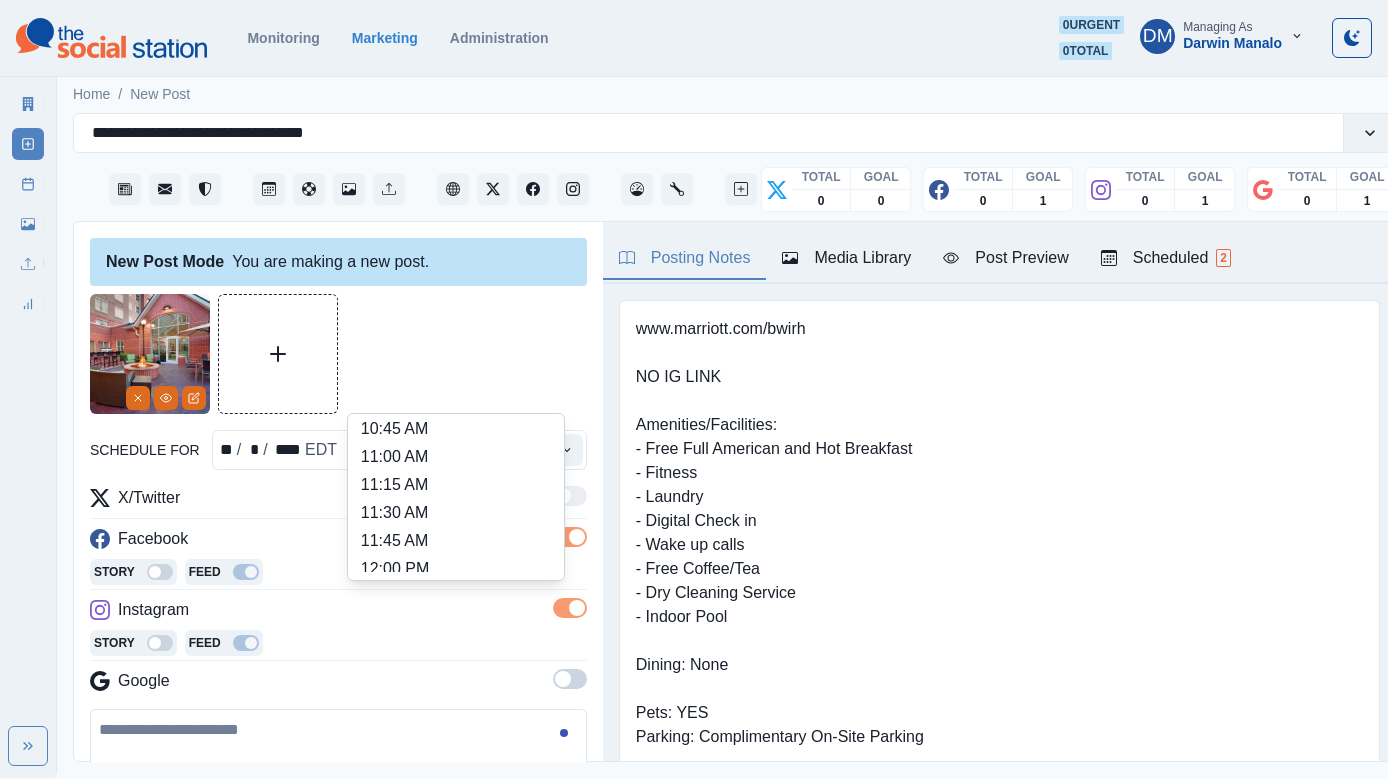 click on "12:15 PM" at bounding box center [456, 597] 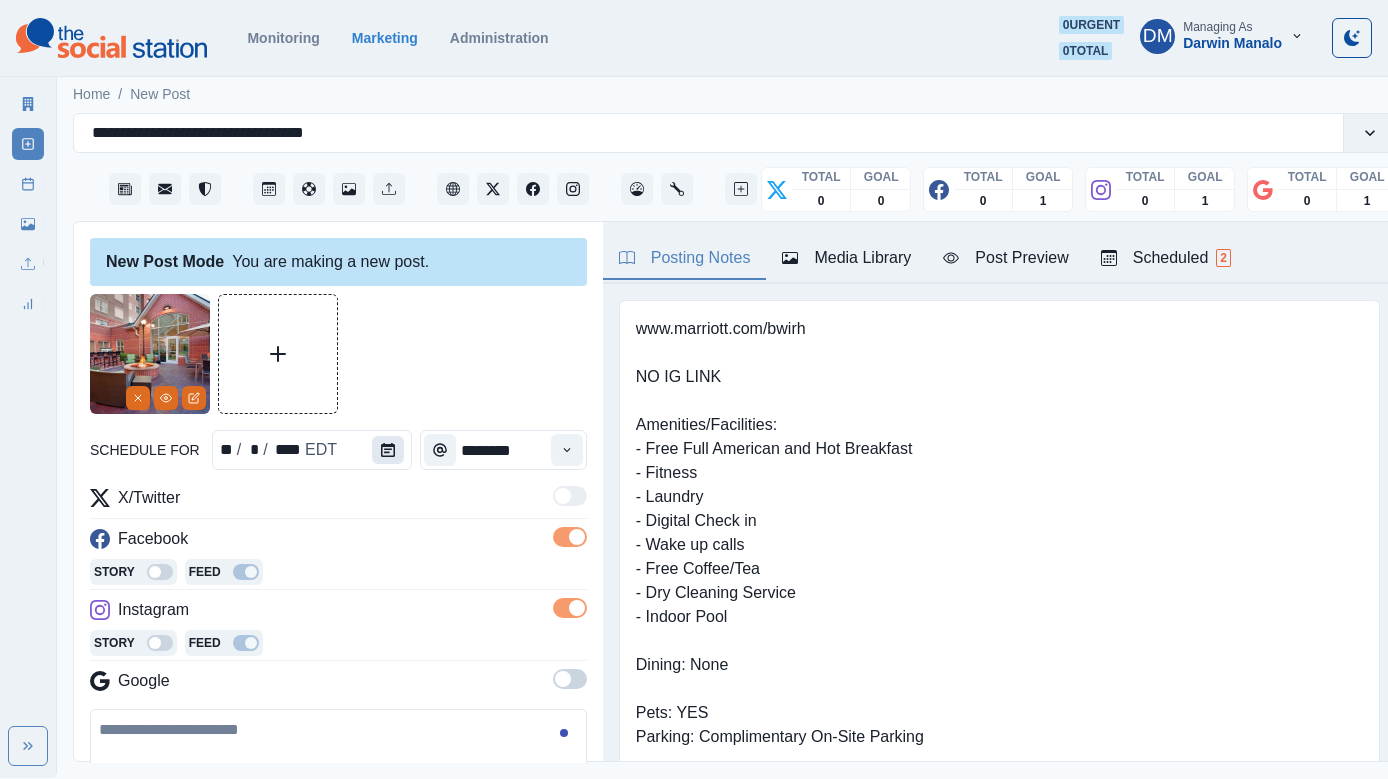 click 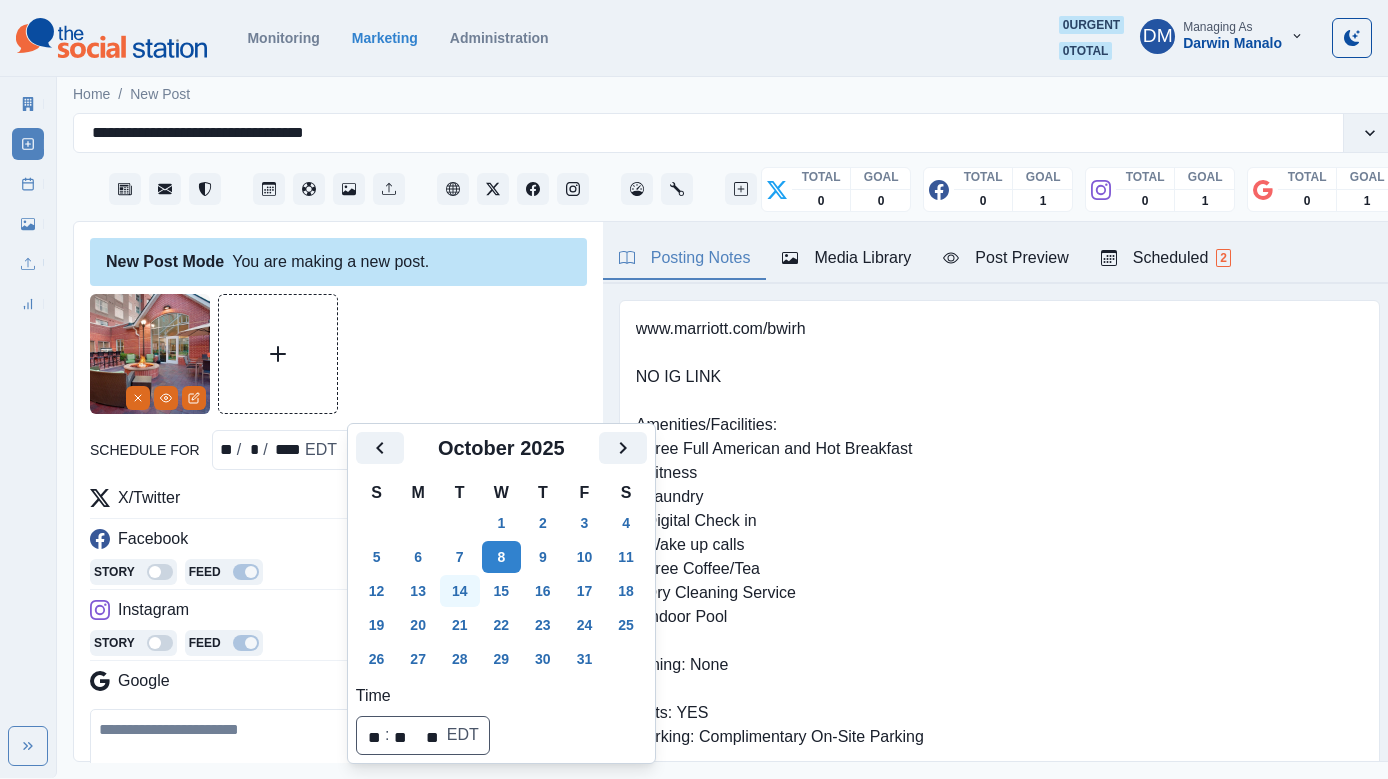 click on "14" at bounding box center [460, 591] 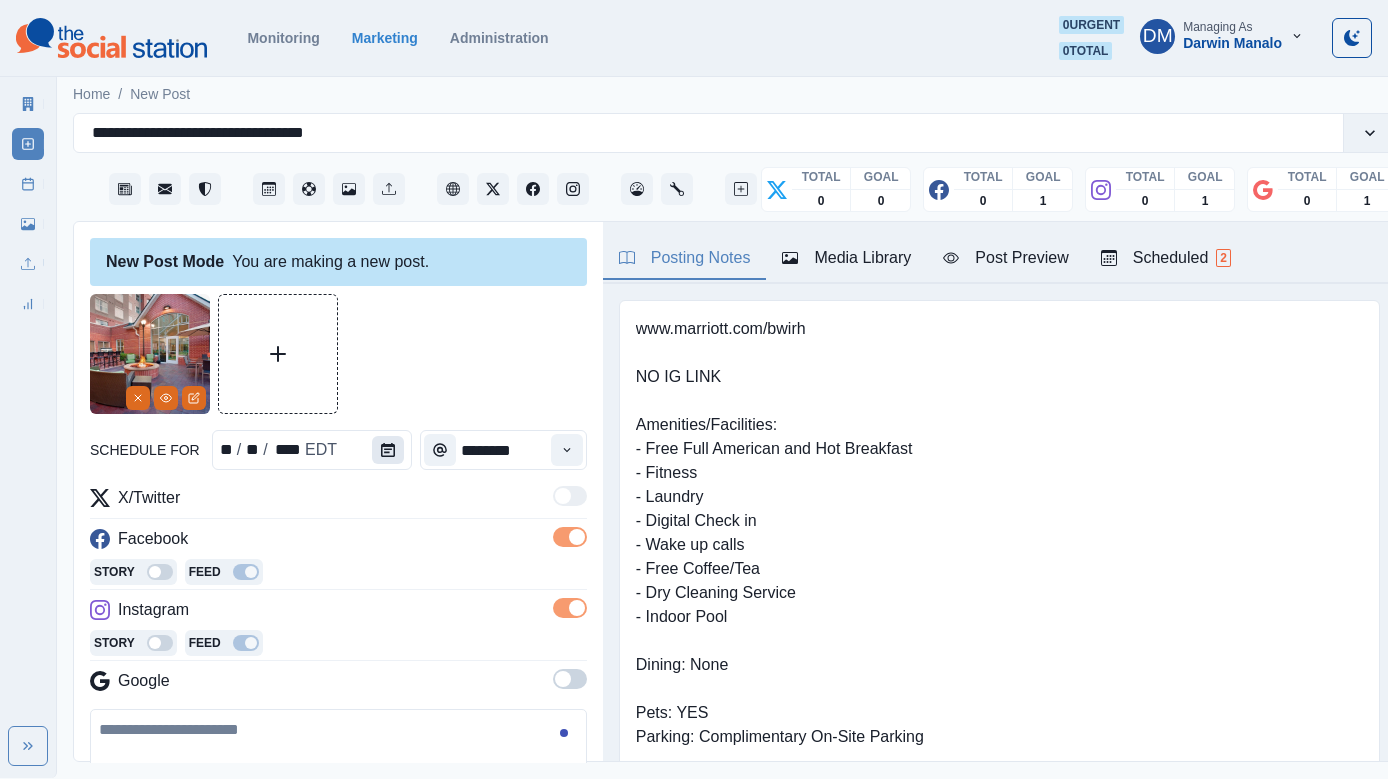 click 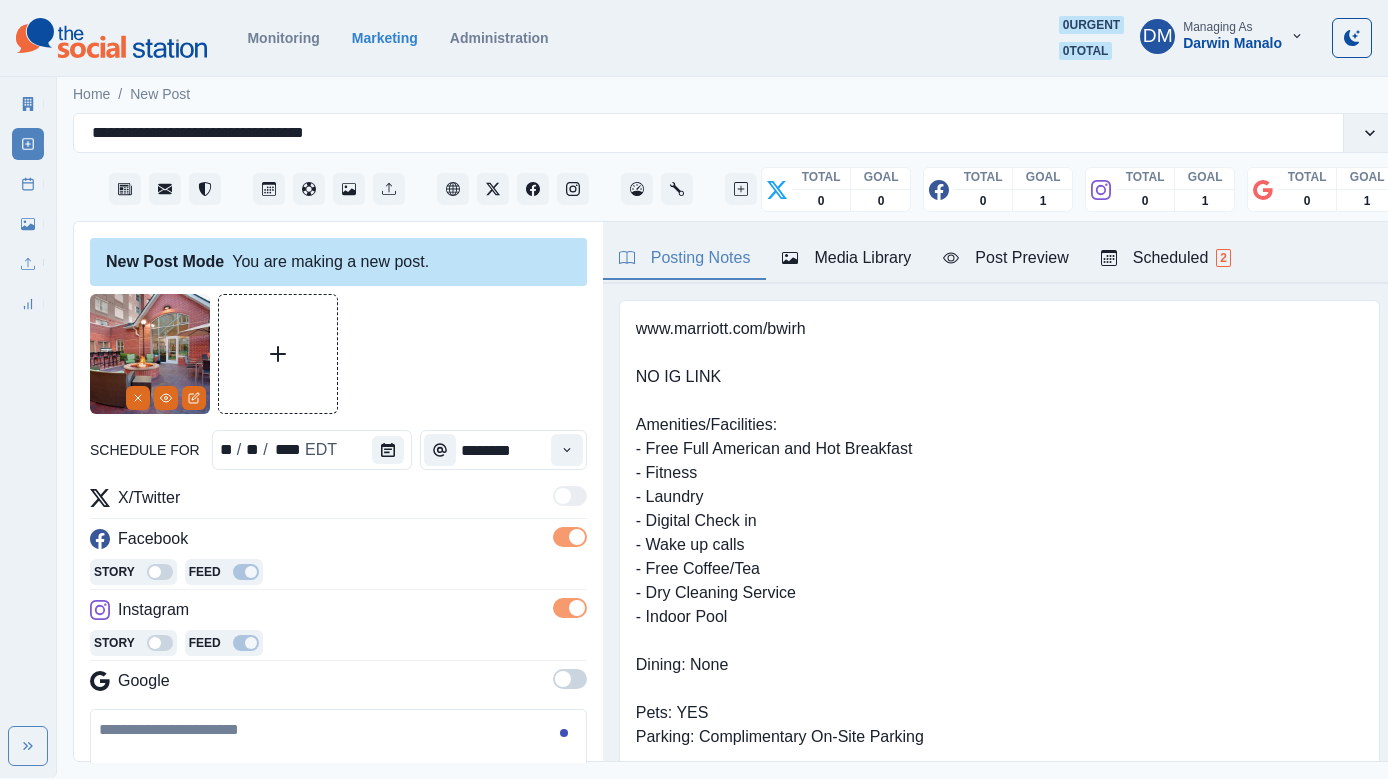 click at bounding box center (338, 766) 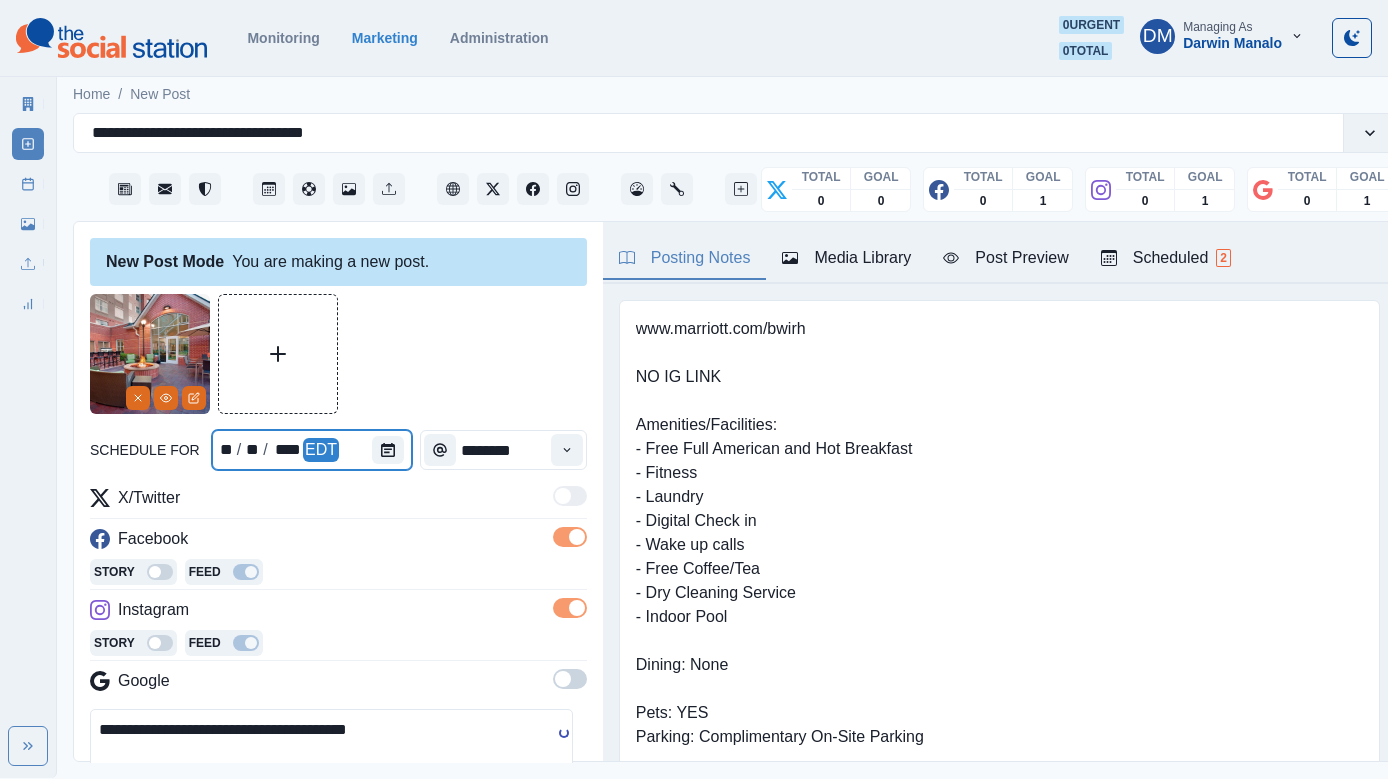 click at bounding box center (392, 450) 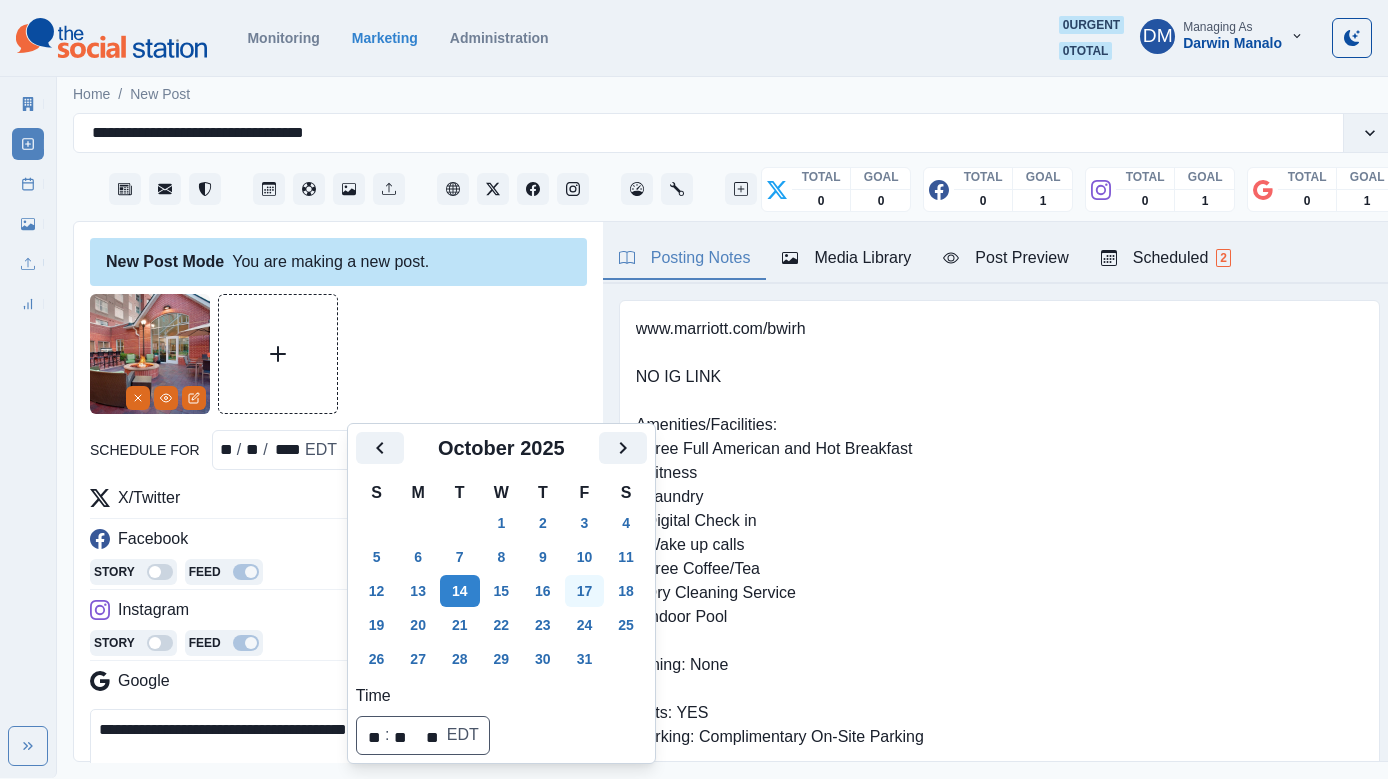 click on "17" at bounding box center [585, 591] 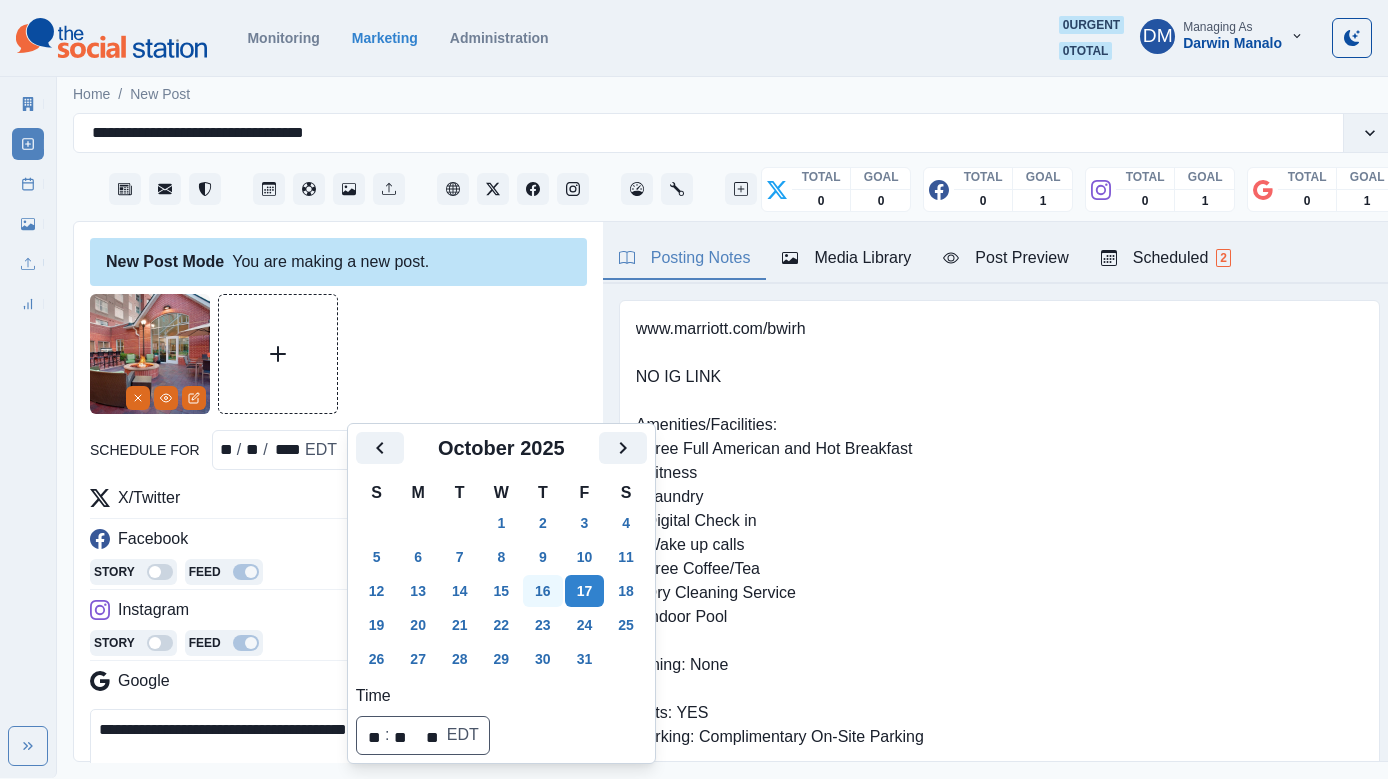 click on "16" at bounding box center (543, 591) 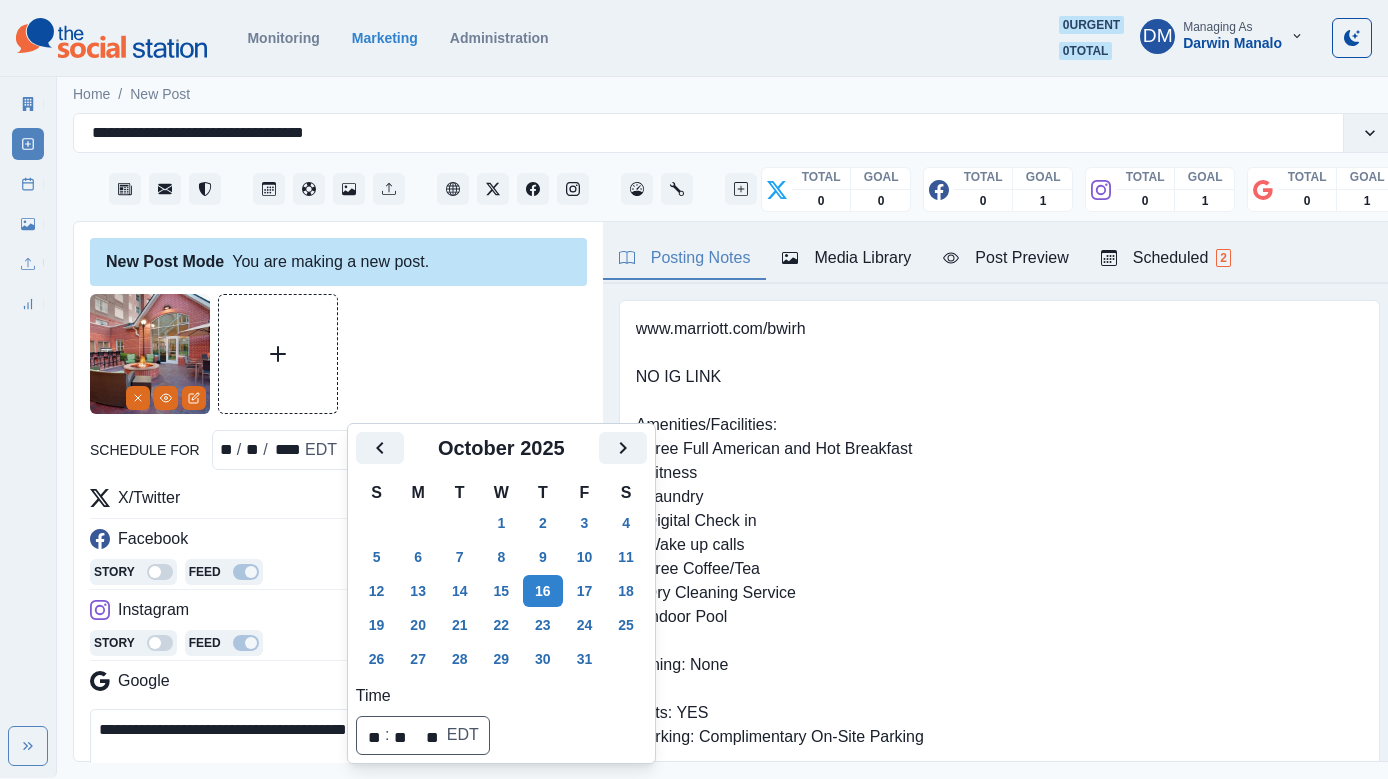 click on "**********" at bounding box center (331, 754) 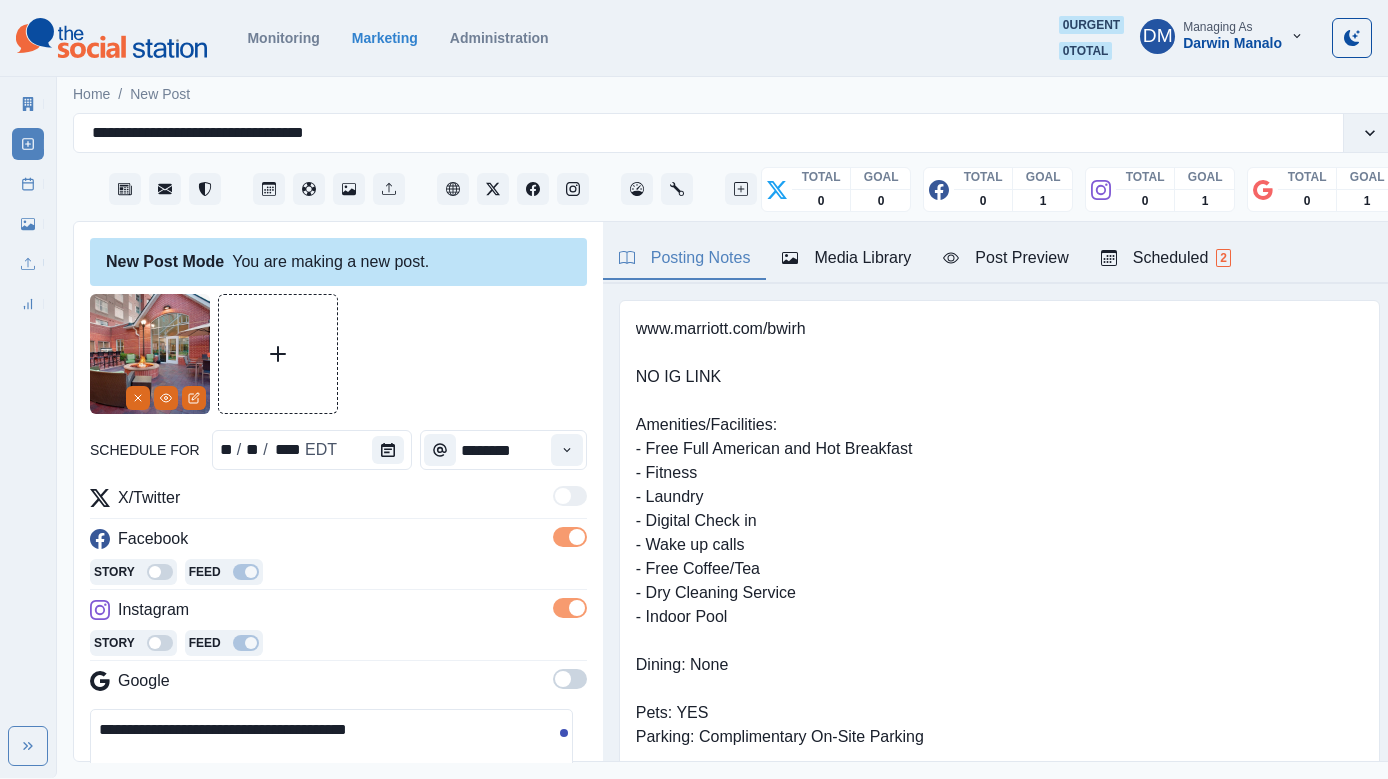 click on "**********" at bounding box center (331, 754) 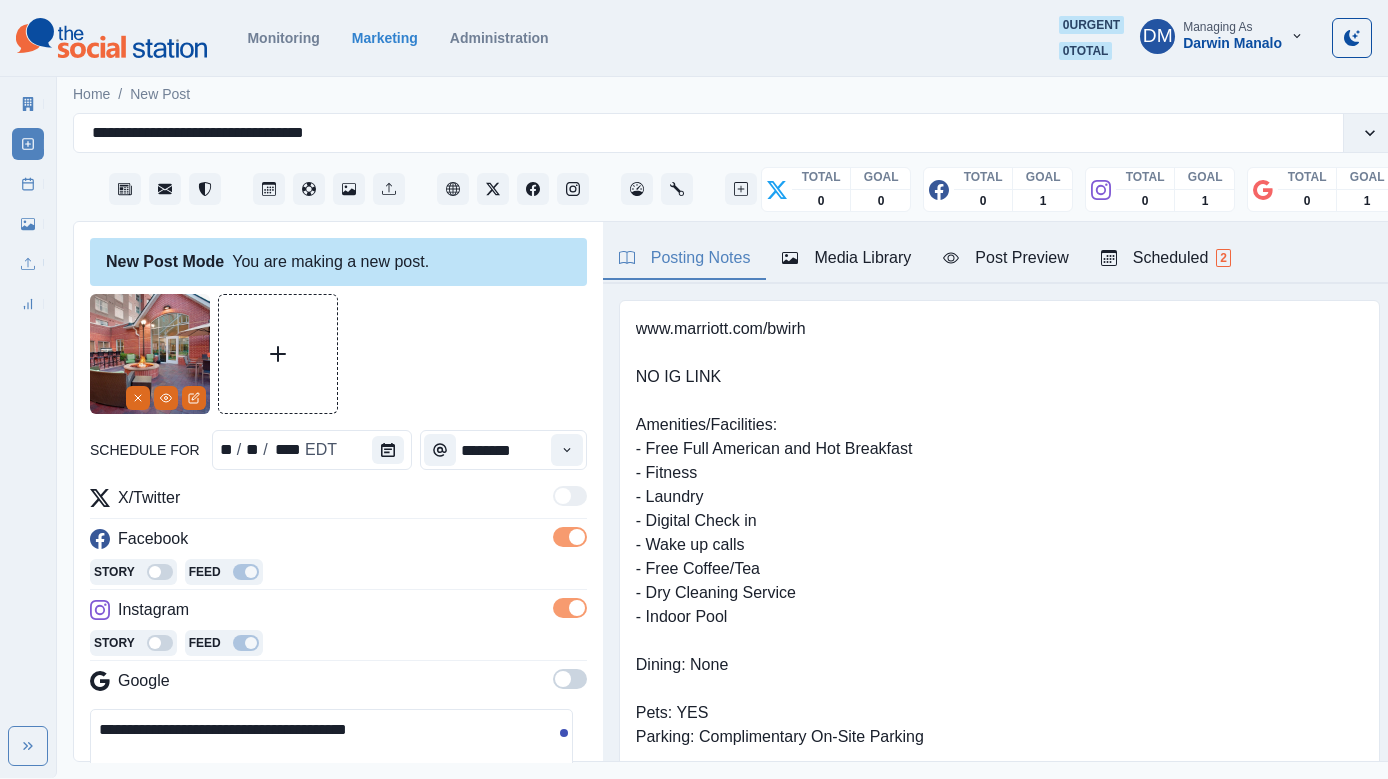 click on "**********" at bounding box center [331, 754] 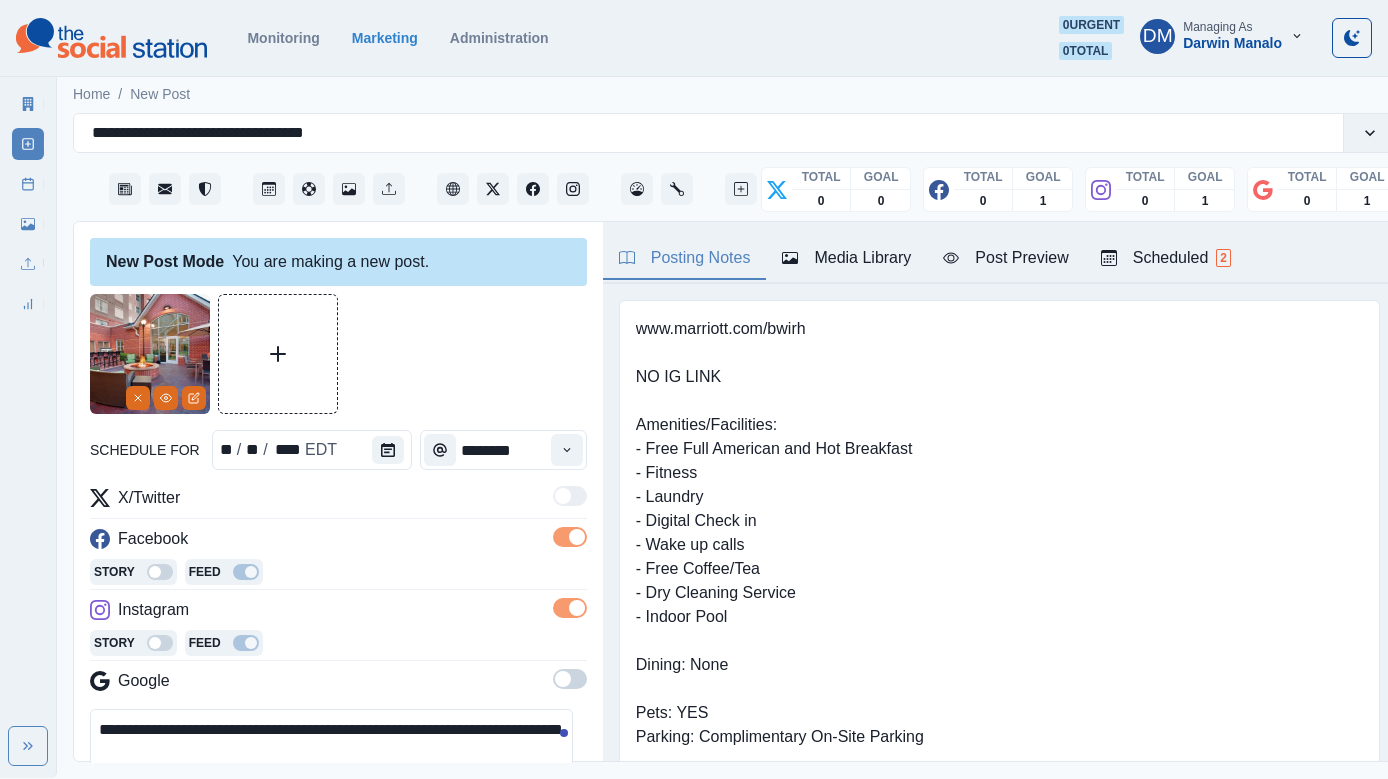 paste 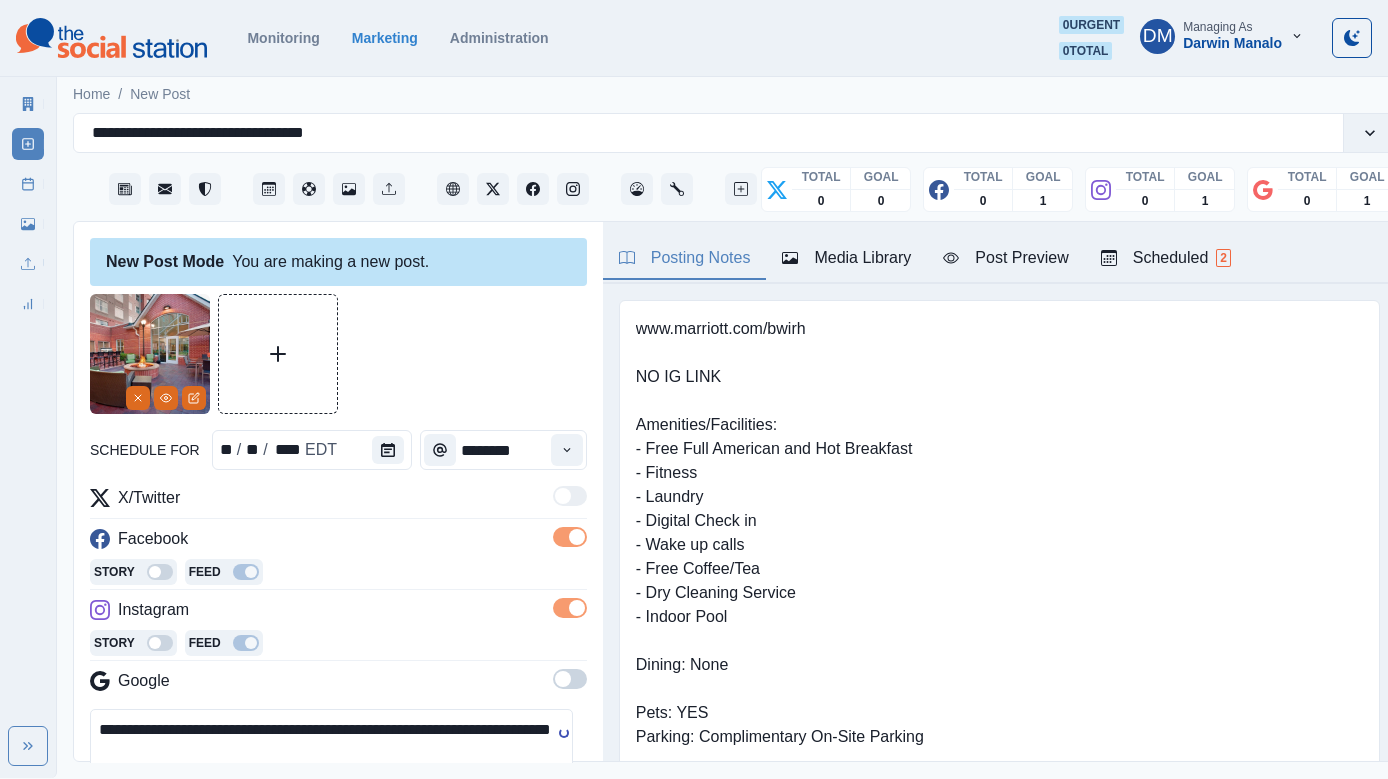 click on "**********" at bounding box center [331, 754] 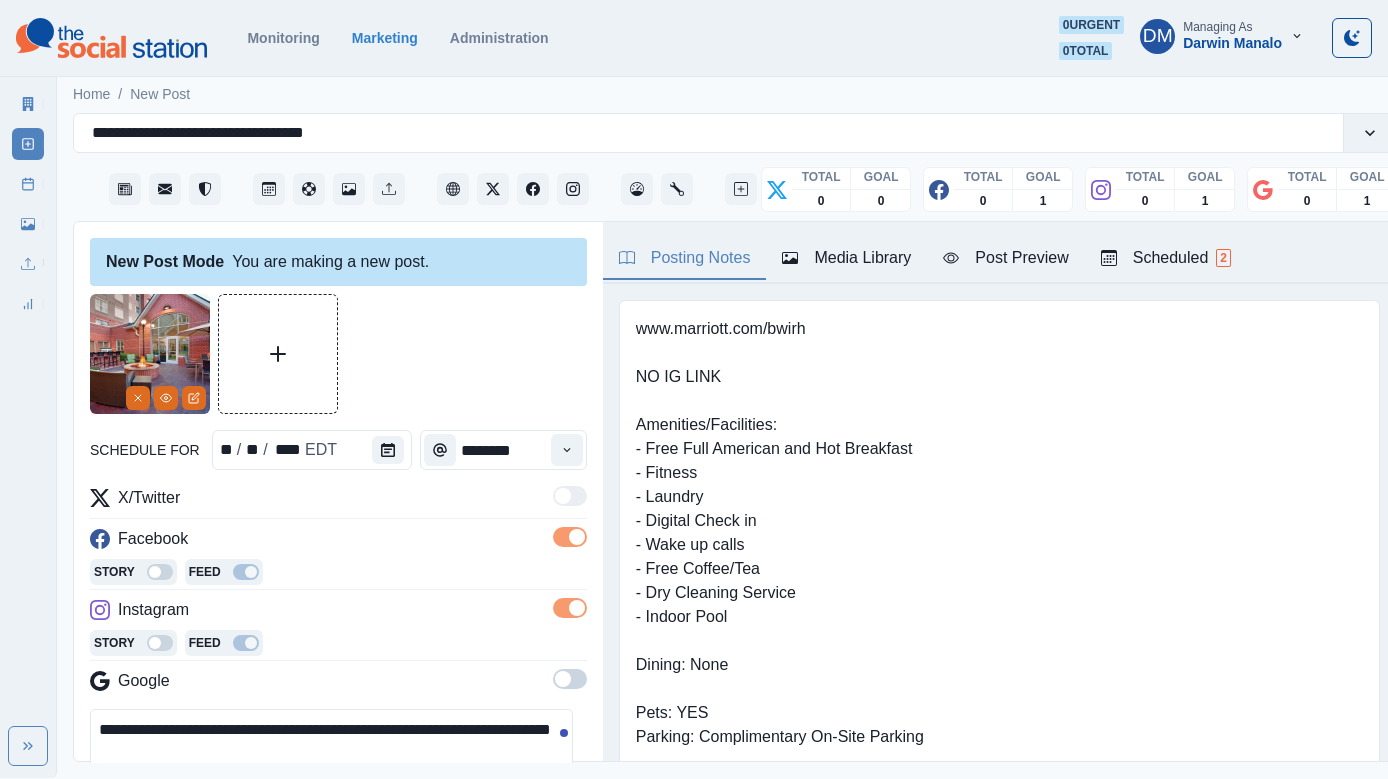click on "**********" at bounding box center (331, 754) 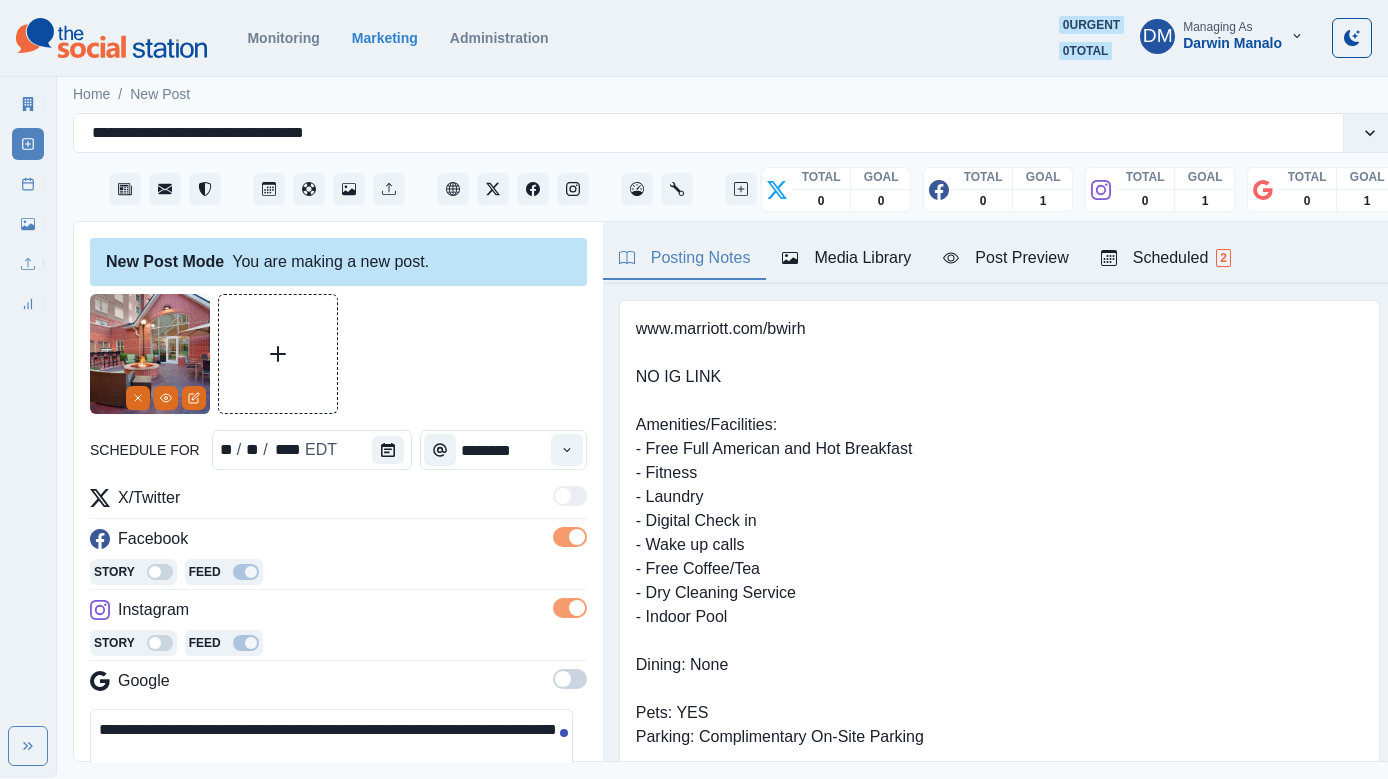 click at bounding box center (106, 826) 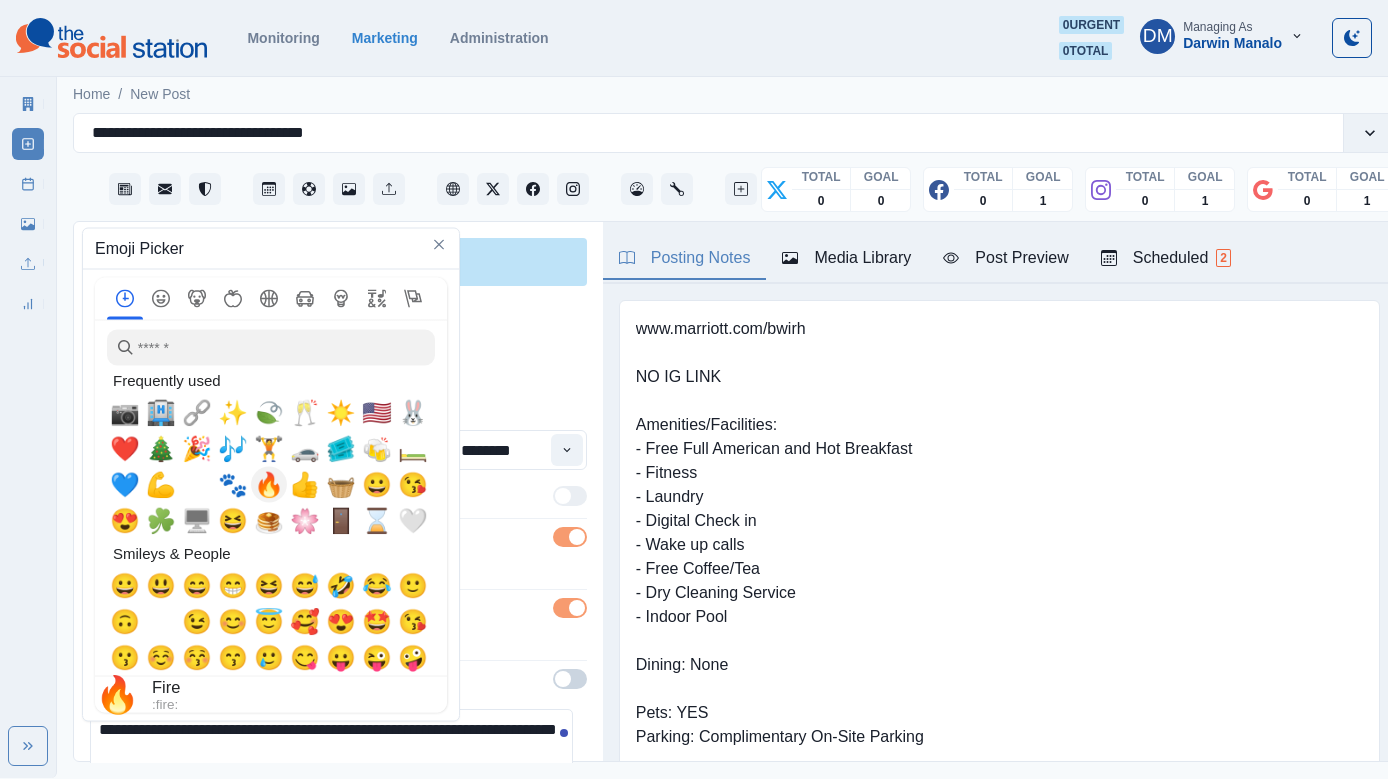click on "🔥" at bounding box center (269, 485) 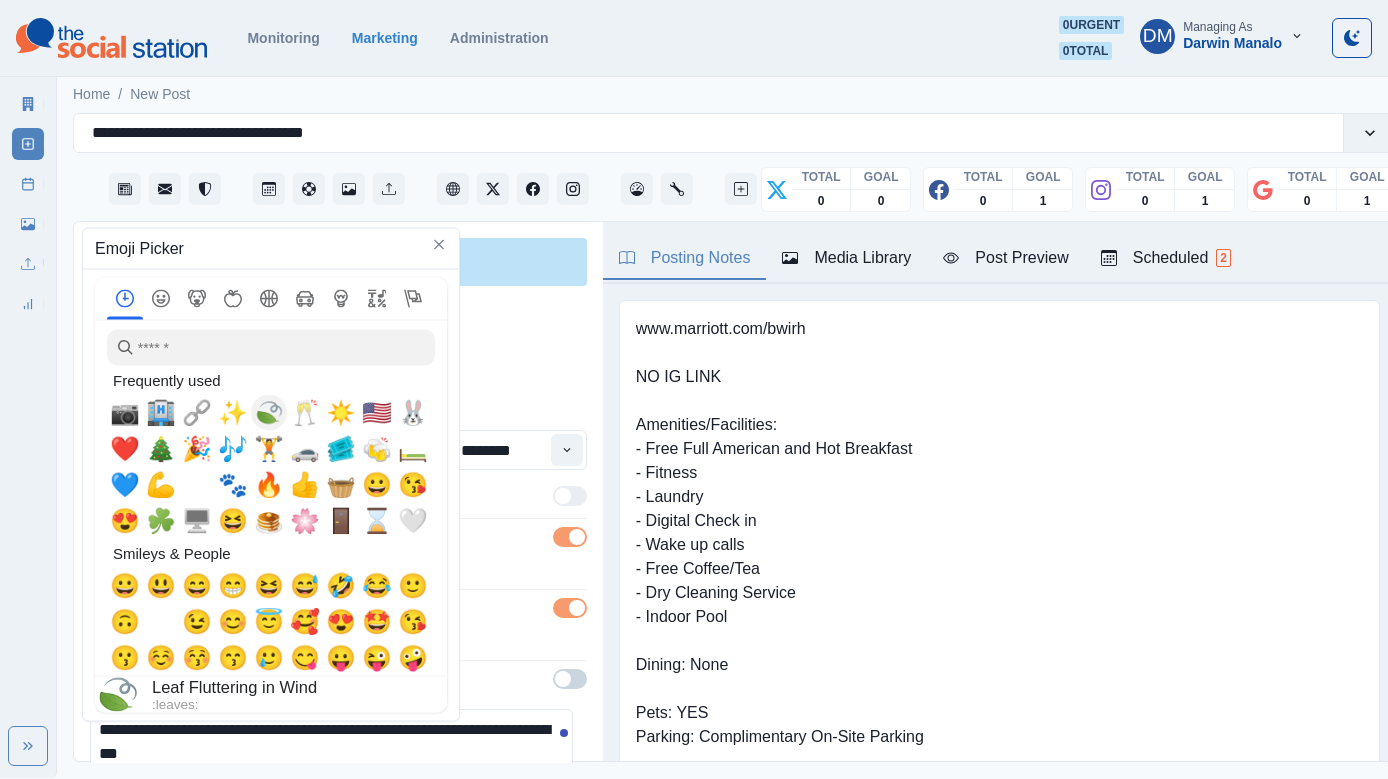click on "✨" at bounding box center (233, 413) 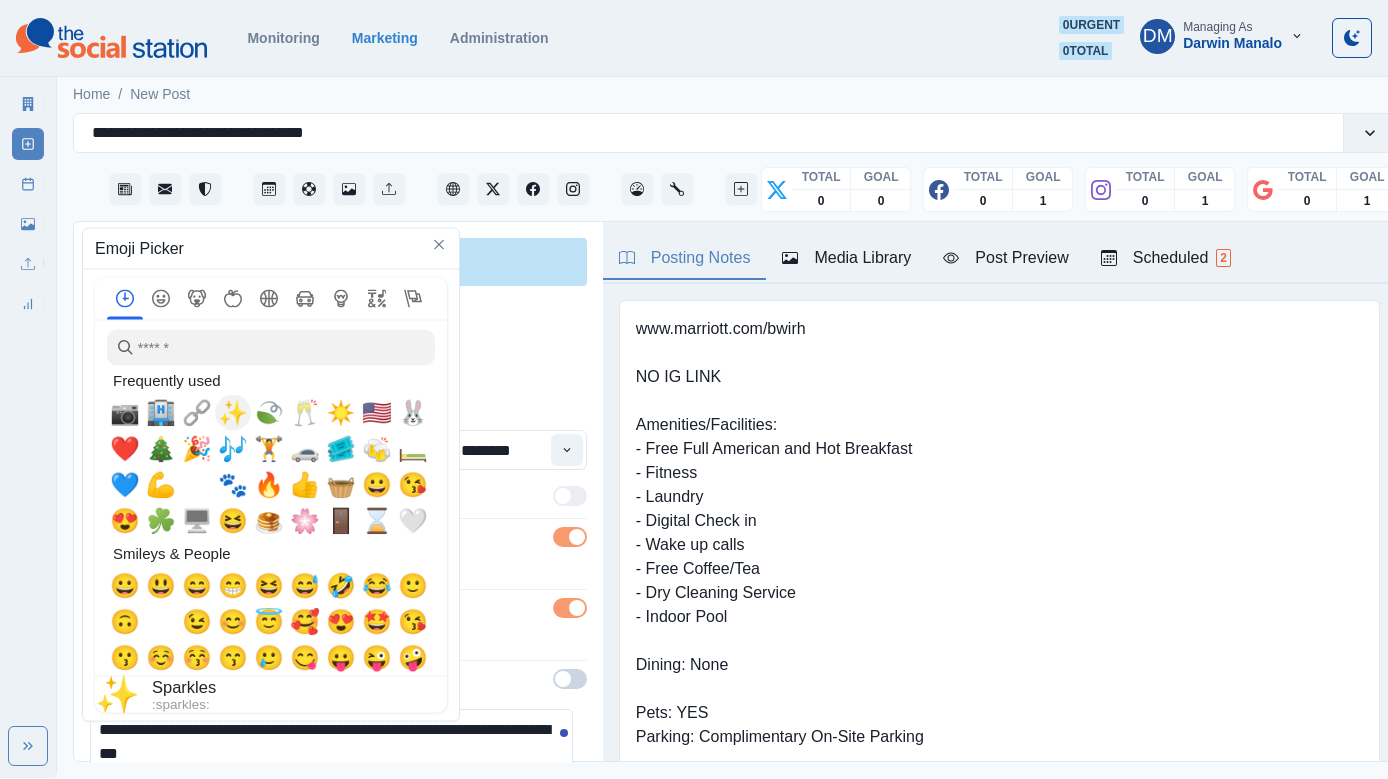 type on "**********" 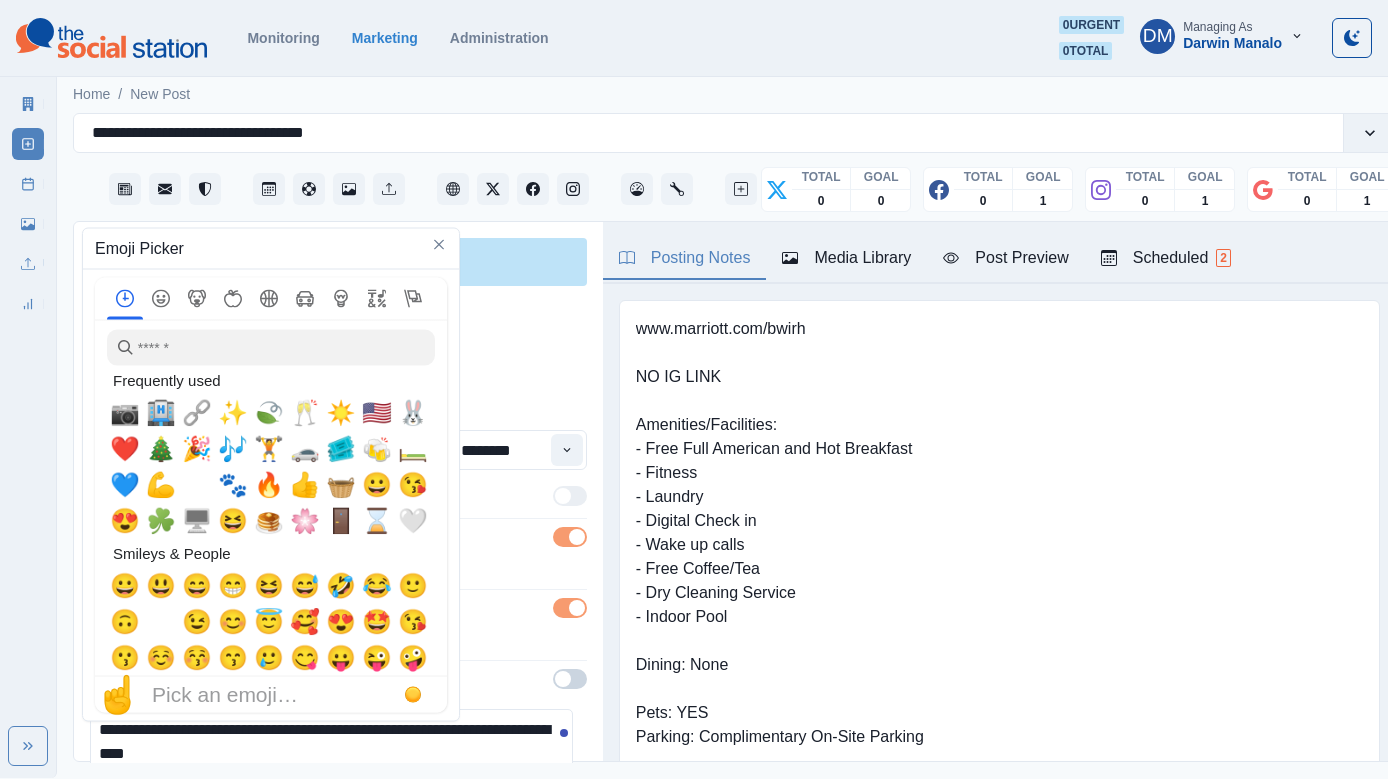 click on "**********" at bounding box center [331, 754] 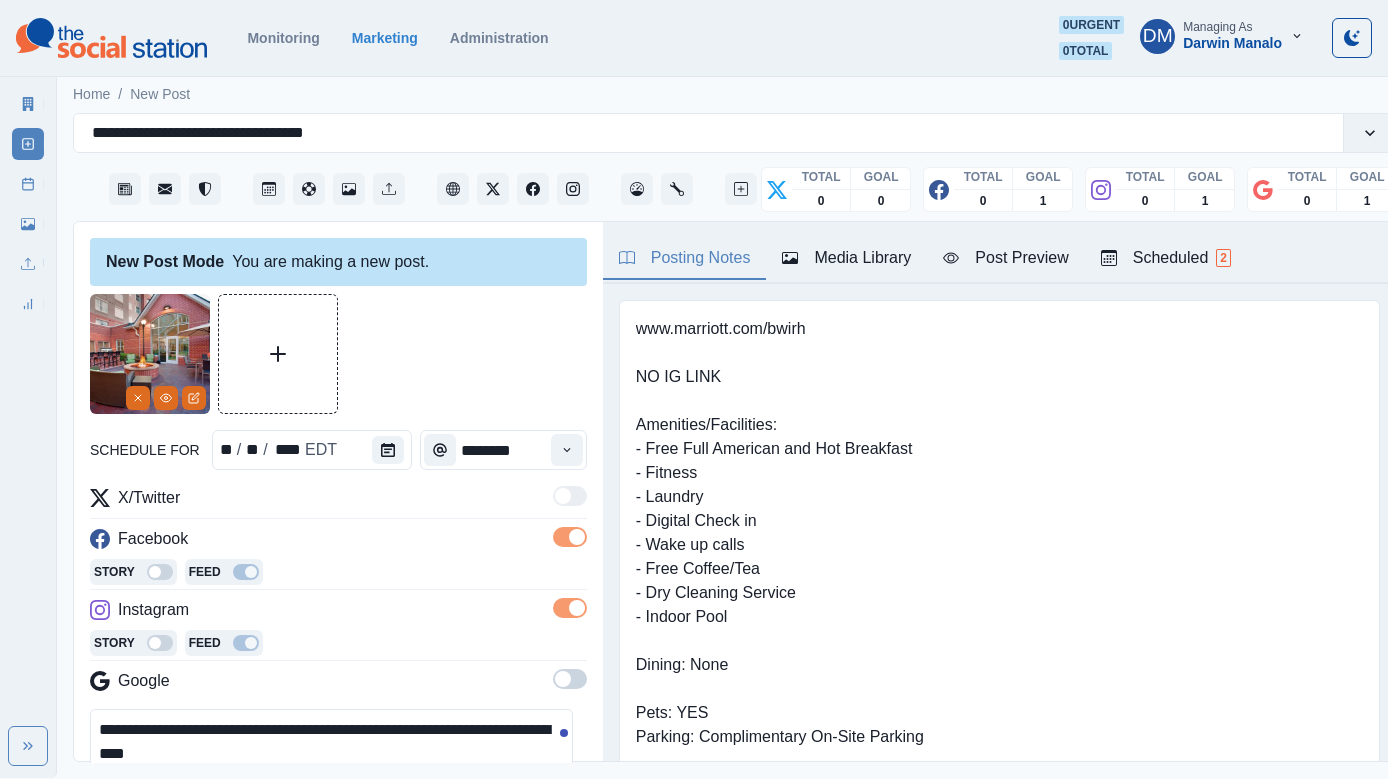 type 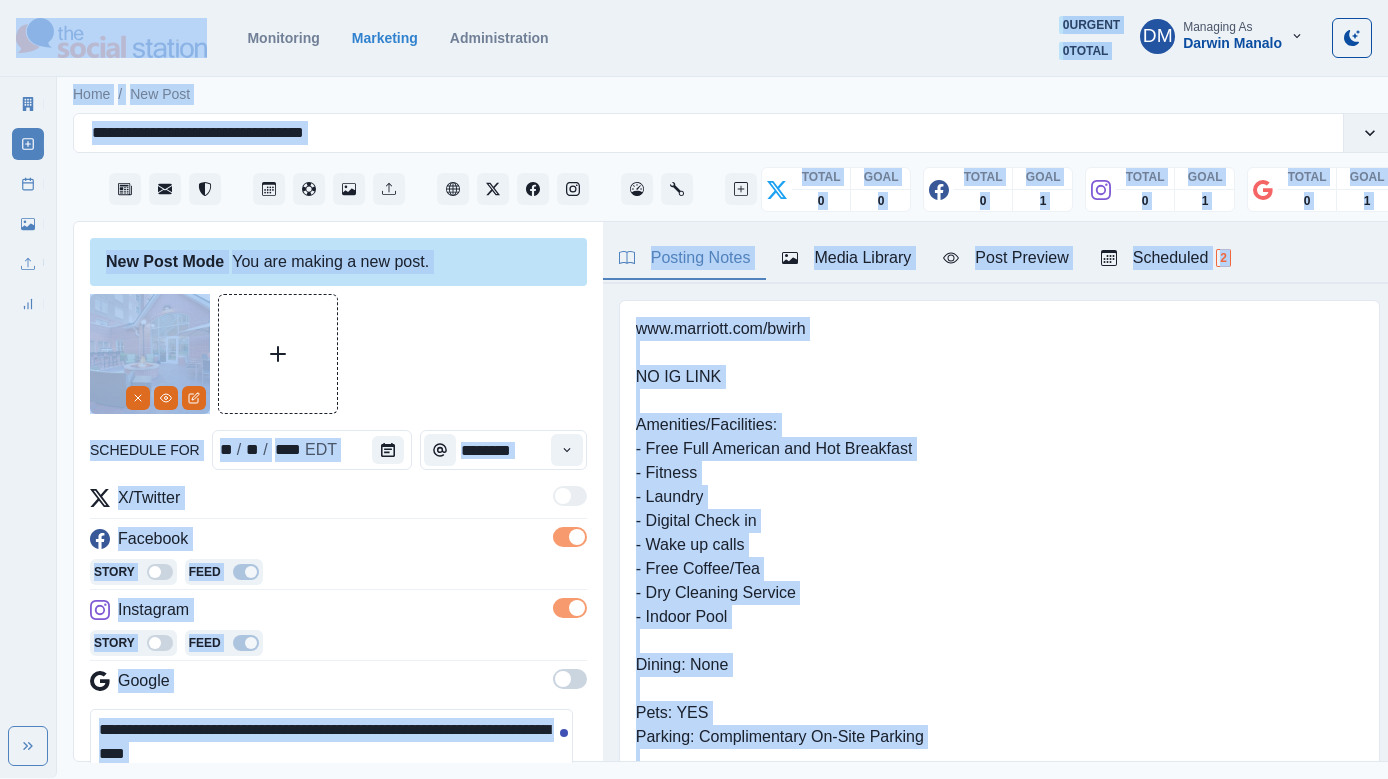 copy on "**********" 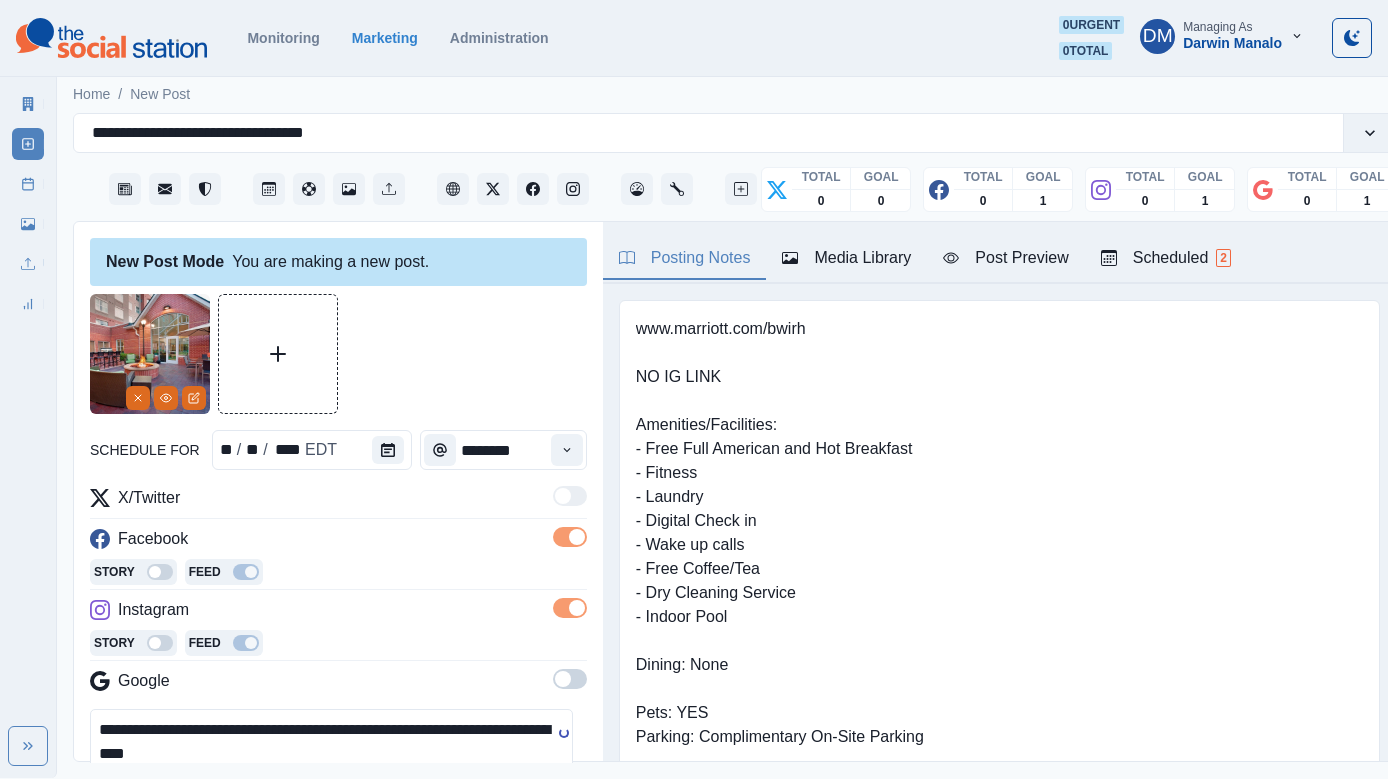 scroll, scrollTop: 113, scrollLeft: 0, axis: vertical 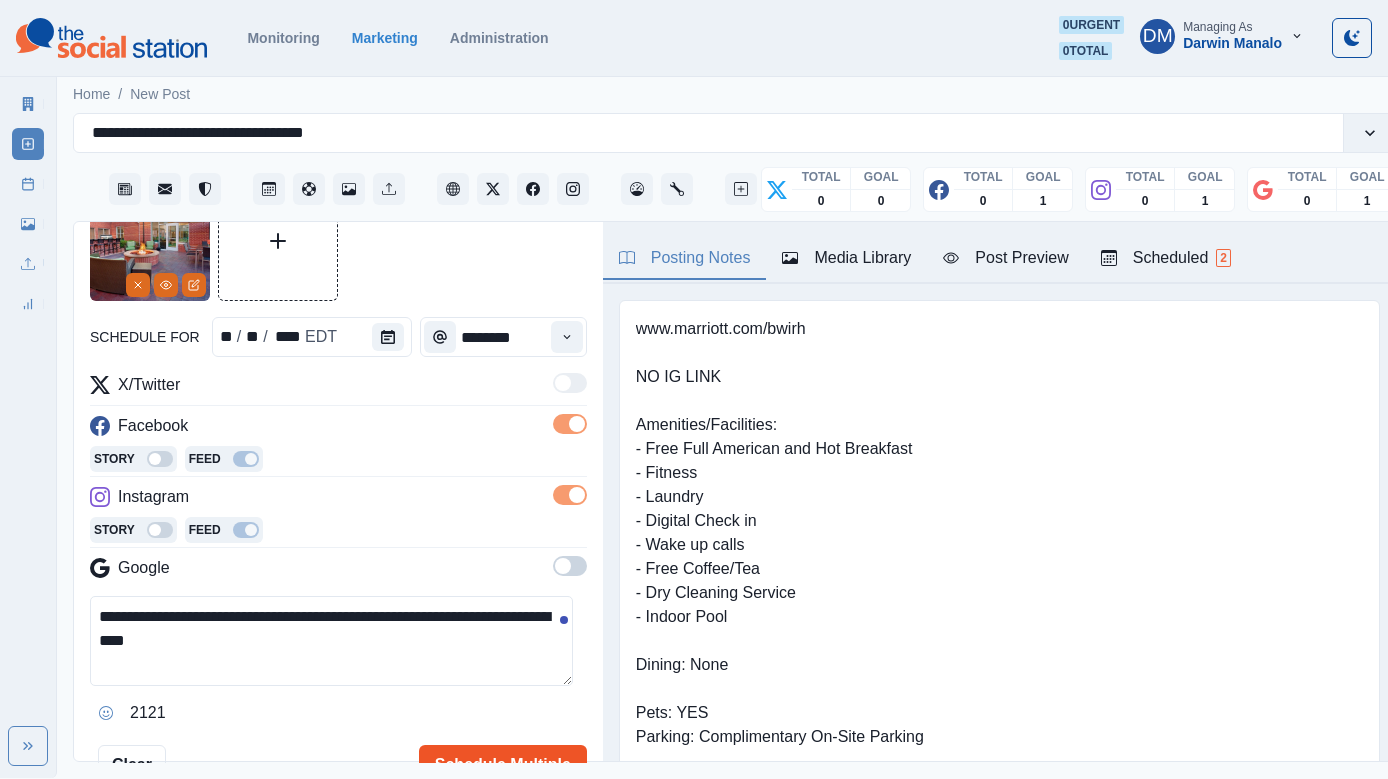 click on "Schedule Multiple" at bounding box center [503, 765] 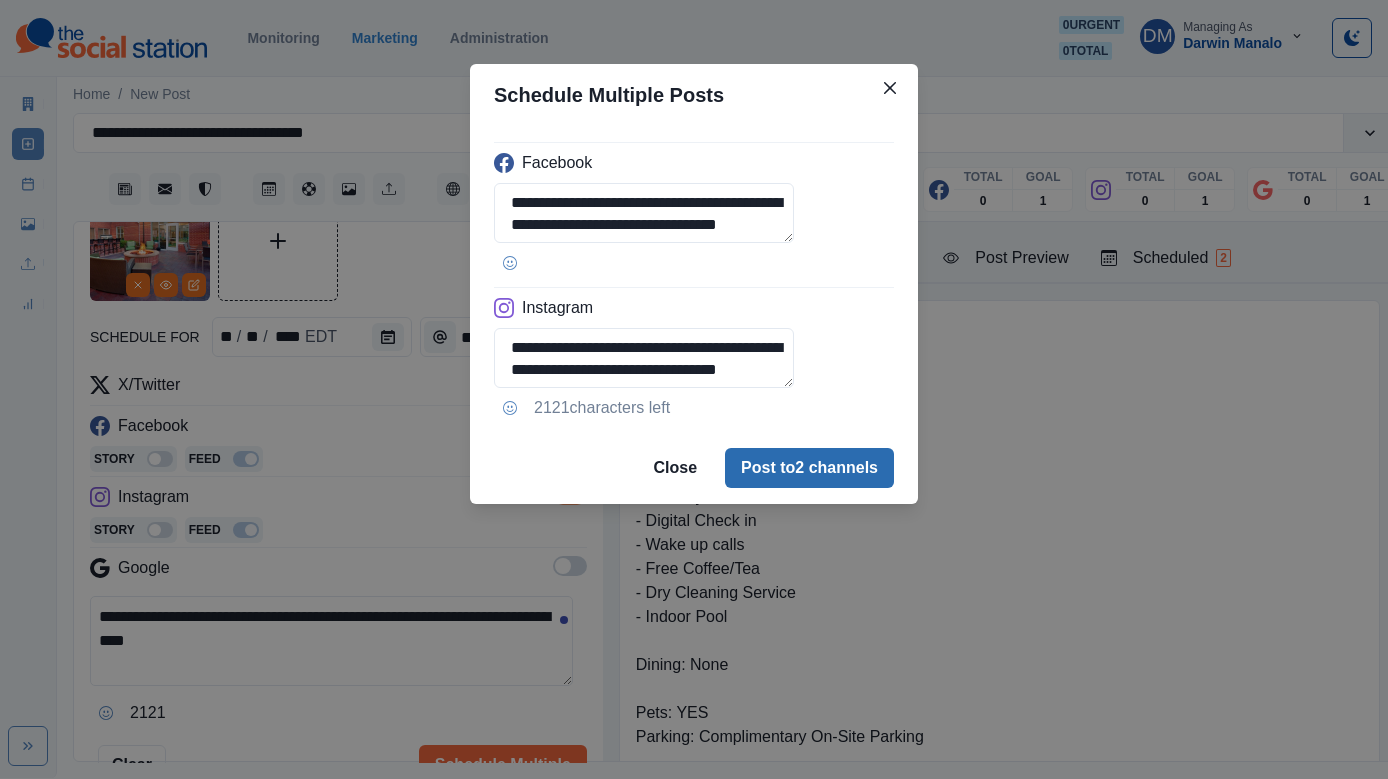 click on "Post to  2   channels" at bounding box center [809, 468] 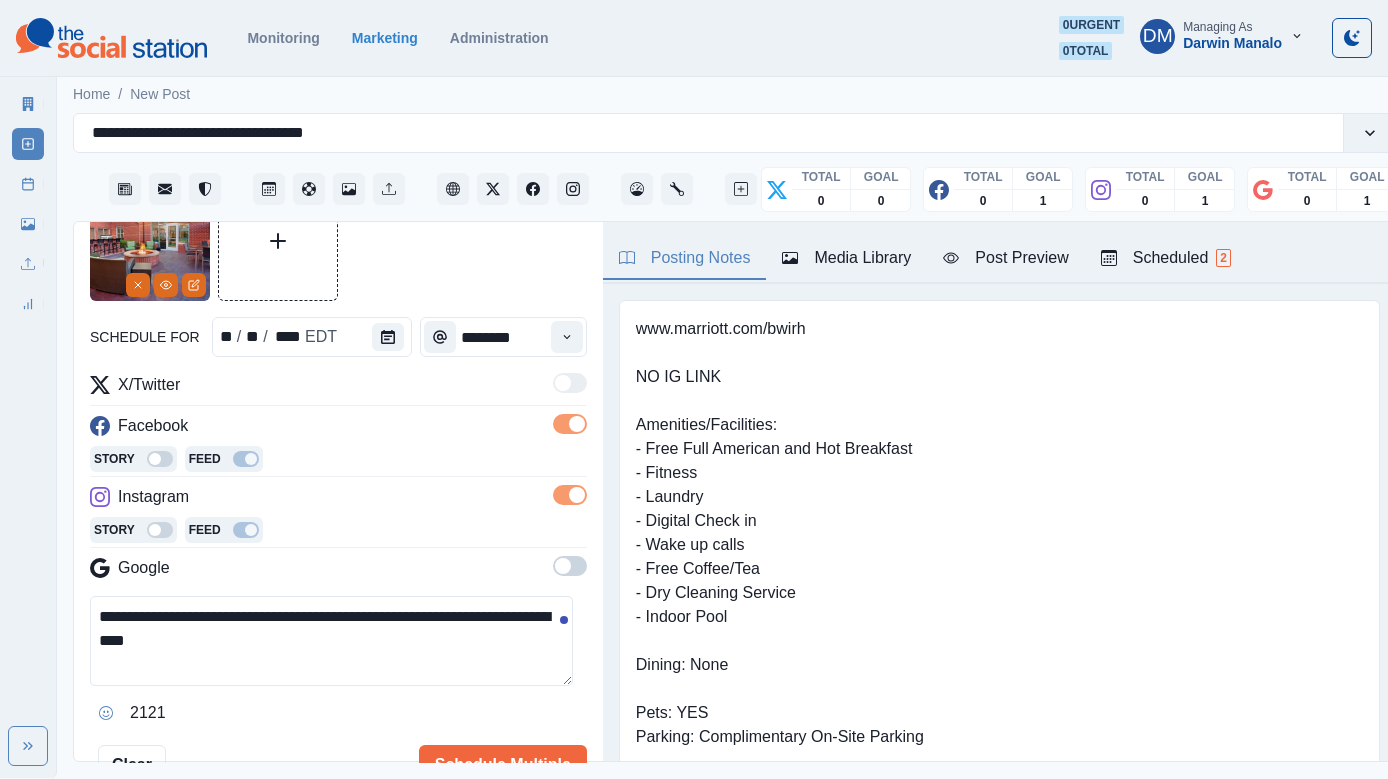 type 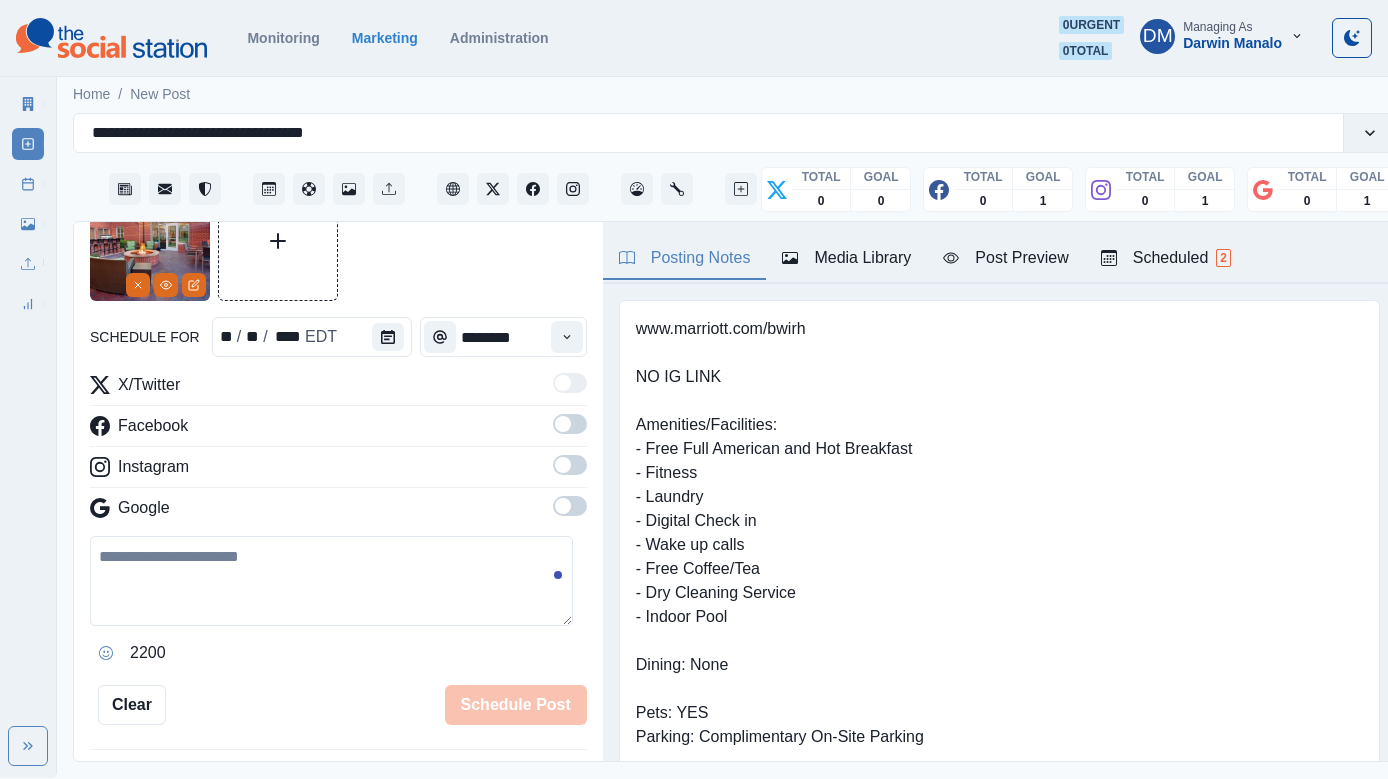 scroll, scrollTop: 313, scrollLeft: 0, axis: vertical 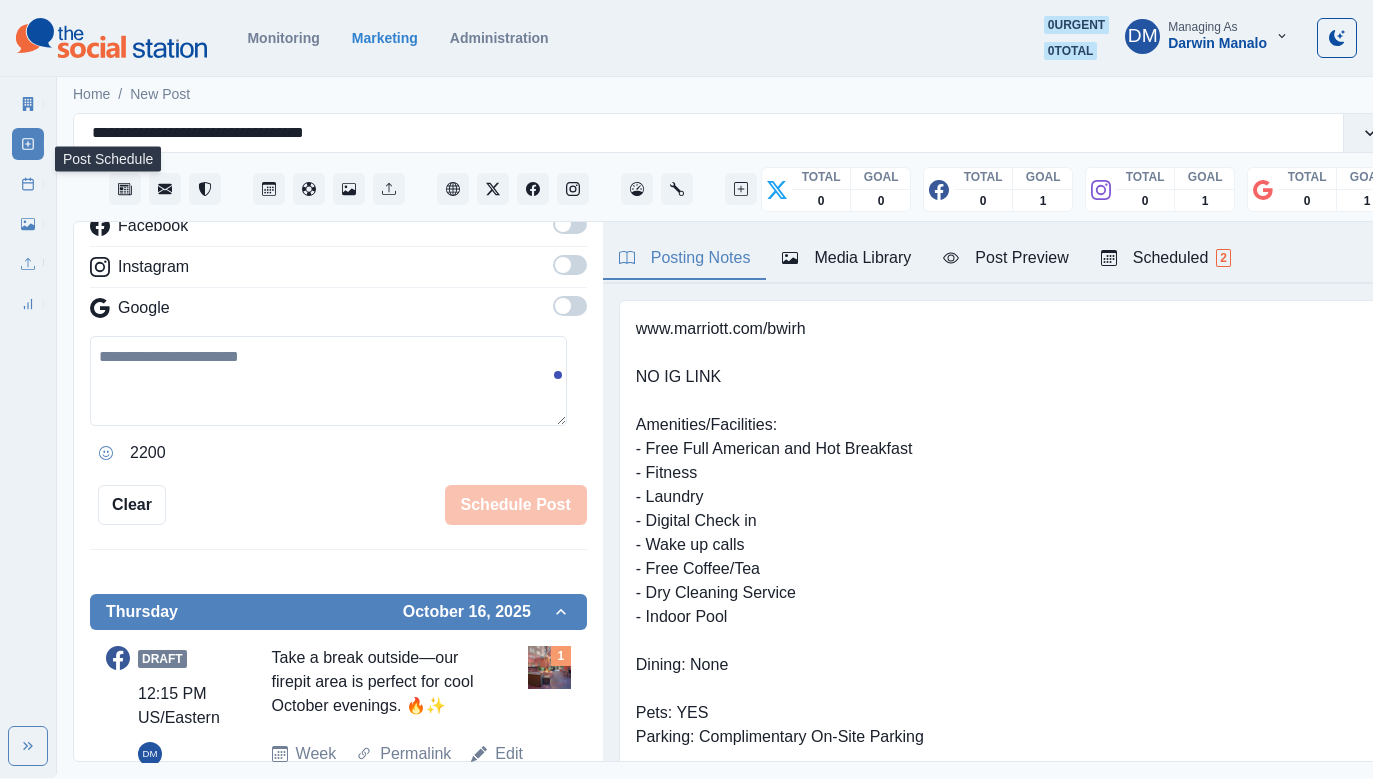 click on "Post Schedule" at bounding box center (28, 184) 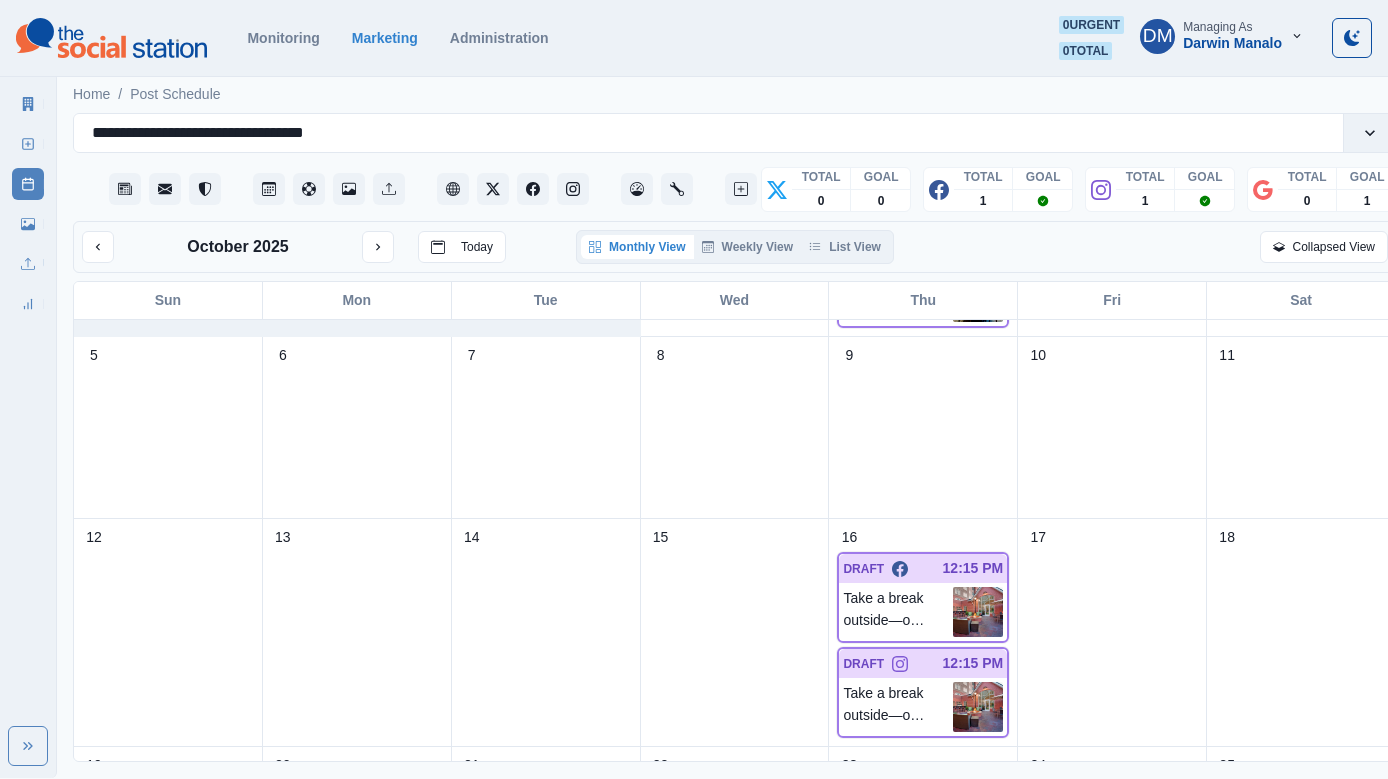 scroll, scrollTop: 339, scrollLeft: 0, axis: vertical 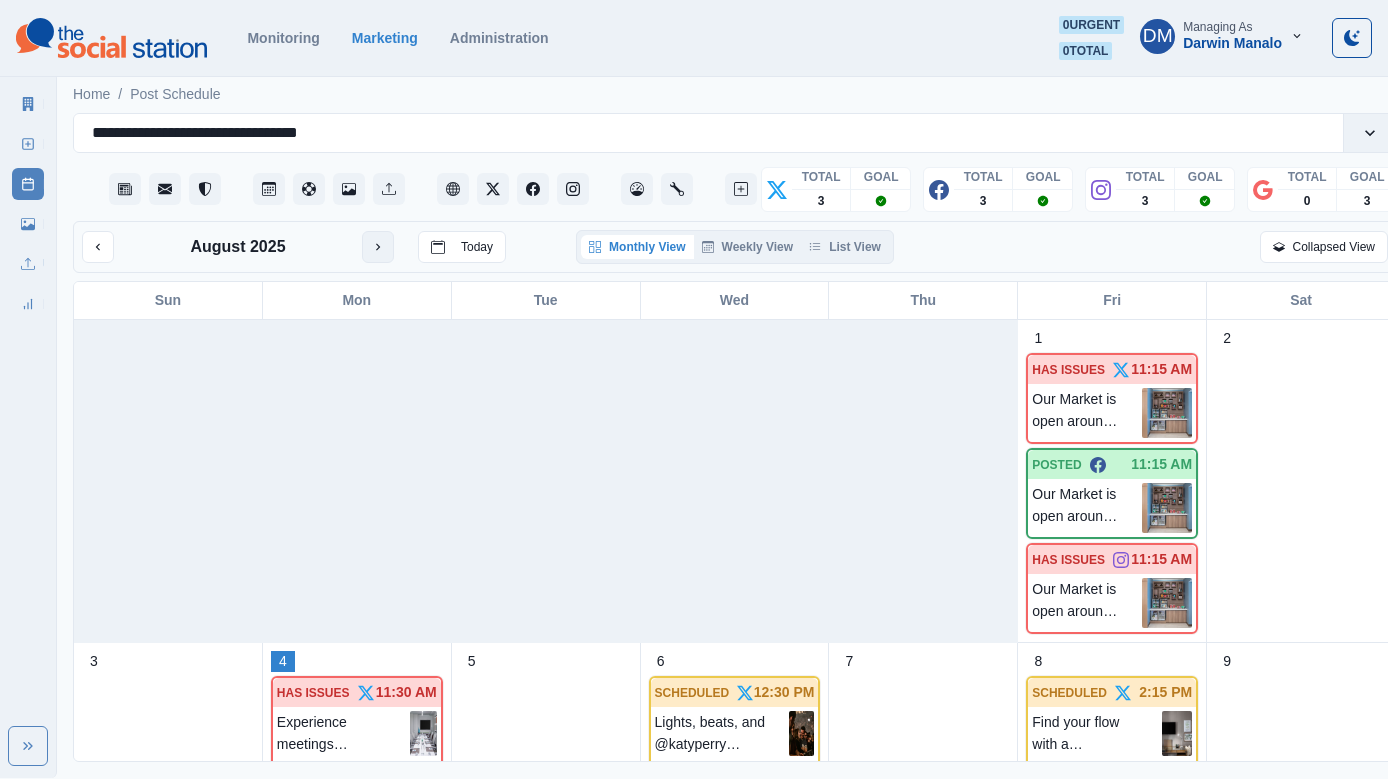 click 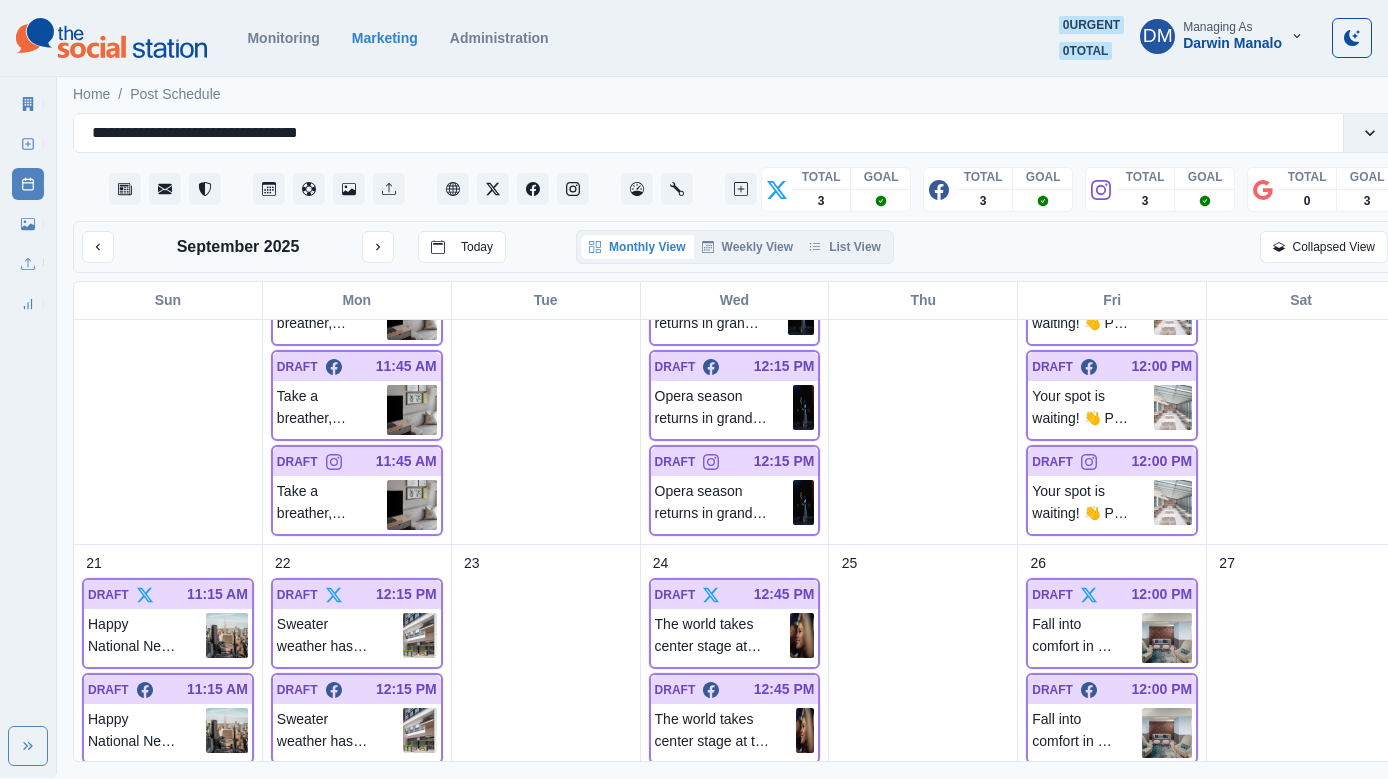 scroll, scrollTop: 1090, scrollLeft: 0, axis: vertical 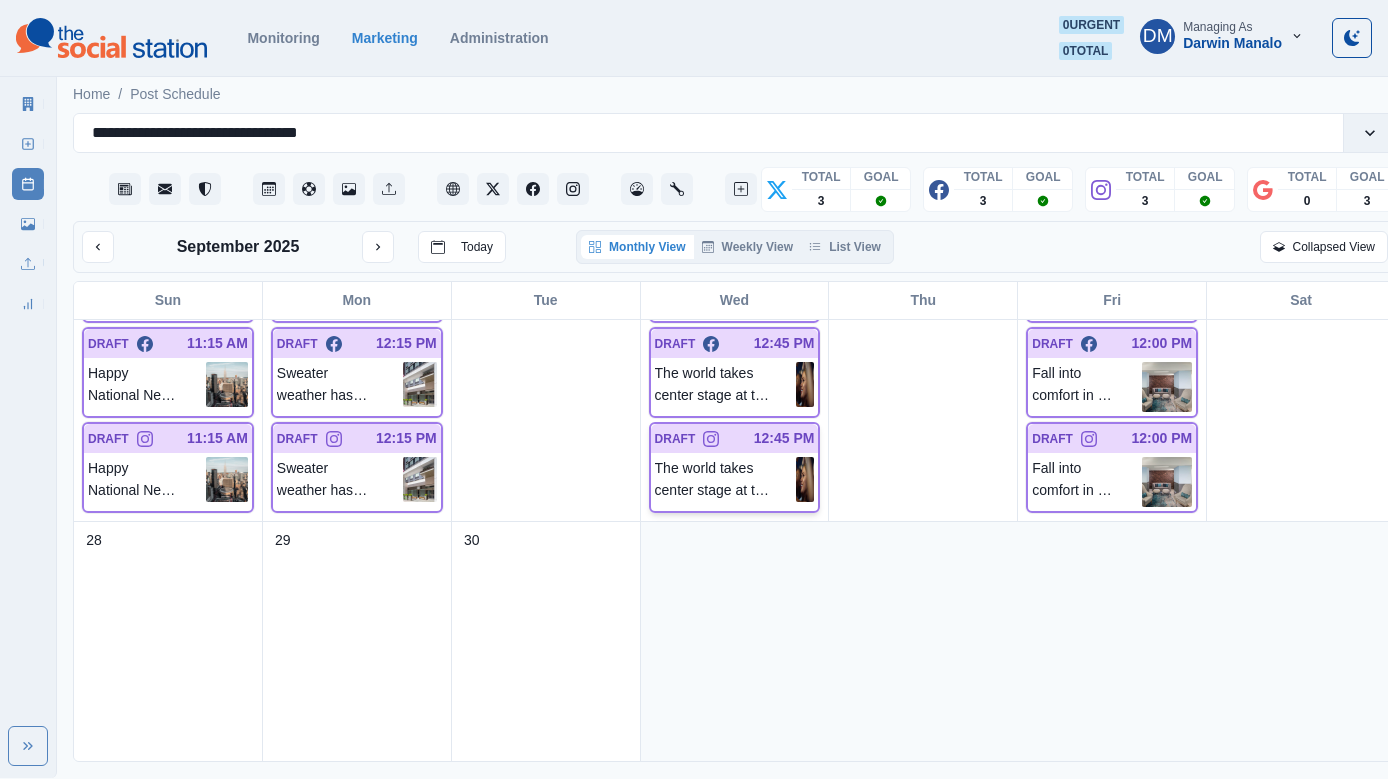 click at bounding box center (805, 479) 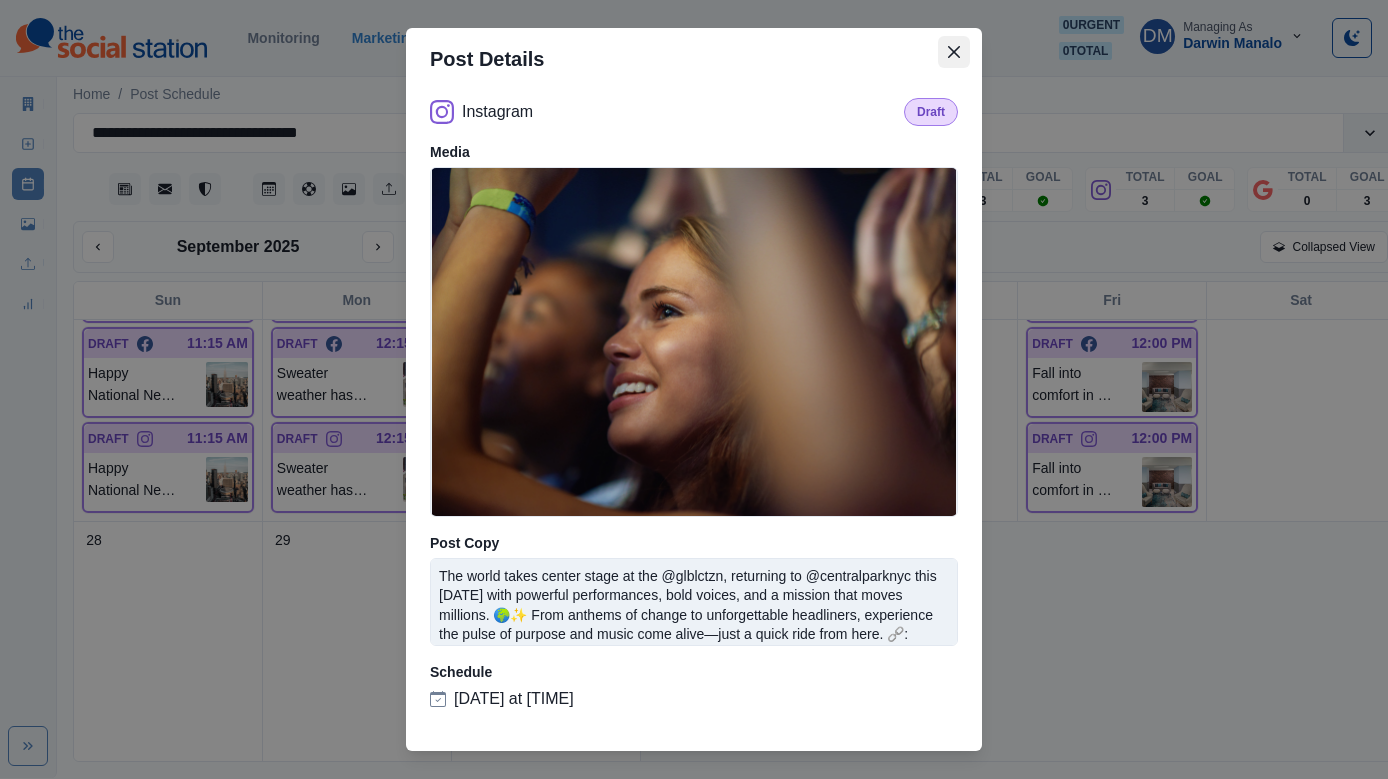 click at bounding box center [954, 52] 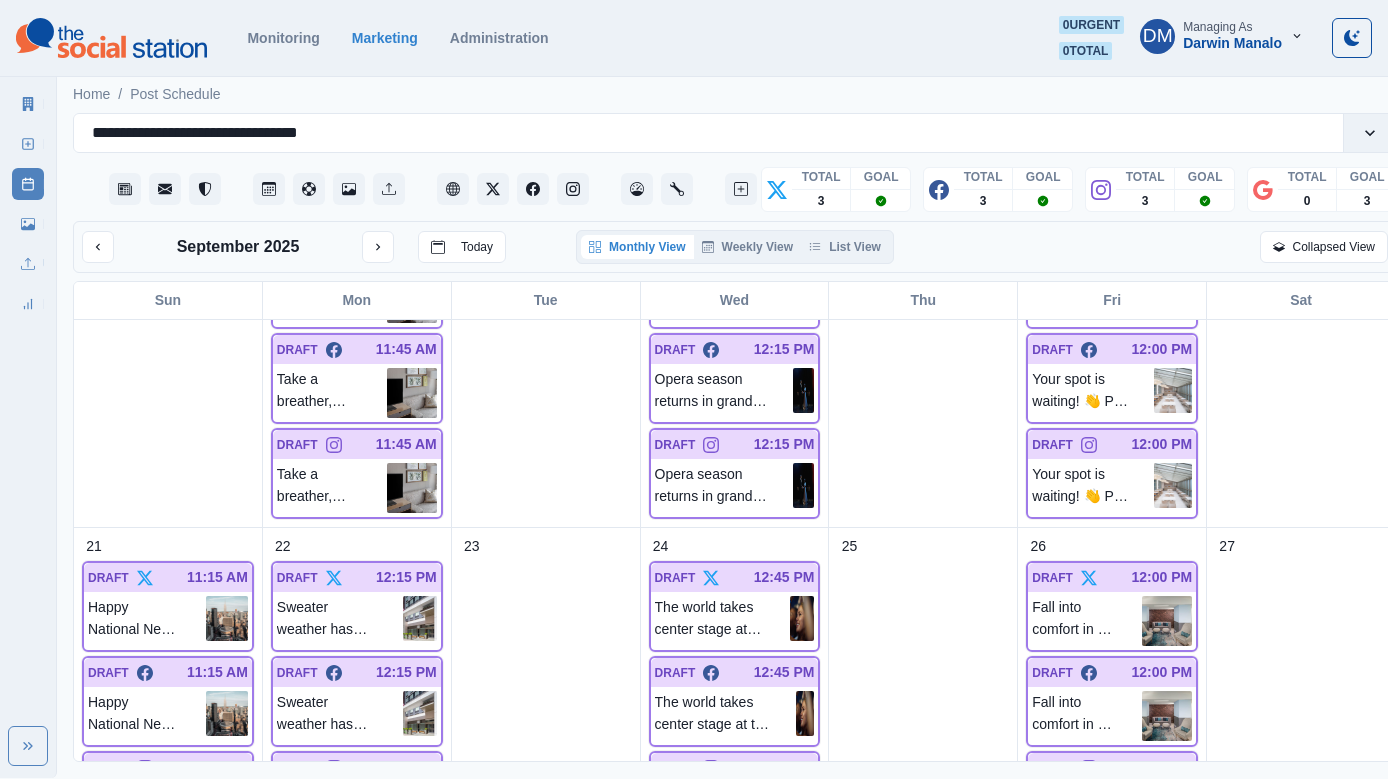 scroll, scrollTop: 1090, scrollLeft: 0, axis: vertical 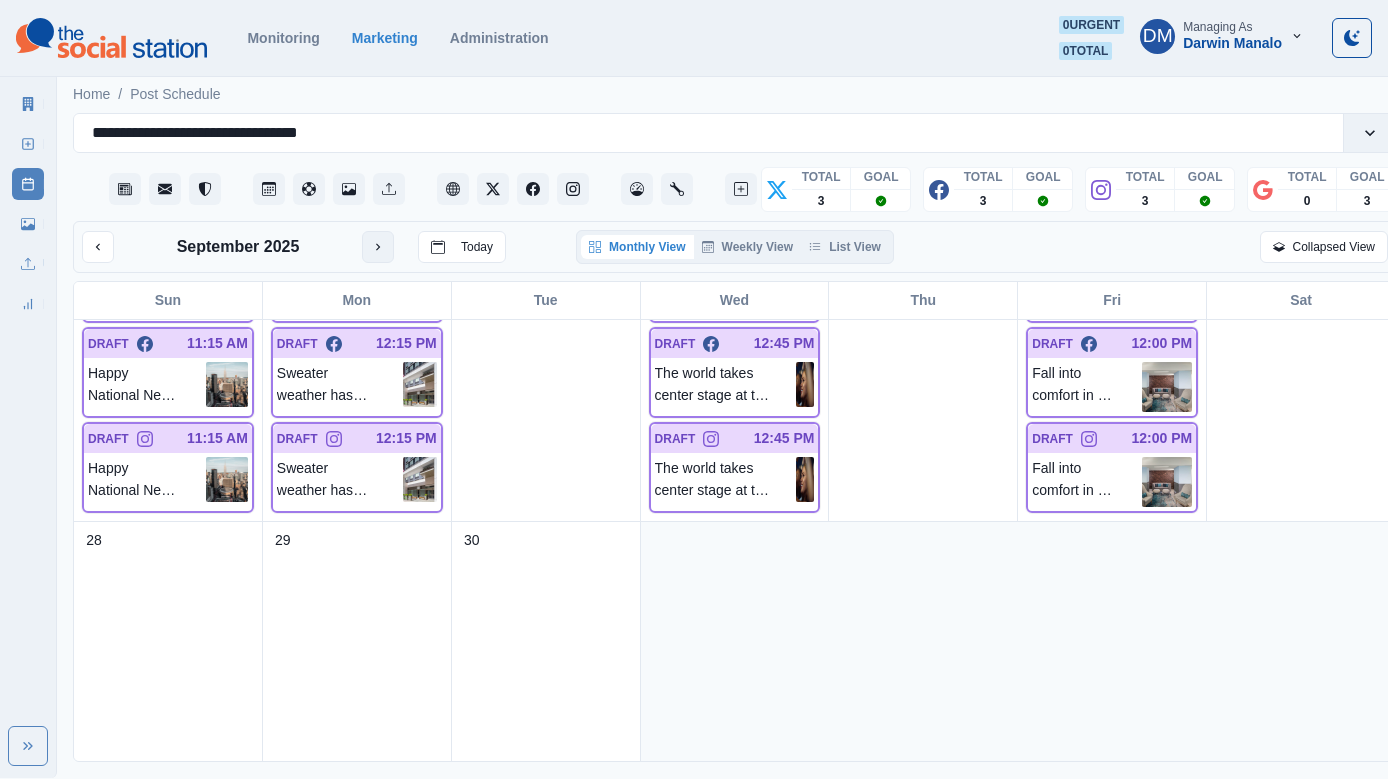 click 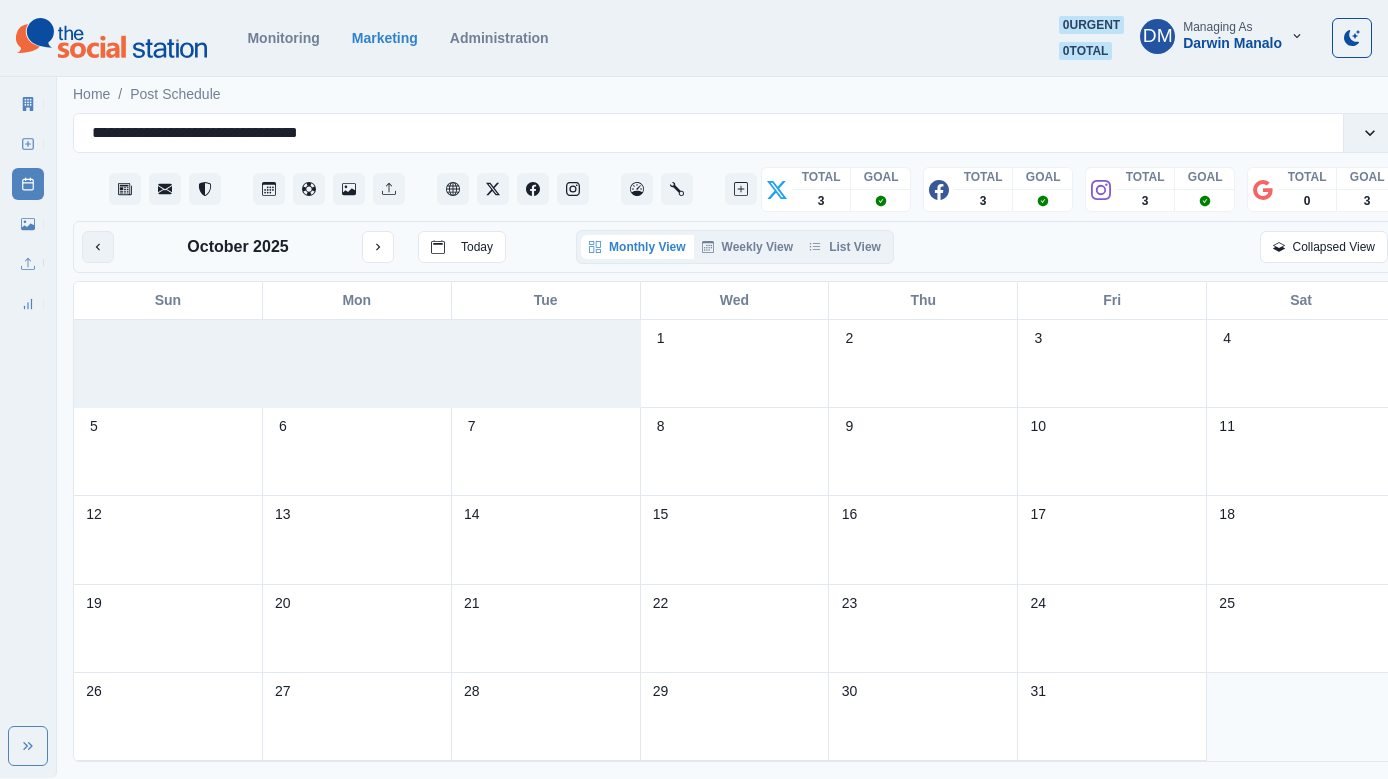click at bounding box center (98, 247) 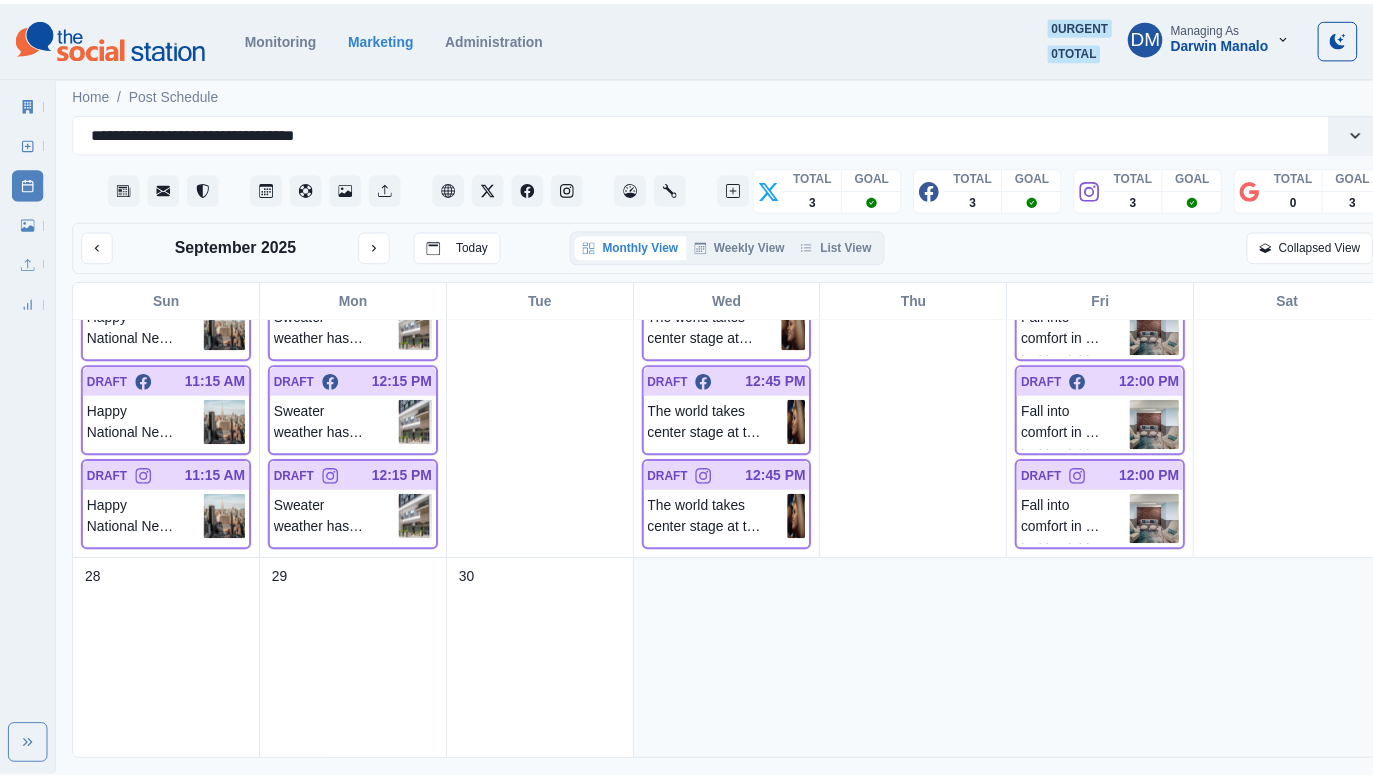 scroll, scrollTop: 1090, scrollLeft: 0, axis: vertical 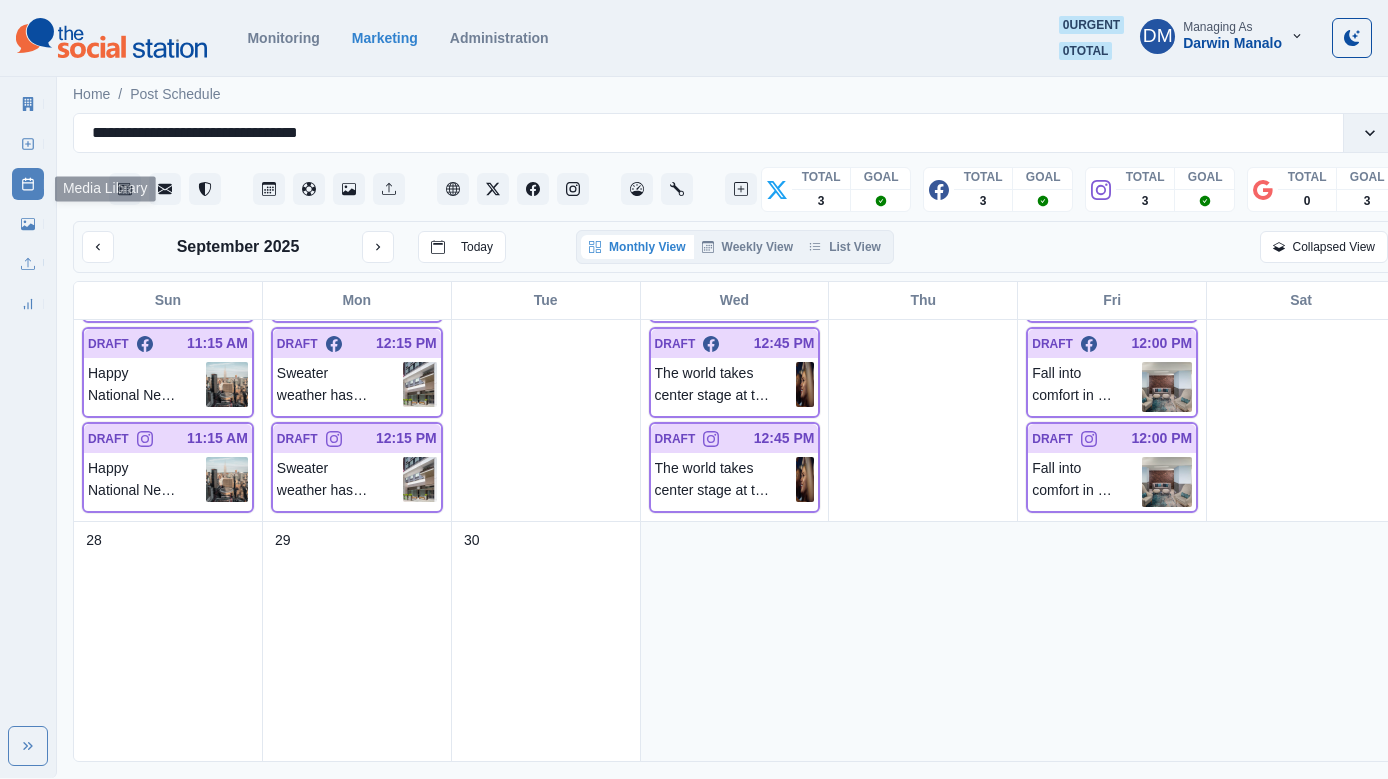 click on "Media Library" at bounding box center (28, 224) 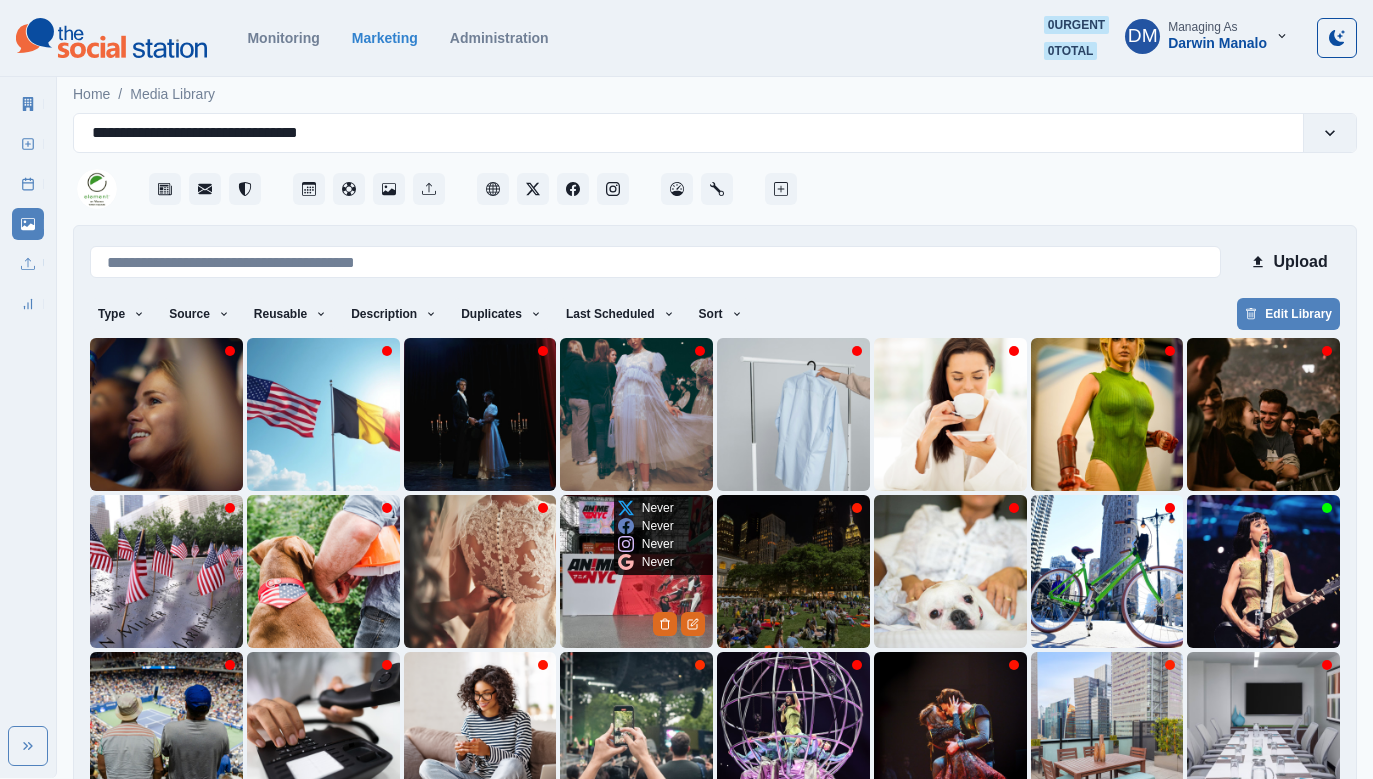 scroll, scrollTop: 31, scrollLeft: 0, axis: vertical 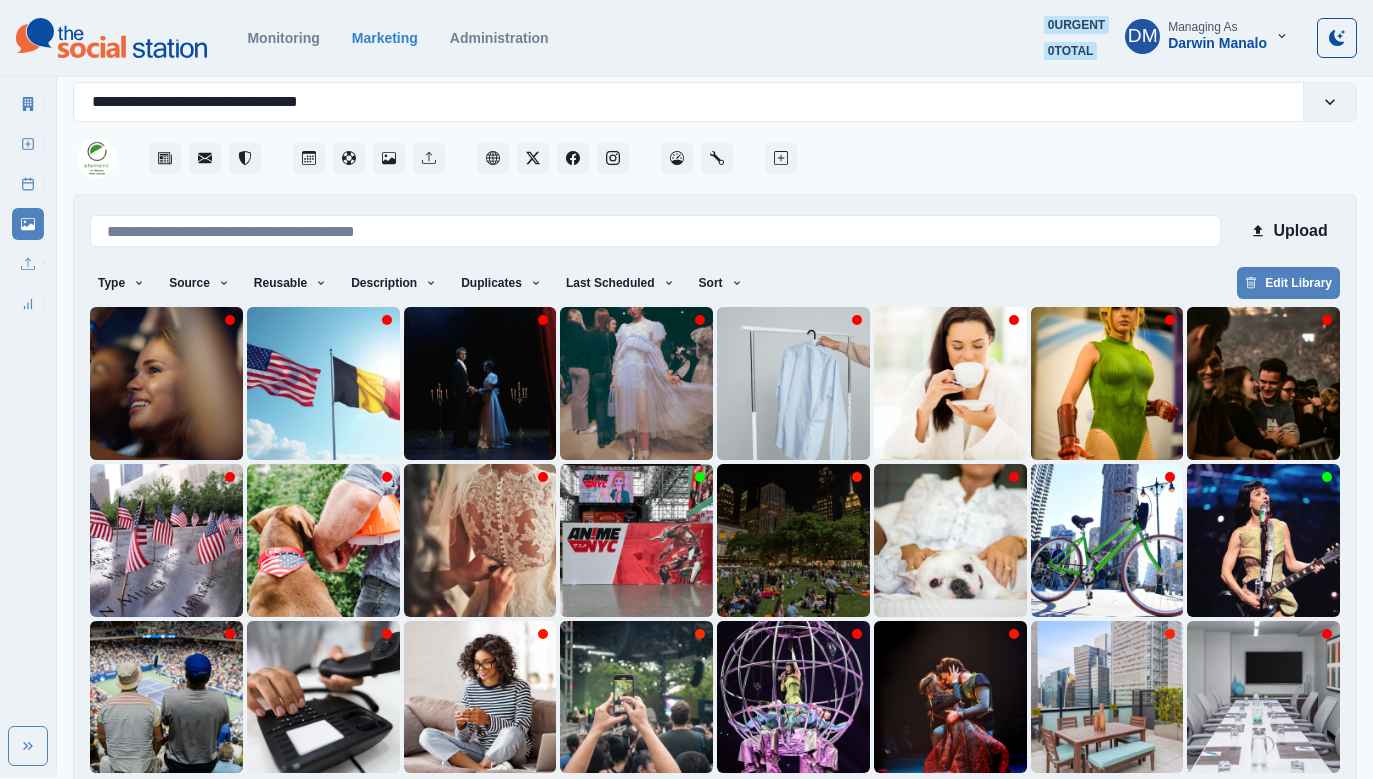 click on "5" at bounding box center [841, 805] 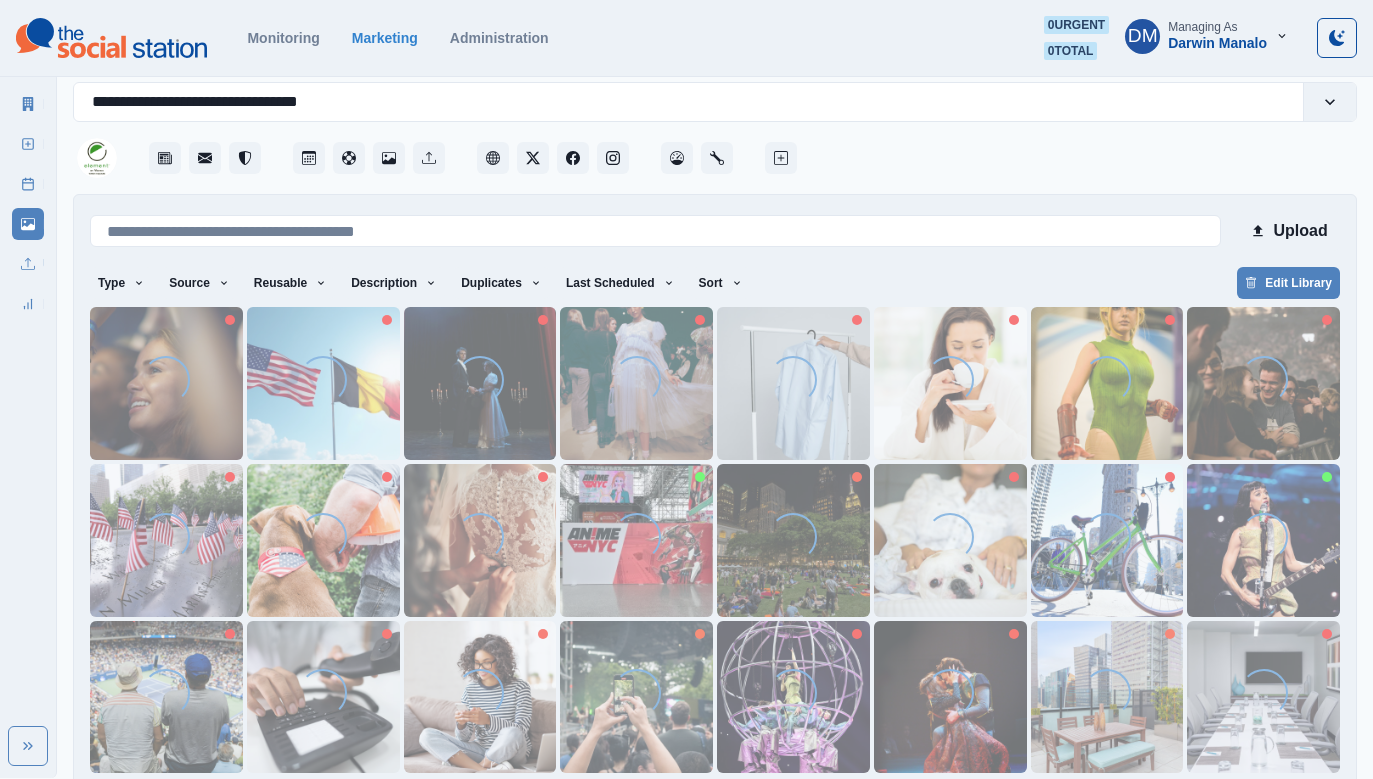 scroll, scrollTop: 0, scrollLeft: 0, axis: both 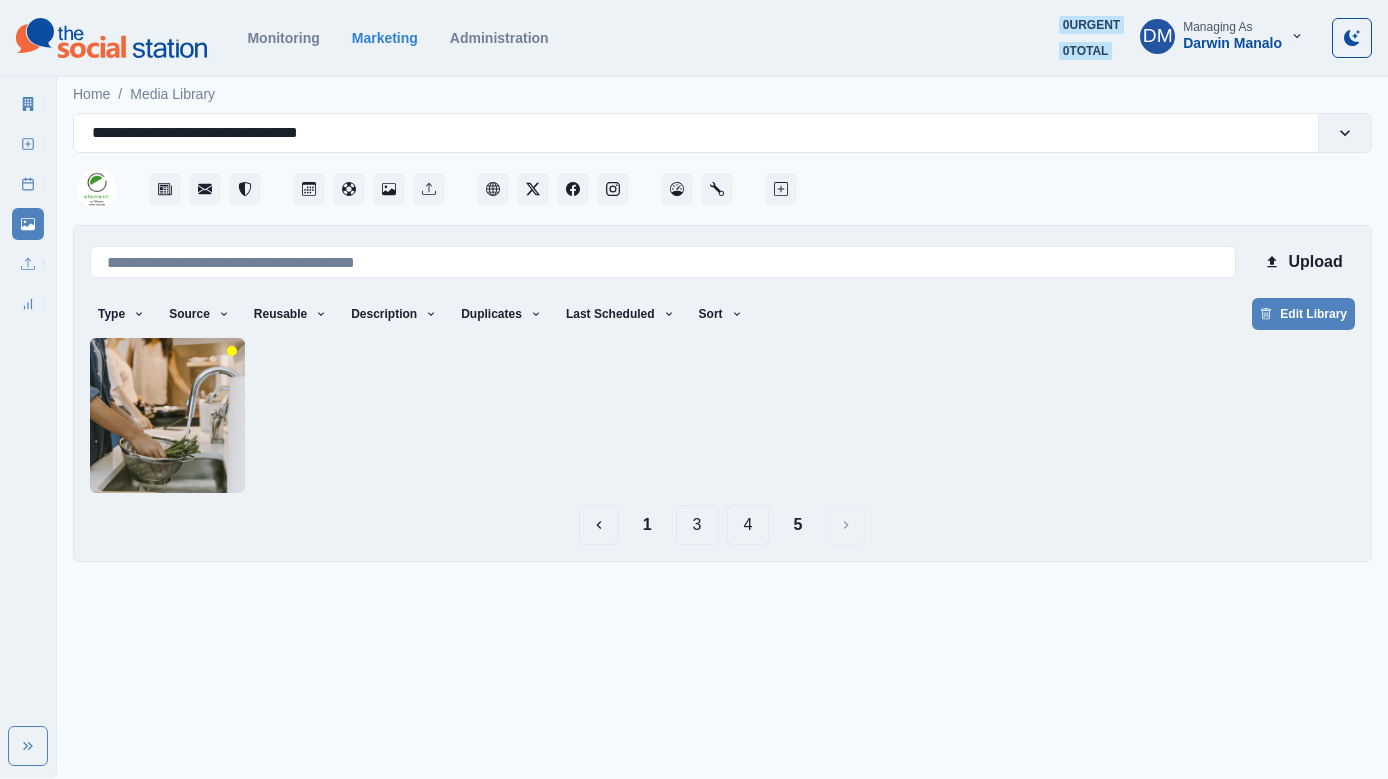 click on "4" at bounding box center (748, 525) 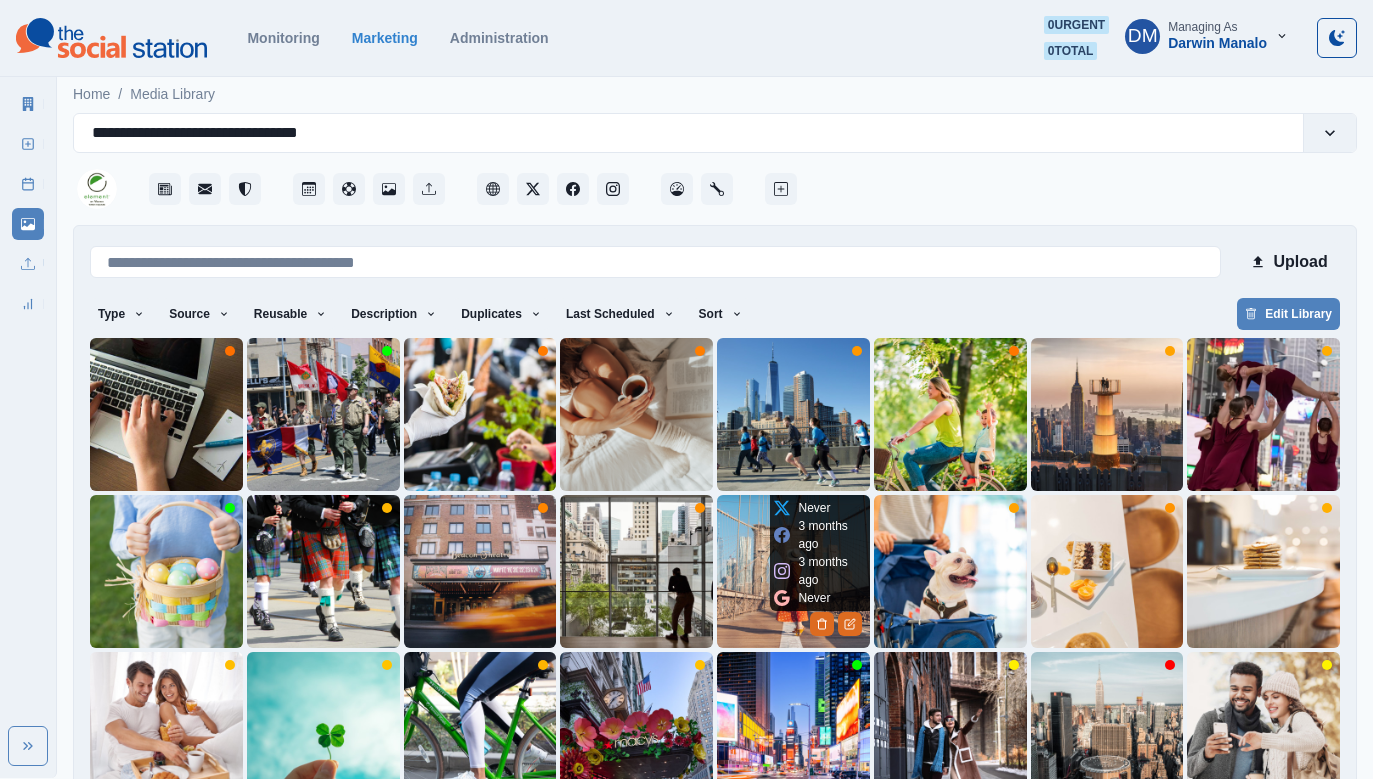 scroll, scrollTop: 31, scrollLeft: 0, axis: vertical 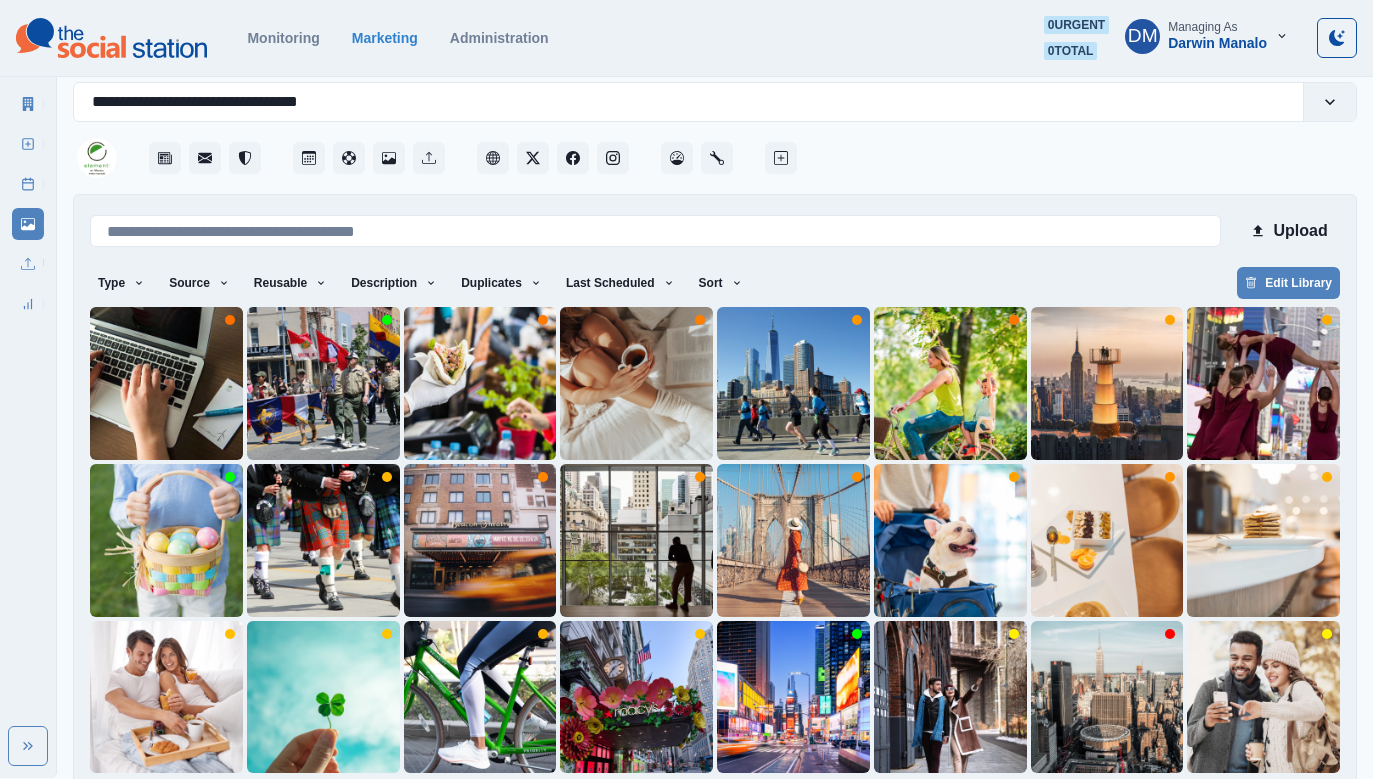 click on "3" at bounding box center [715, 805] 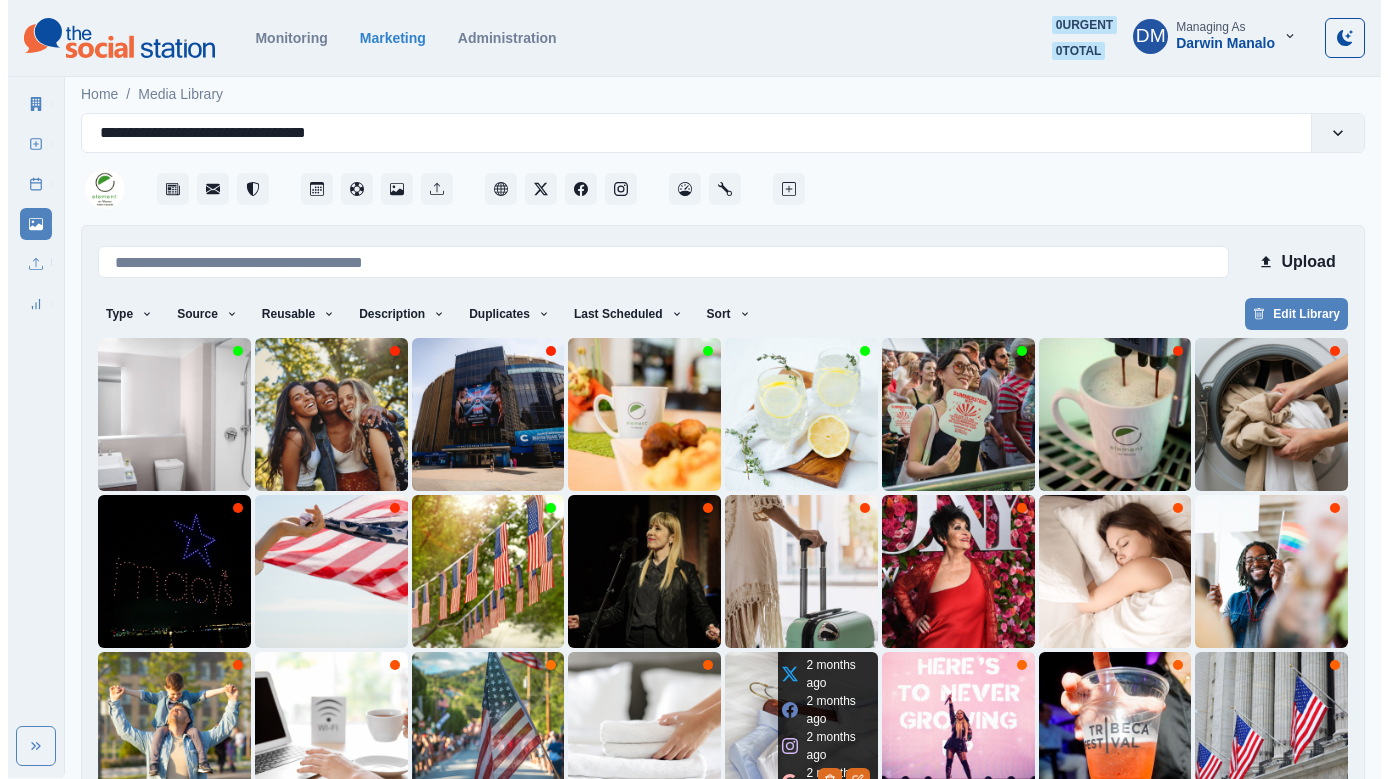 scroll, scrollTop: 31, scrollLeft: 0, axis: vertical 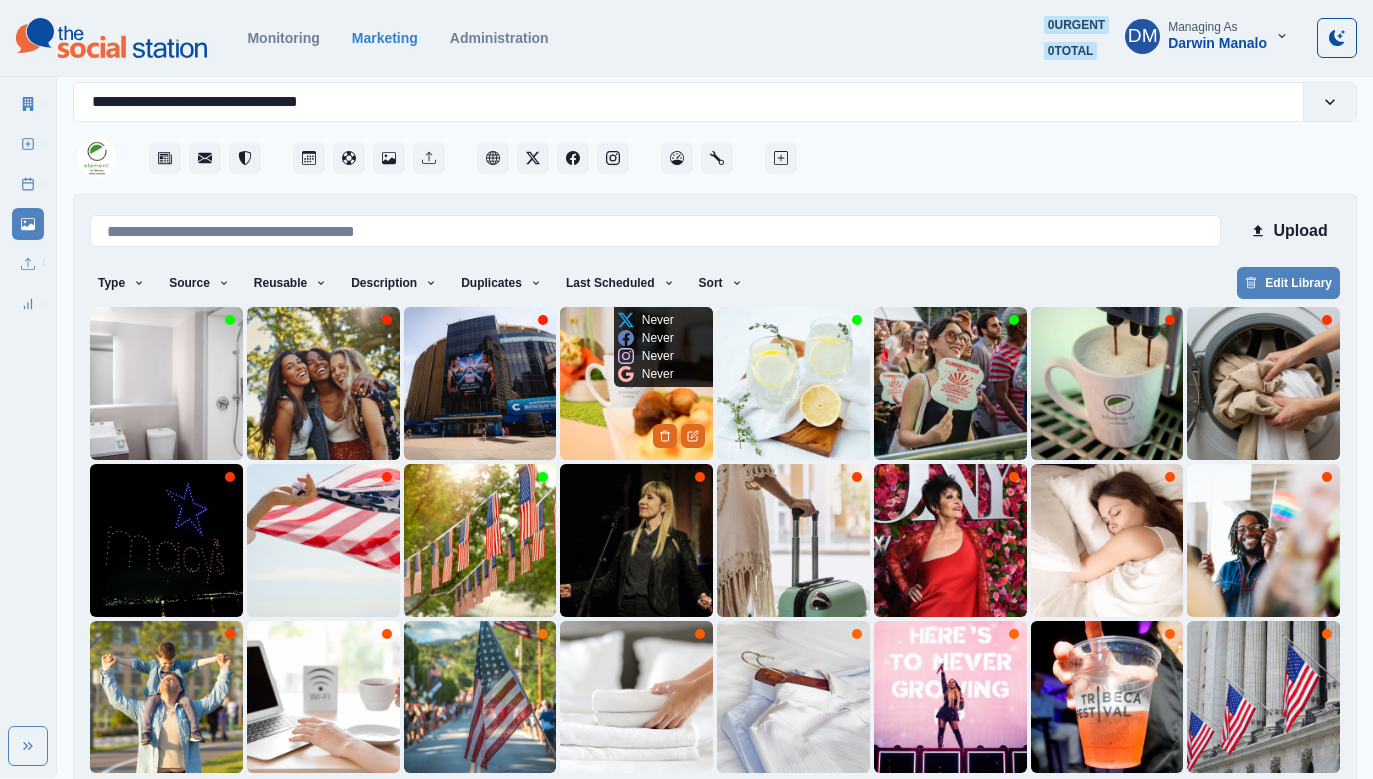 click at bounding box center (636, 383) 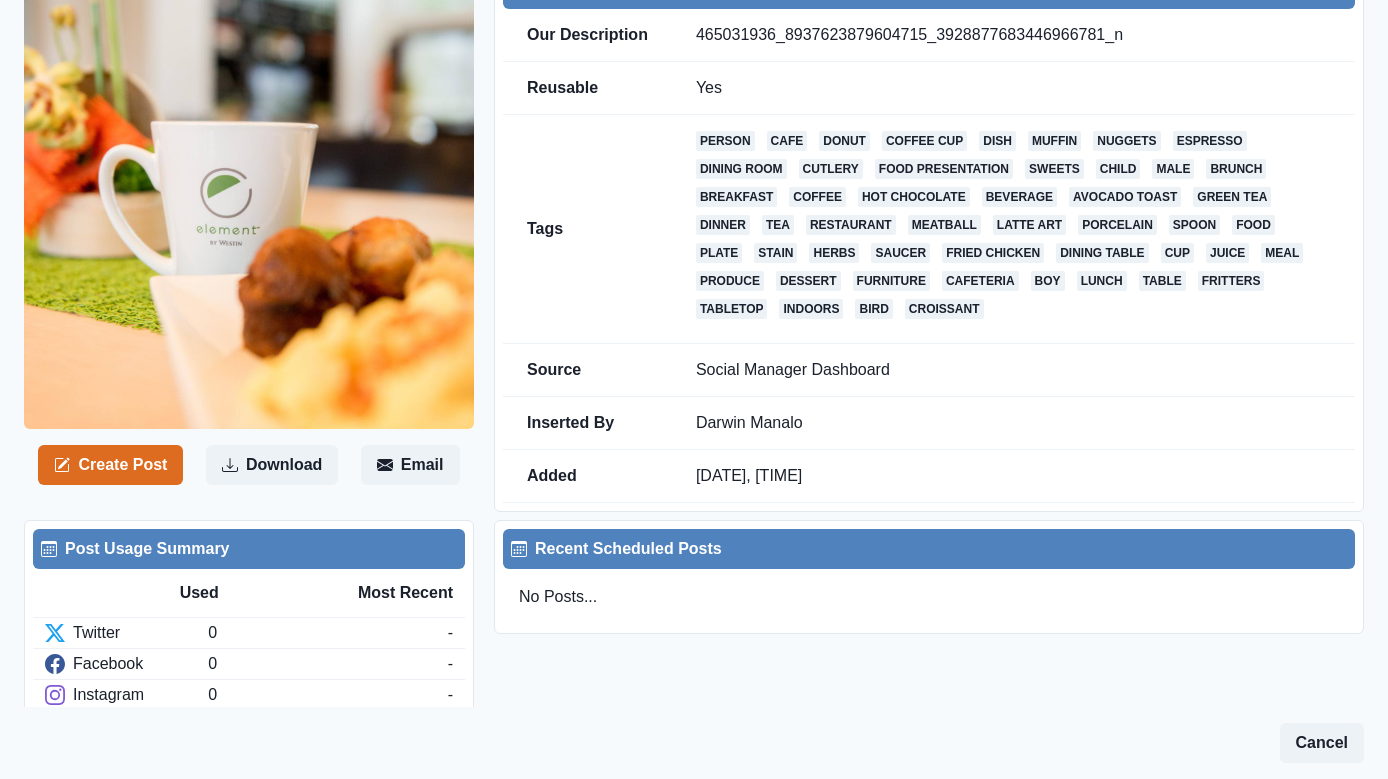 scroll, scrollTop: 39, scrollLeft: 0, axis: vertical 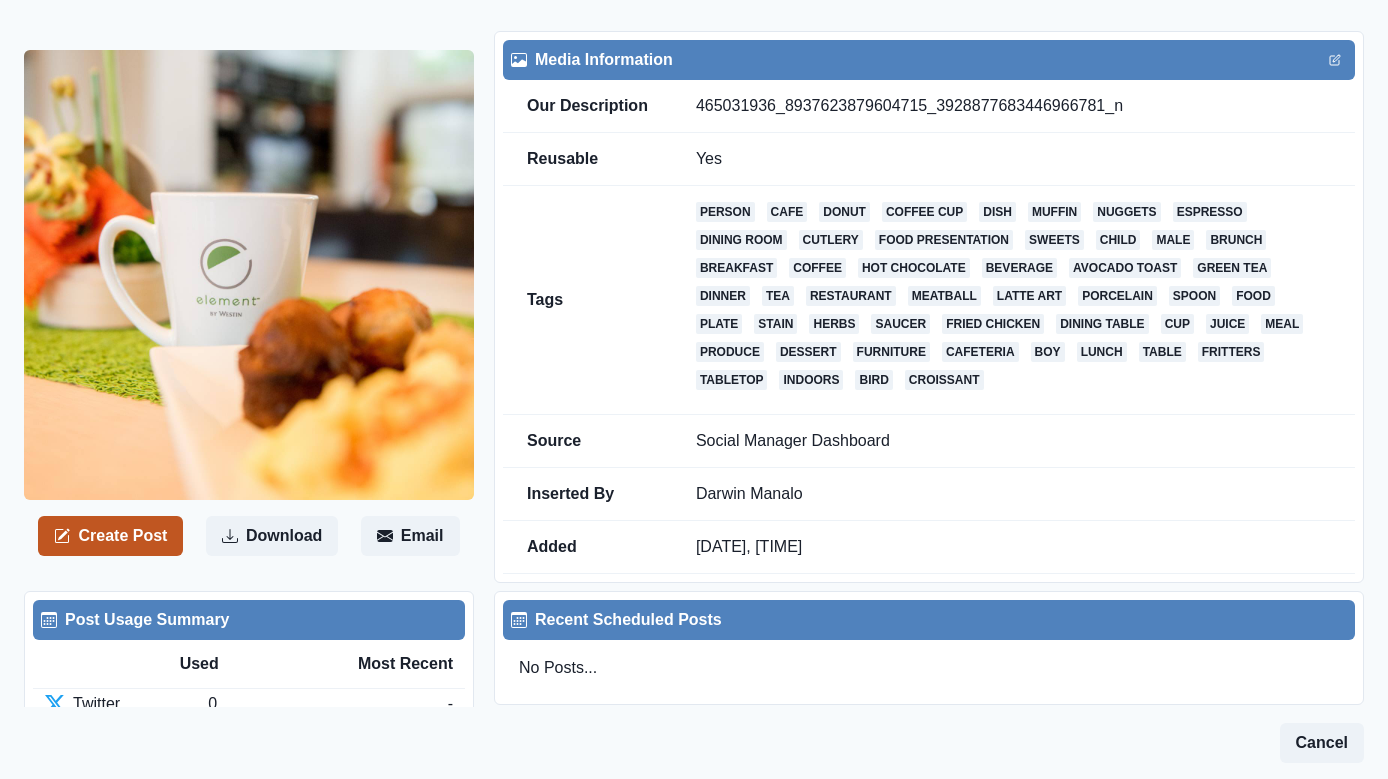 click on "Create Post" at bounding box center [110, 536] 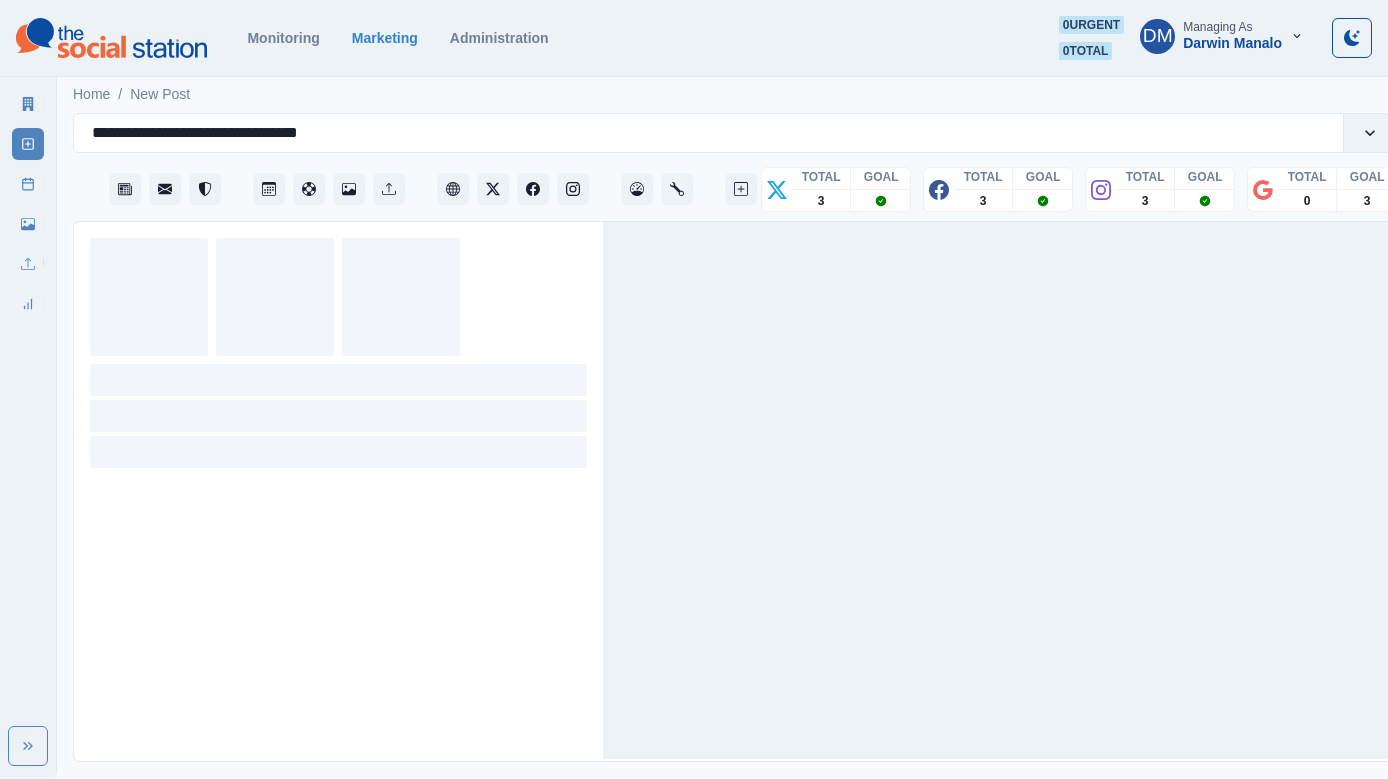 scroll, scrollTop: 0, scrollLeft: 0, axis: both 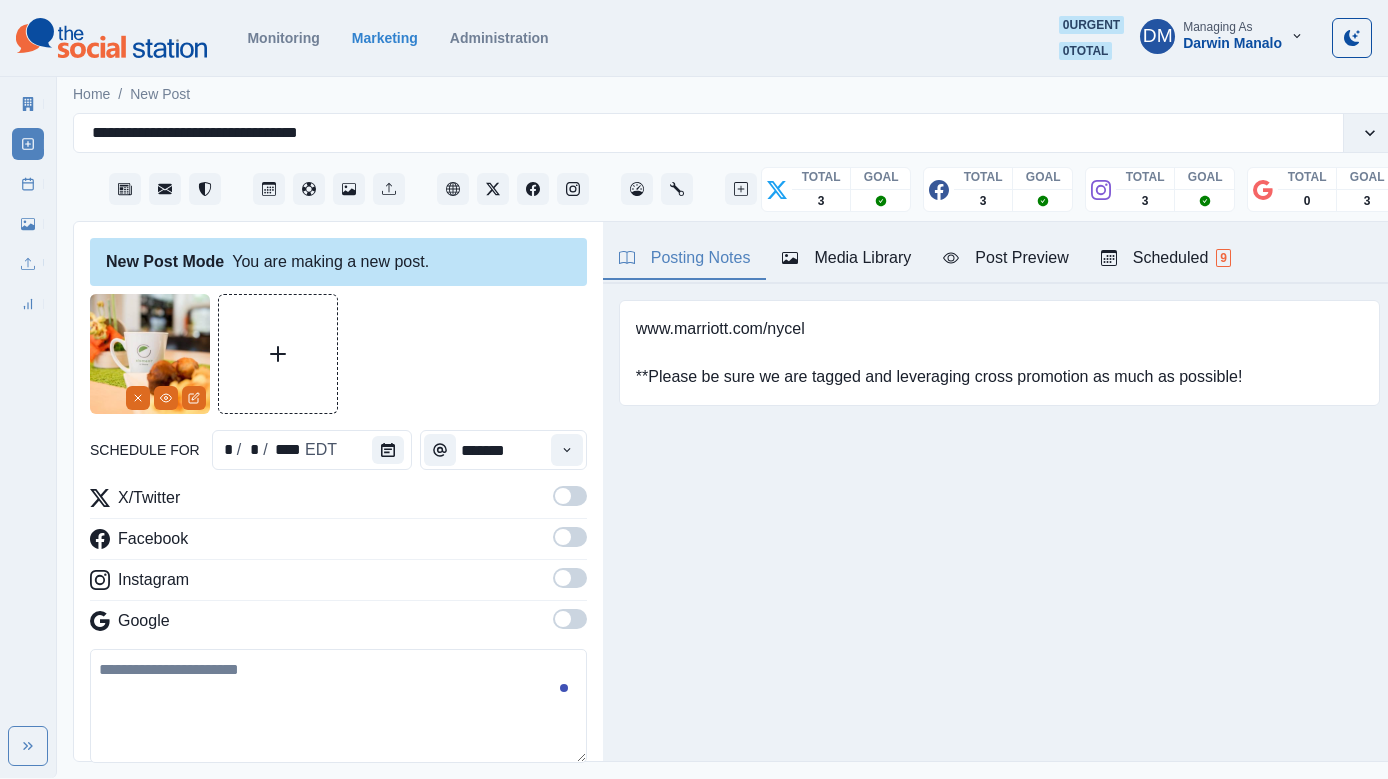click at bounding box center (338, 706) 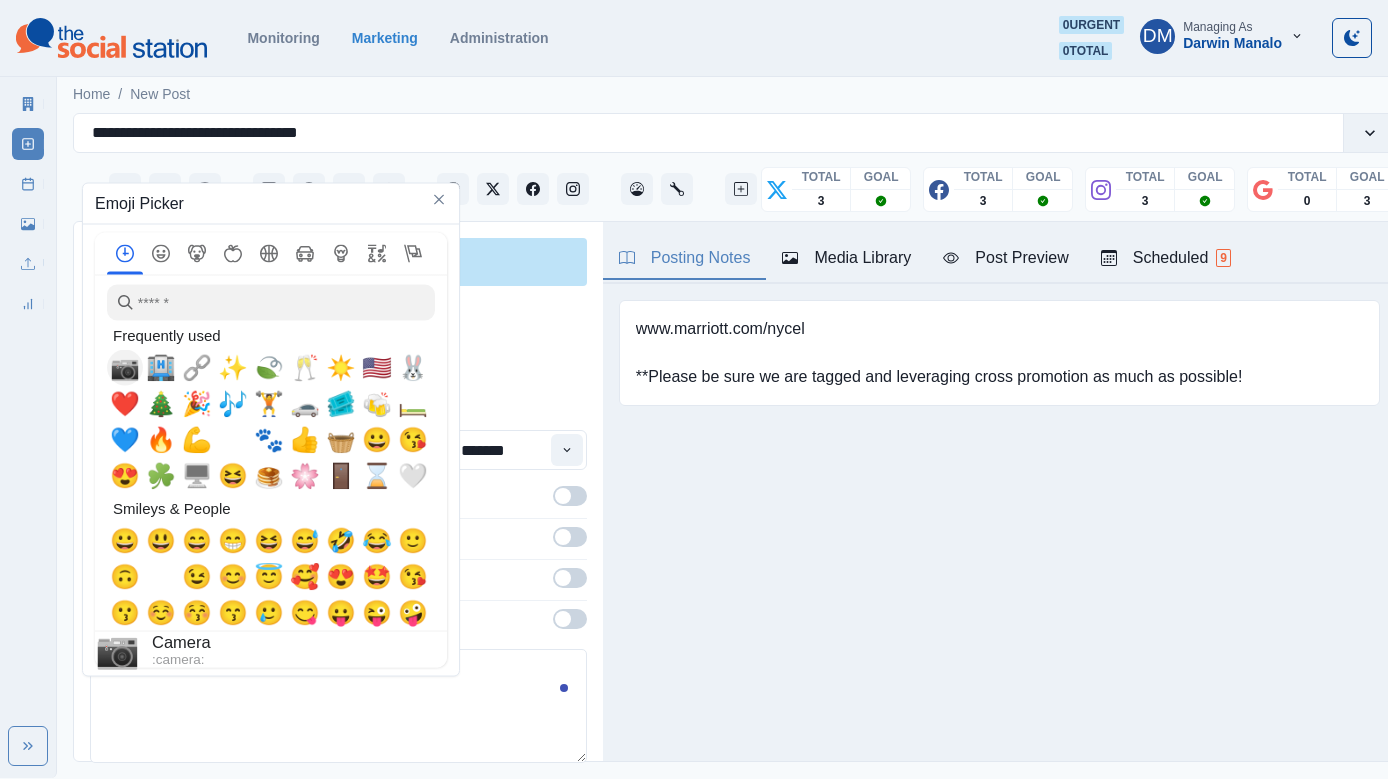 click on "📷" at bounding box center [125, 368] 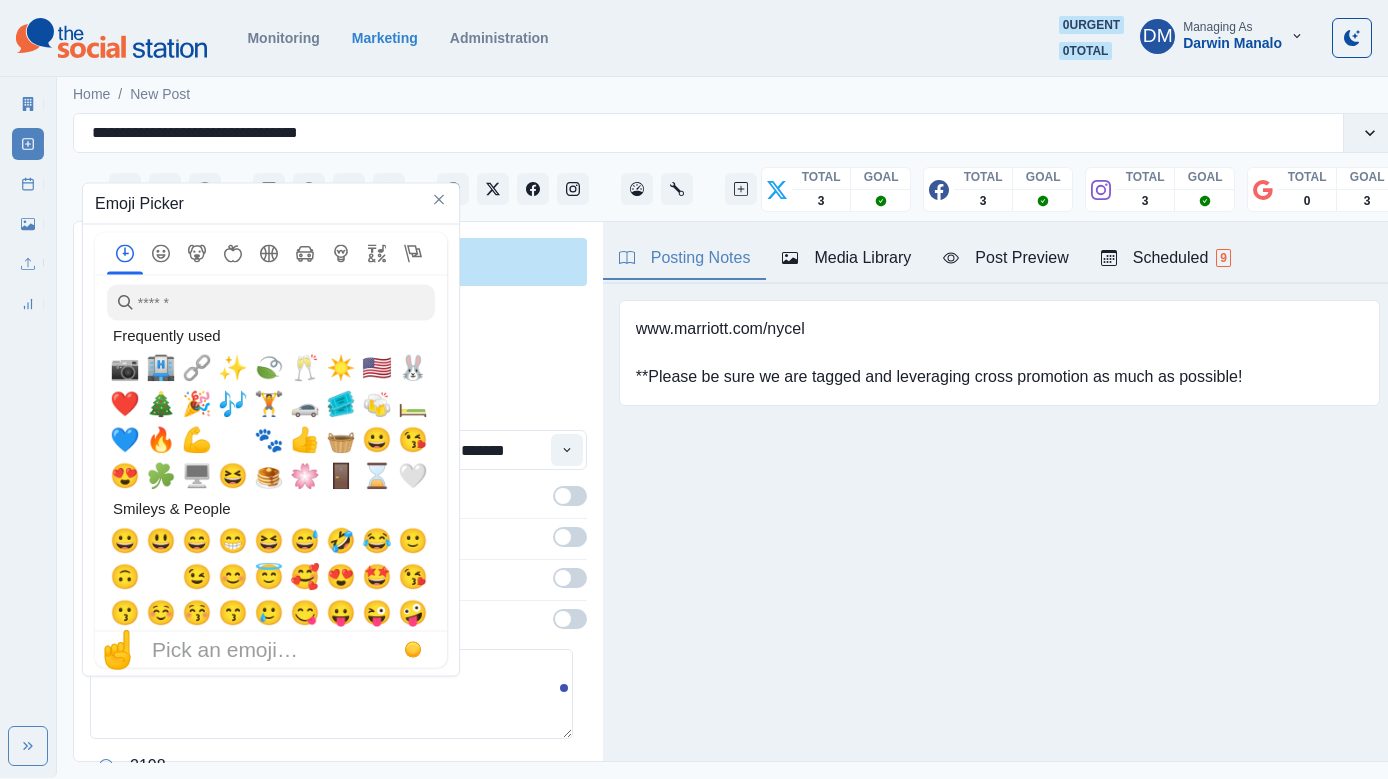 click on "**" at bounding box center (331, 694) 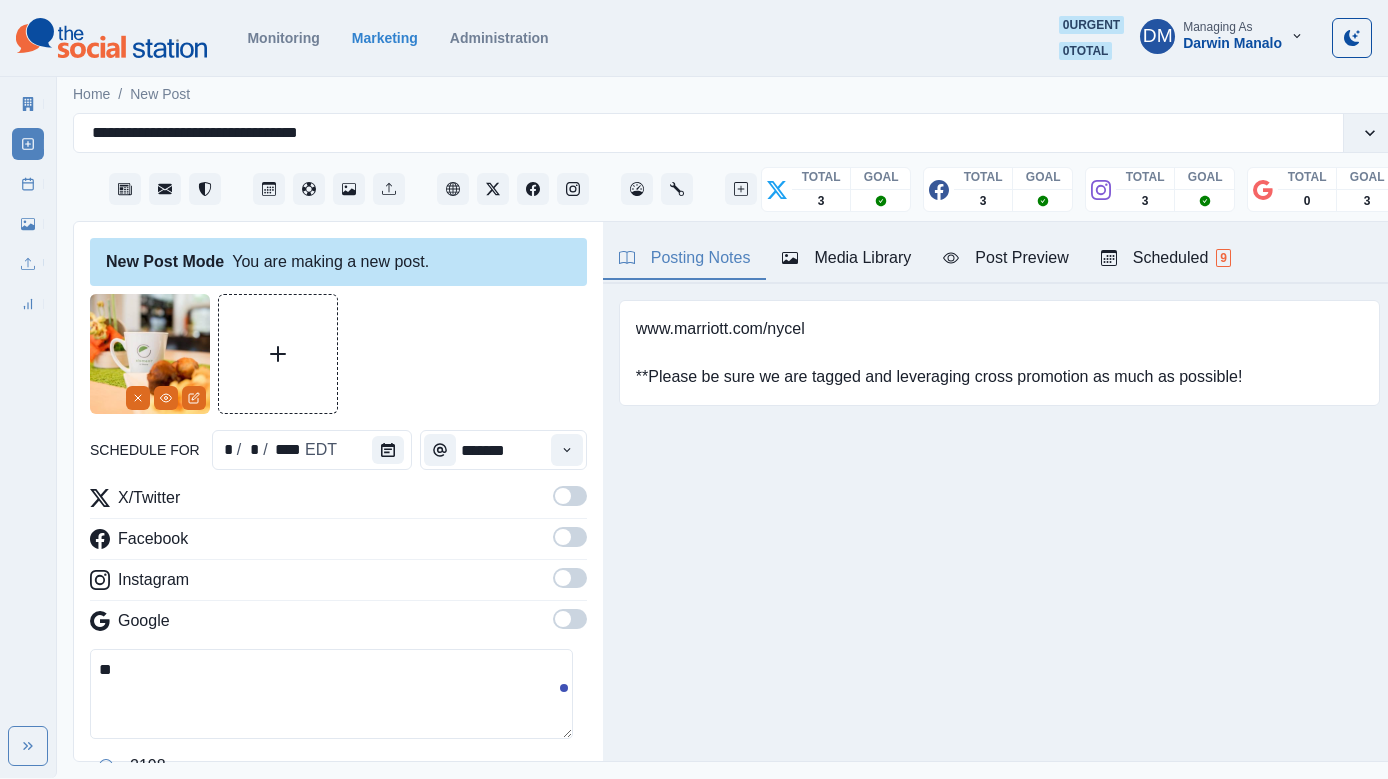 click on "**" at bounding box center [331, 694] 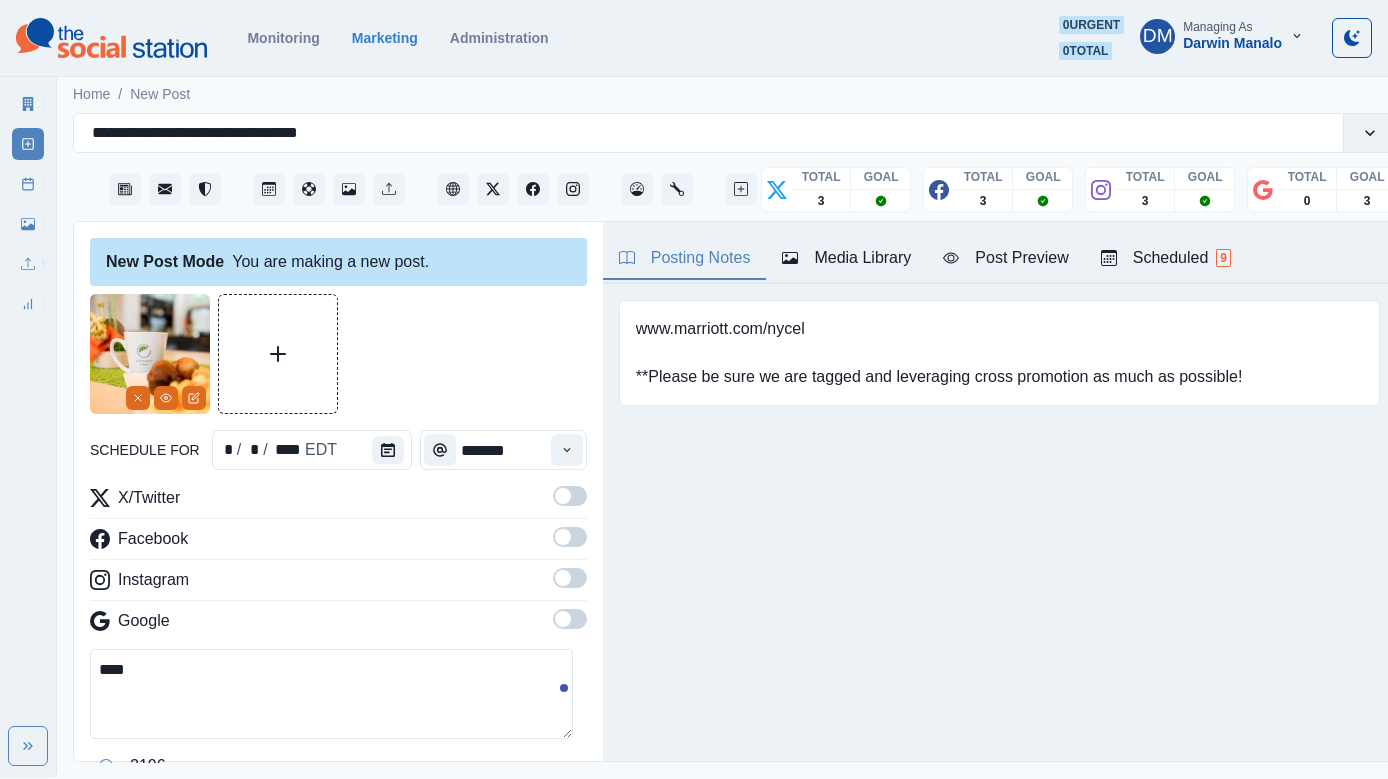 paste on "**********" 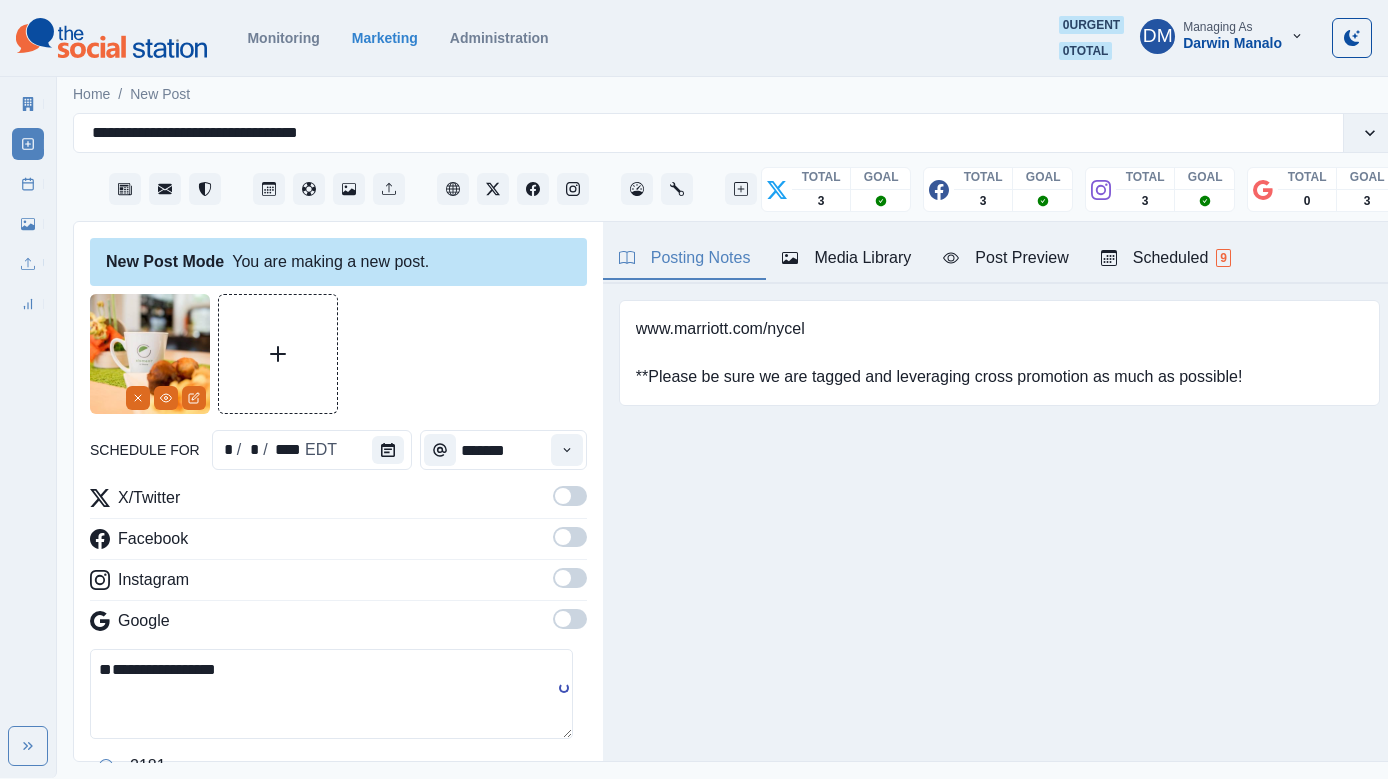 type on "**********" 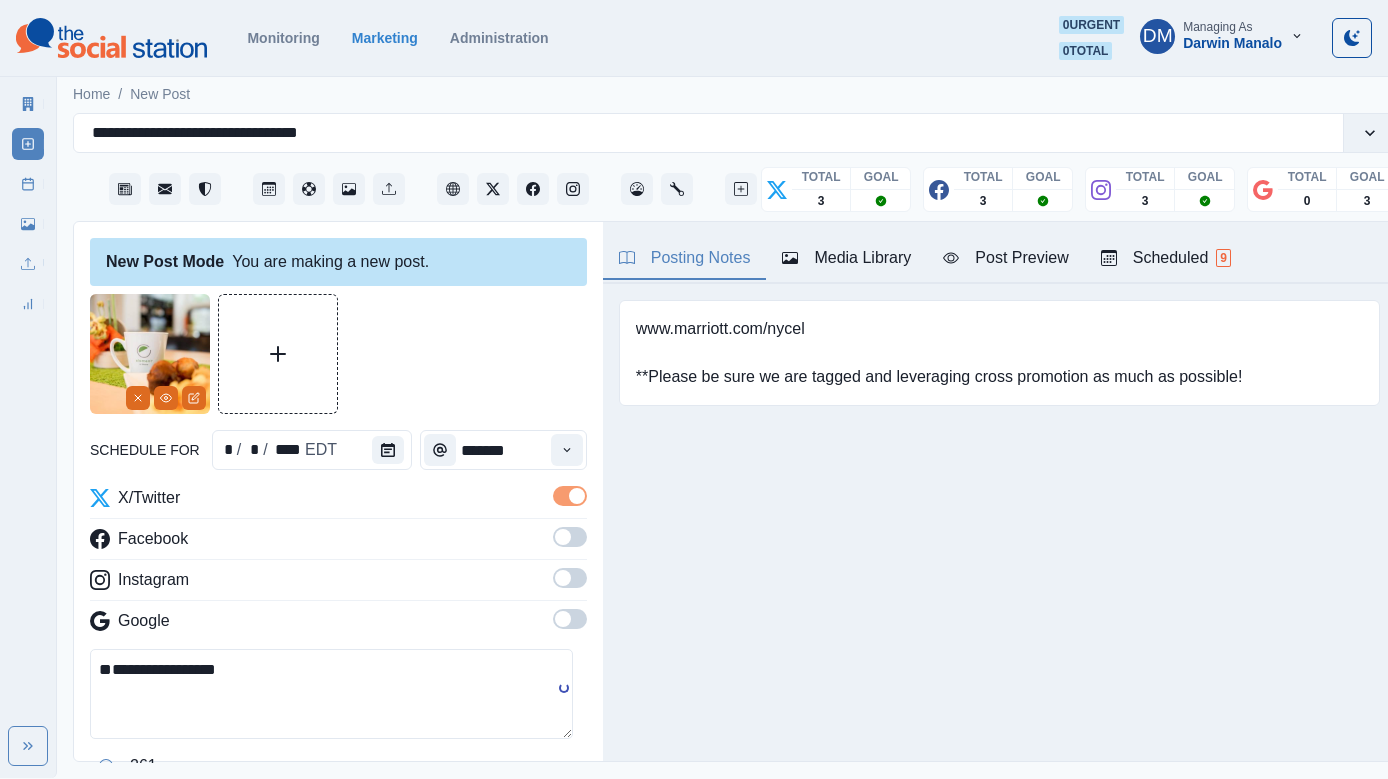 click at bounding box center [563, 537] 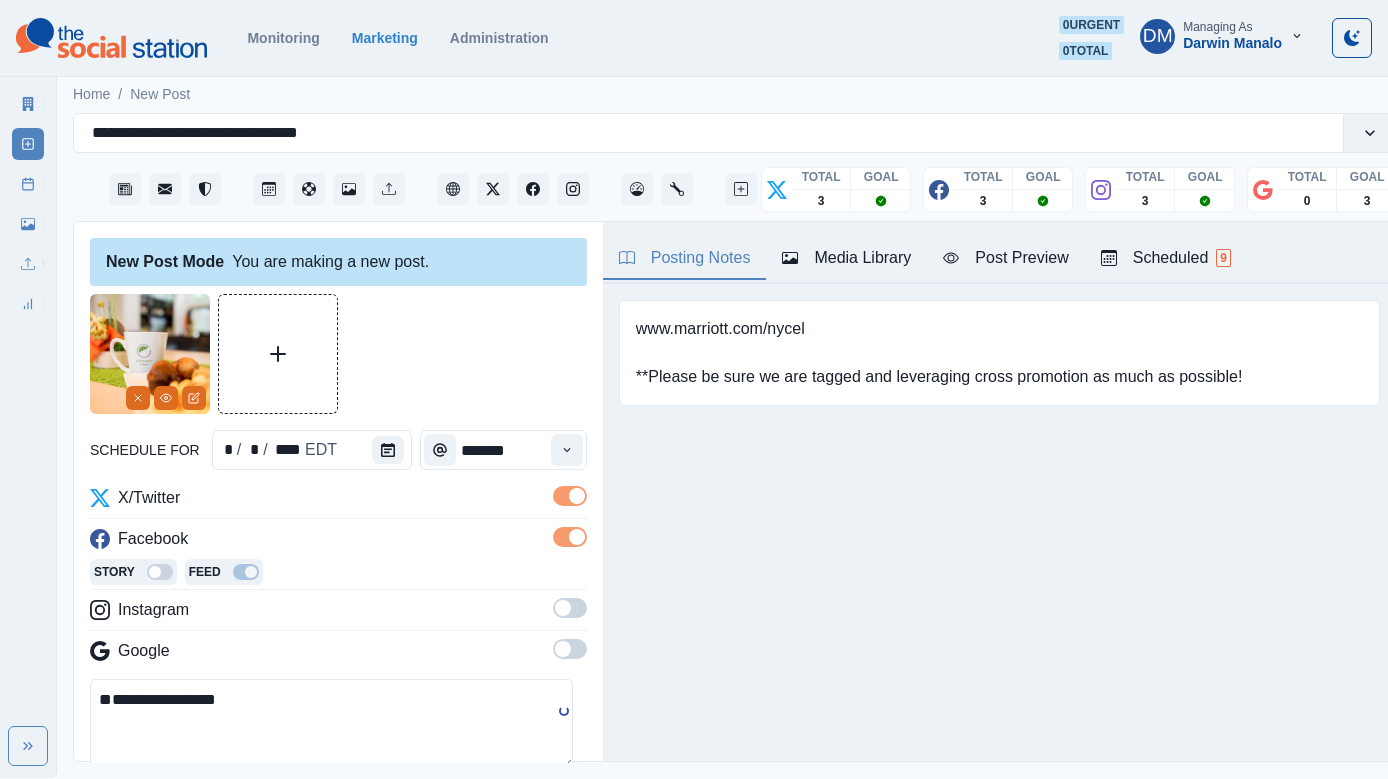 click on "Story Feed" at bounding box center [338, 574] 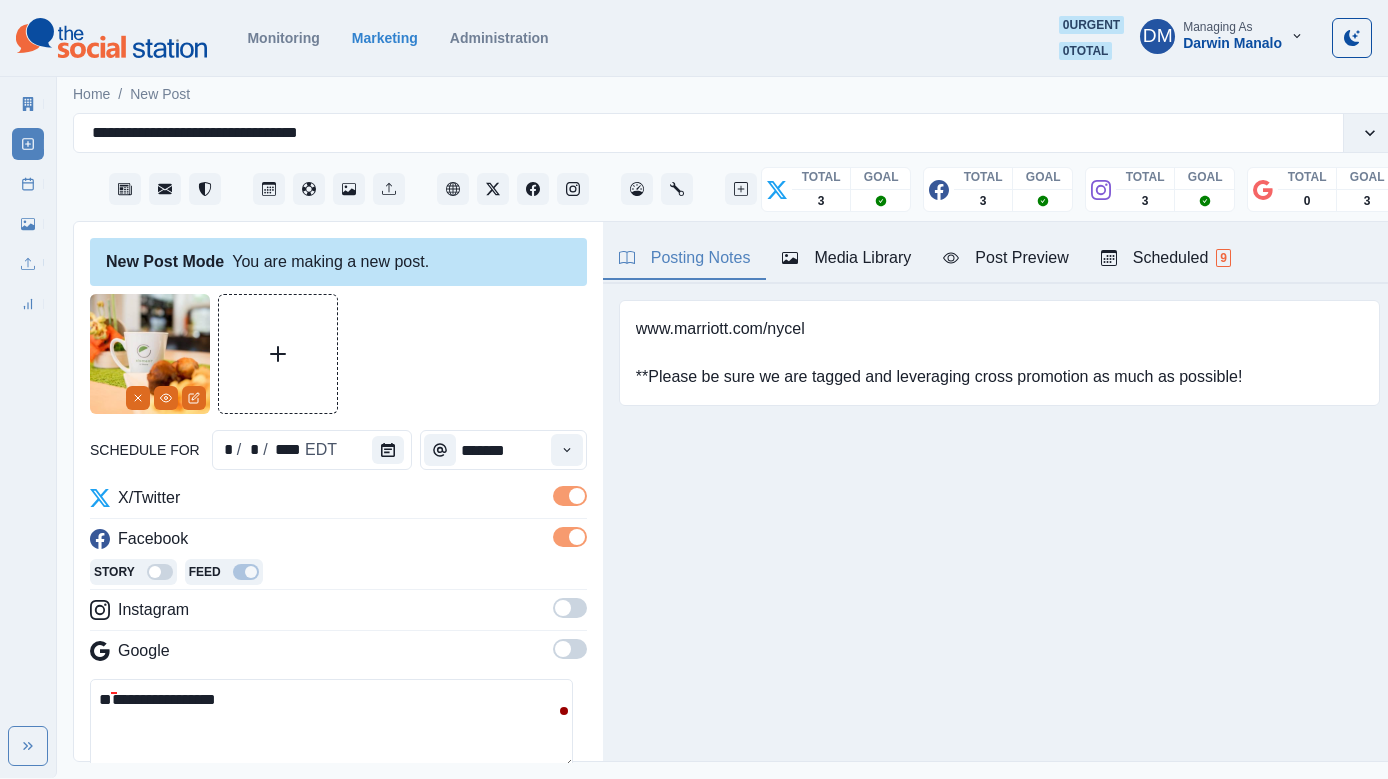 click at bounding box center [563, 608] 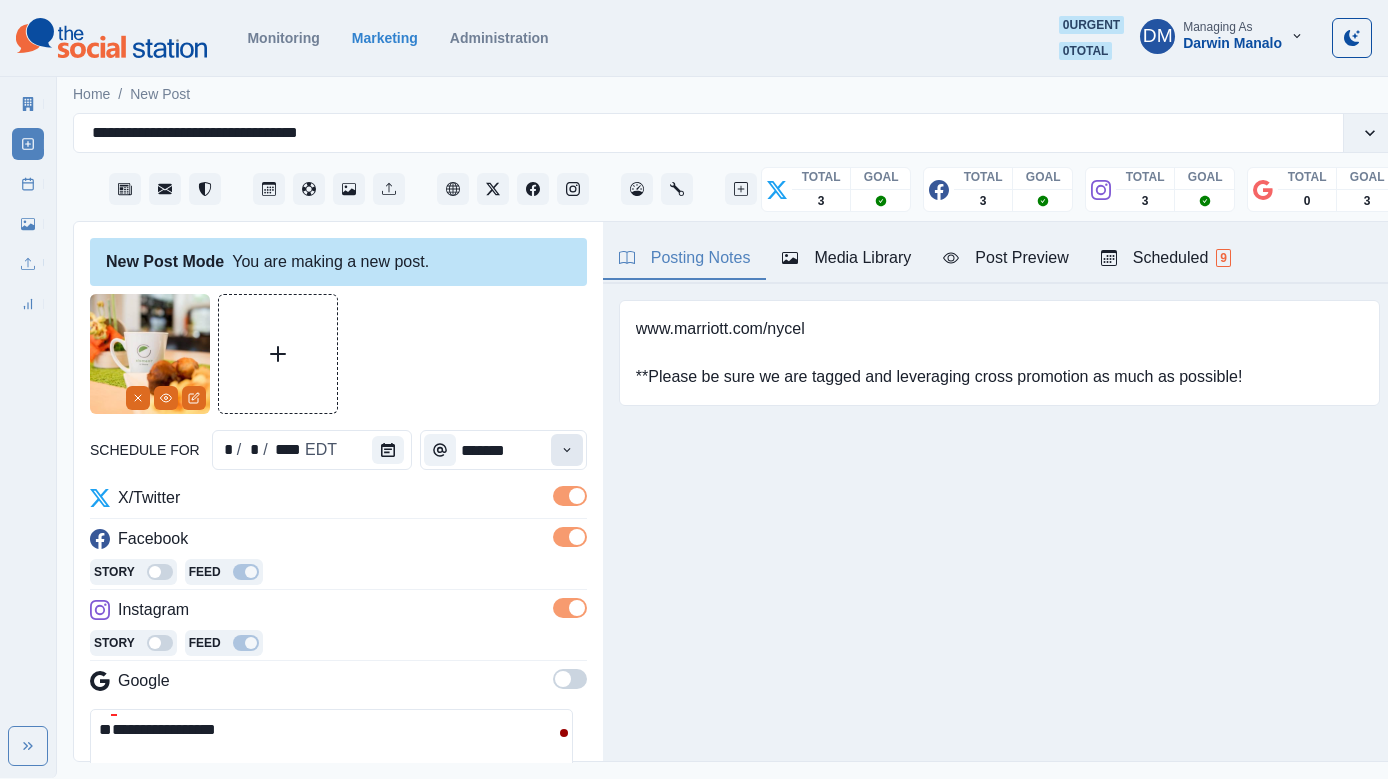 click 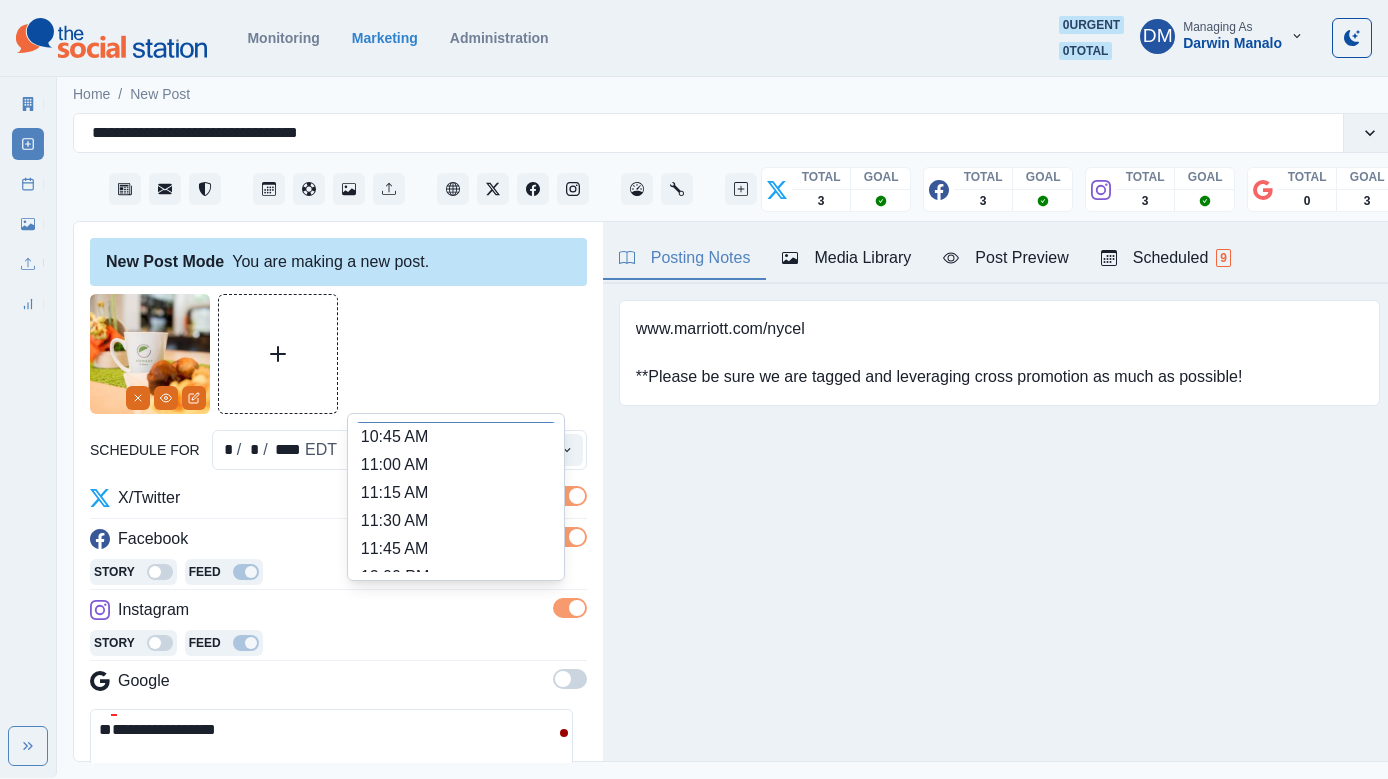 scroll, scrollTop: 187, scrollLeft: 0, axis: vertical 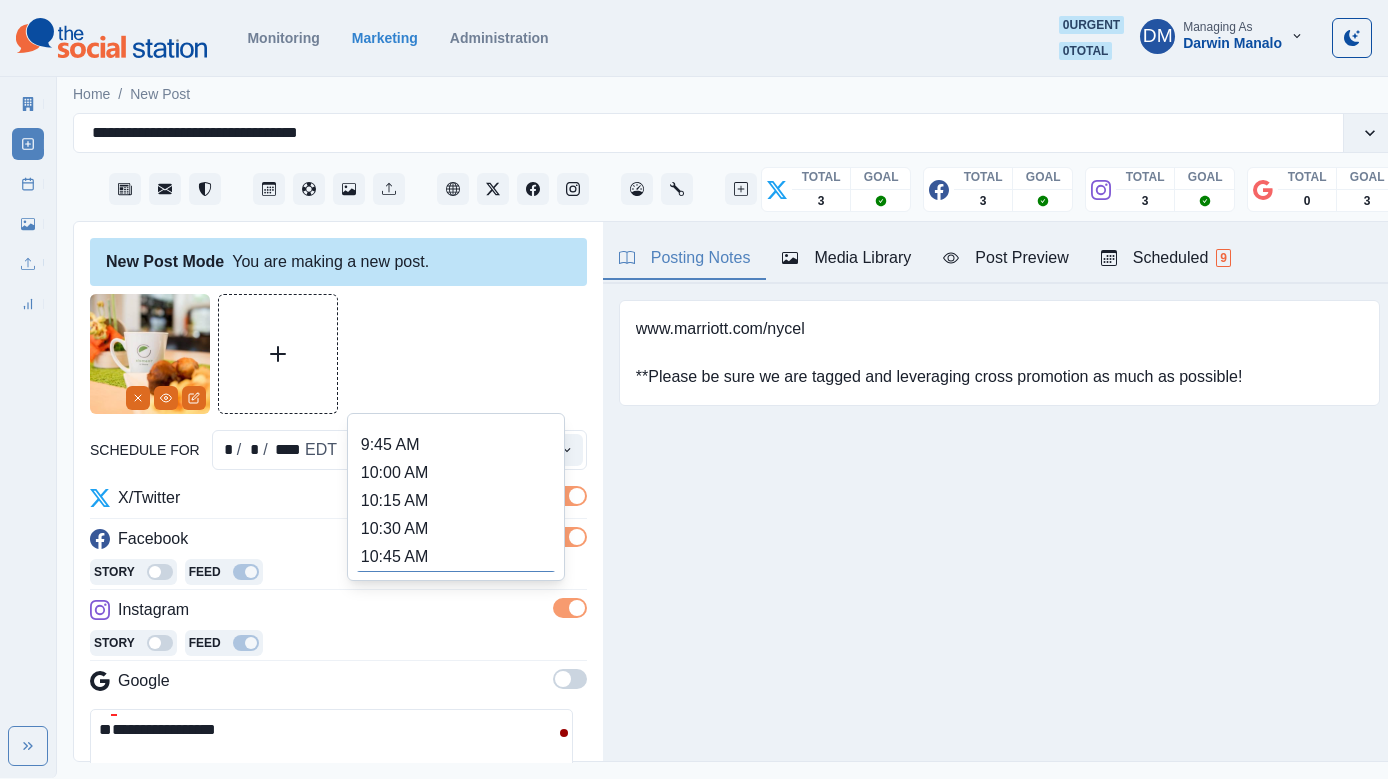 click on "11:00 AM" at bounding box center [456, 585] 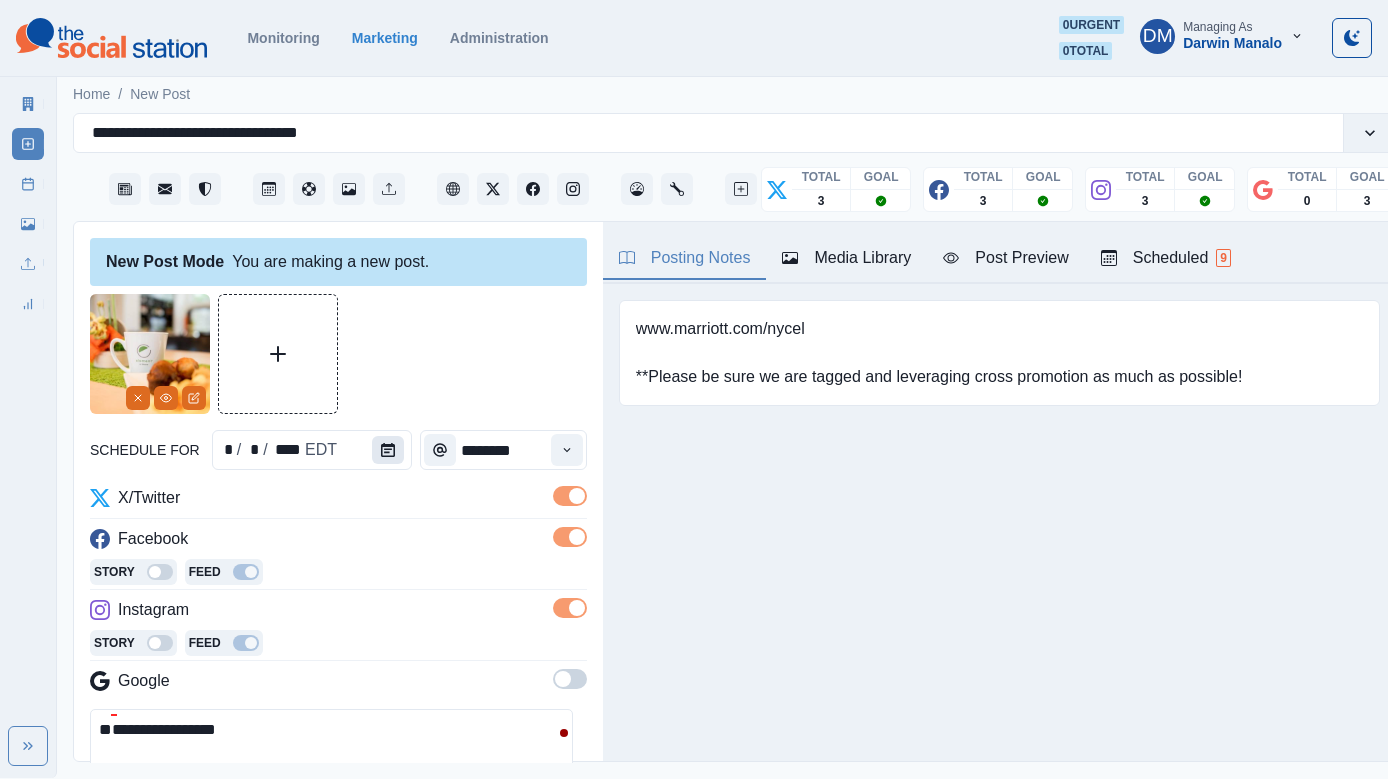 click 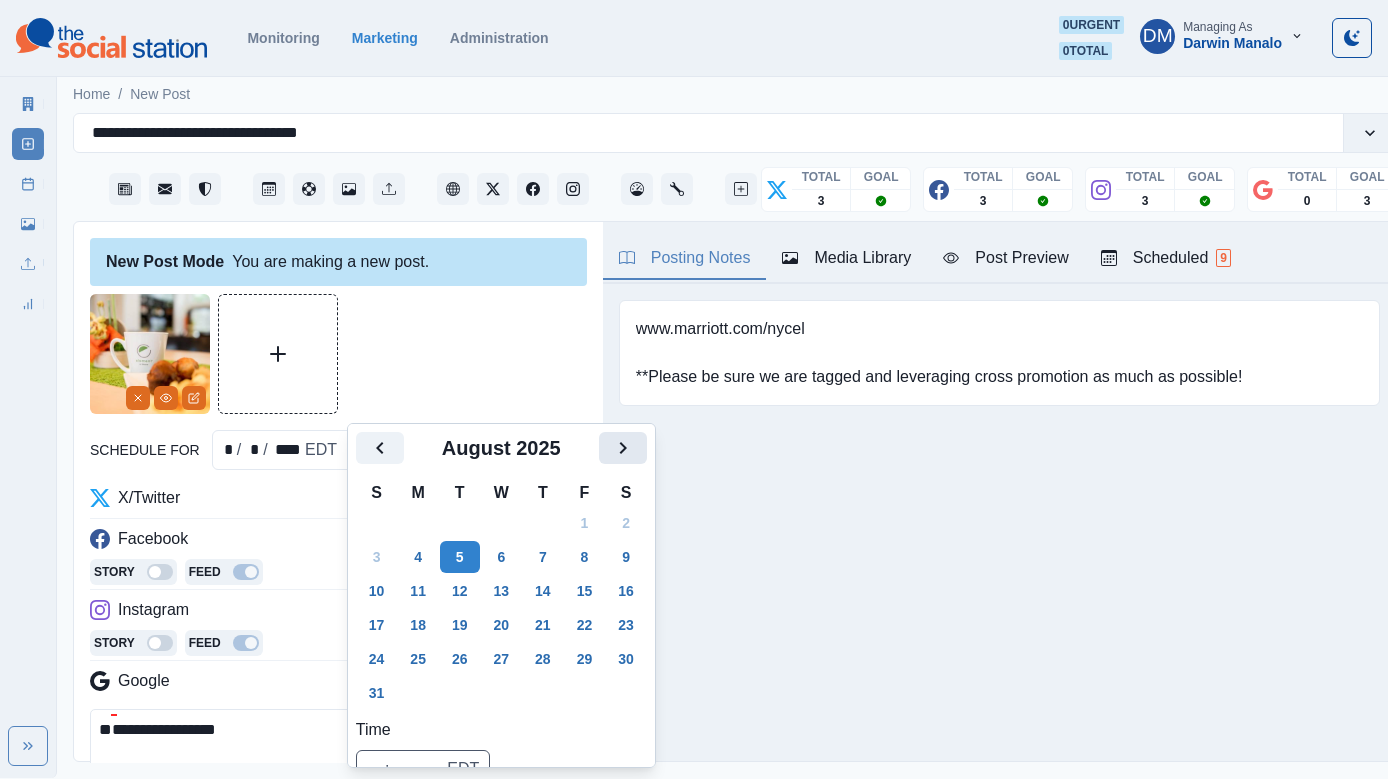 click 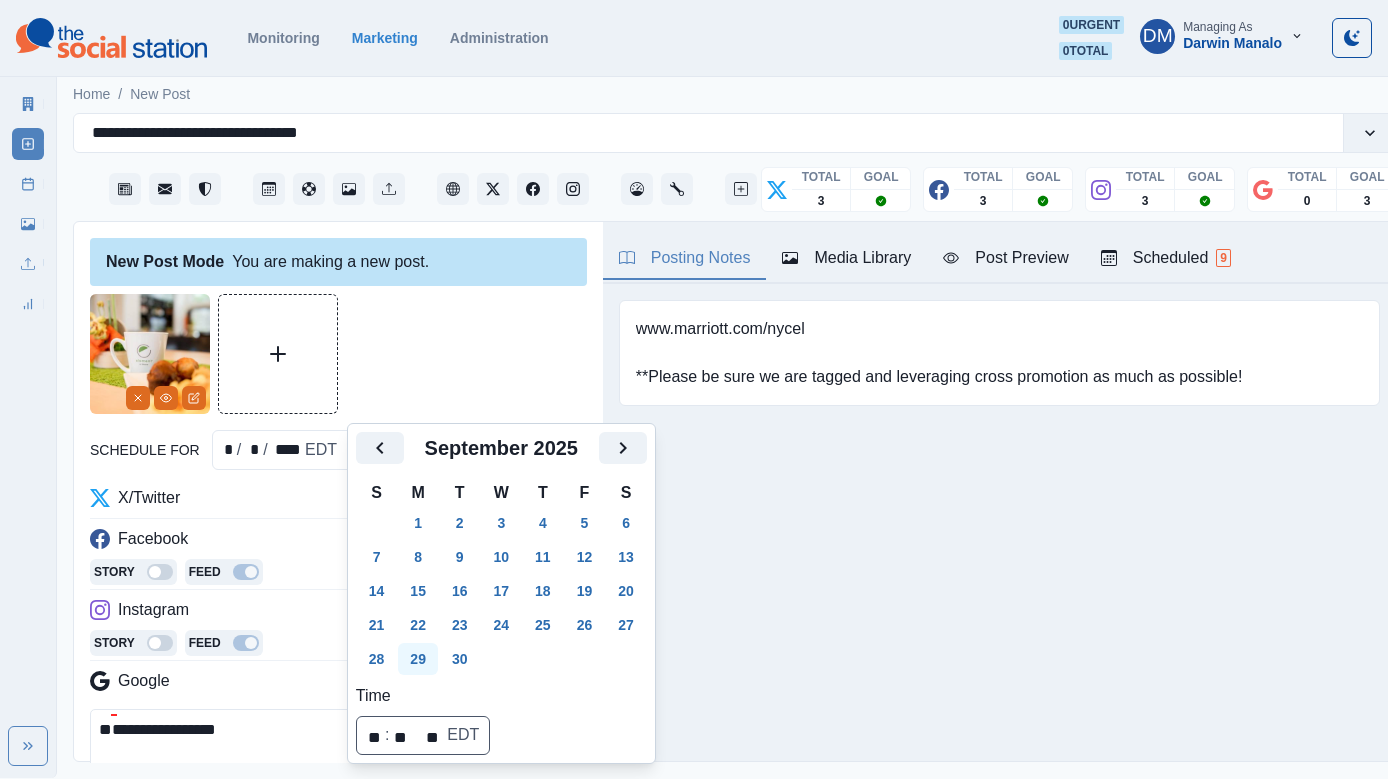click on "29" at bounding box center [418, 659] 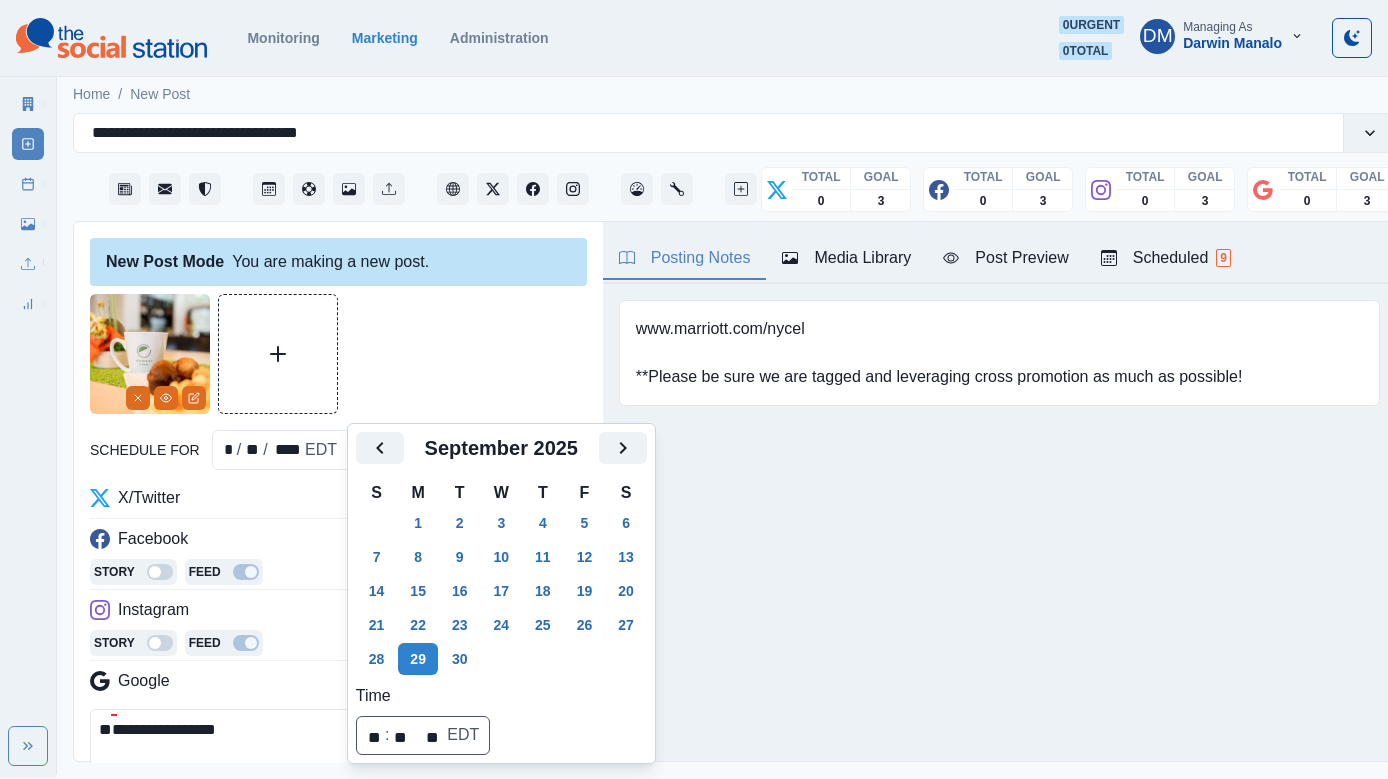 click on "**********" at bounding box center (331, 754) 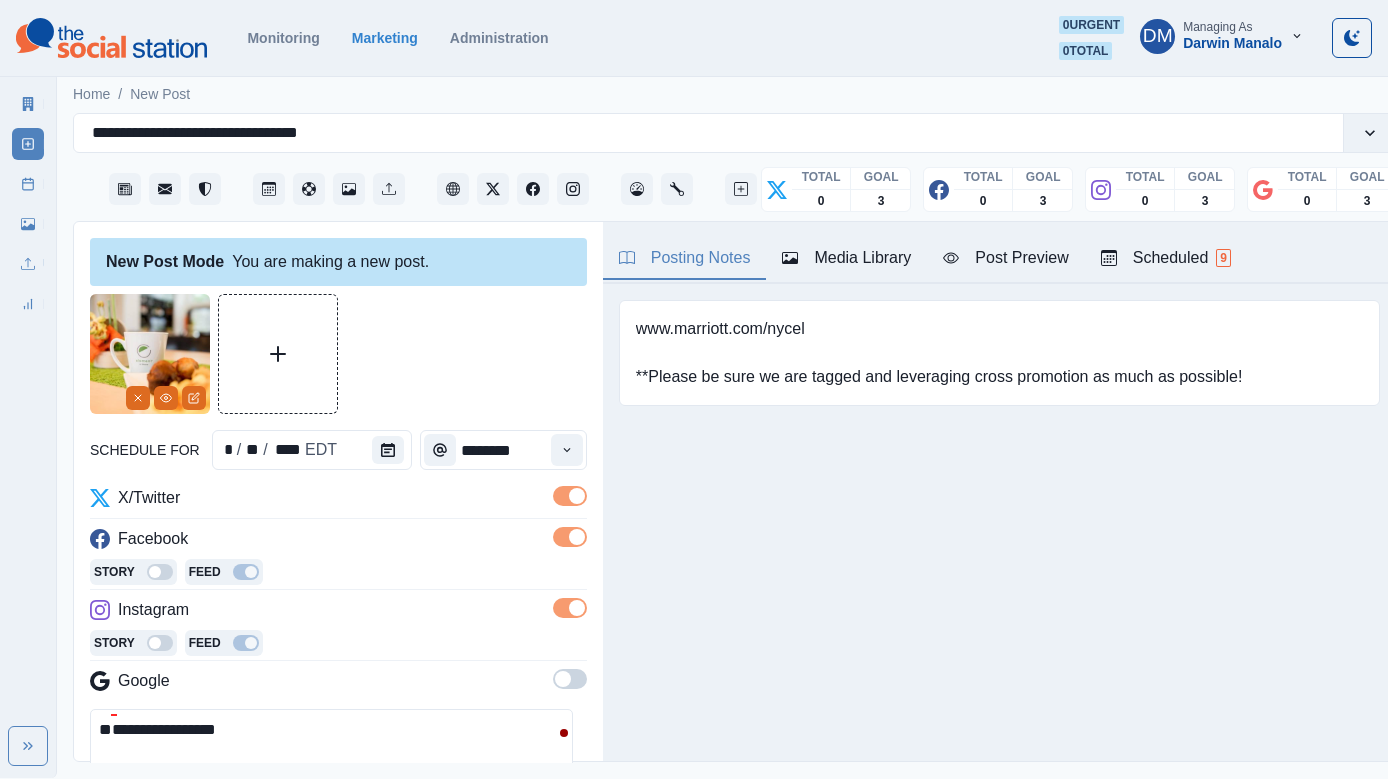 click on "**********" at bounding box center (331, 754) 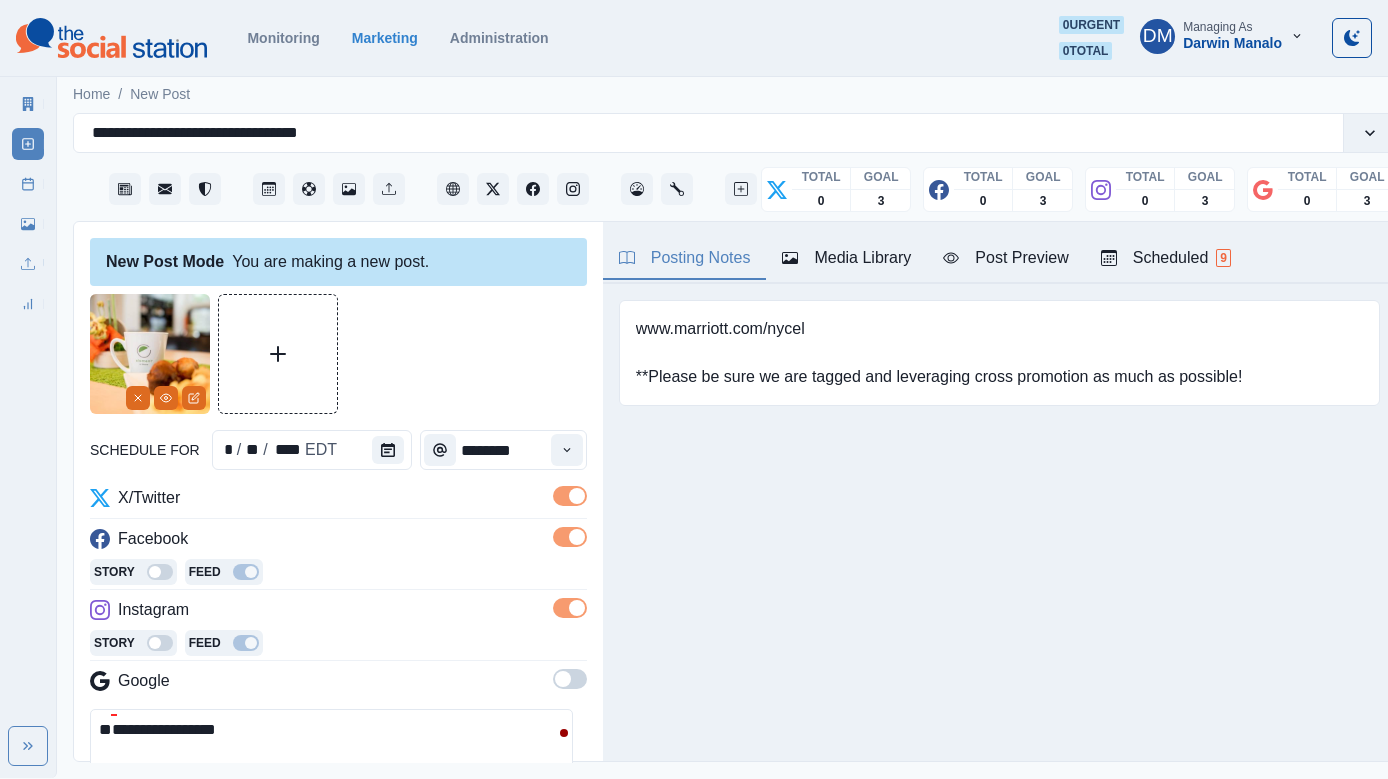 paste on "**********" 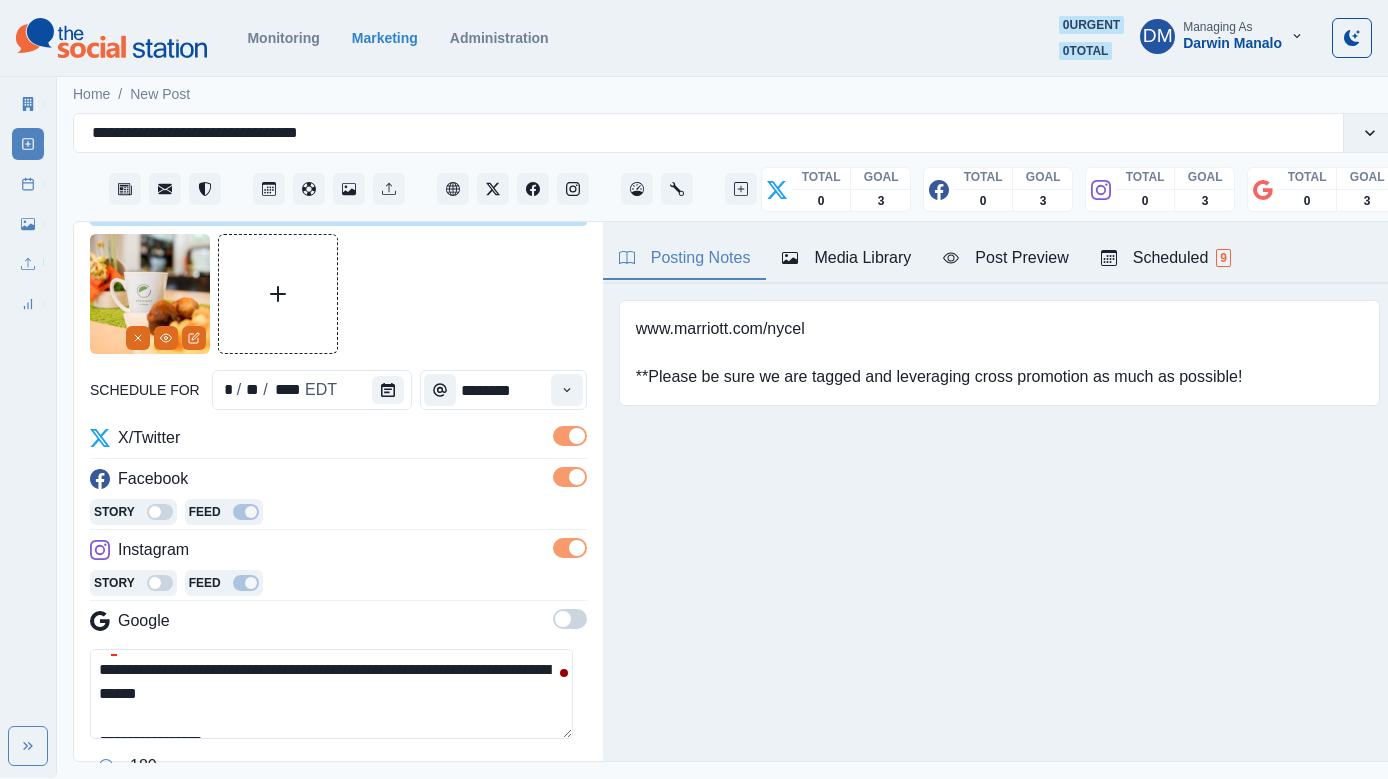 scroll, scrollTop: 113, scrollLeft: 0, axis: vertical 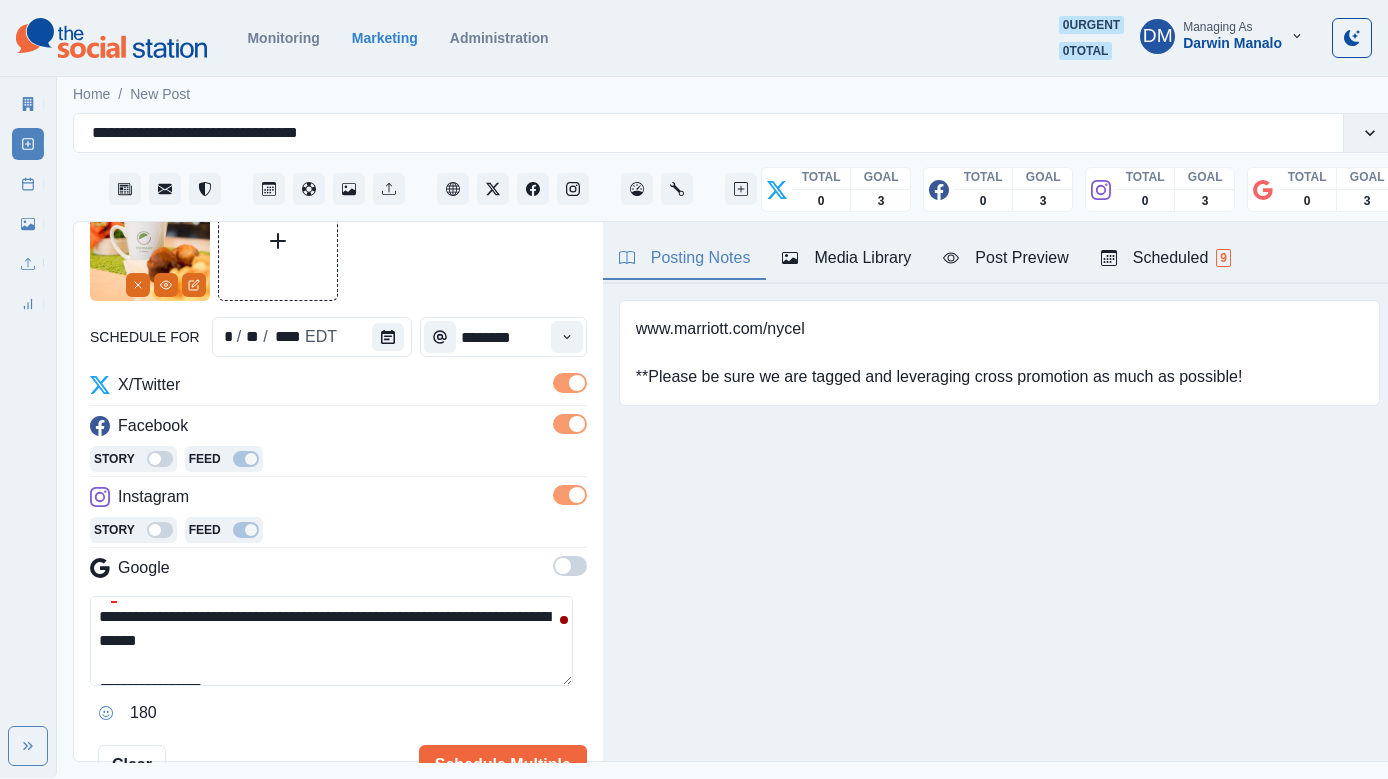 click on "**********" at bounding box center [331, 641] 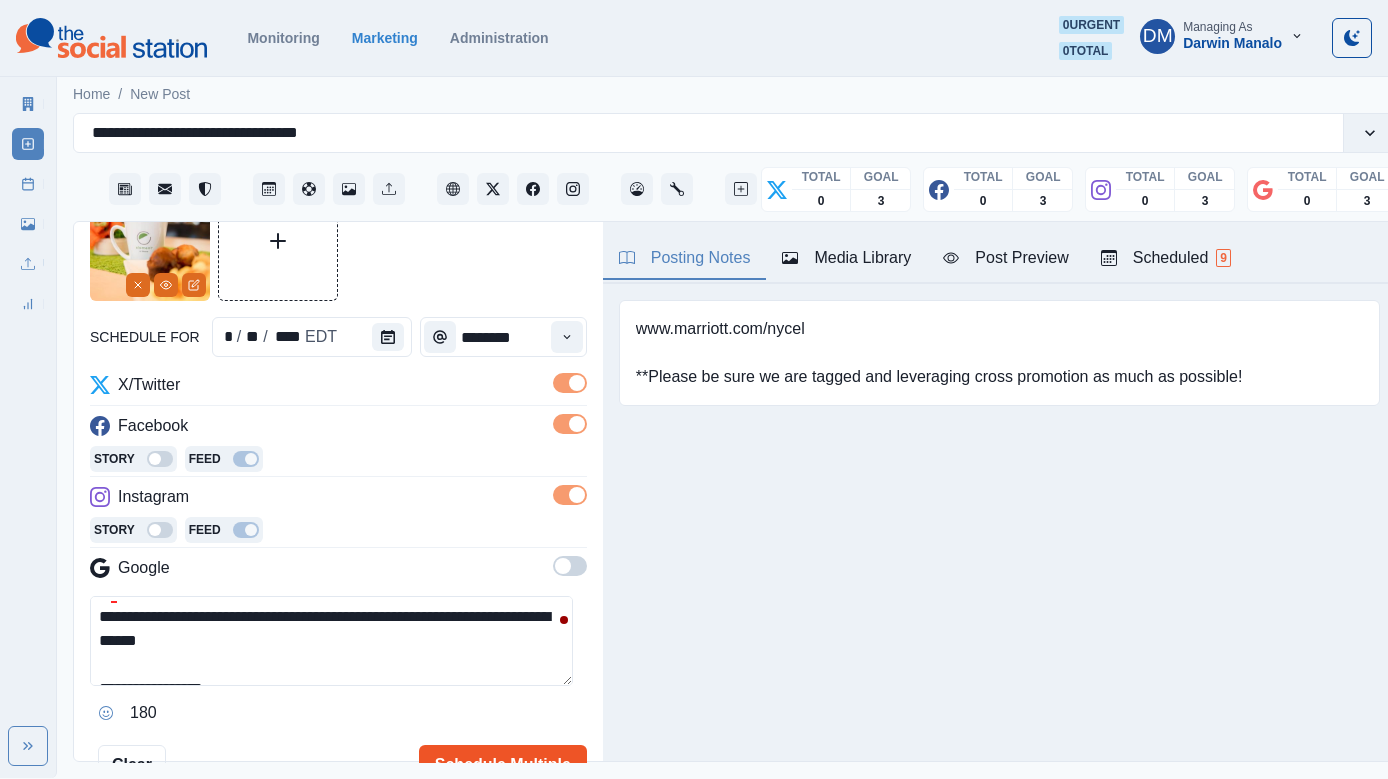 type on "**********" 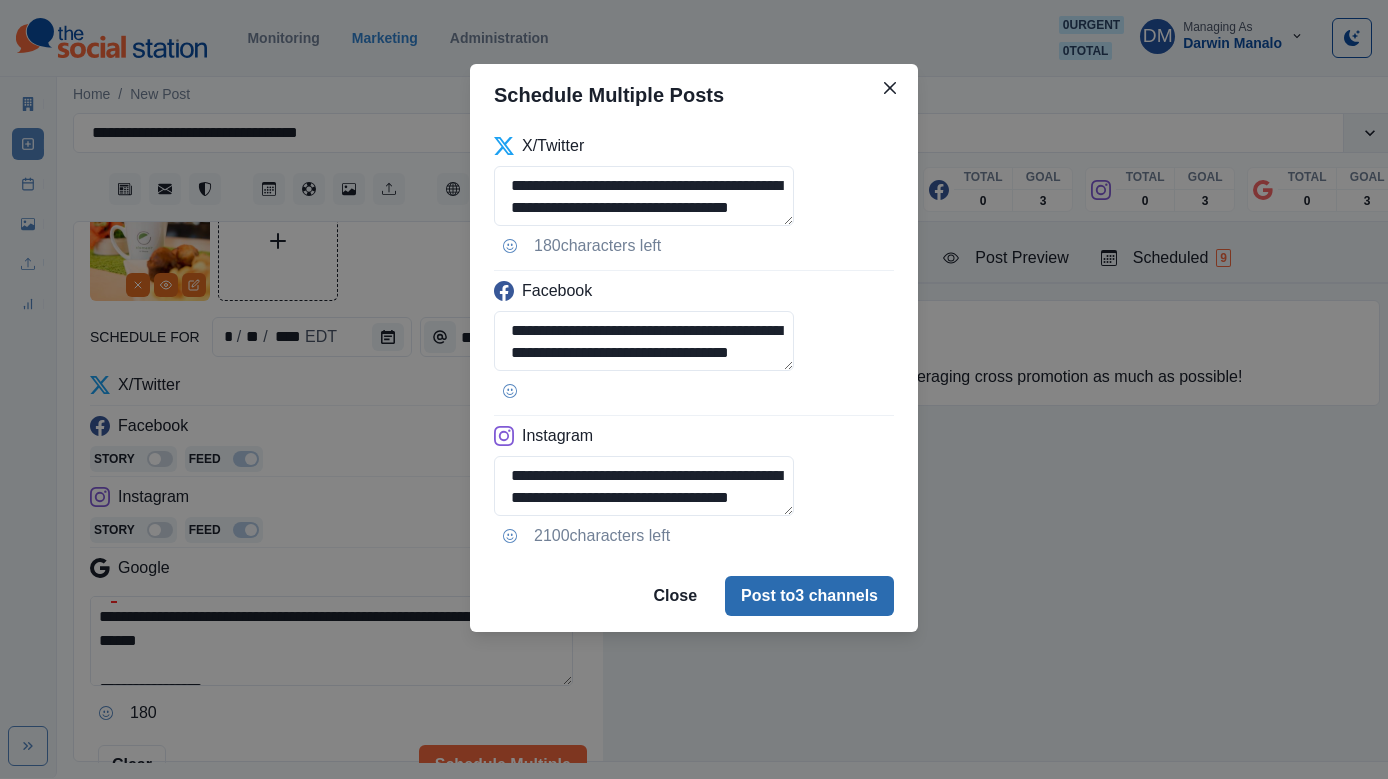 click on "Post to  3   channels" at bounding box center (809, 596) 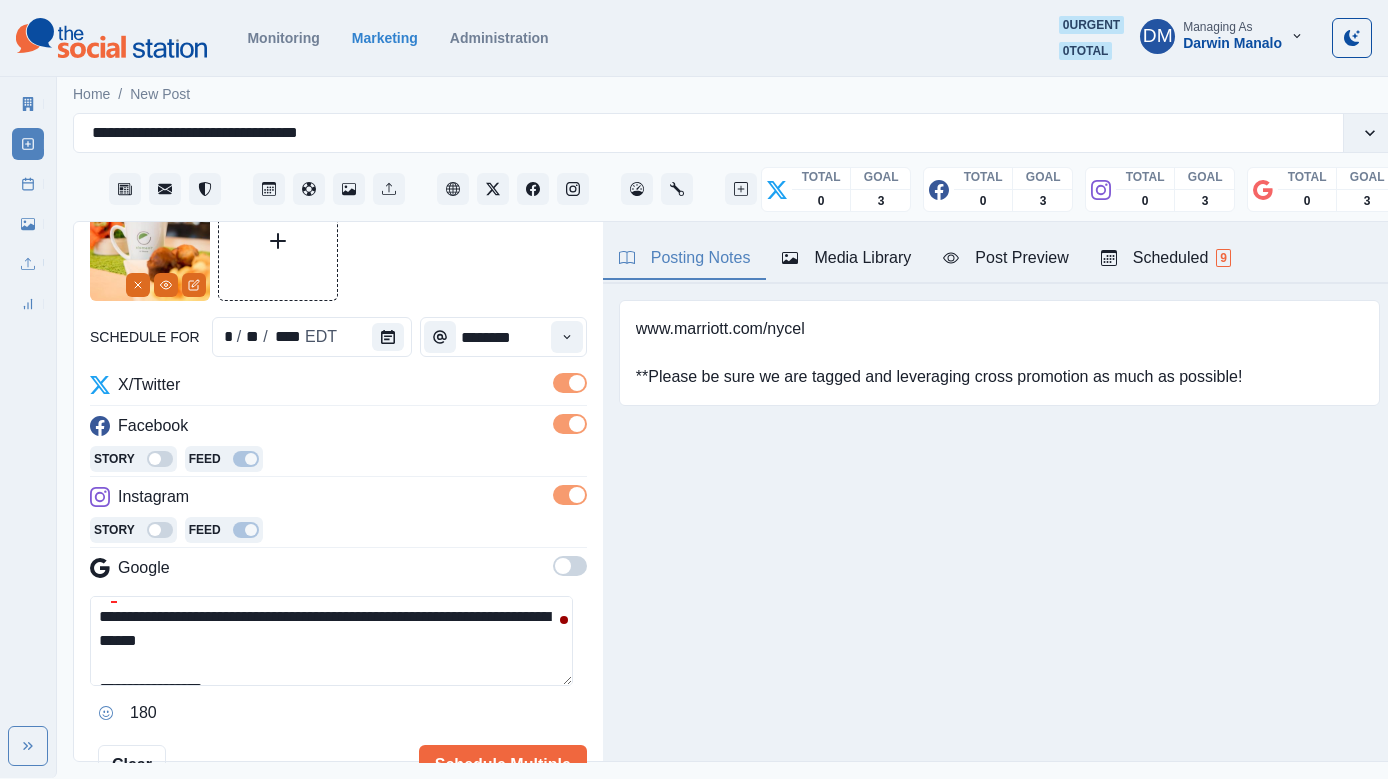 type 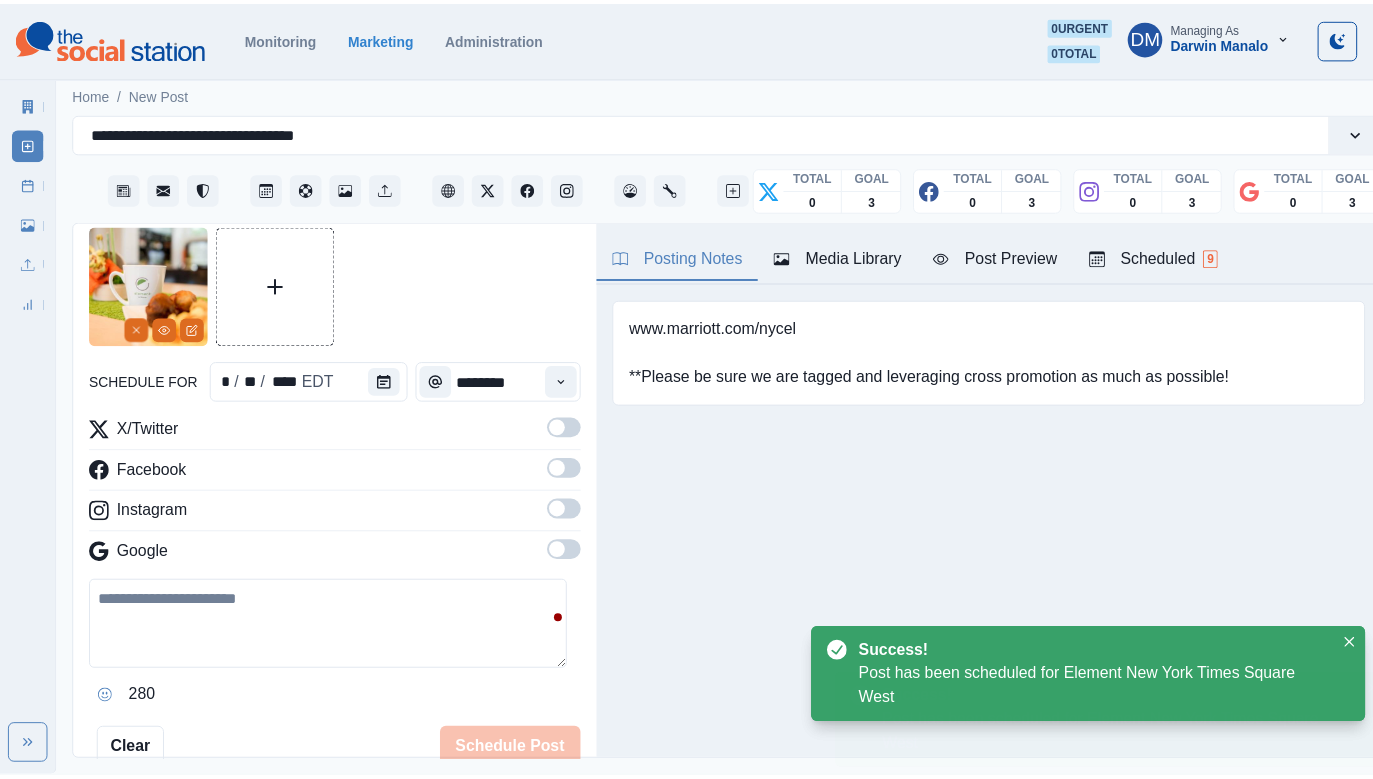 scroll, scrollTop: 113, scrollLeft: 0, axis: vertical 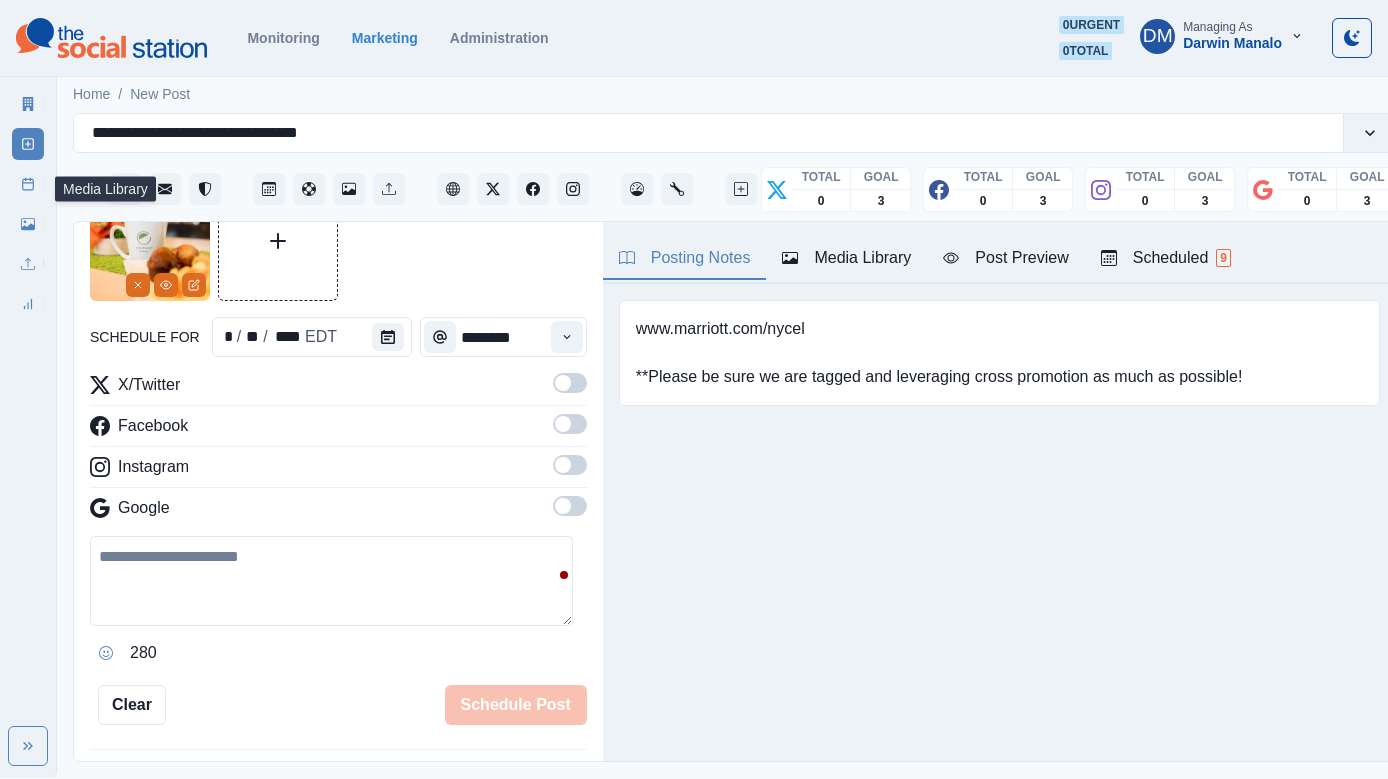 click on "Media Library" at bounding box center [28, 224] 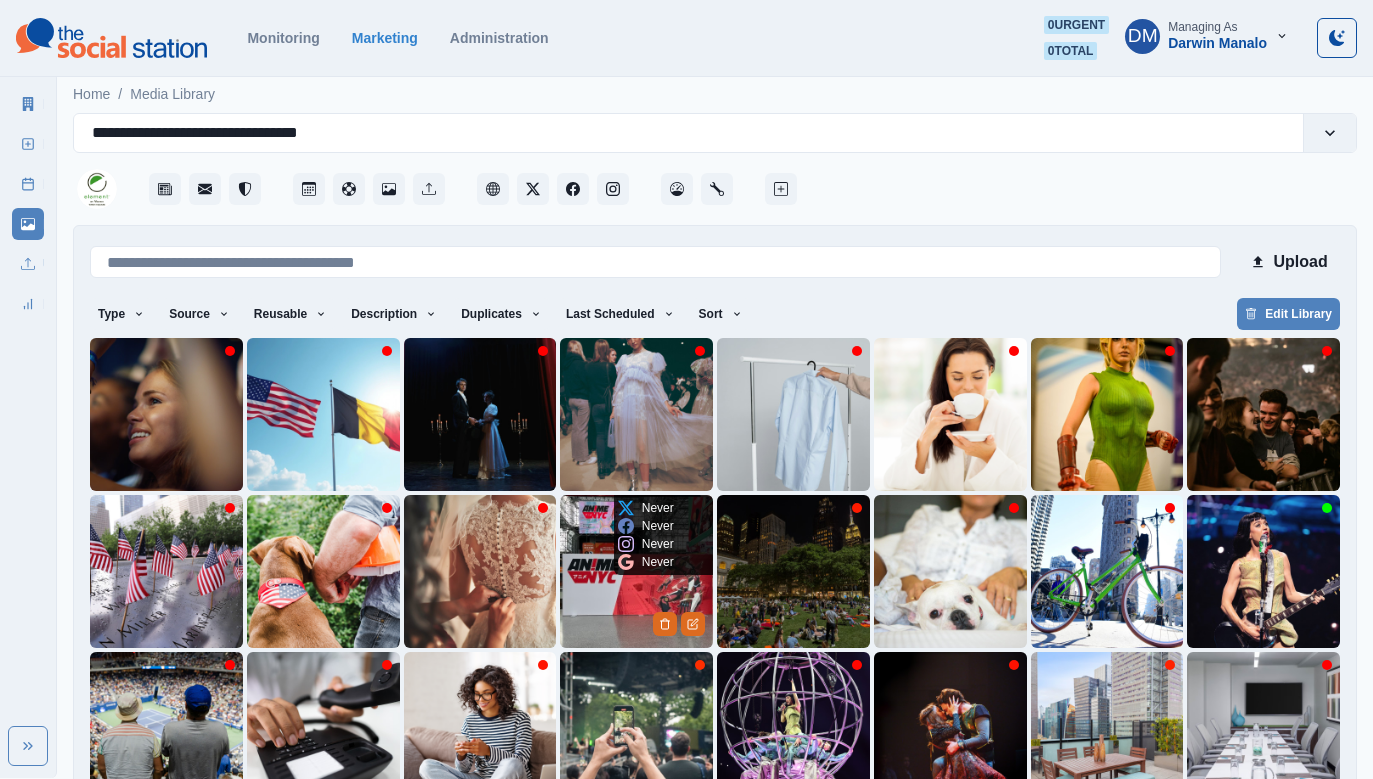 scroll, scrollTop: 31, scrollLeft: 0, axis: vertical 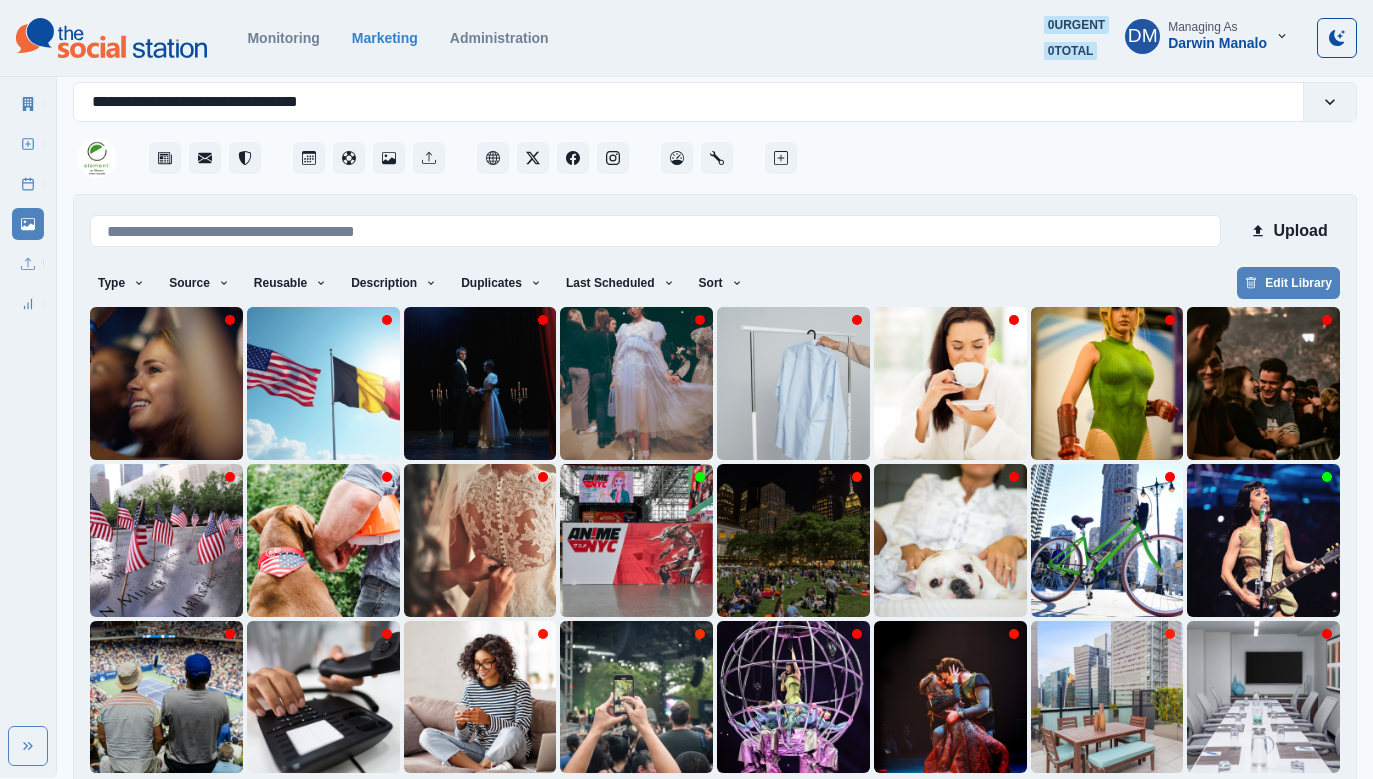 click on "5" at bounding box center (841, 805) 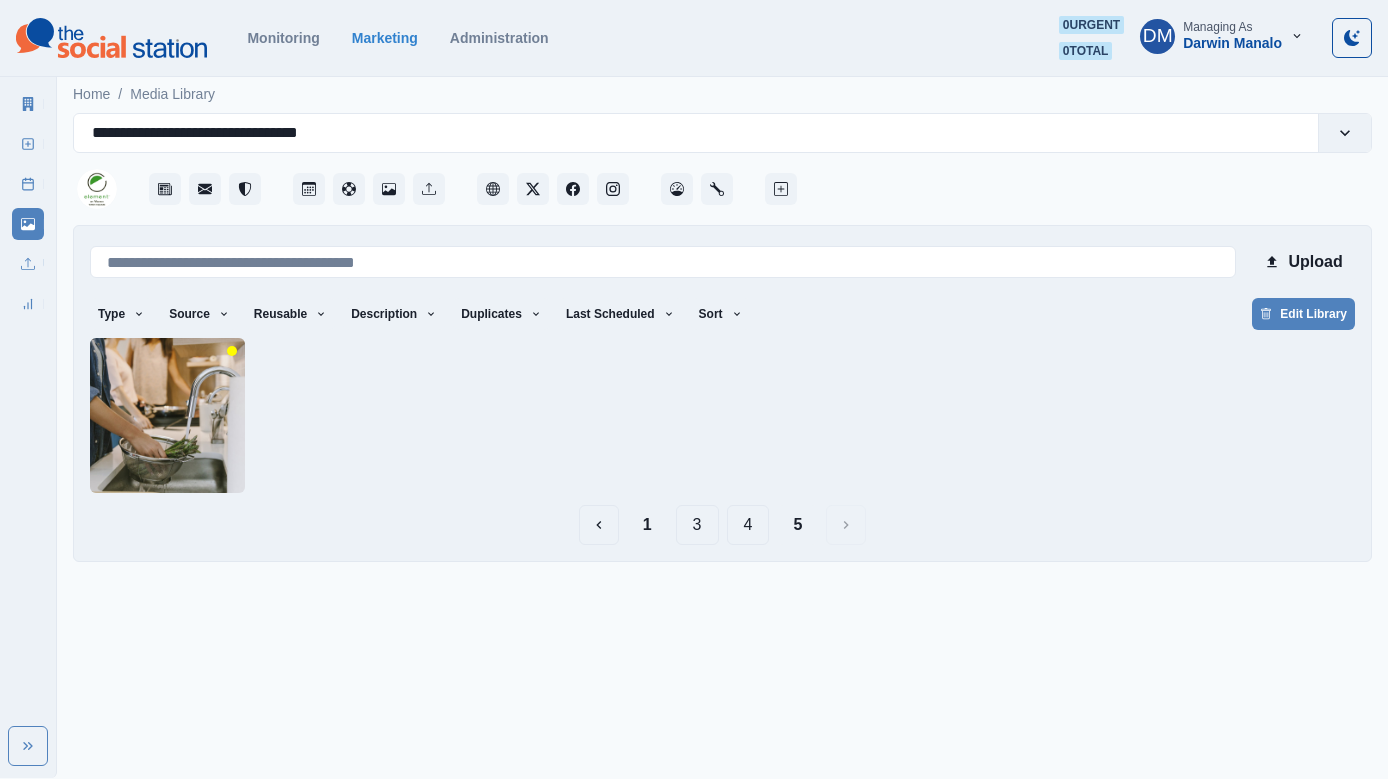 click on "4" at bounding box center (748, 525) 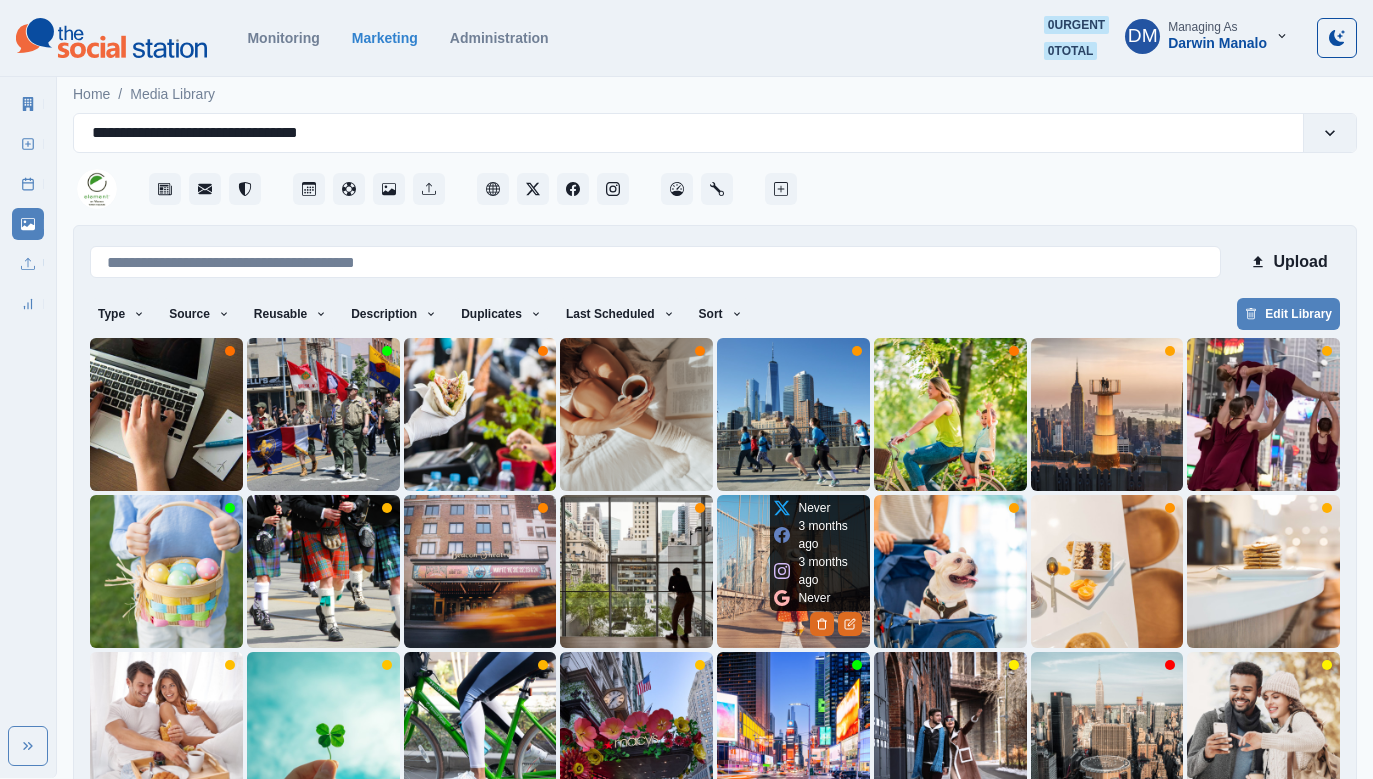 scroll, scrollTop: 31, scrollLeft: 0, axis: vertical 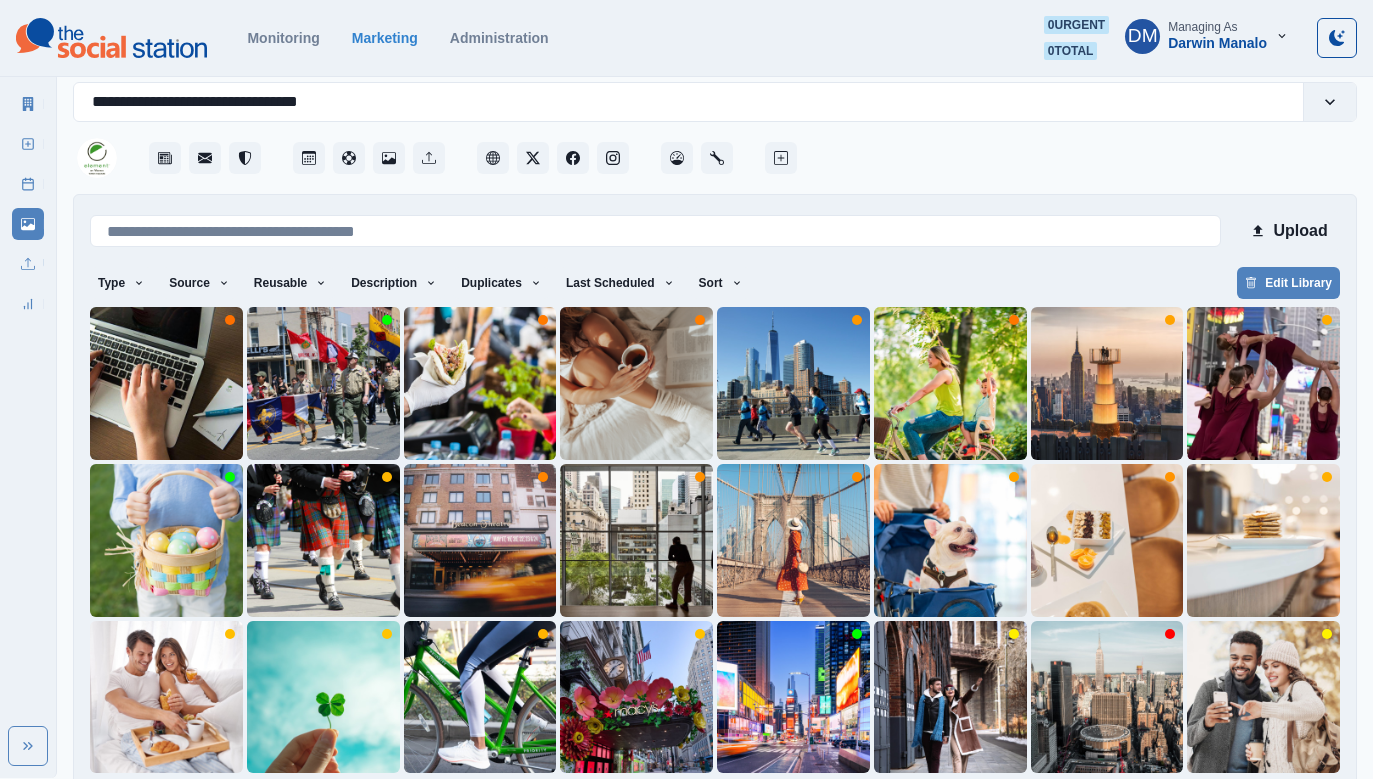 click on "3" at bounding box center [715, 805] 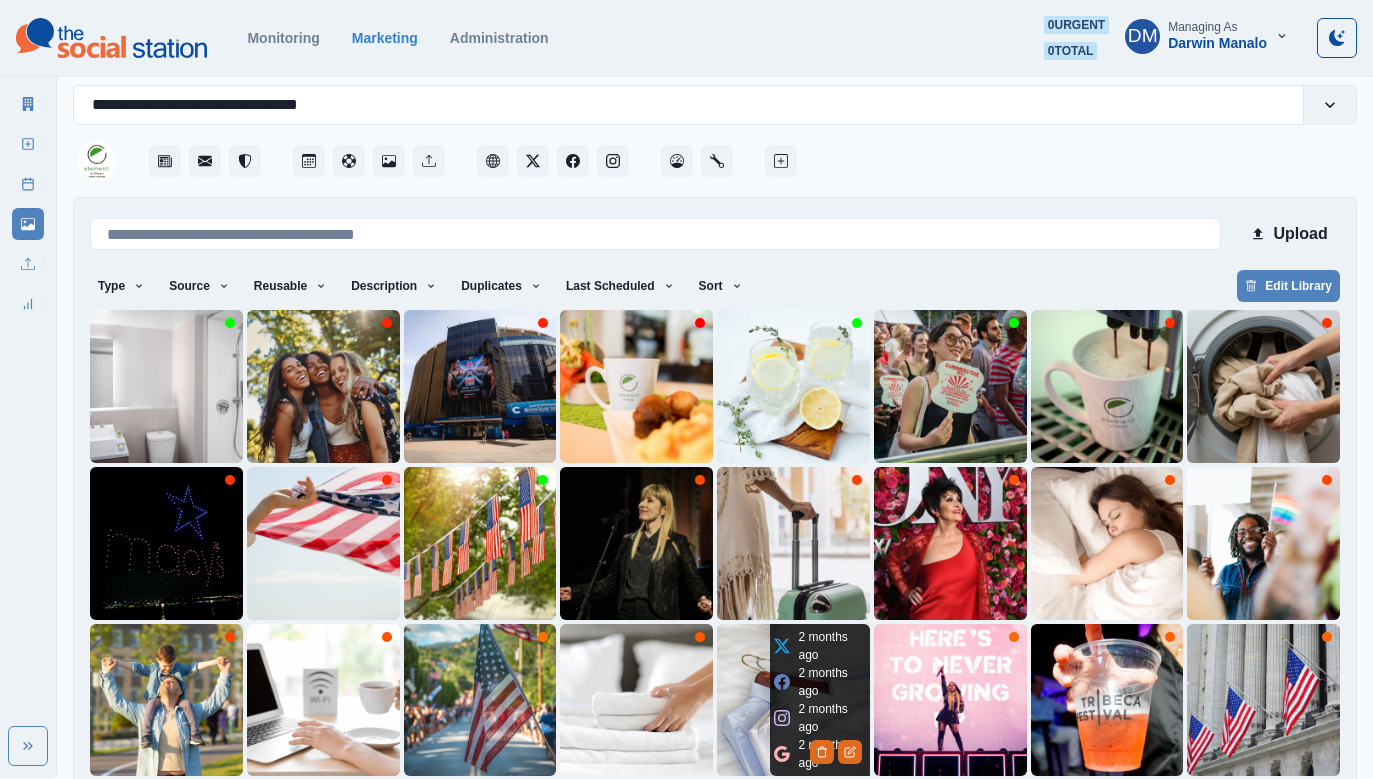 scroll, scrollTop: 31, scrollLeft: 0, axis: vertical 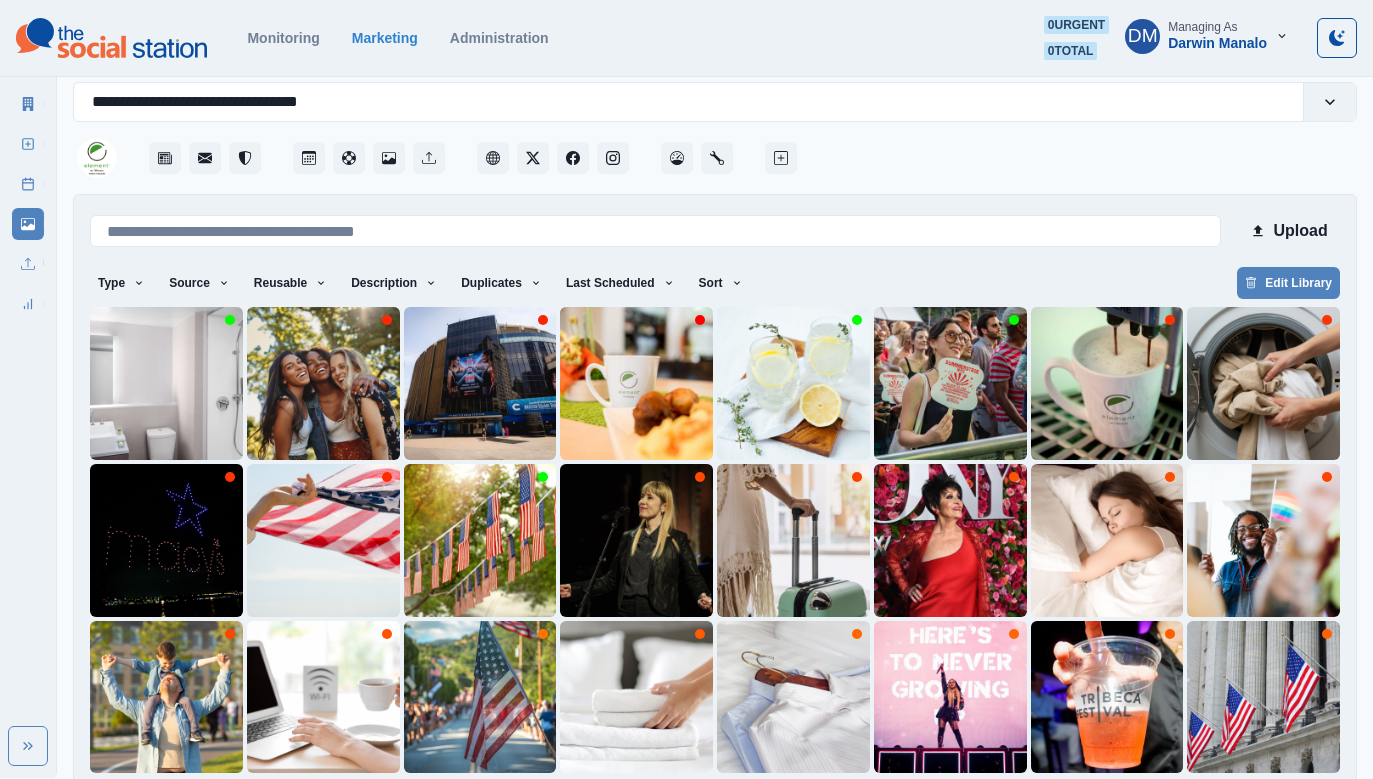 click on "2" at bounding box center (665, 805) 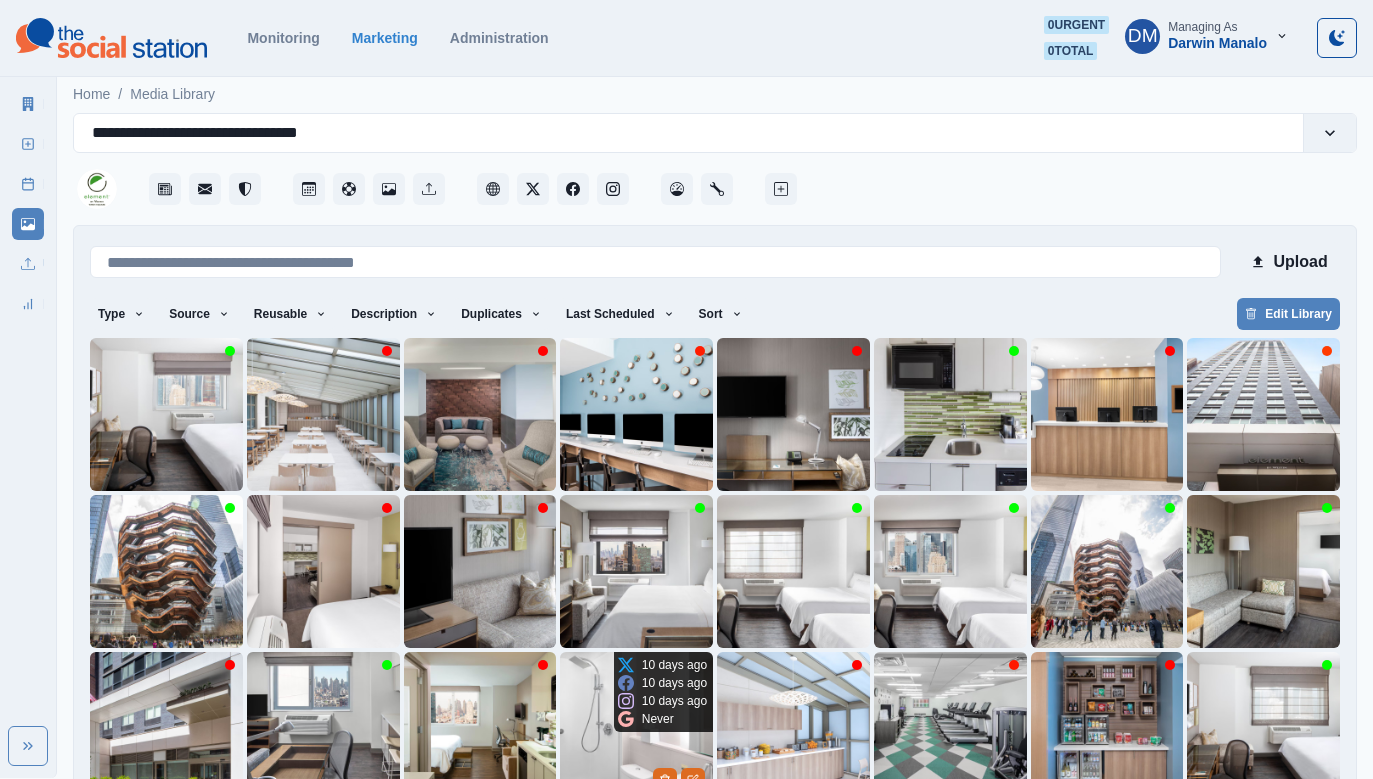 scroll, scrollTop: 31, scrollLeft: 0, axis: vertical 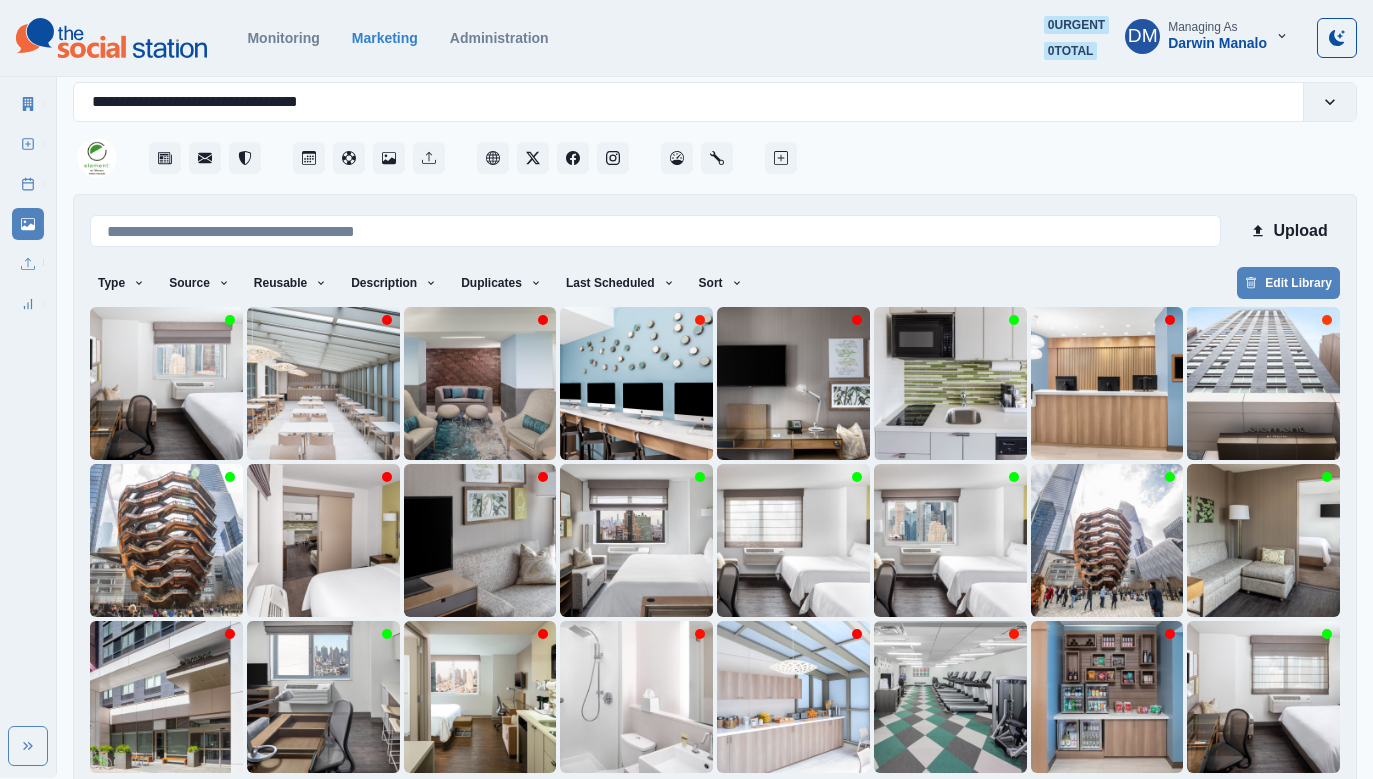 click on "1" at bounding box center (589, 805) 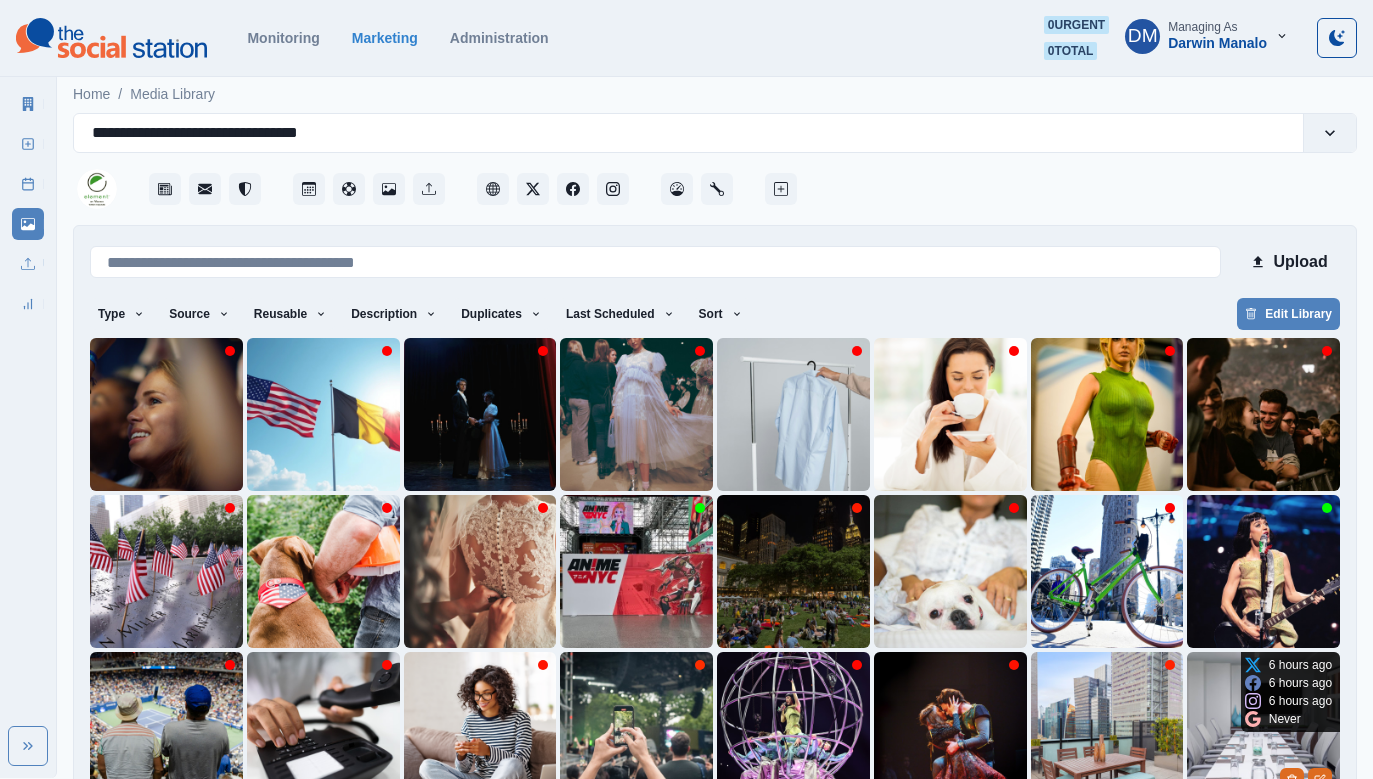 scroll, scrollTop: 31, scrollLeft: 0, axis: vertical 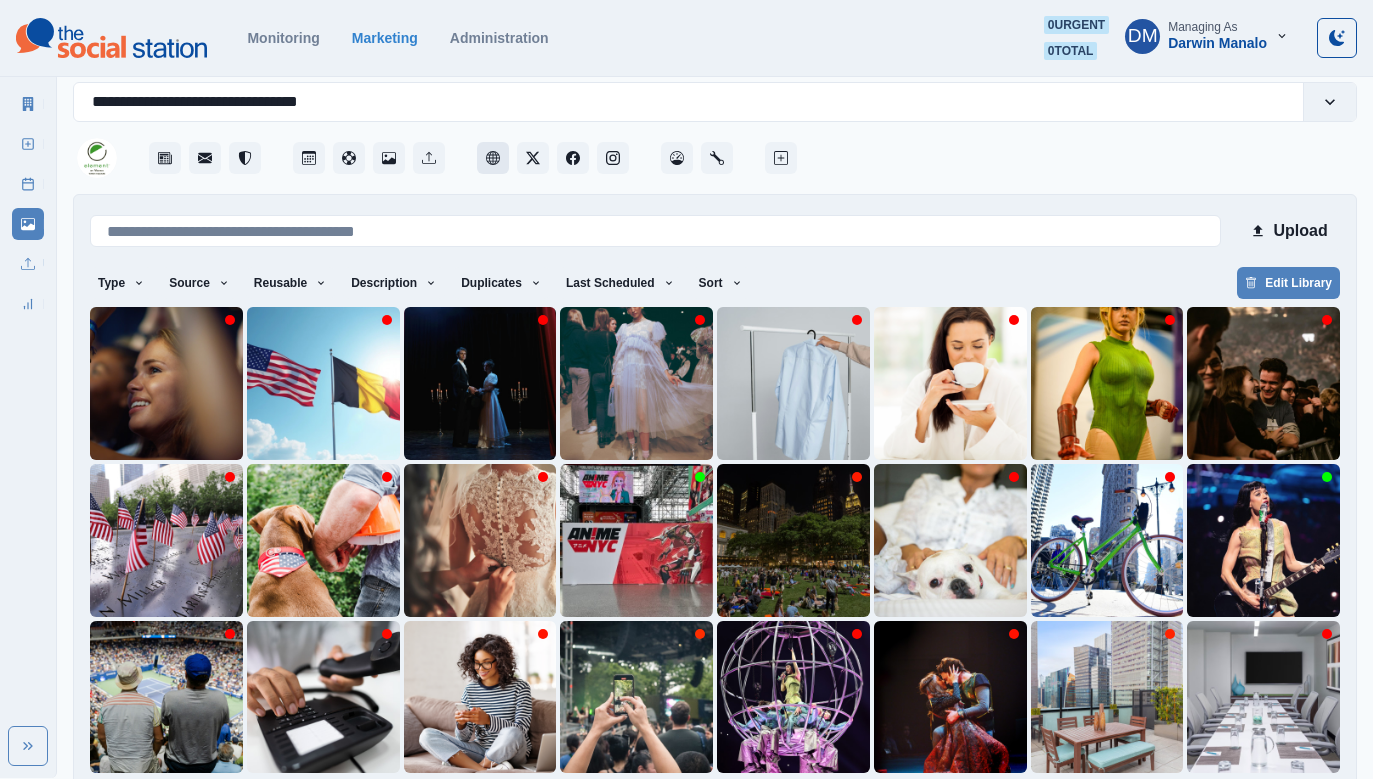 click 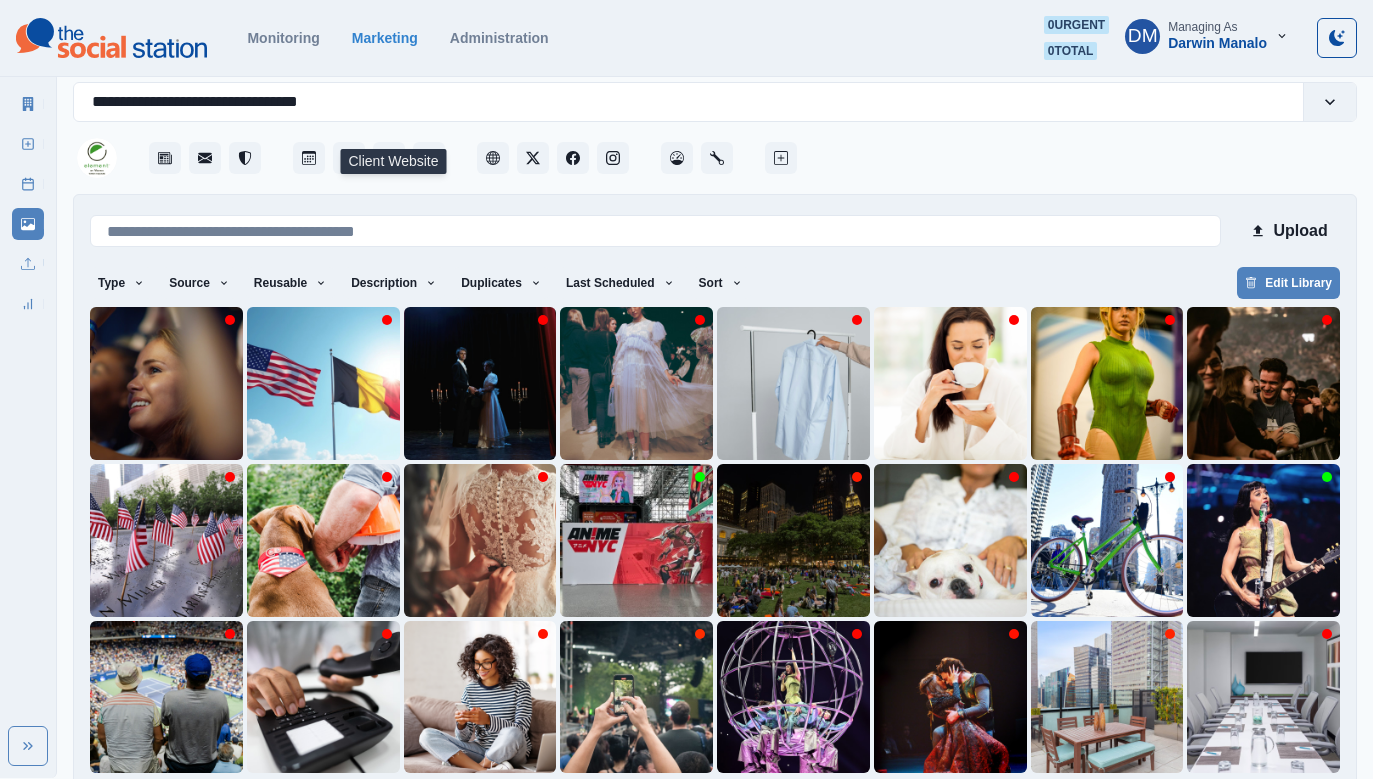 click on "2" at bounding box center (638, 805) 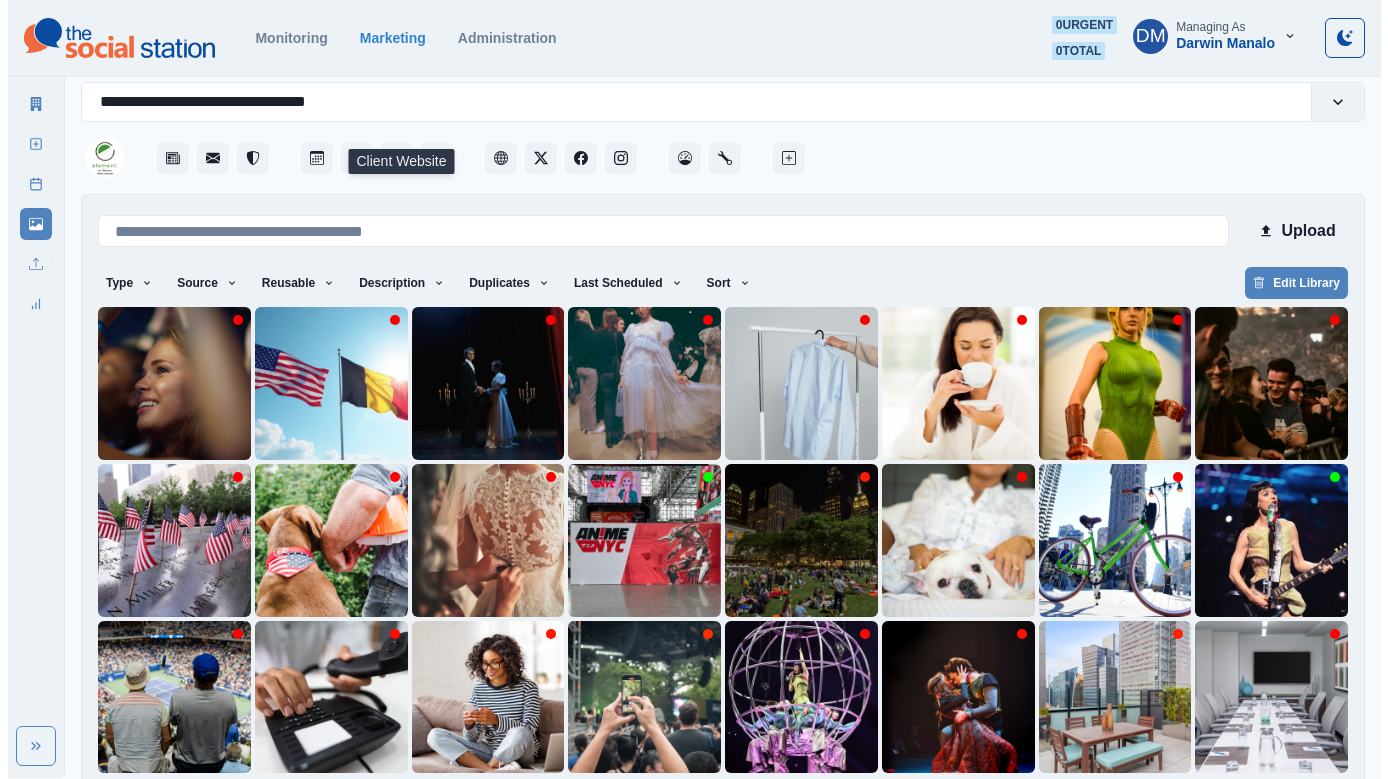 scroll, scrollTop: 0, scrollLeft: 0, axis: both 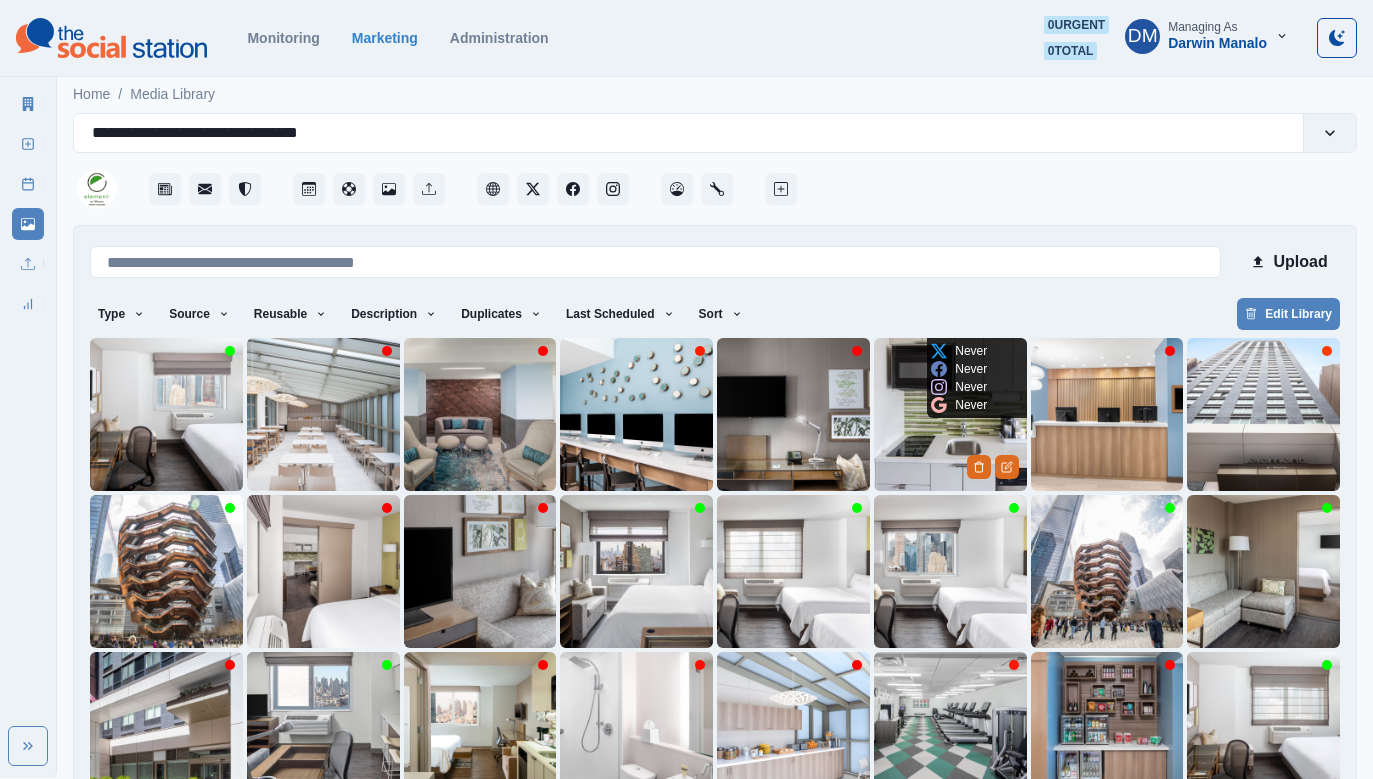 click at bounding box center [950, 414] 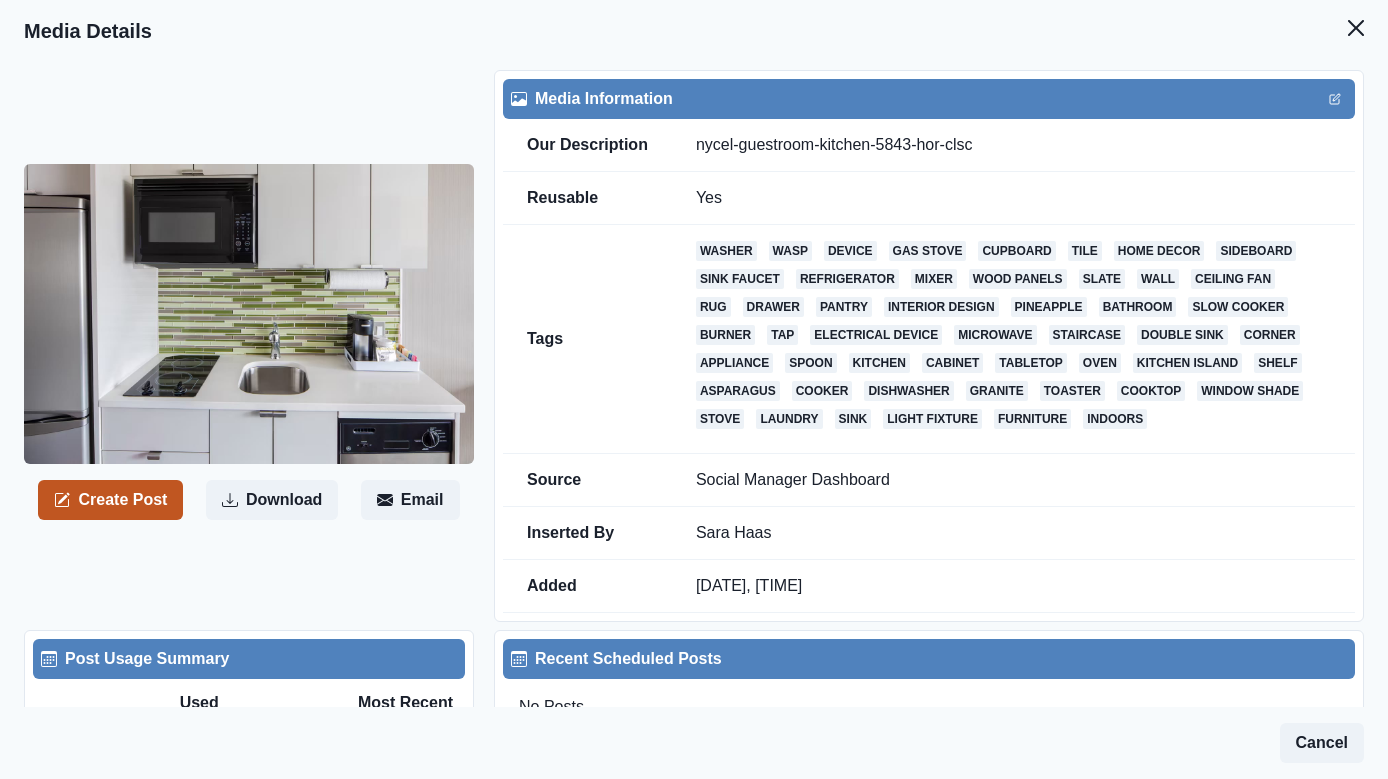 click on "Create Post" at bounding box center [110, 500] 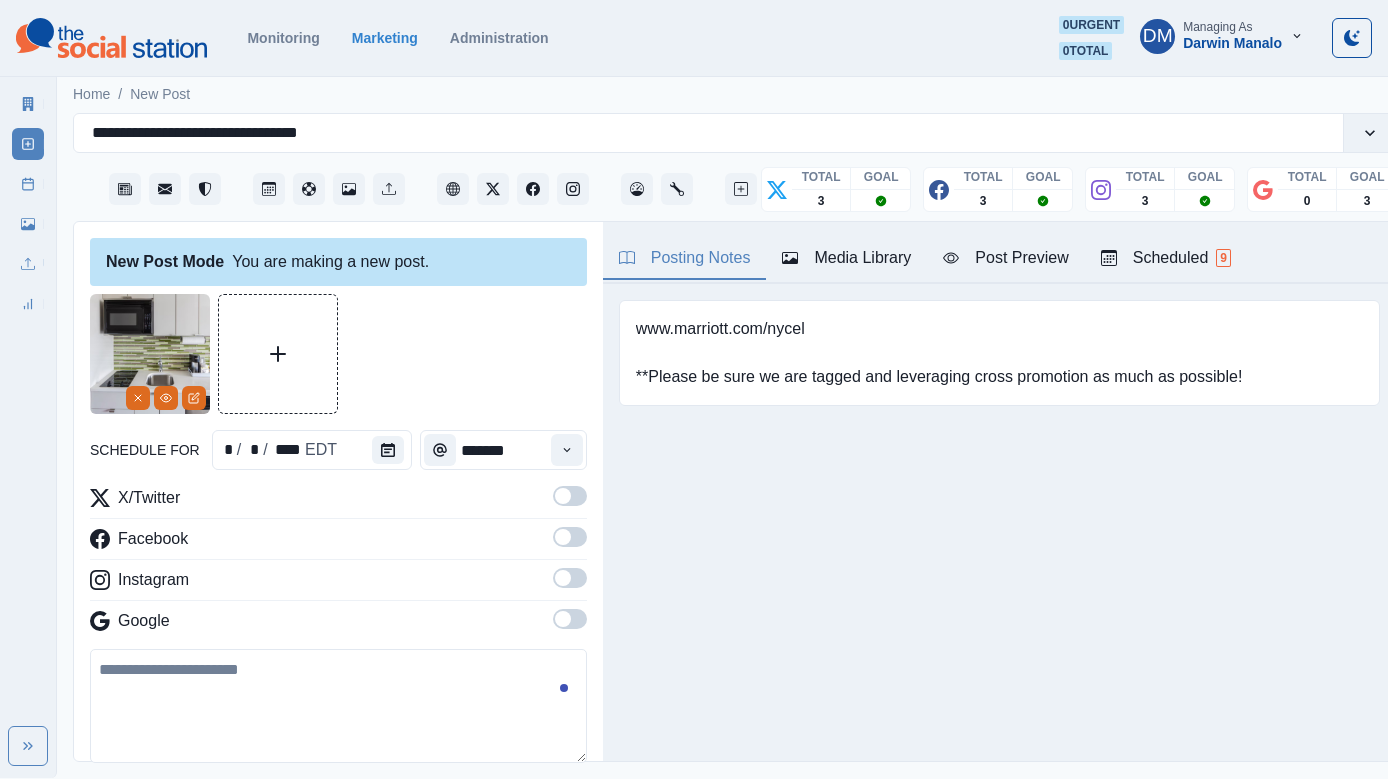 click at bounding box center [563, 496] 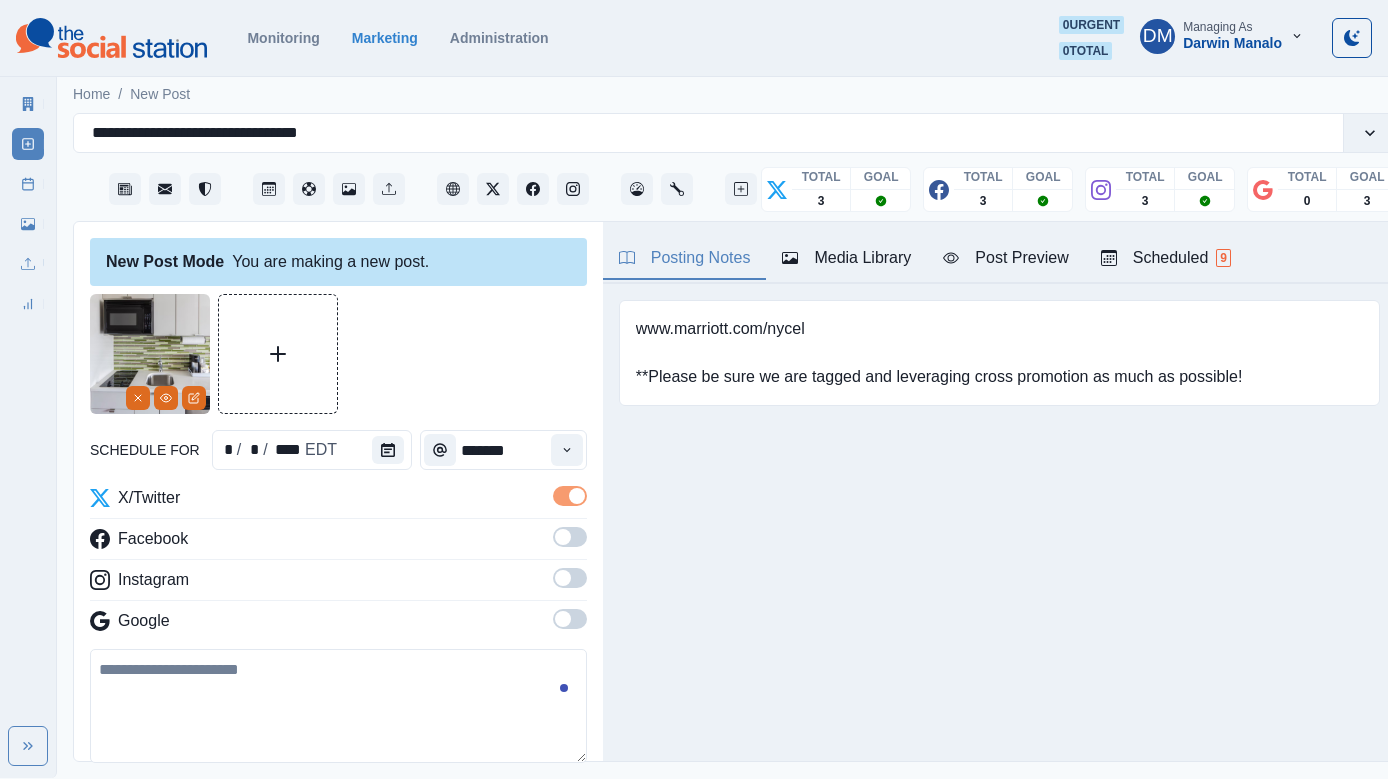 click at bounding box center [563, 537] 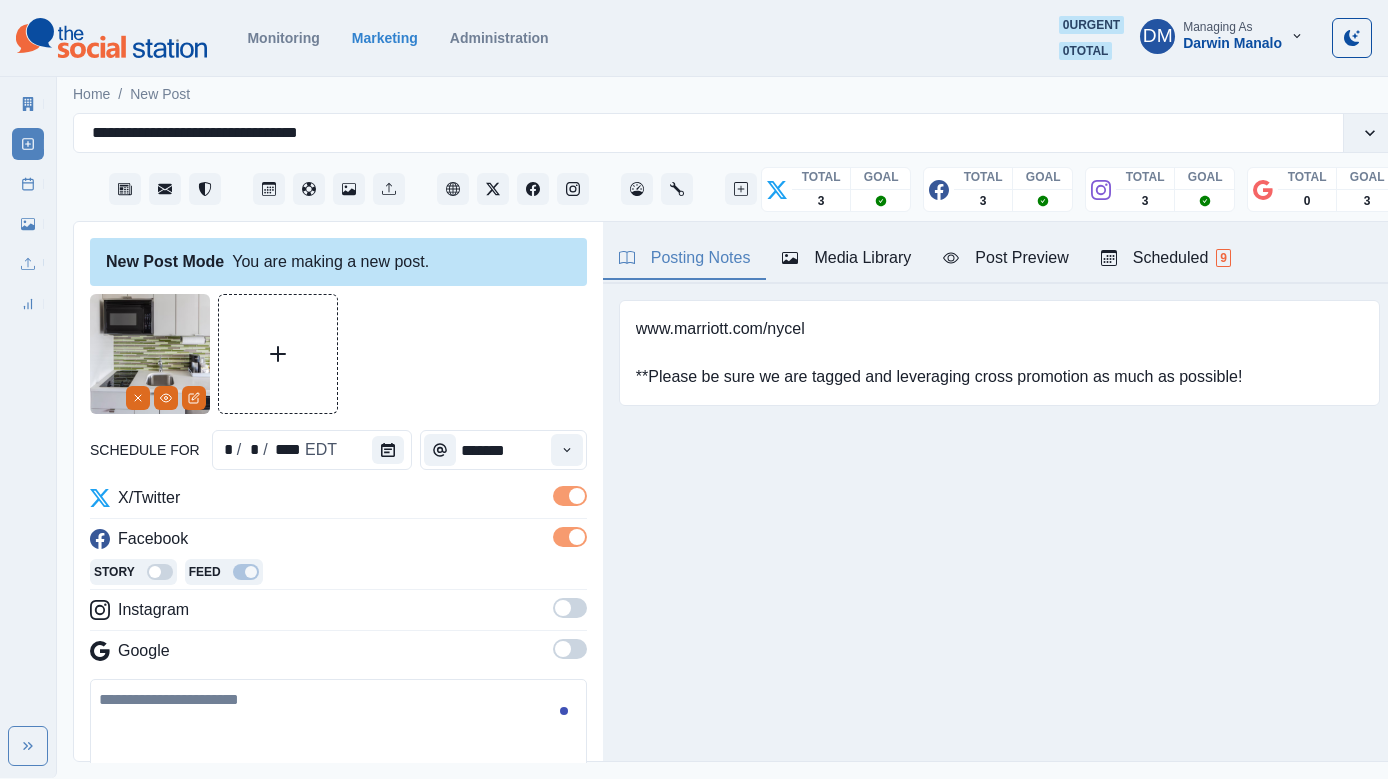 click at bounding box center [563, 608] 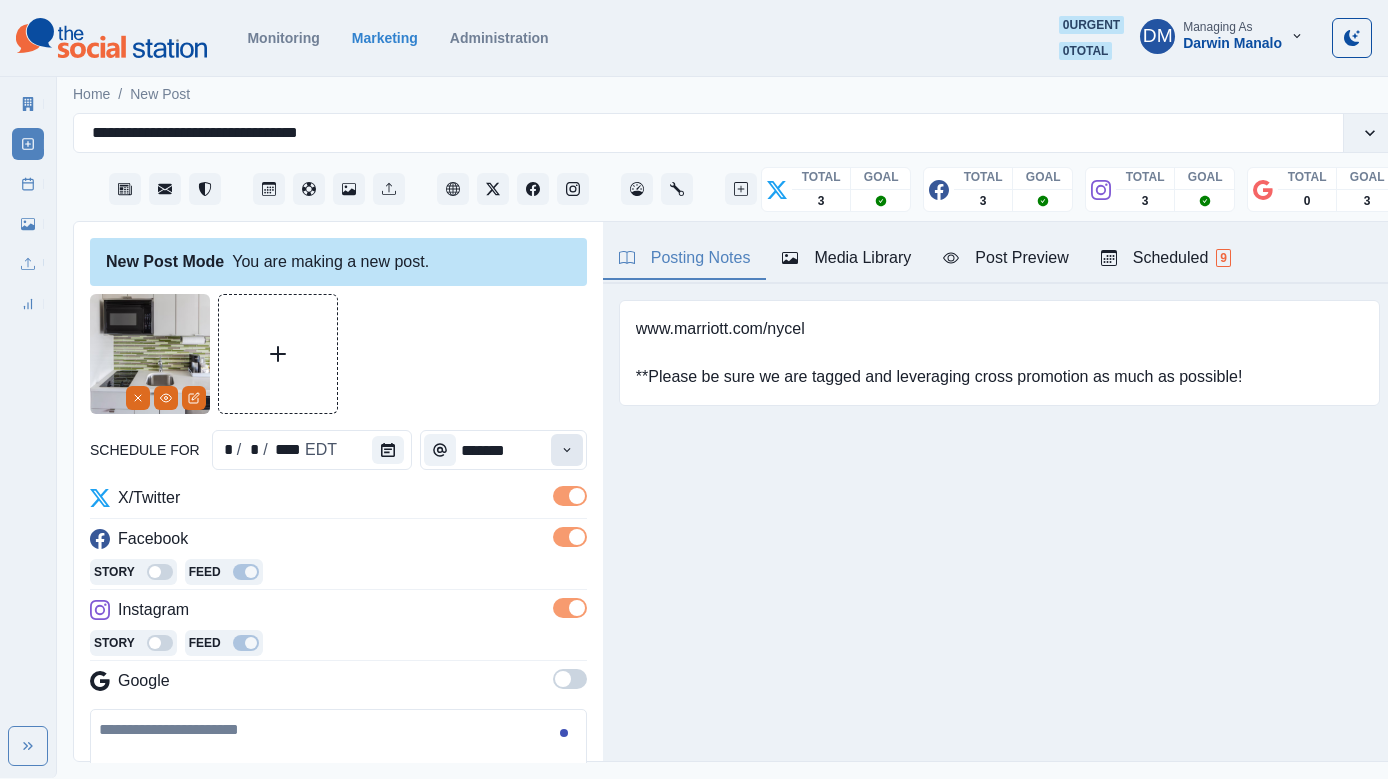 click 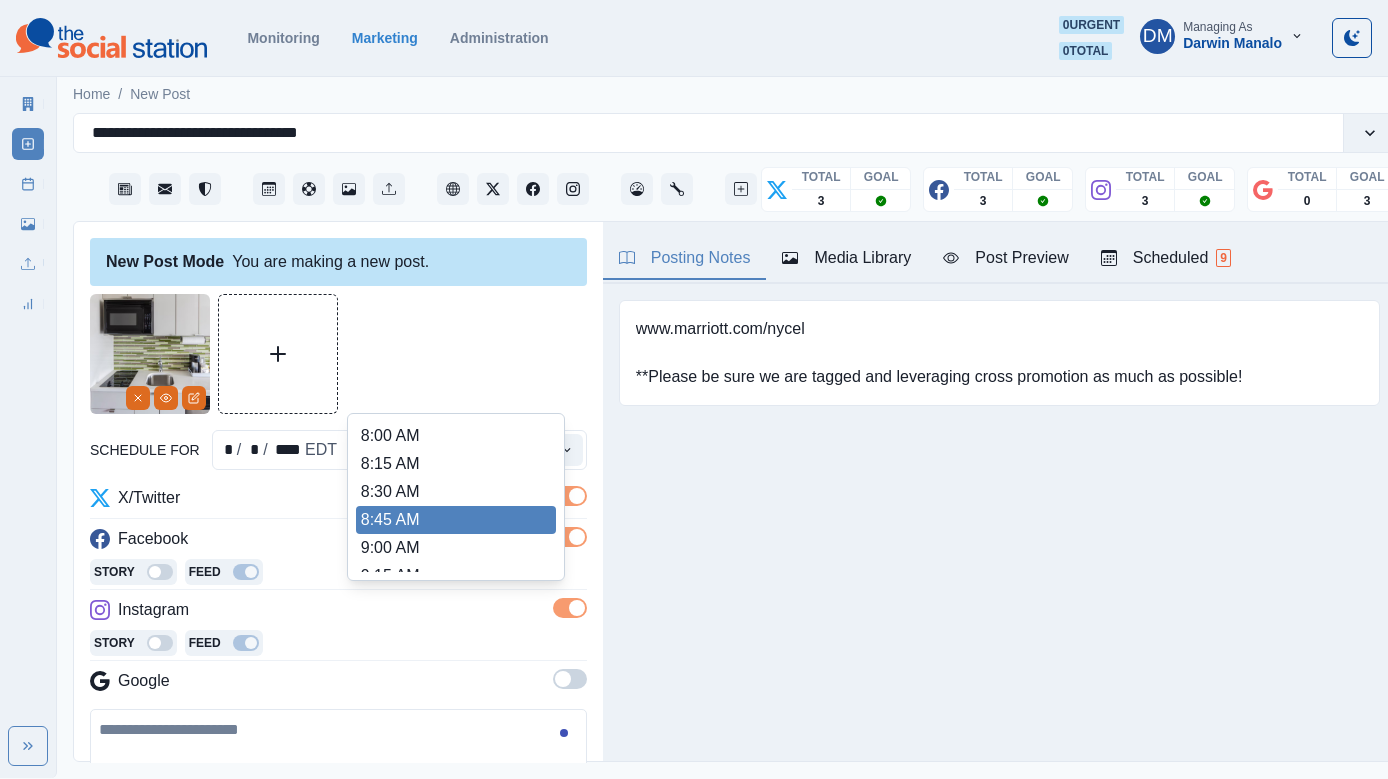scroll, scrollTop: 277, scrollLeft: 0, axis: vertical 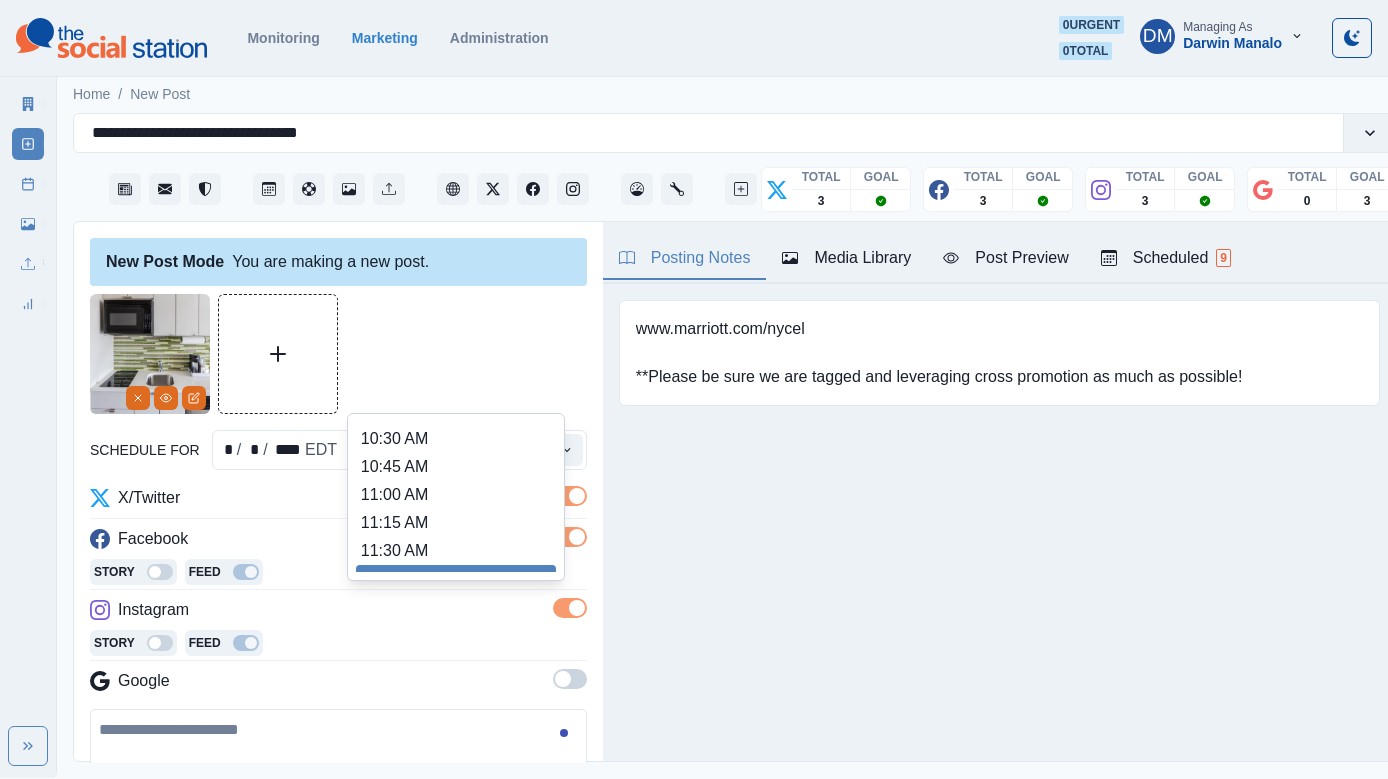 click on "11:45 AM" at bounding box center [456, 579] 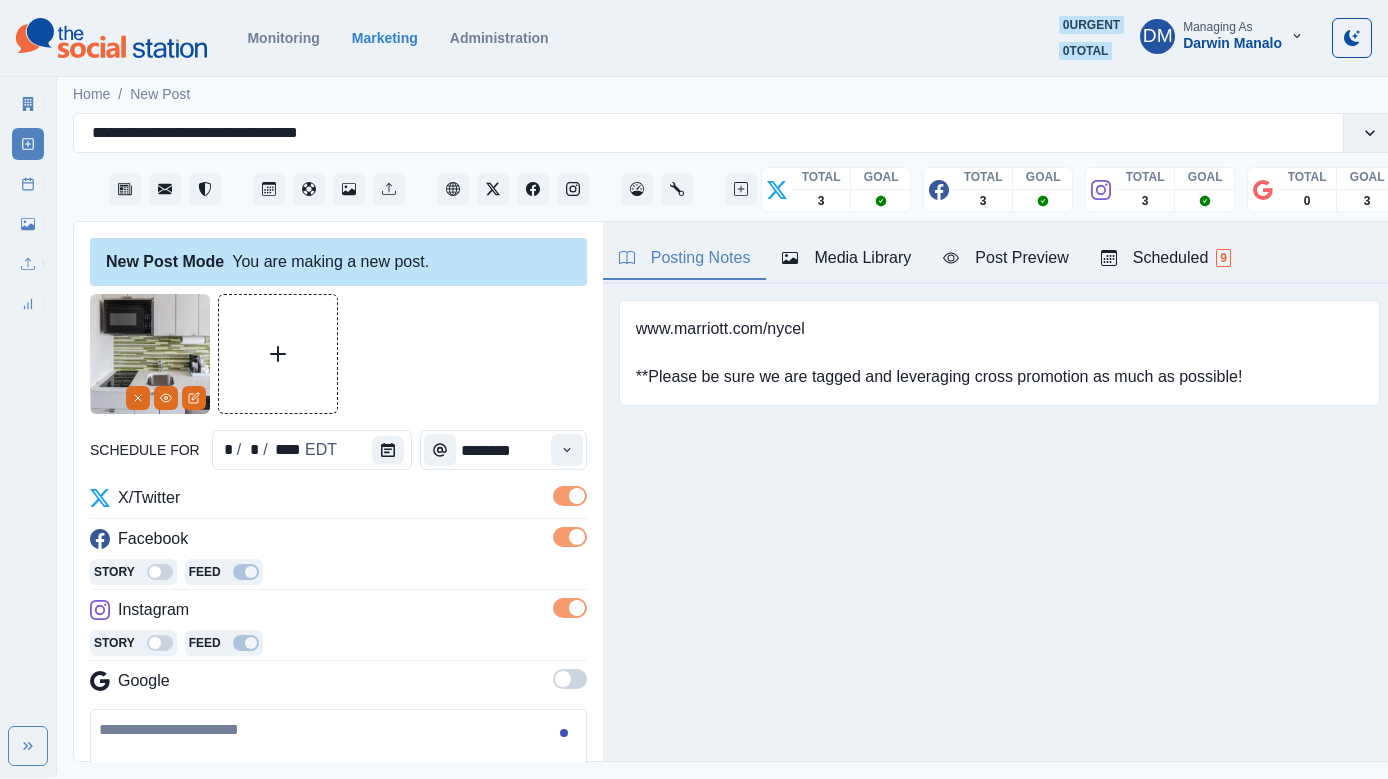 type on "********" 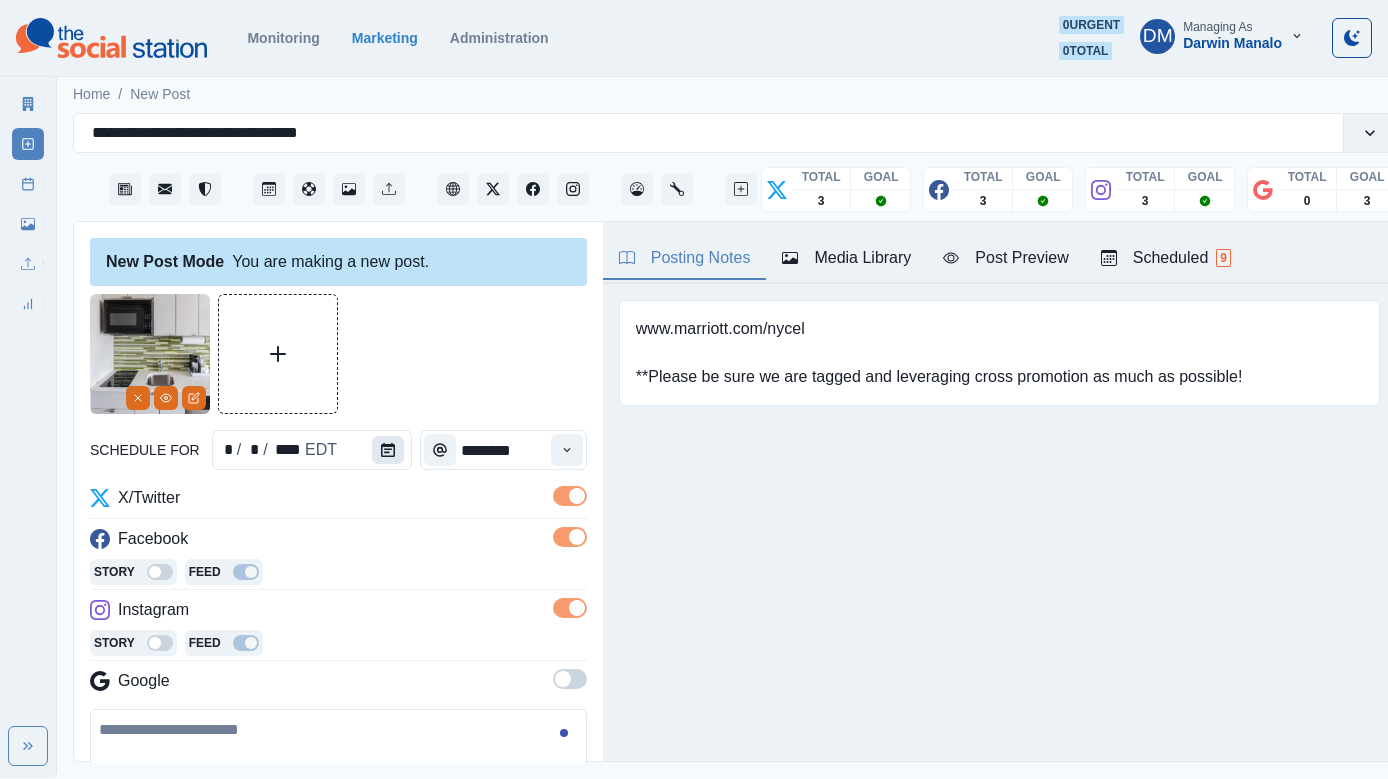 click at bounding box center (388, 450) 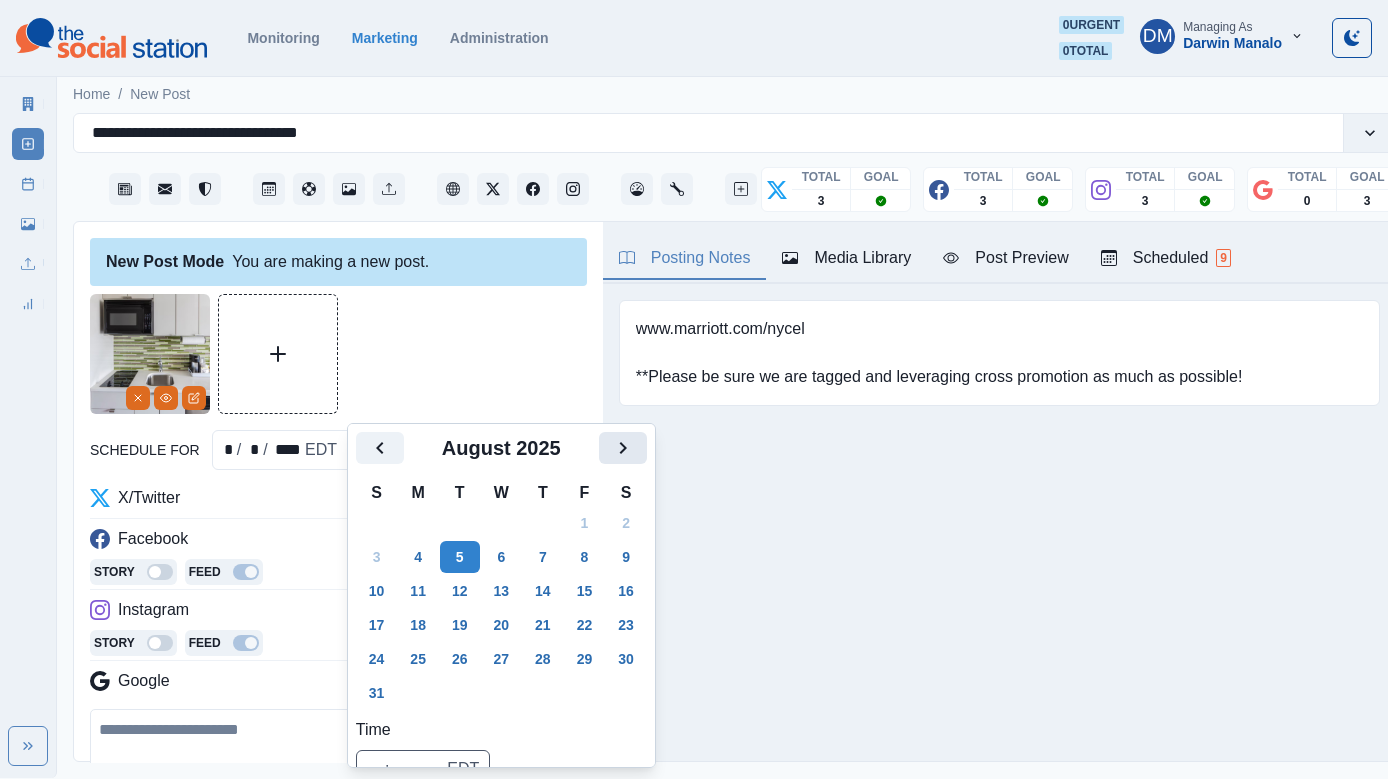 click 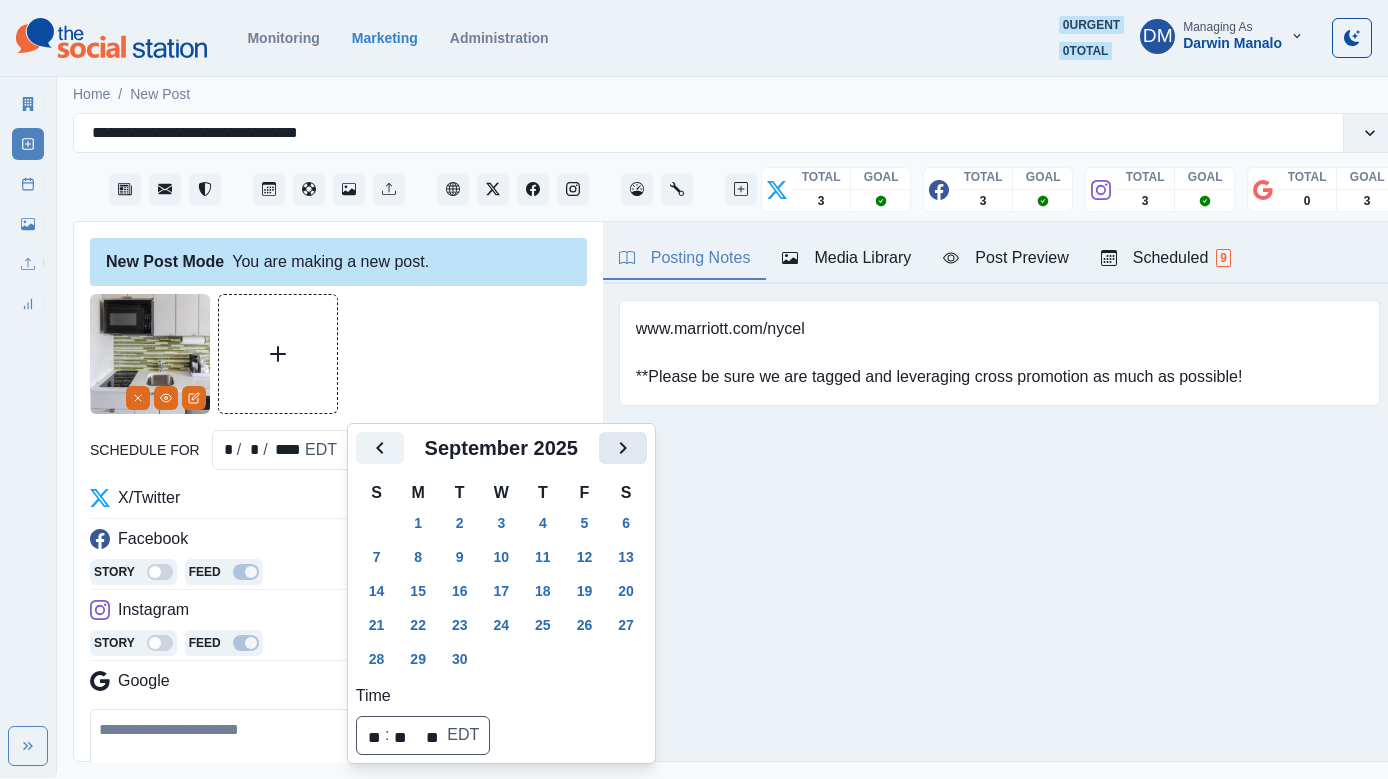 click 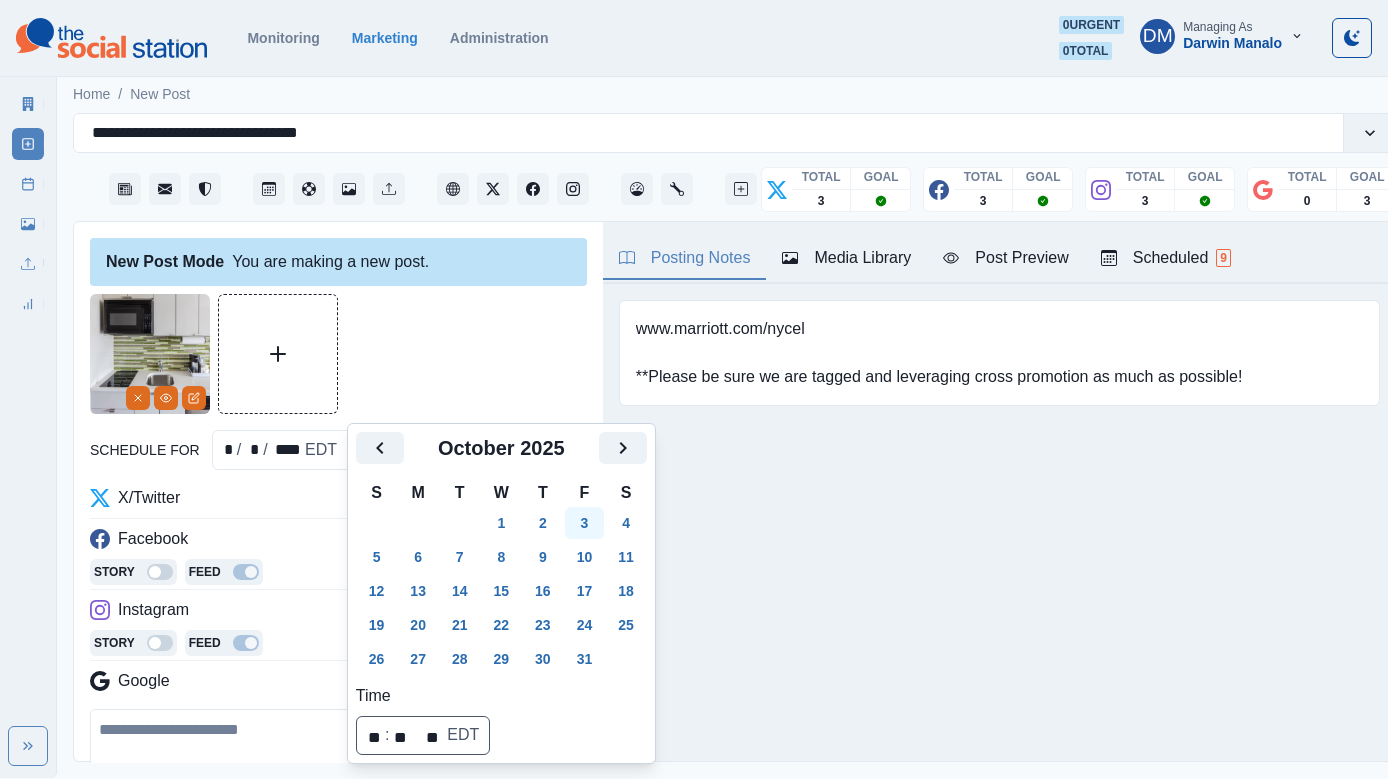 click on "3" at bounding box center (585, 523) 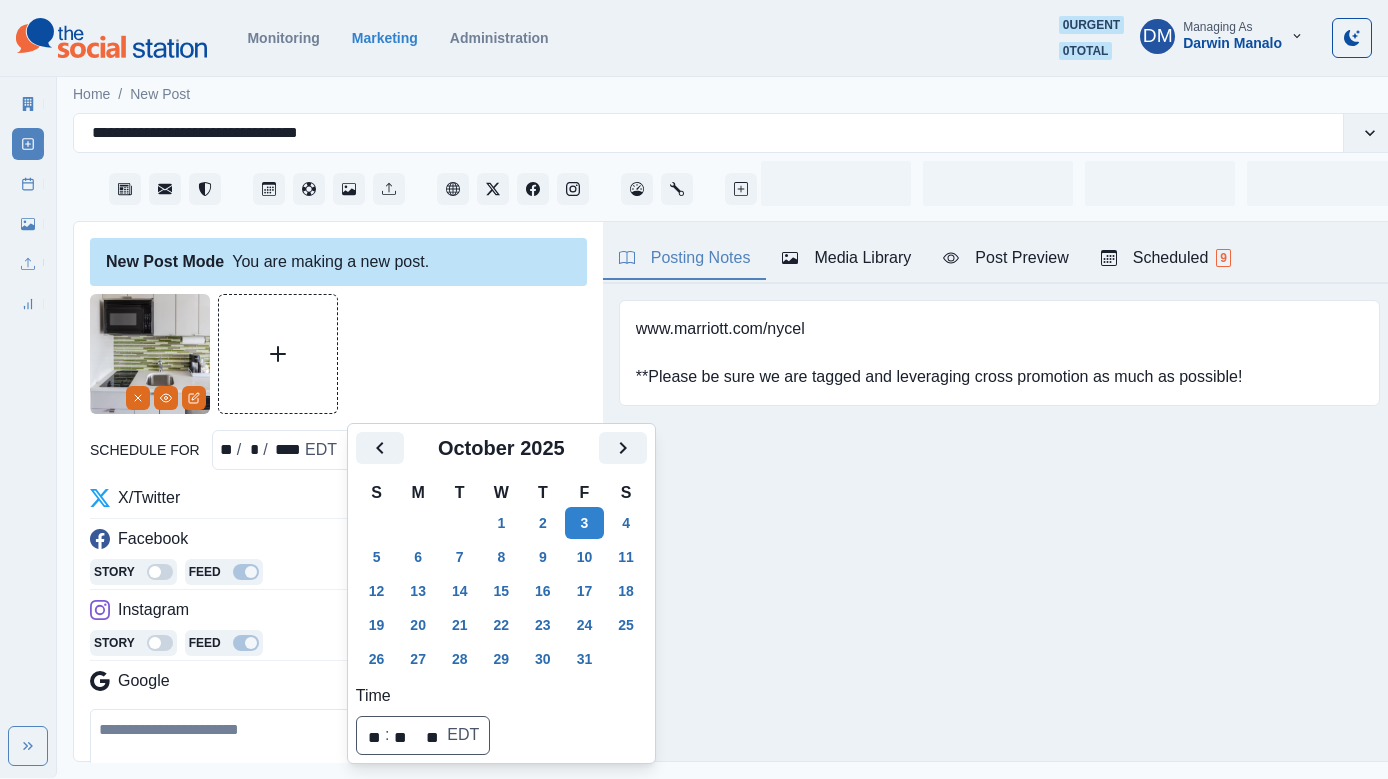 click at bounding box center [338, 766] 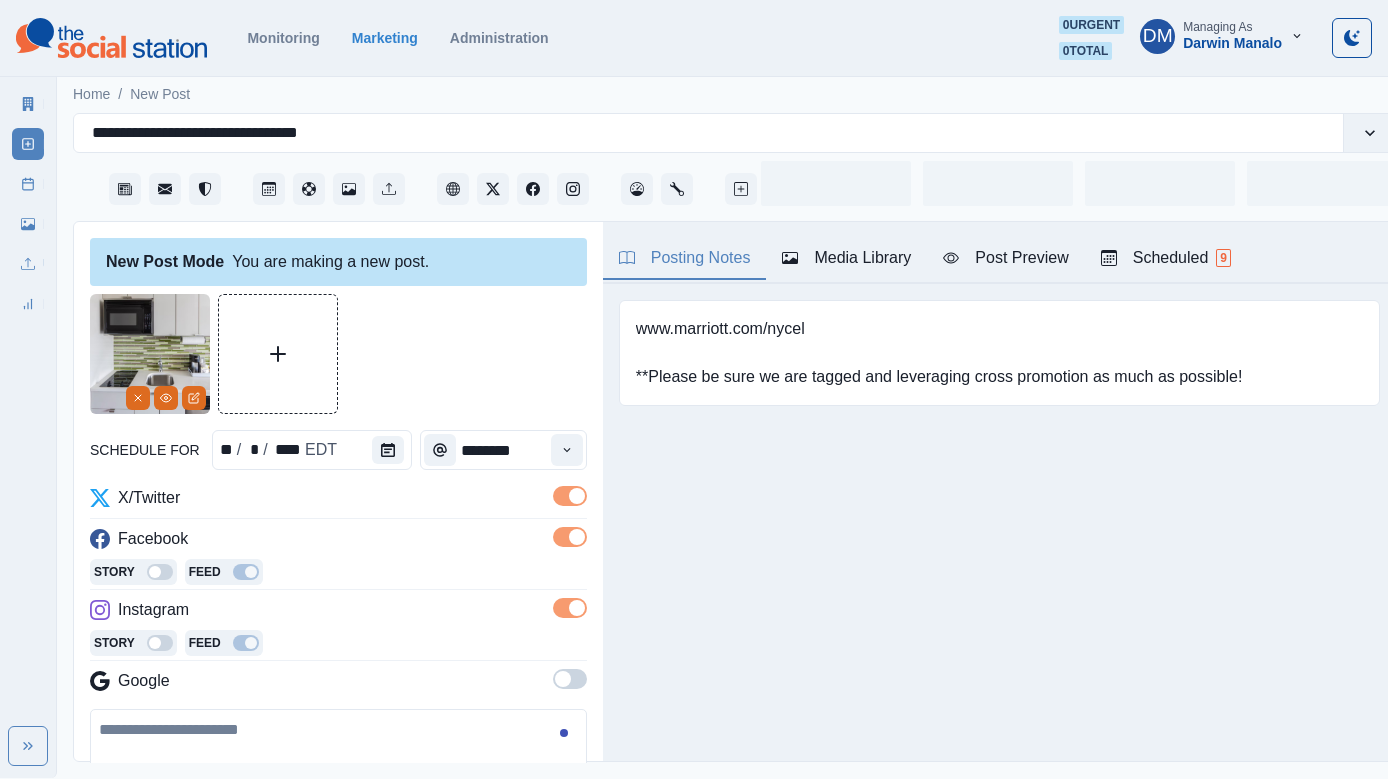 click at bounding box center (338, 766) 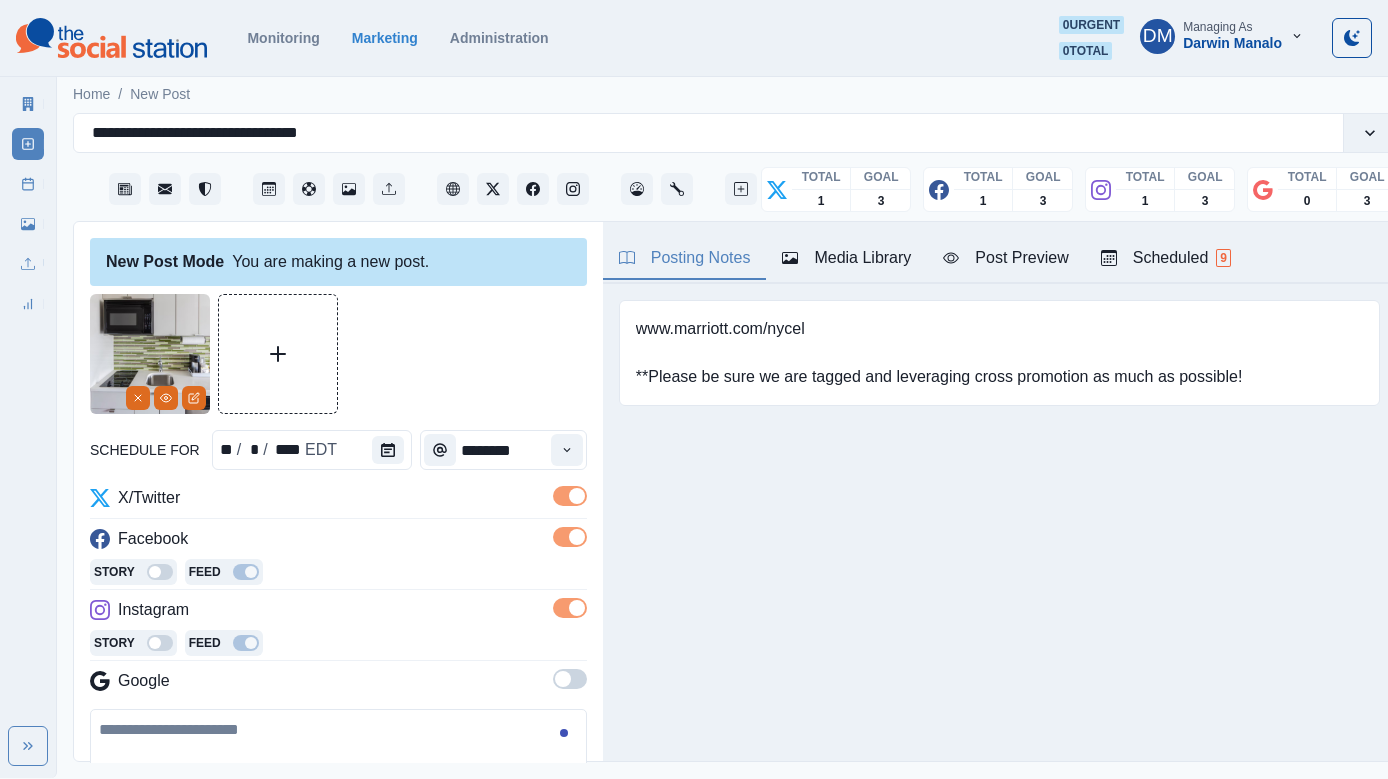 click at bounding box center (338, 766) 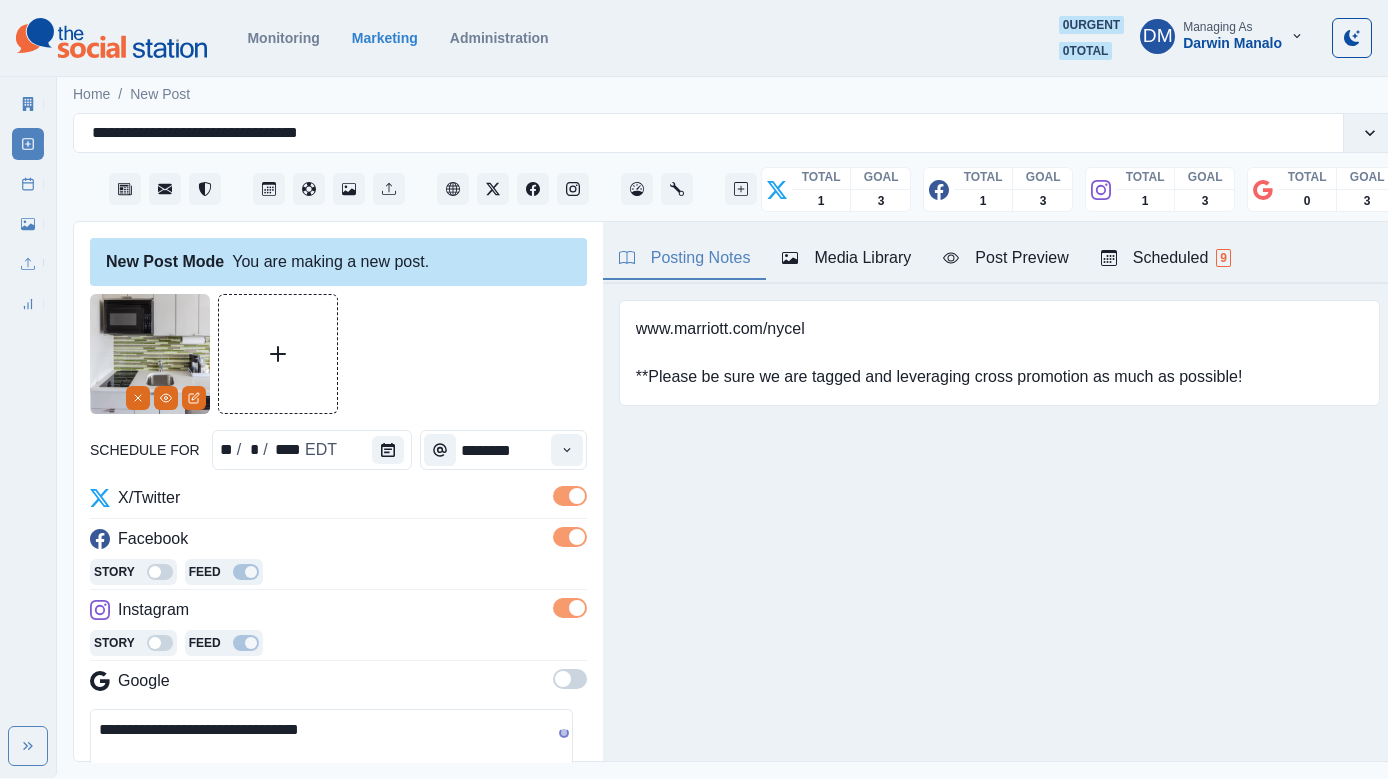paste on "**********" 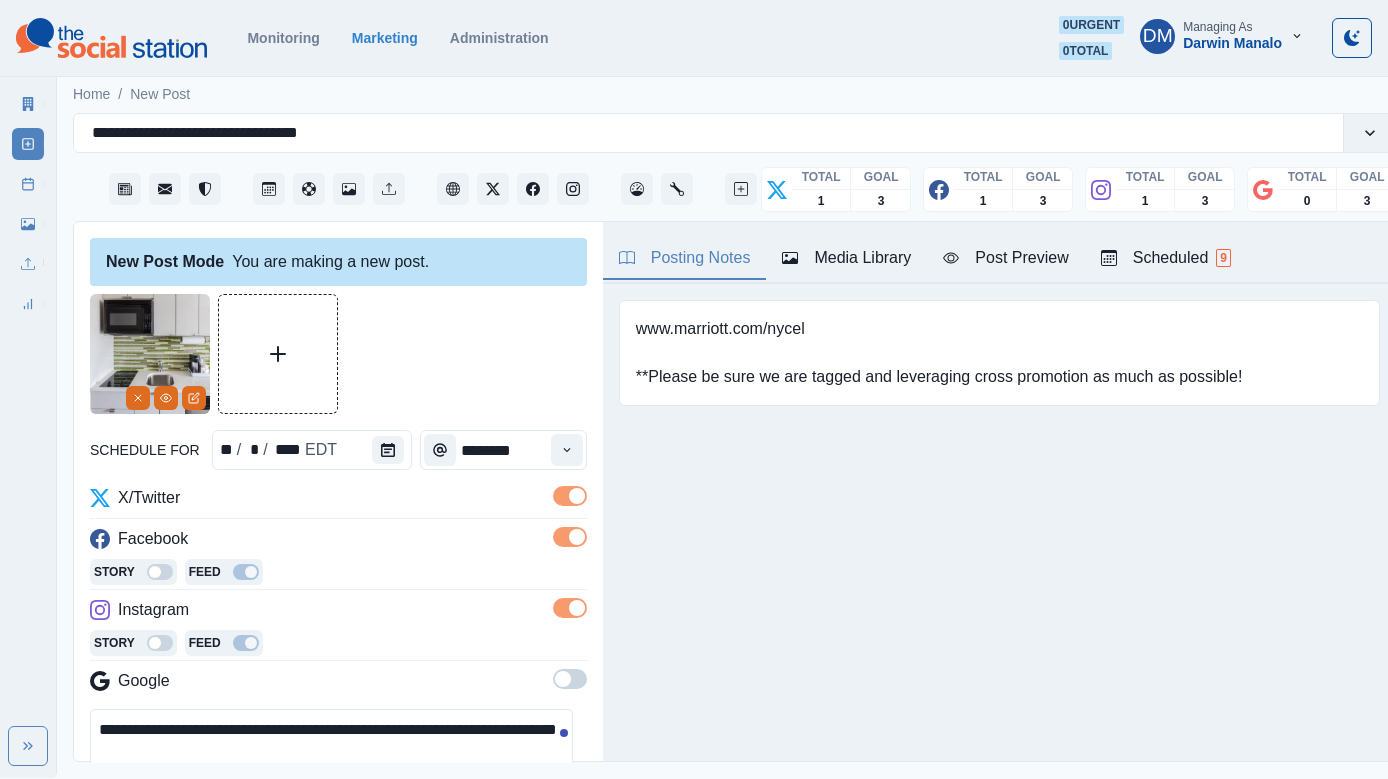 paste on "**********" 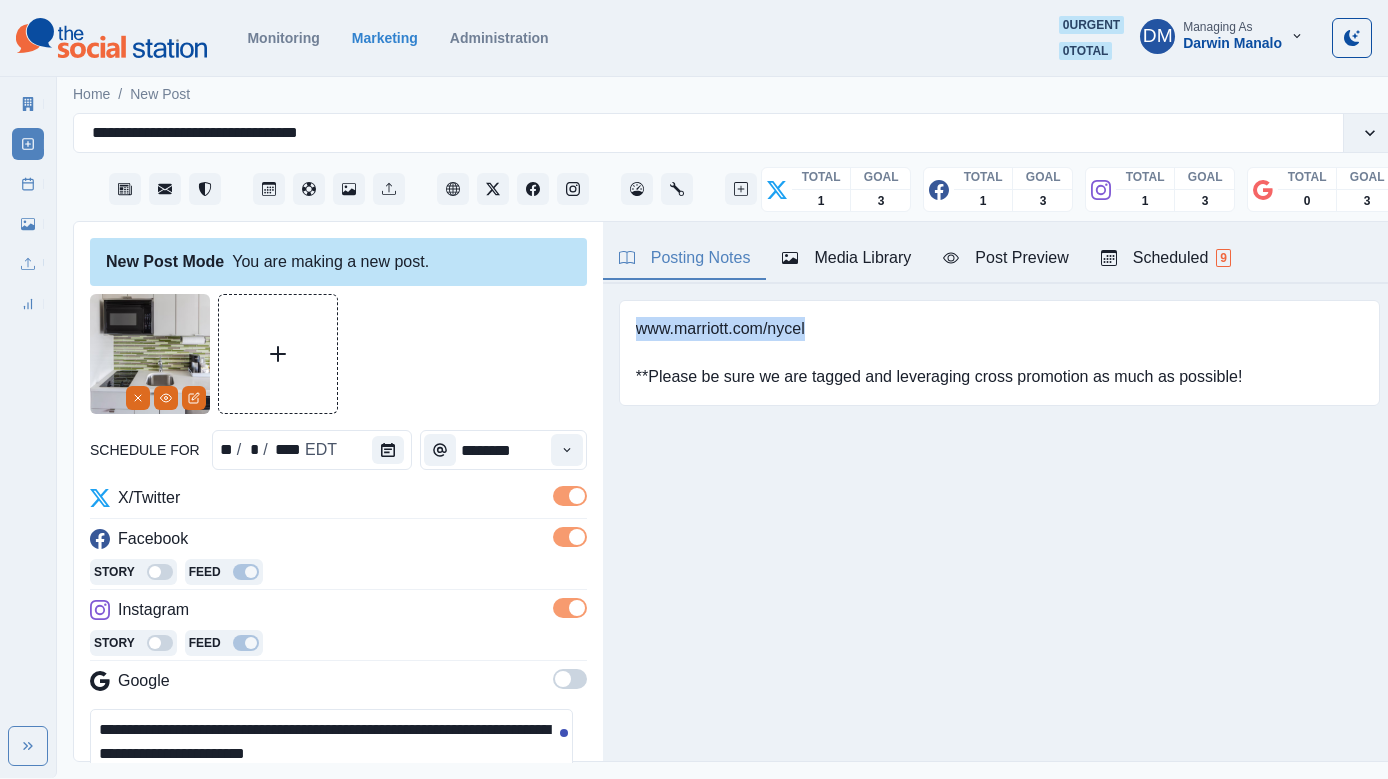 drag, startPoint x: 761, startPoint y: 268, endPoint x: 609, endPoint y: 273, distance: 152.08221 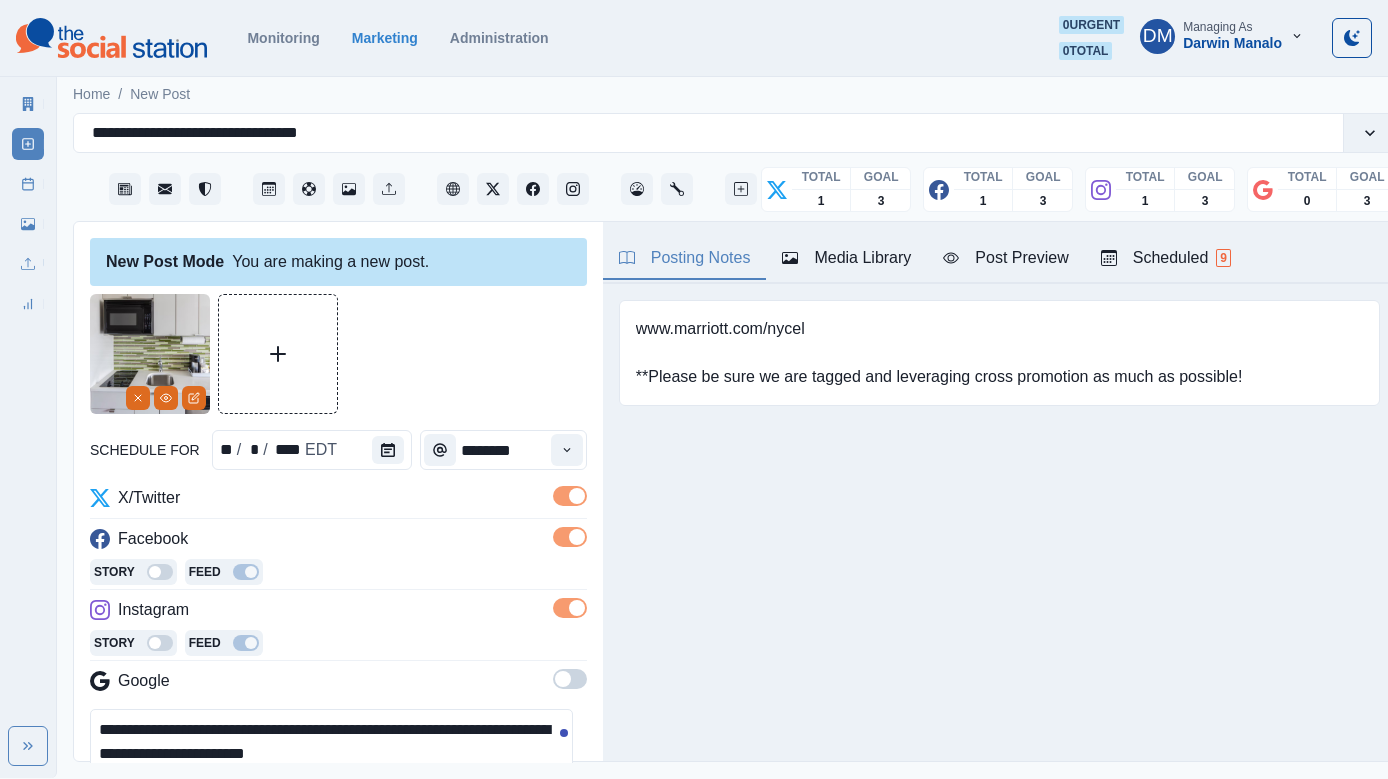 paste on "**********" 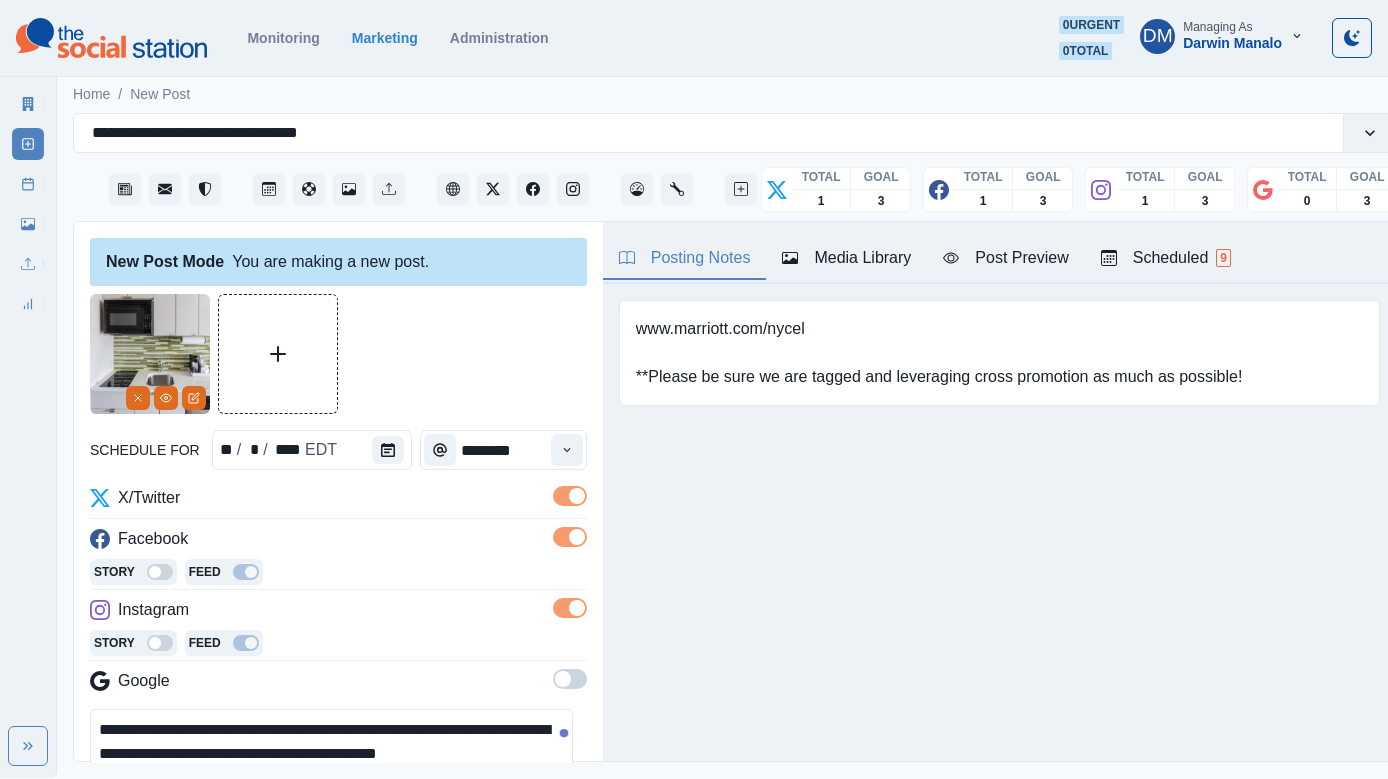 type on "**********" 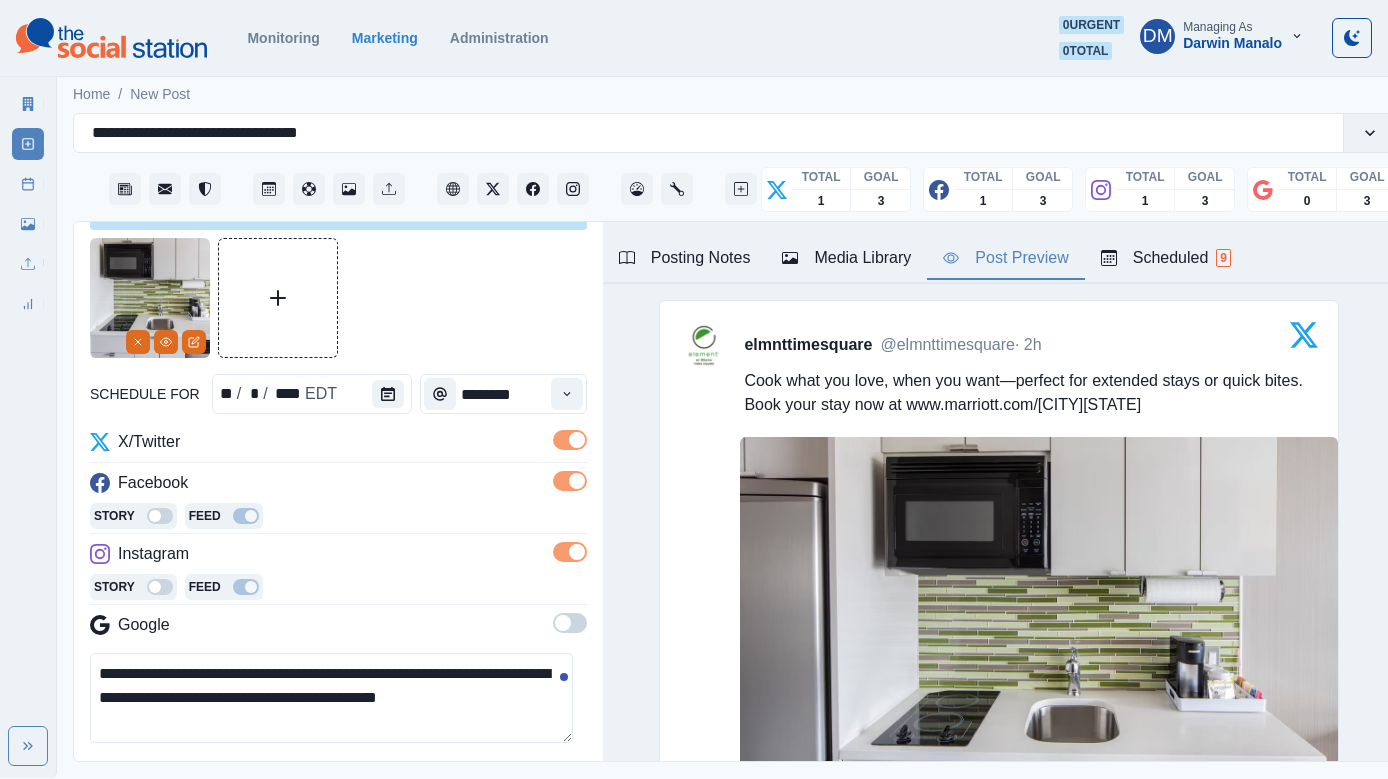 scroll, scrollTop: 68, scrollLeft: 0, axis: vertical 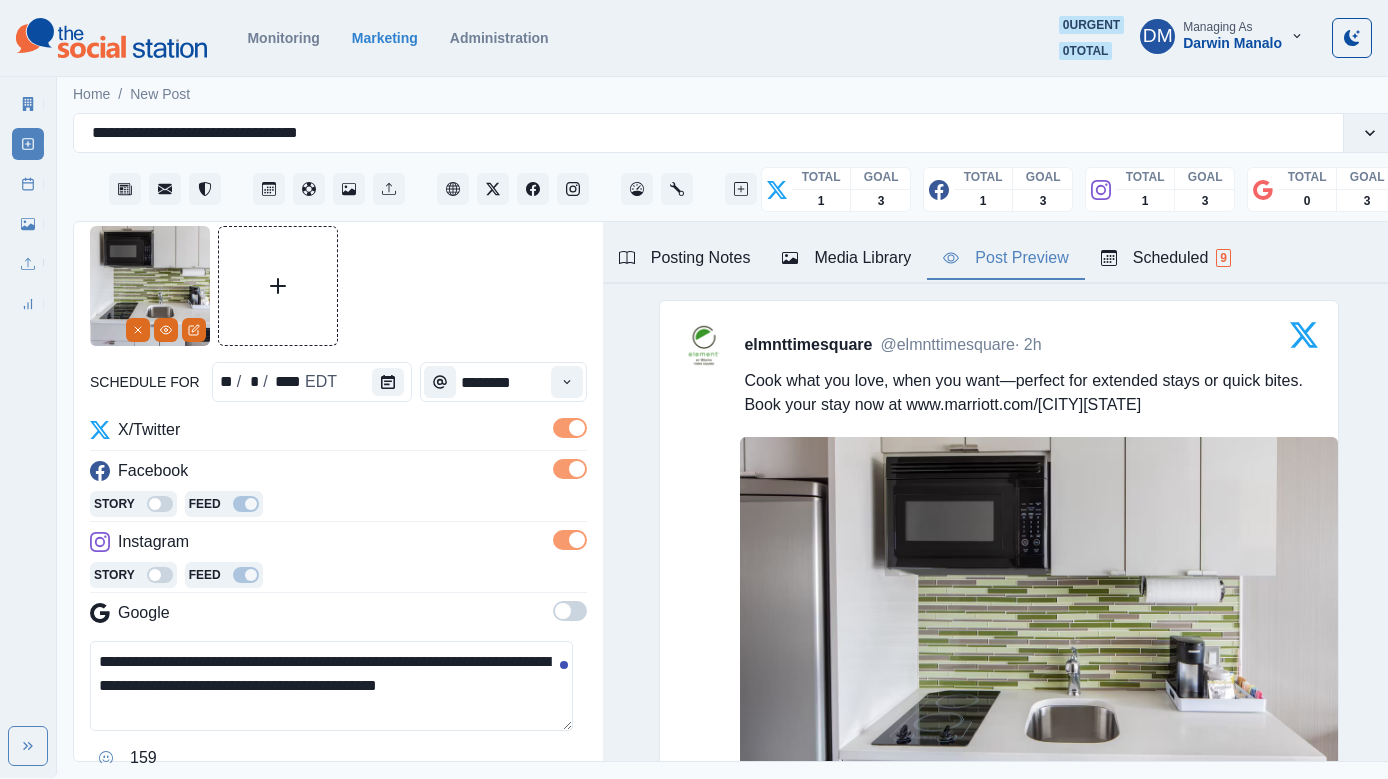 type 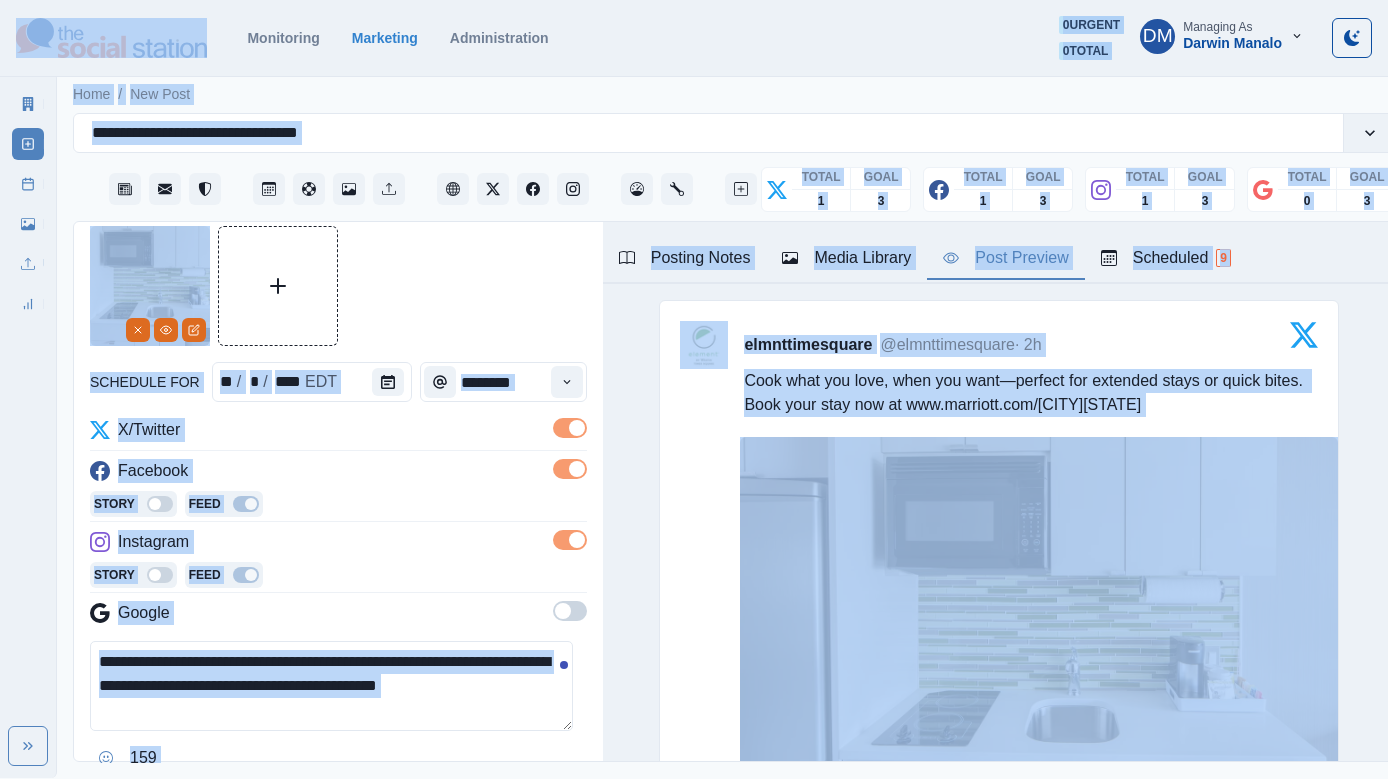click on "**********" at bounding box center (331, 686) 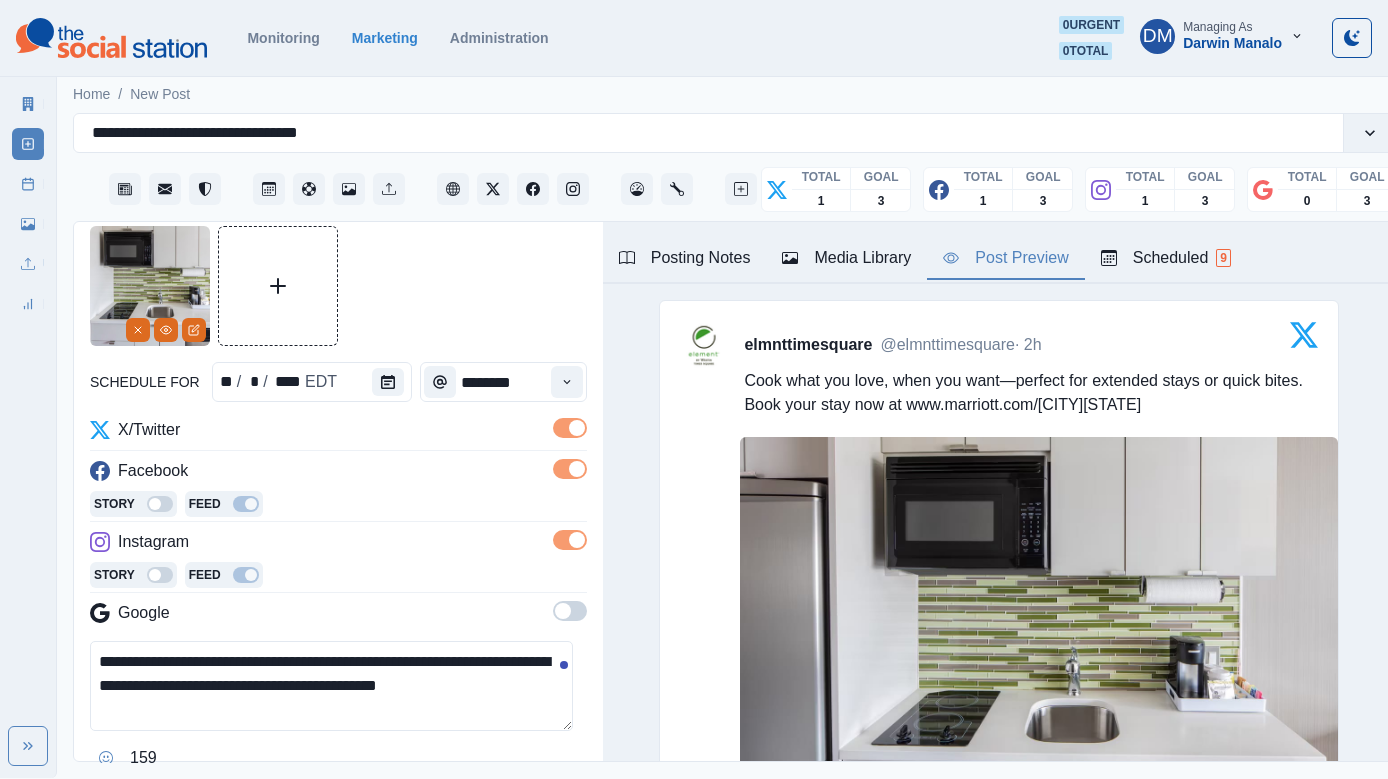 click on "Schedule Multiple" at bounding box center (503, 810) 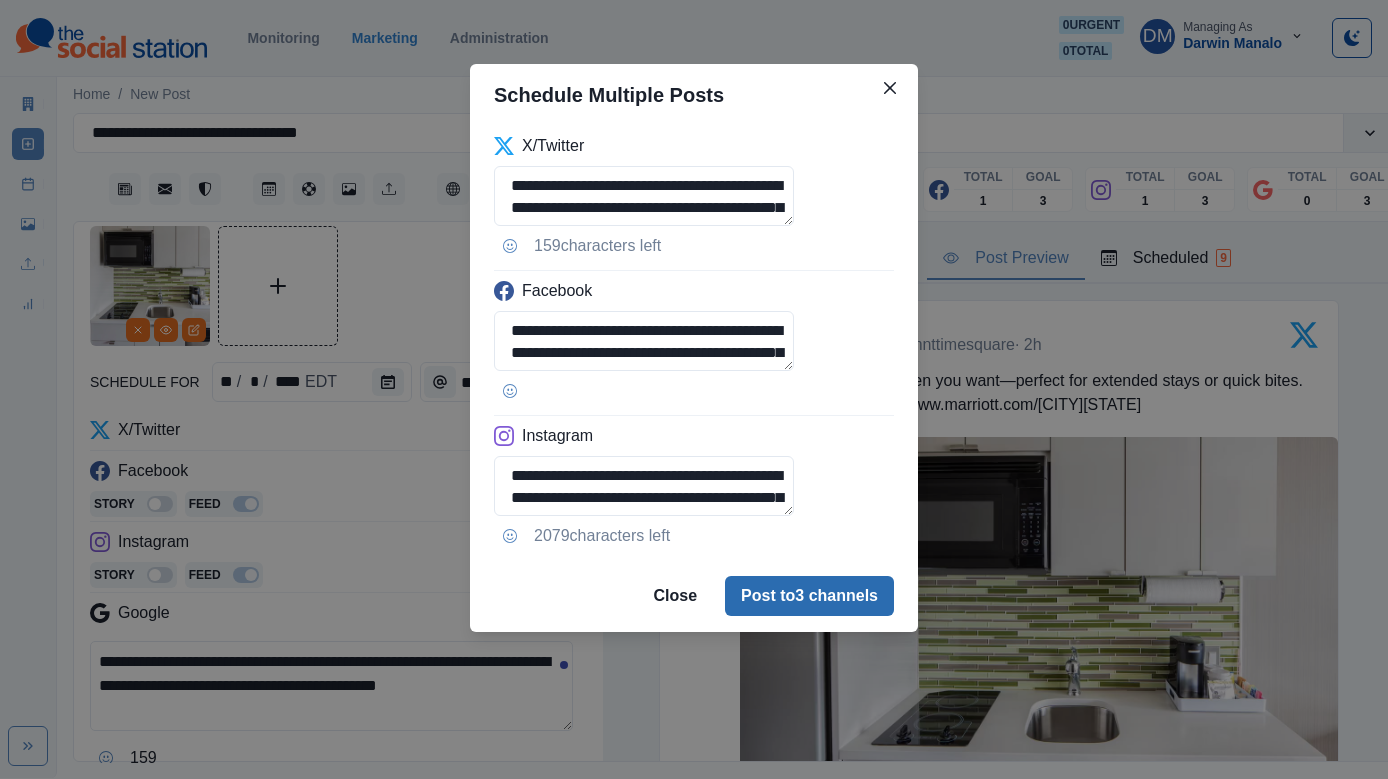 click on "Post to  3   channels" at bounding box center [809, 596] 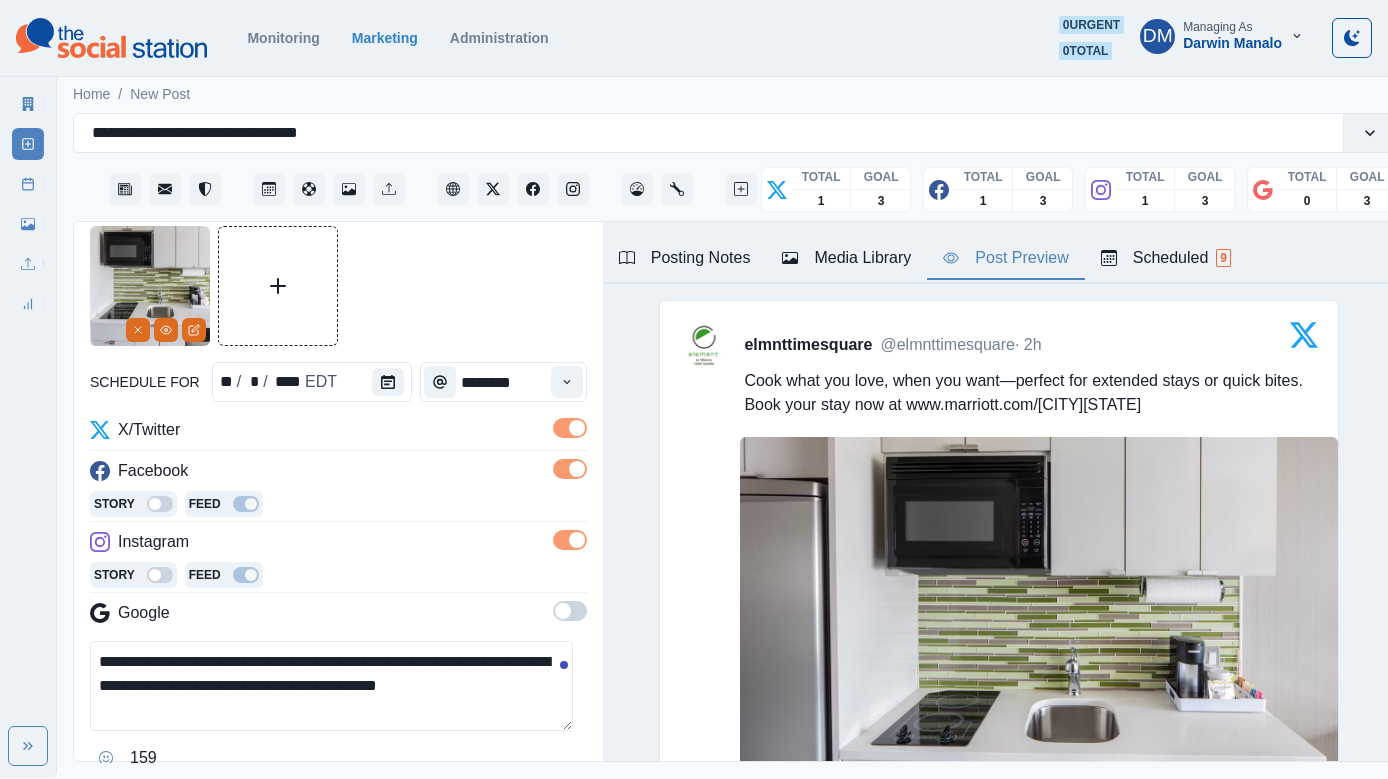 type 